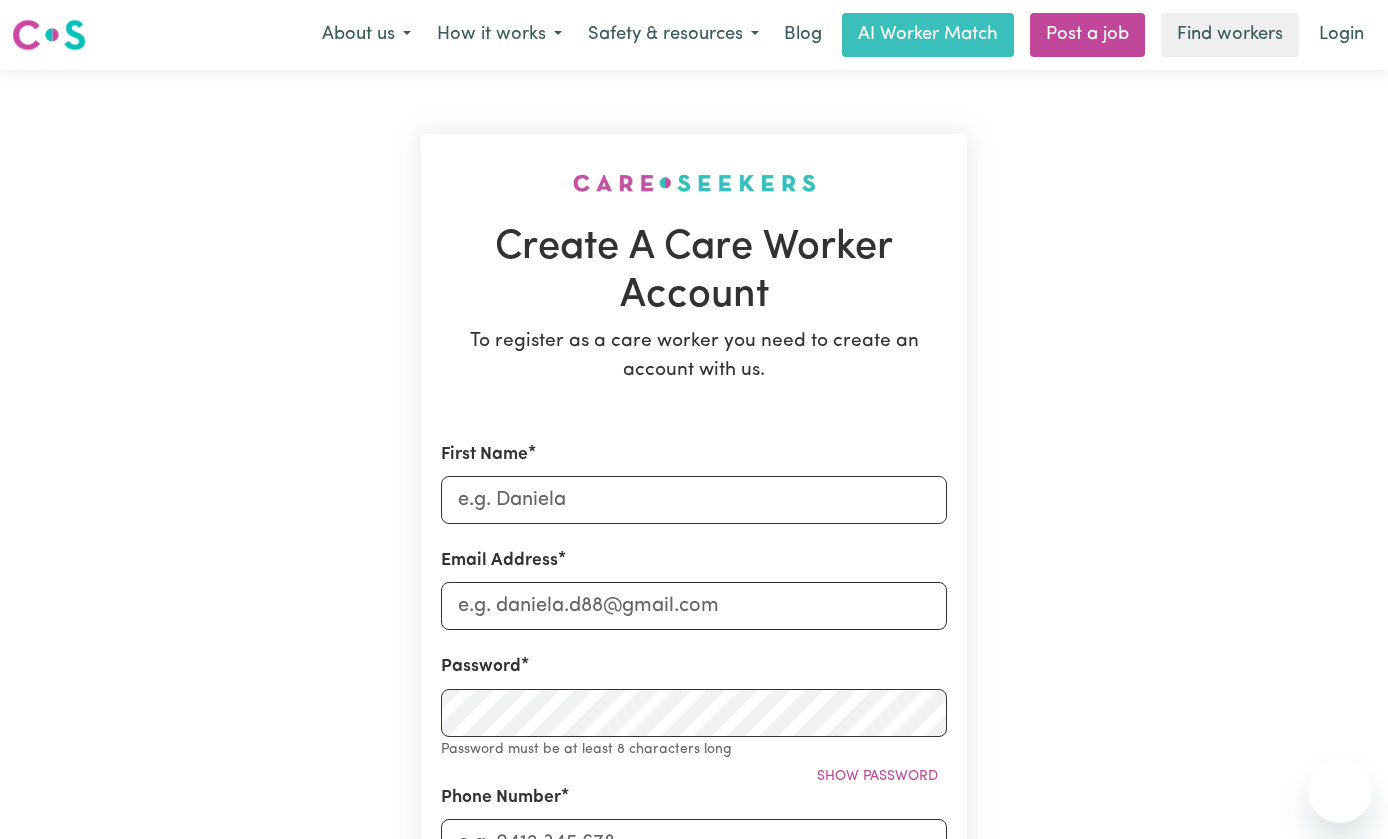 scroll, scrollTop: 0, scrollLeft: 0, axis: both 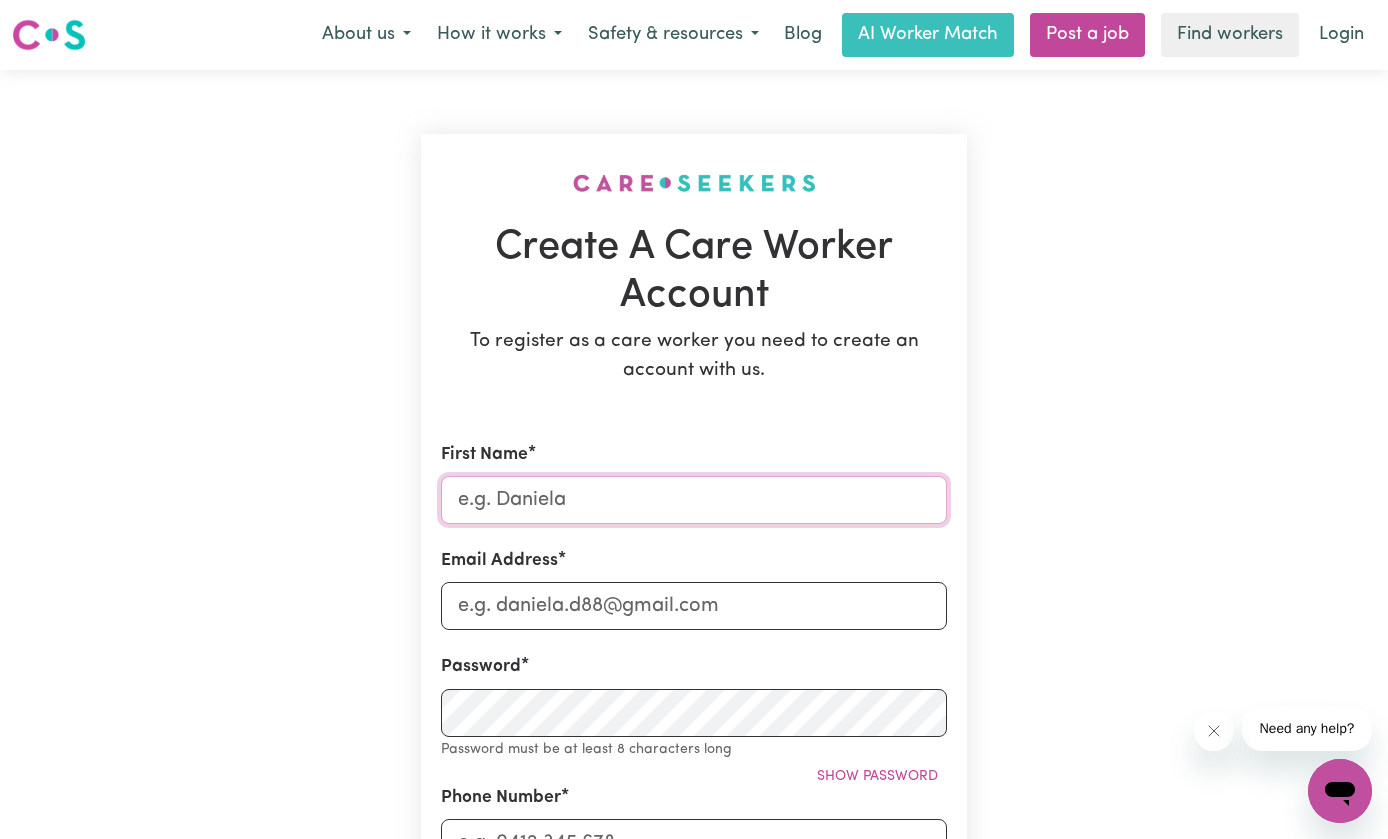 click on "First Name" at bounding box center [694, 500] 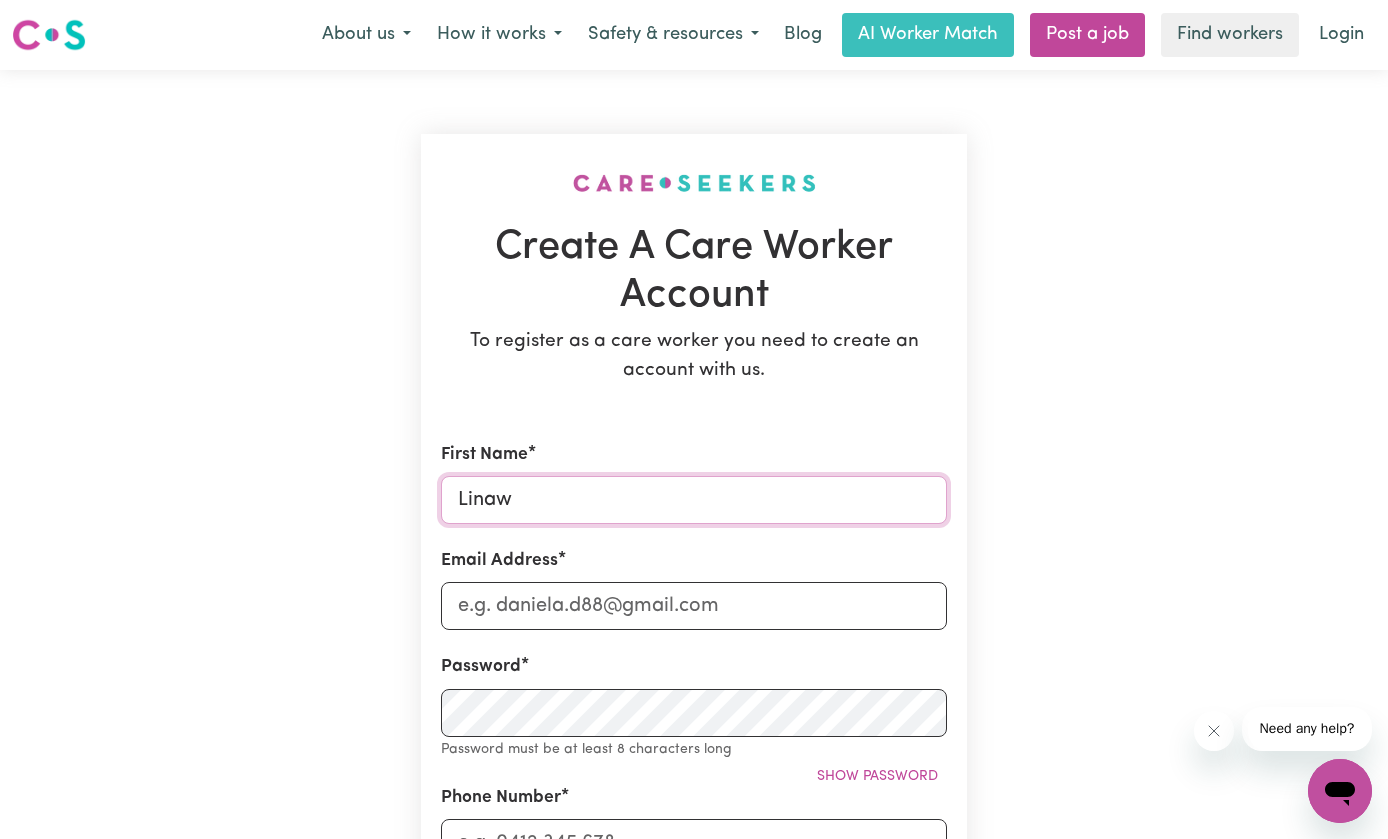 type on "Linaw" 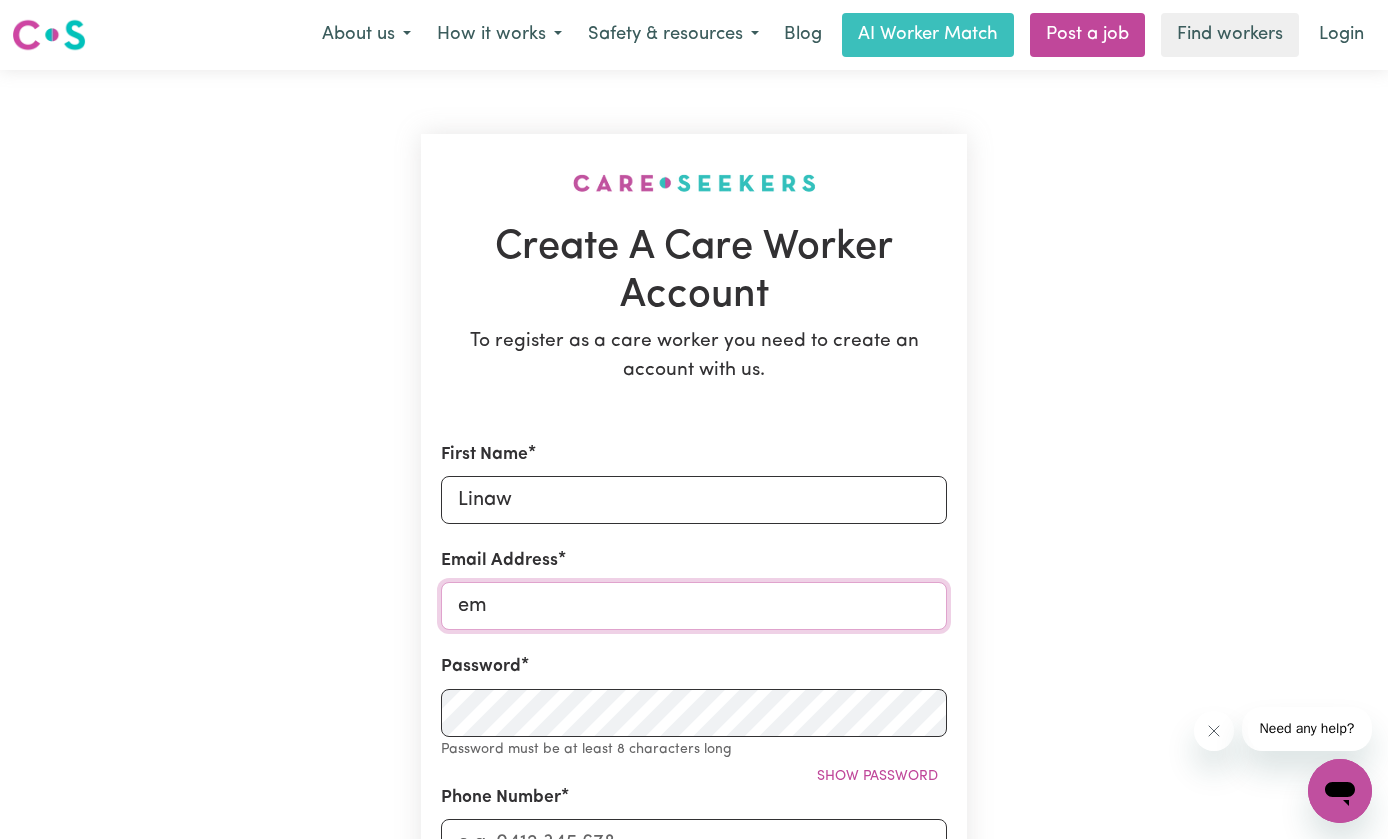 type on "e" 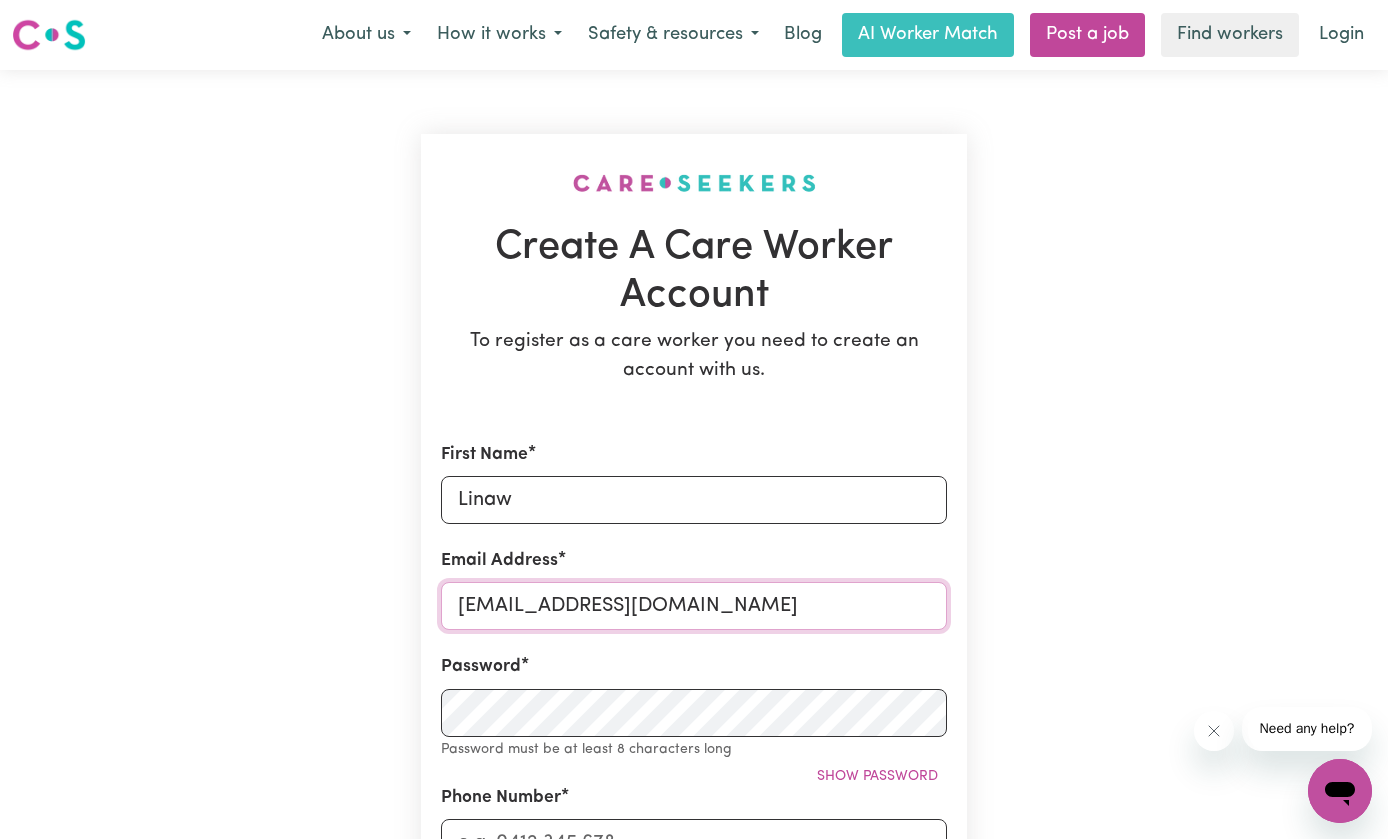 scroll, scrollTop: 121, scrollLeft: 0, axis: vertical 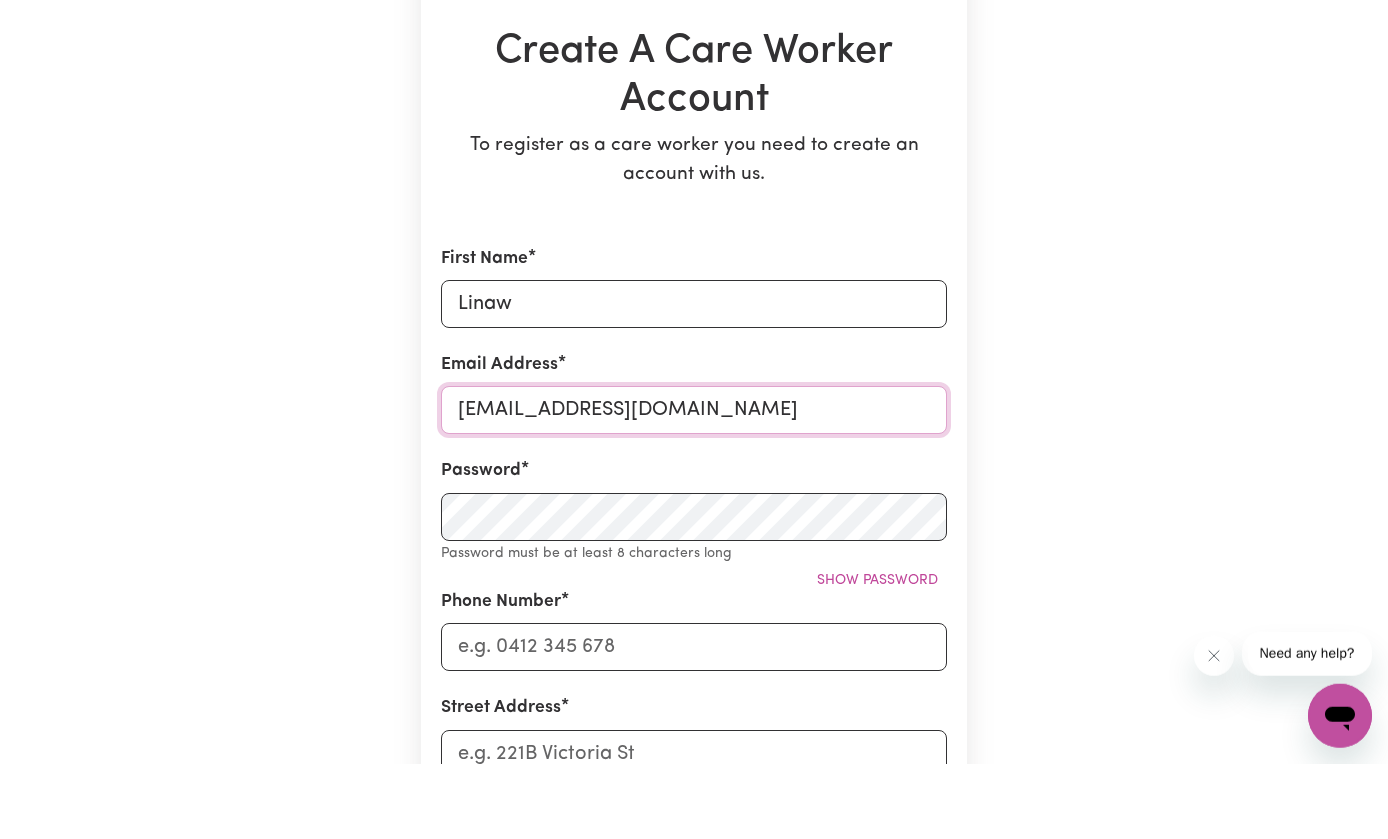 type on "[EMAIL_ADDRESS][DOMAIN_NAME]" 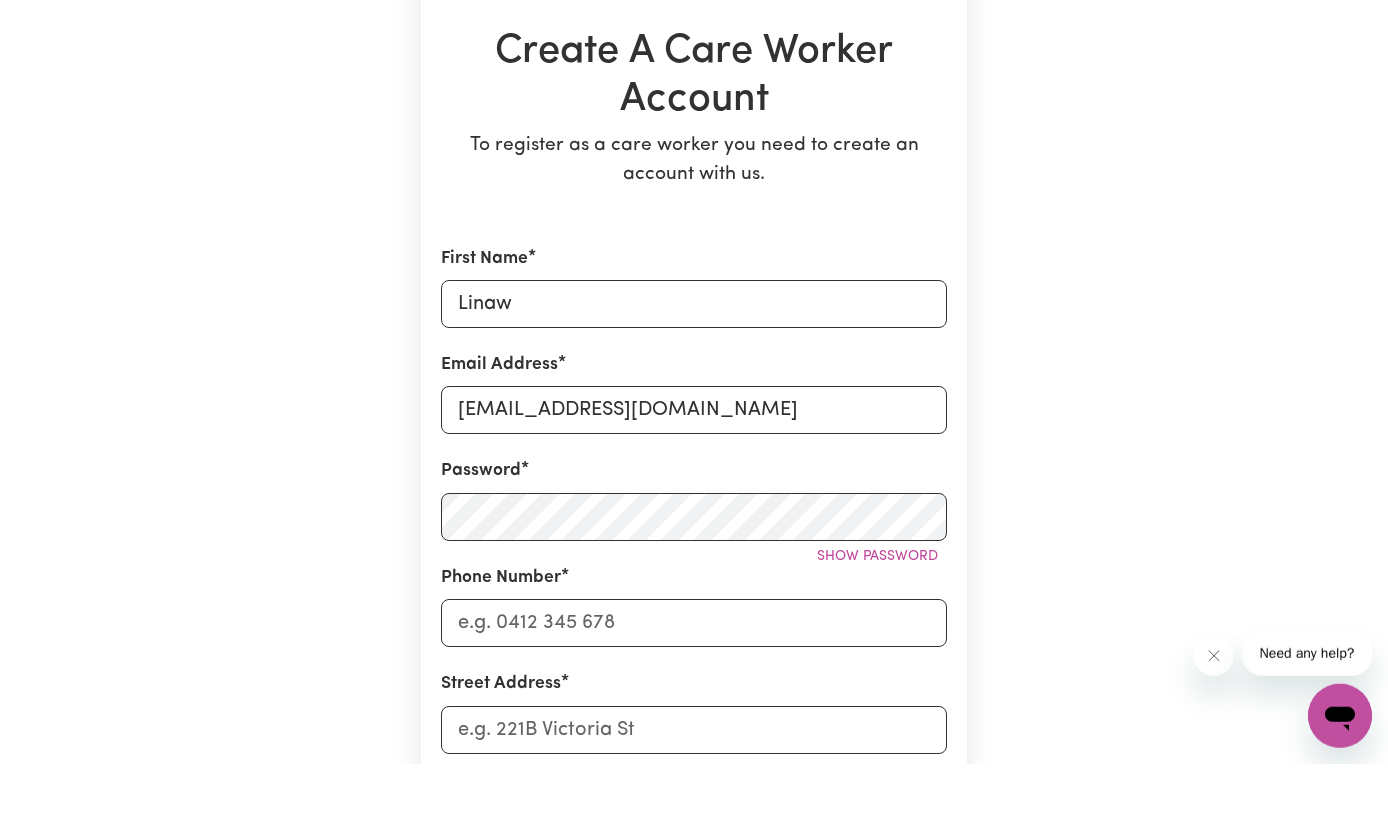 scroll, scrollTop: 0, scrollLeft: 0, axis: both 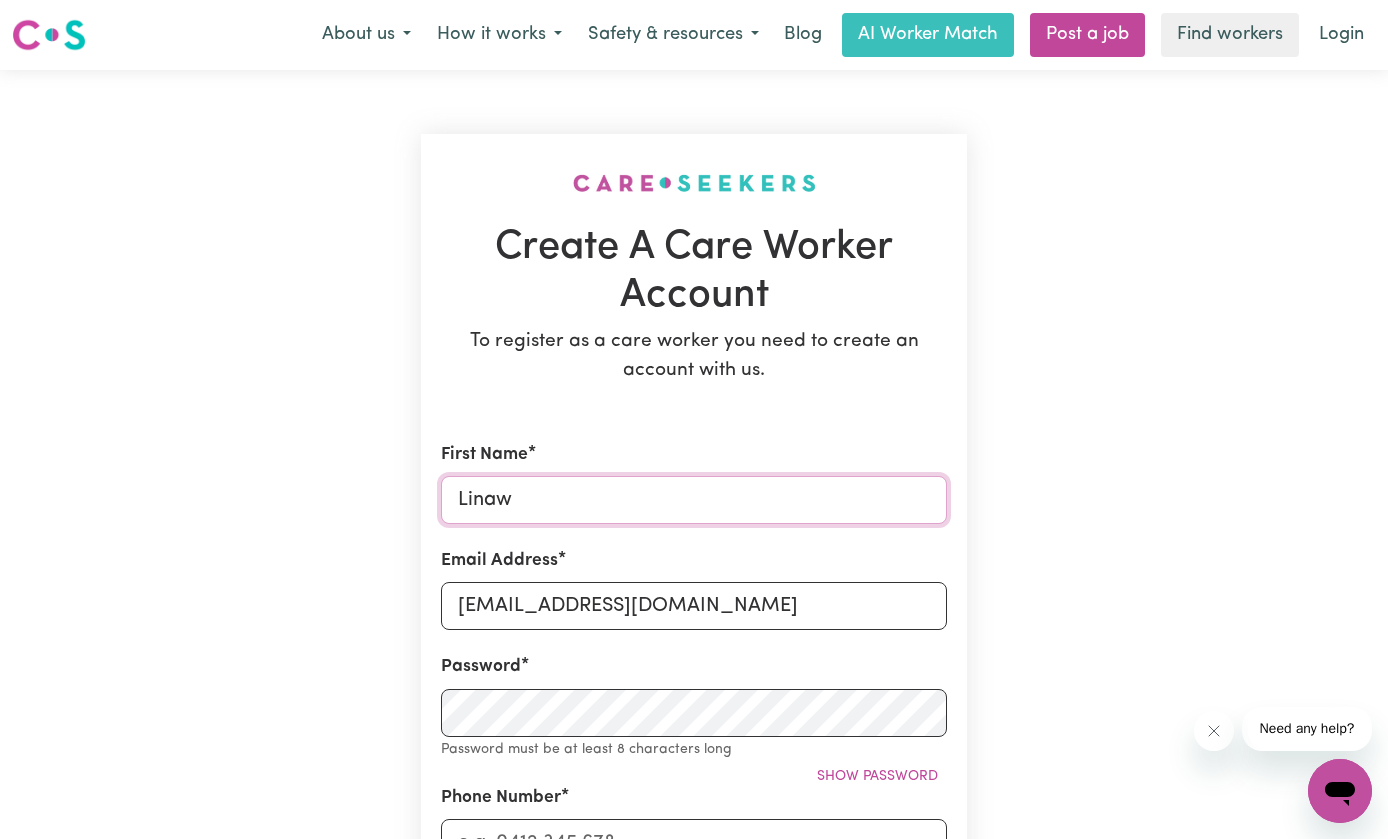 click on "Linaw" at bounding box center (694, 500) 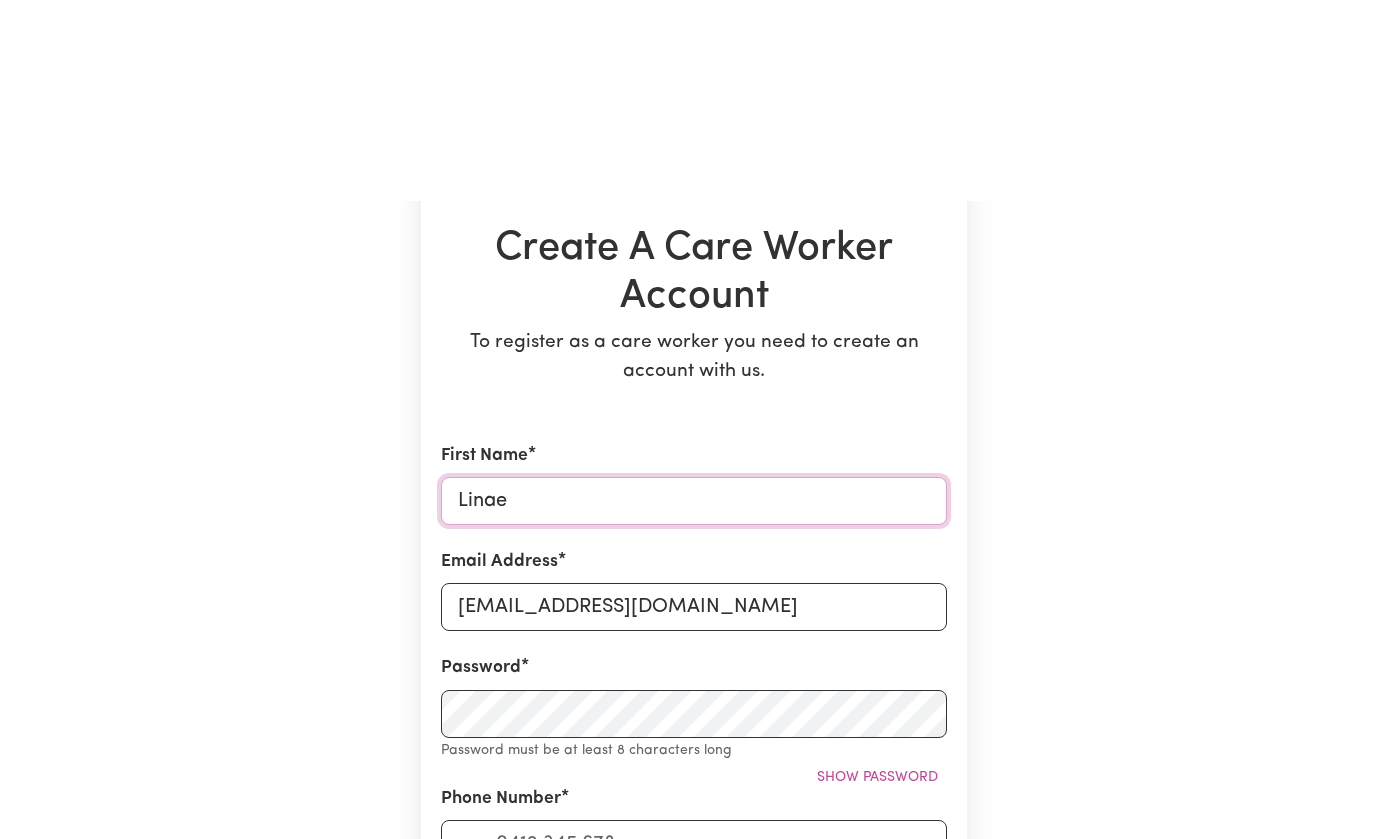 scroll, scrollTop: 212, scrollLeft: 0, axis: vertical 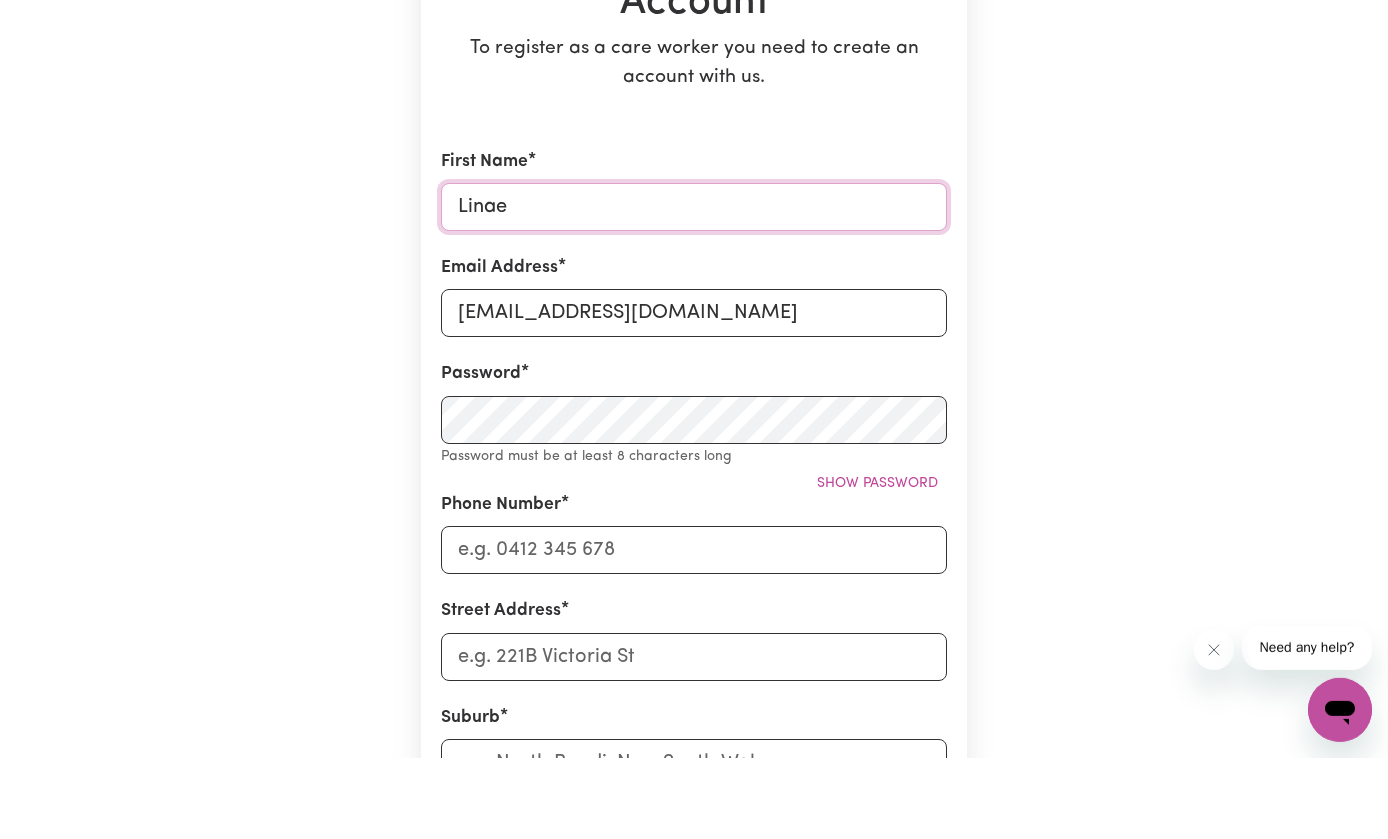 type on "Linae" 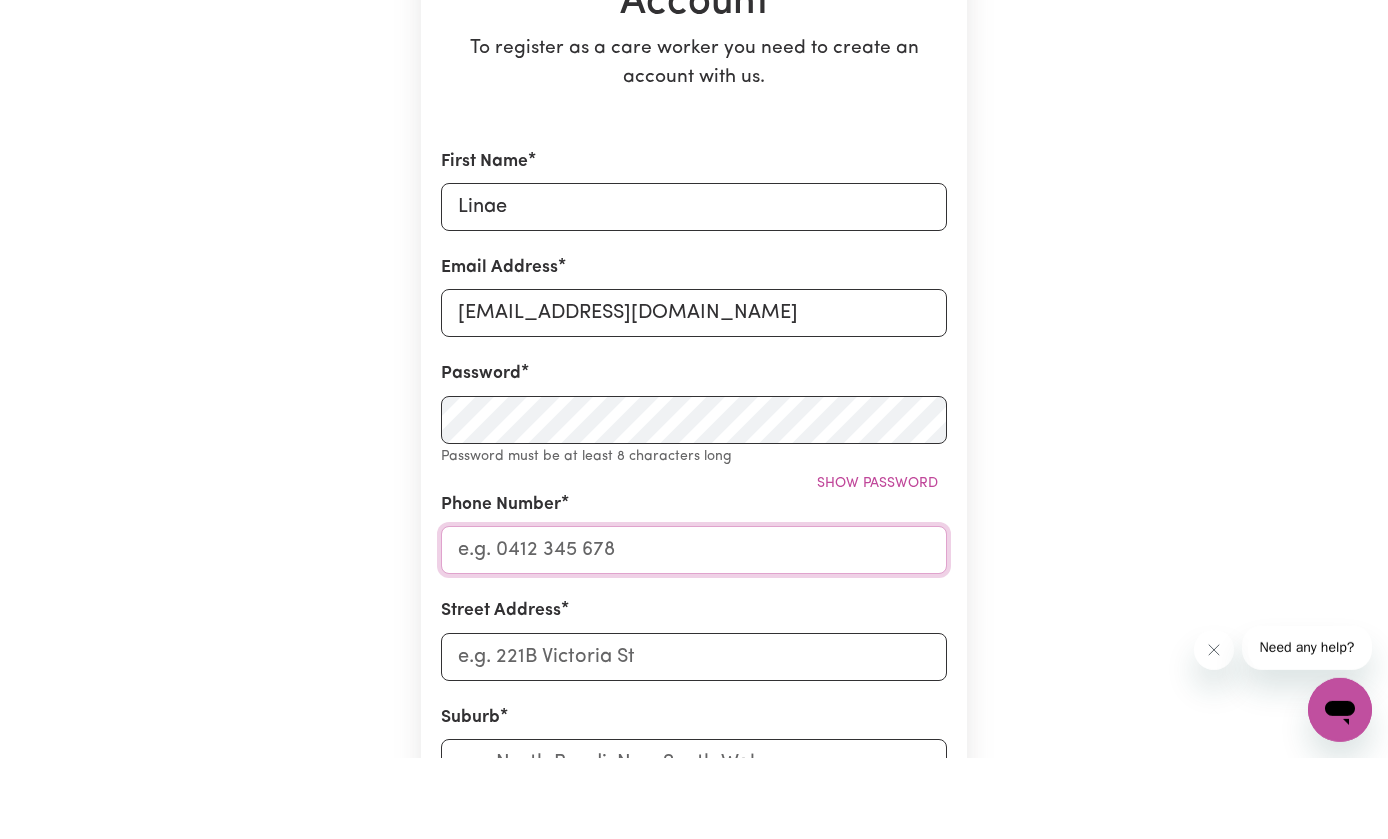 click on "Phone Number" at bounding box center [694, 631] 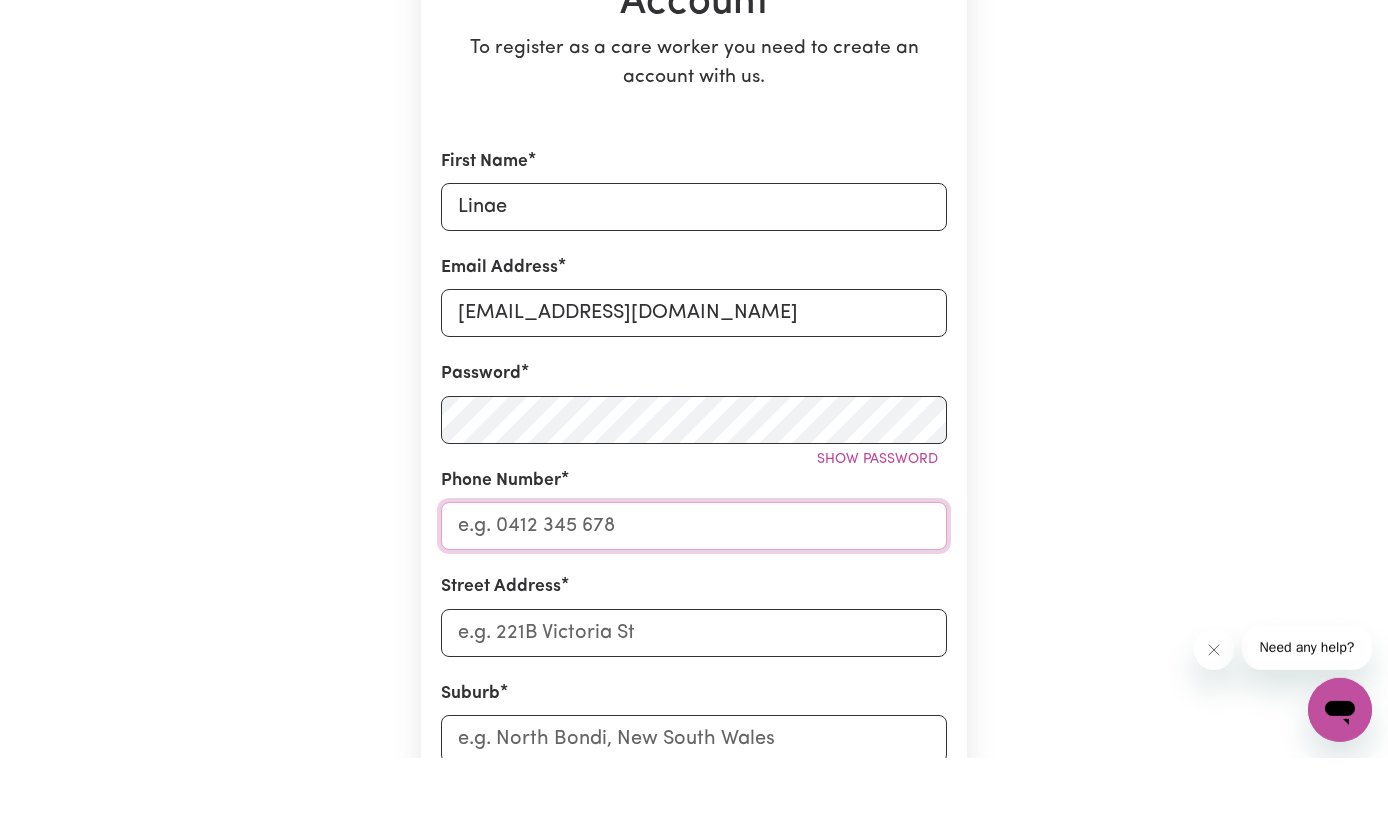 click on "Phone Number" at bounding box center [694, 607] 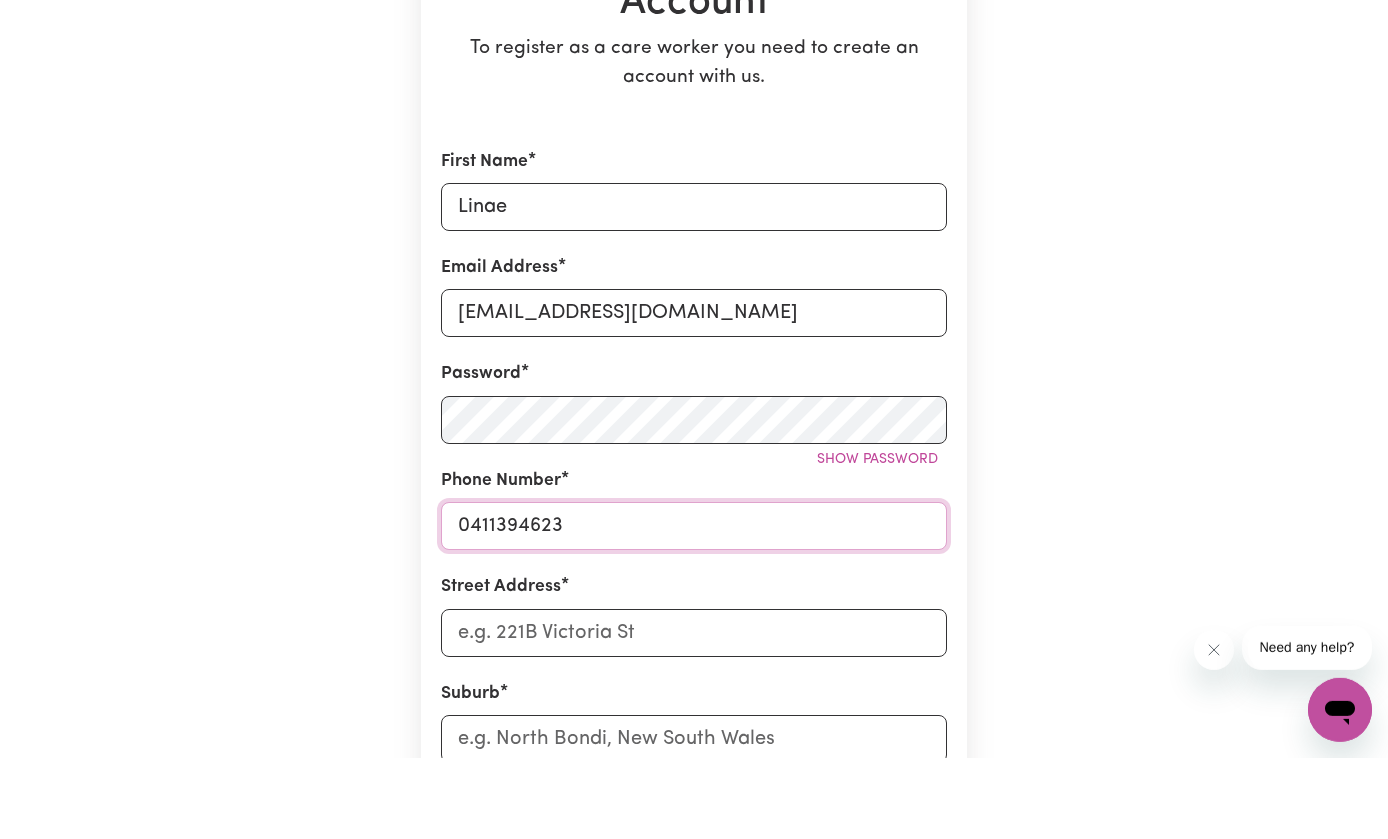 type on "0411394623" 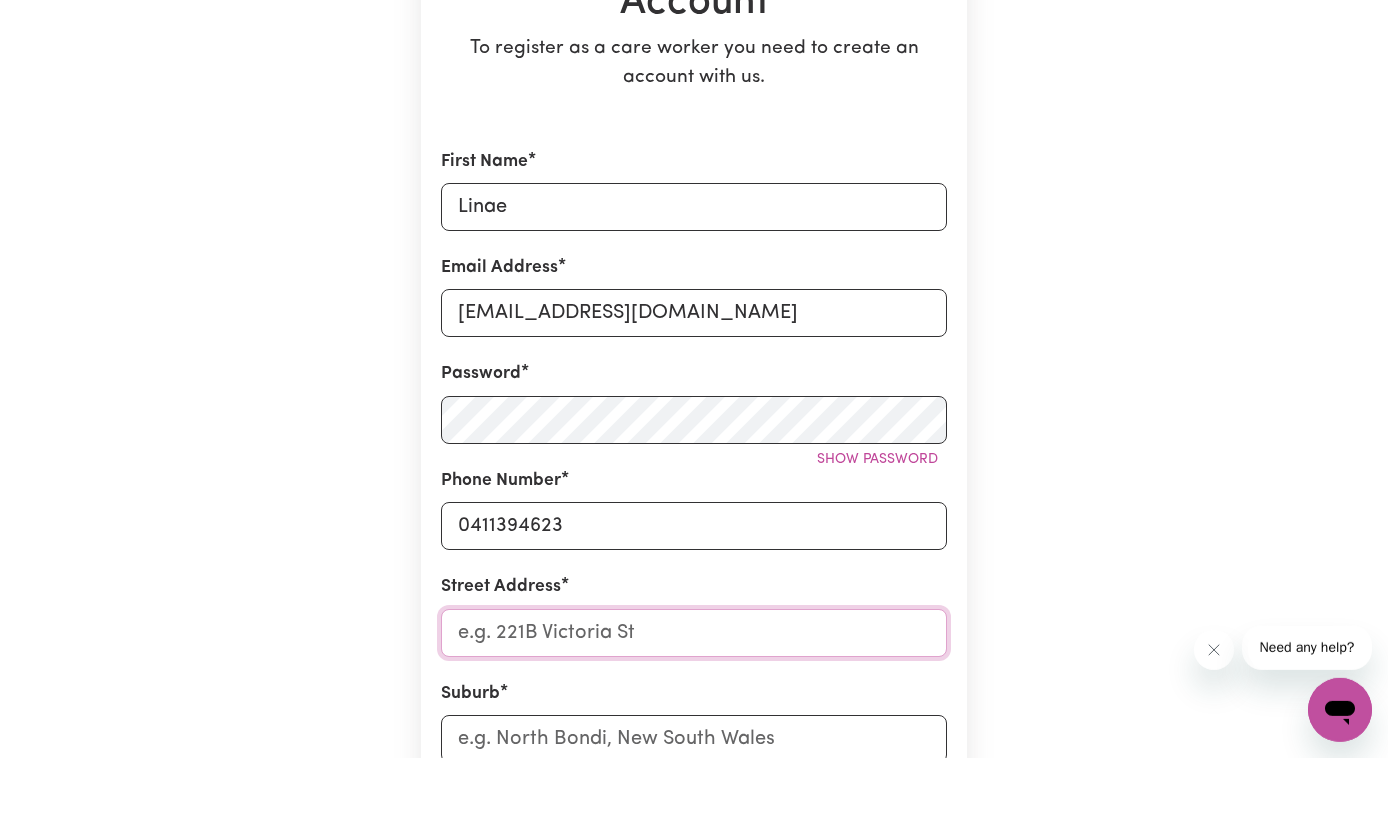 click on "Street Address" at bounding box center [694, 714] 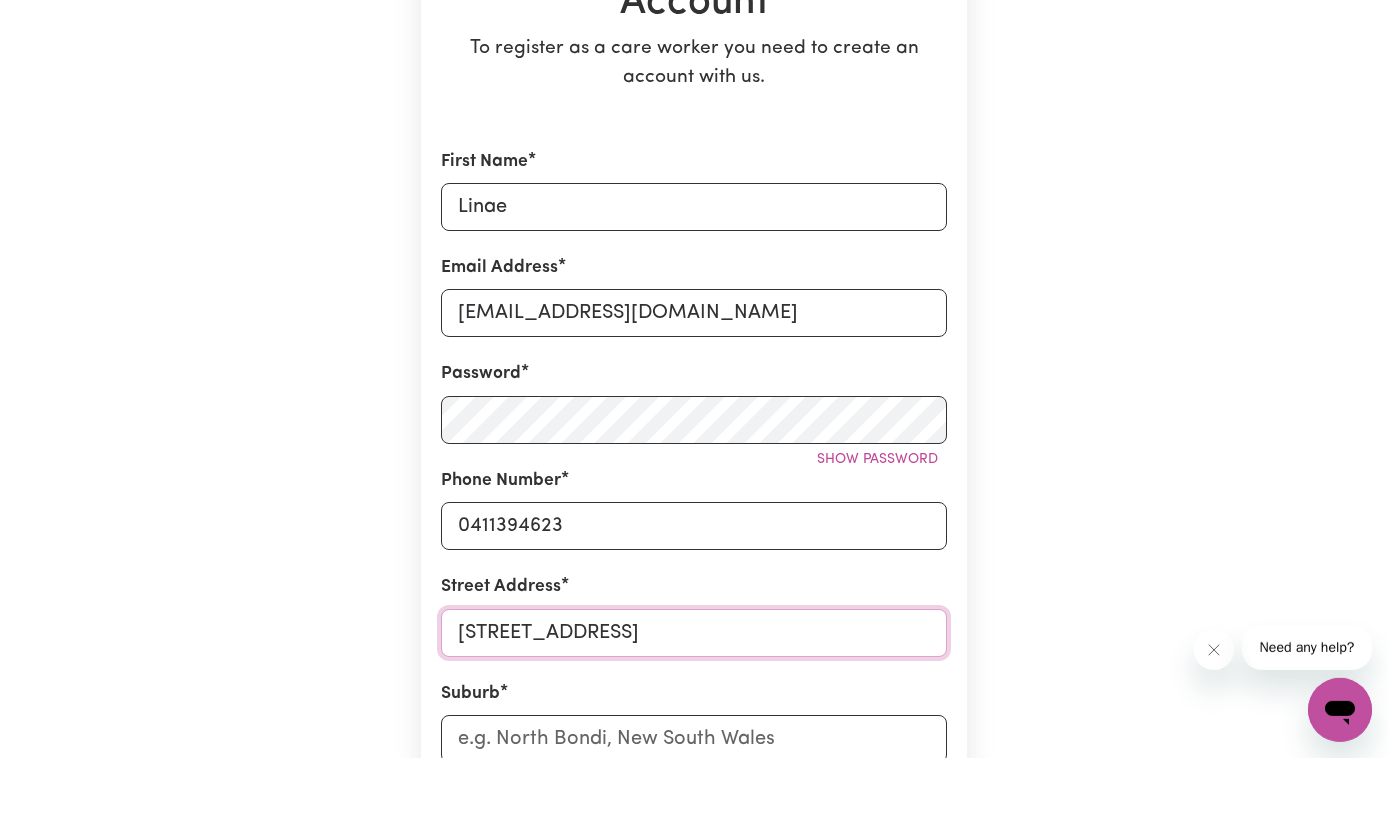 type on "[STREET_ADDRESS]" 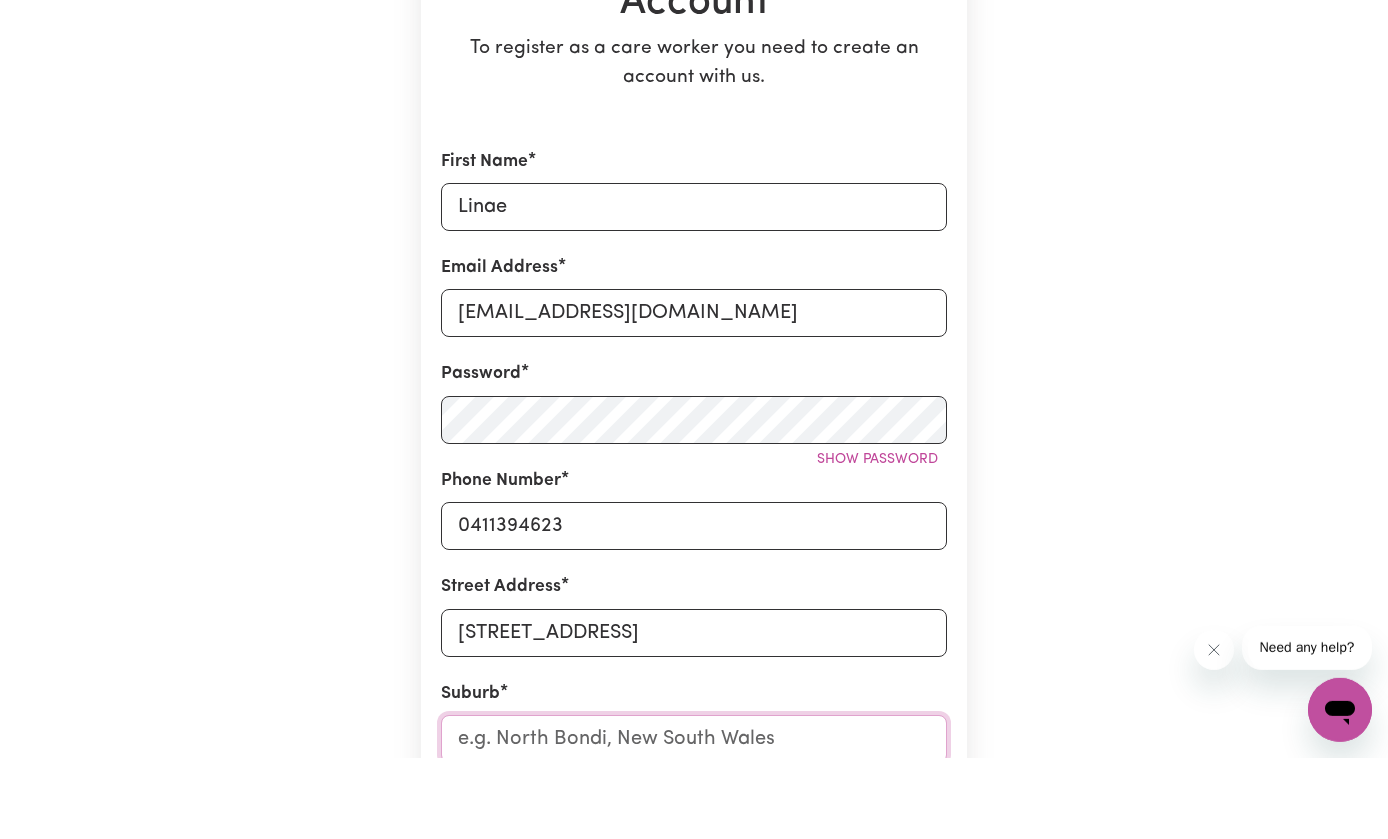 click at bounding box center (694, 820) 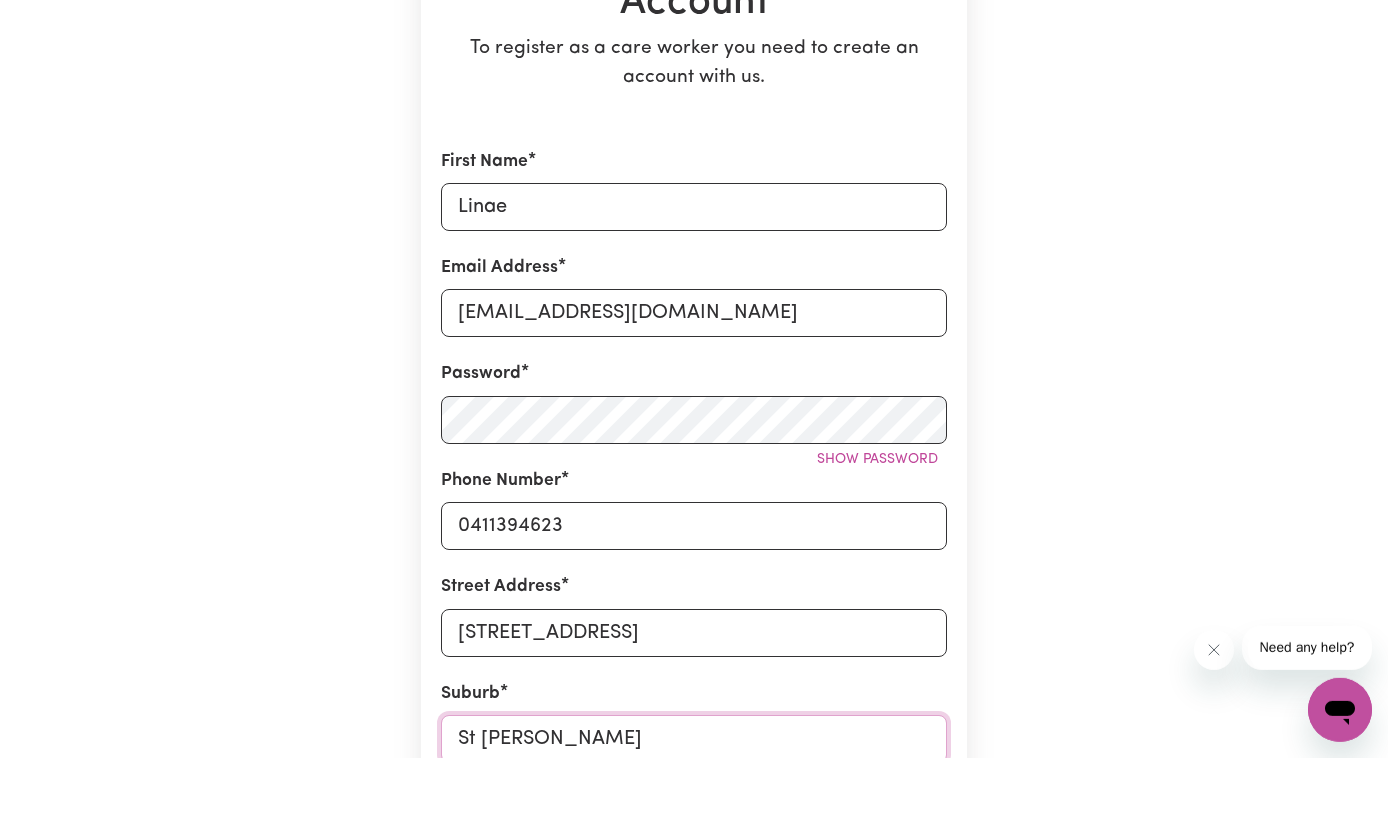 type on "St Marys" 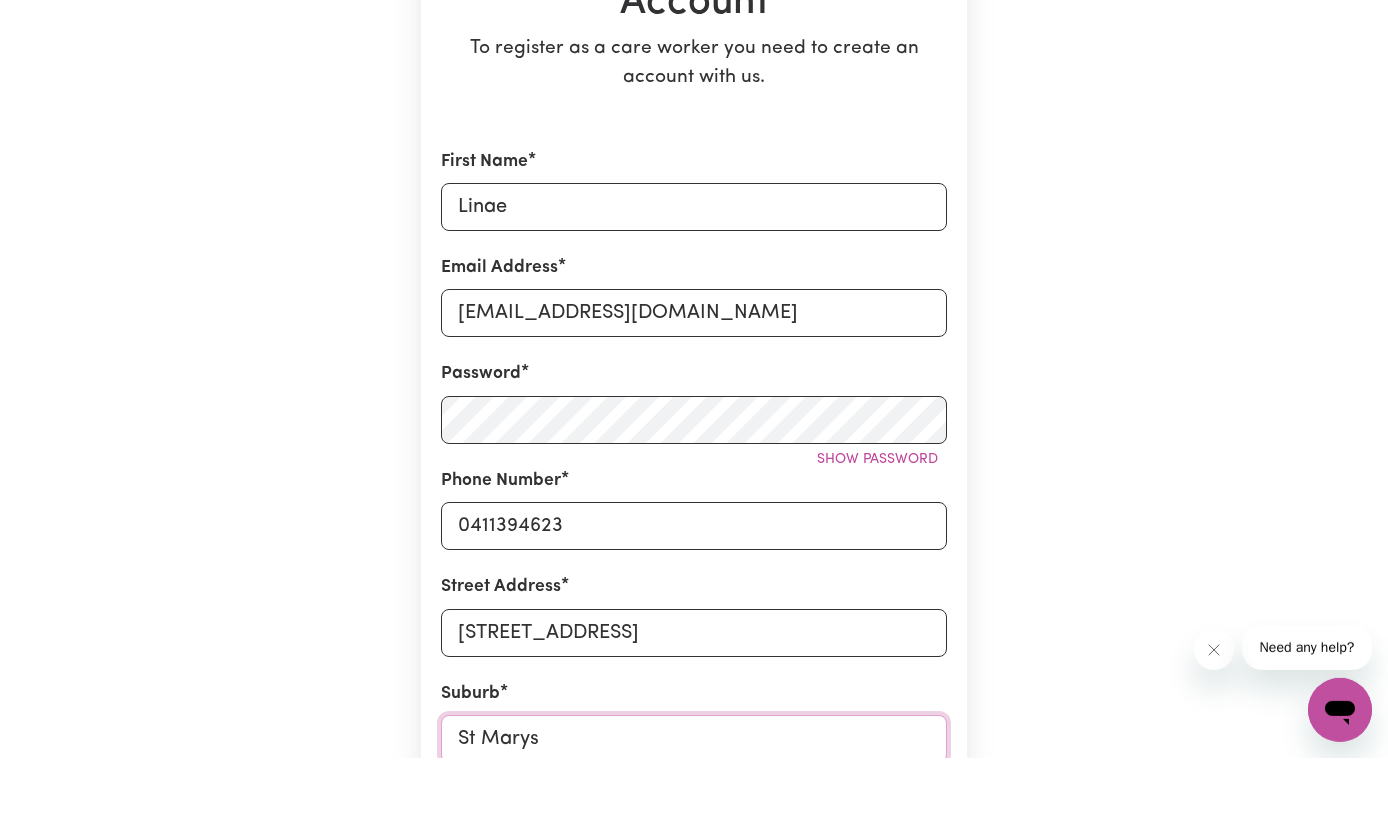 type on "[GEOGRAPHIC_DATA], [GEOGRAPHIC_DATA], 2760" 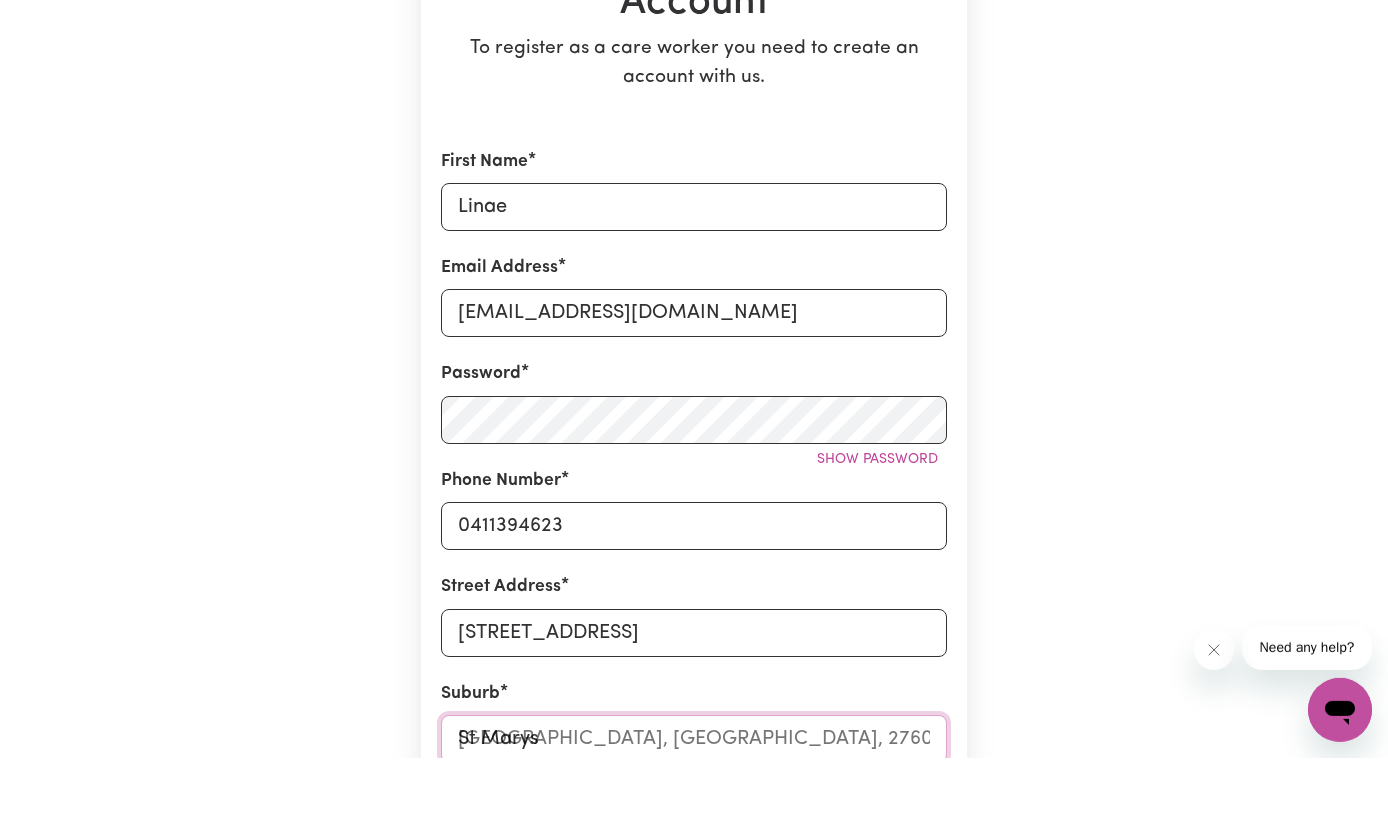 click on "[GEOGRAPHIC_DATA] , [GEOGRAPHIC_DATA], 2760" at bounding box center (694, 873) 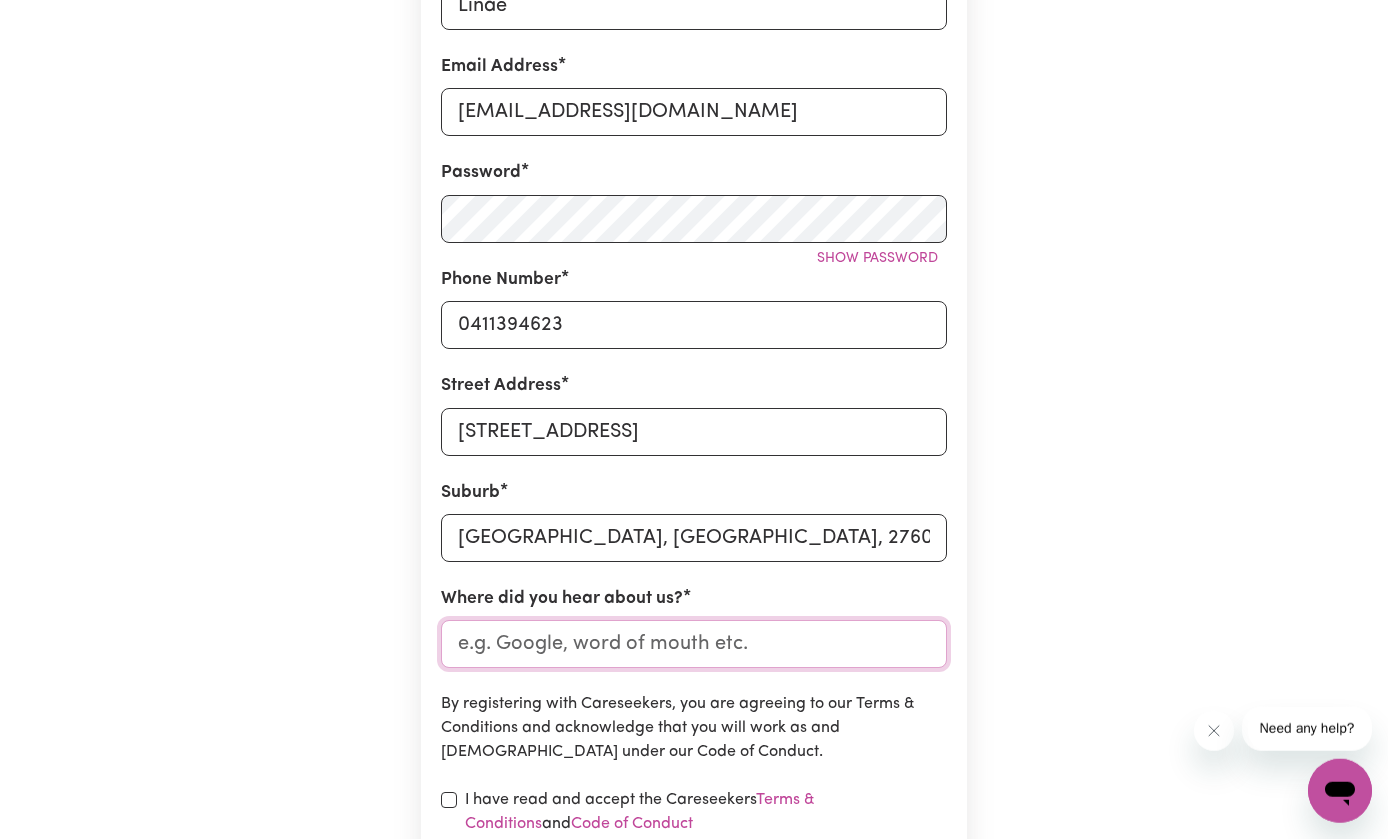 click on "Where did you hear about us?" at bounding box center (694, 644) 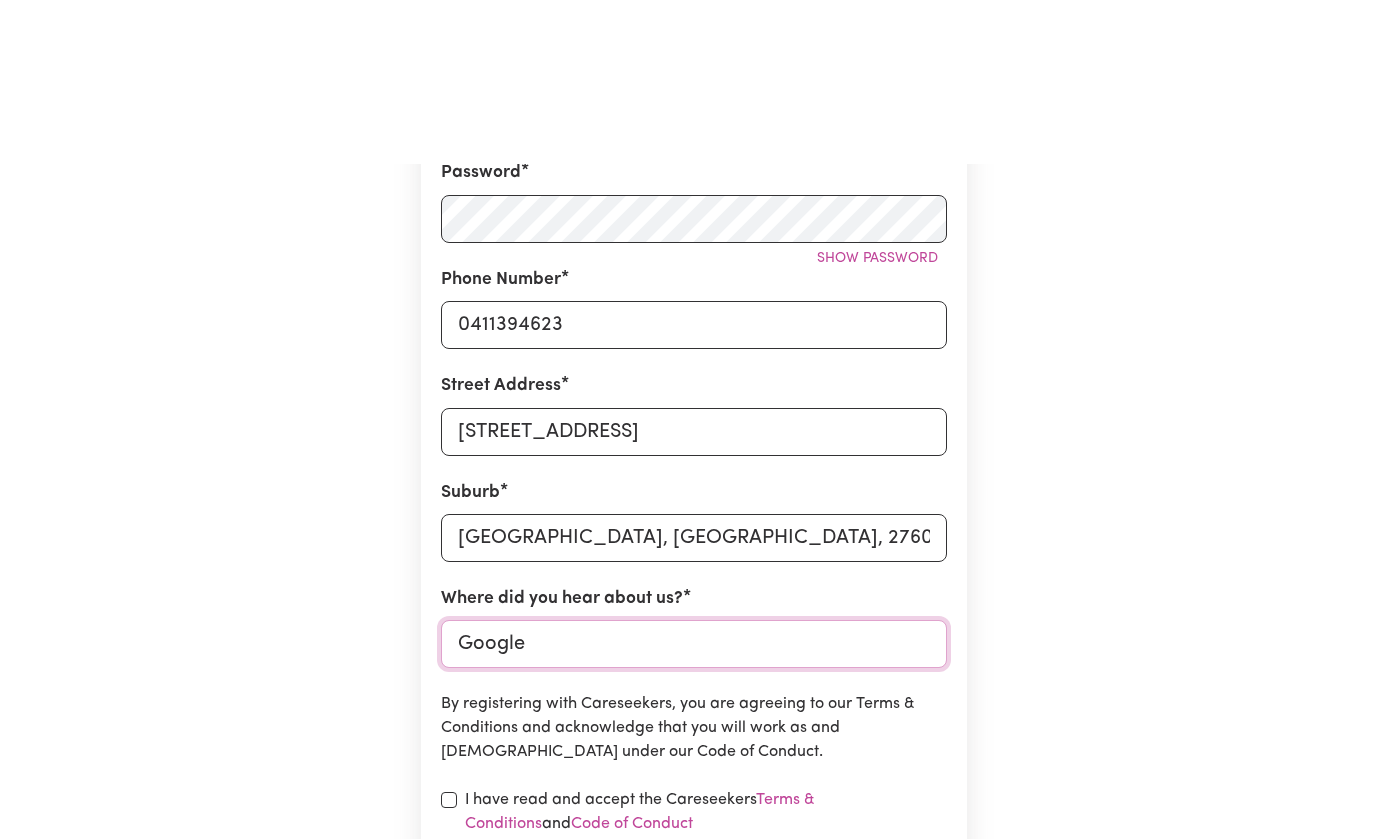 scroll, scrollTop: 677, scrollLeft: 0, axis: vertical 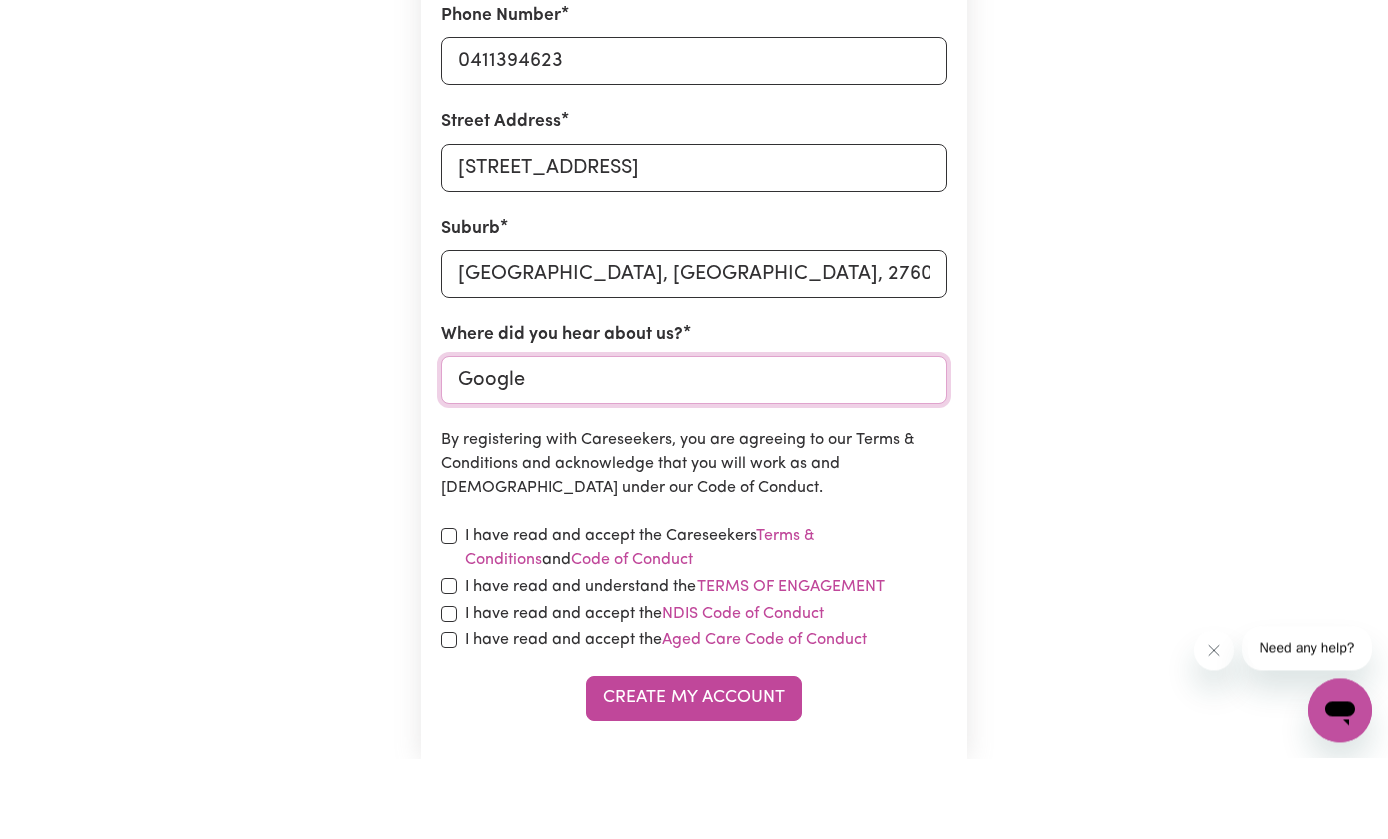 type on "Google" 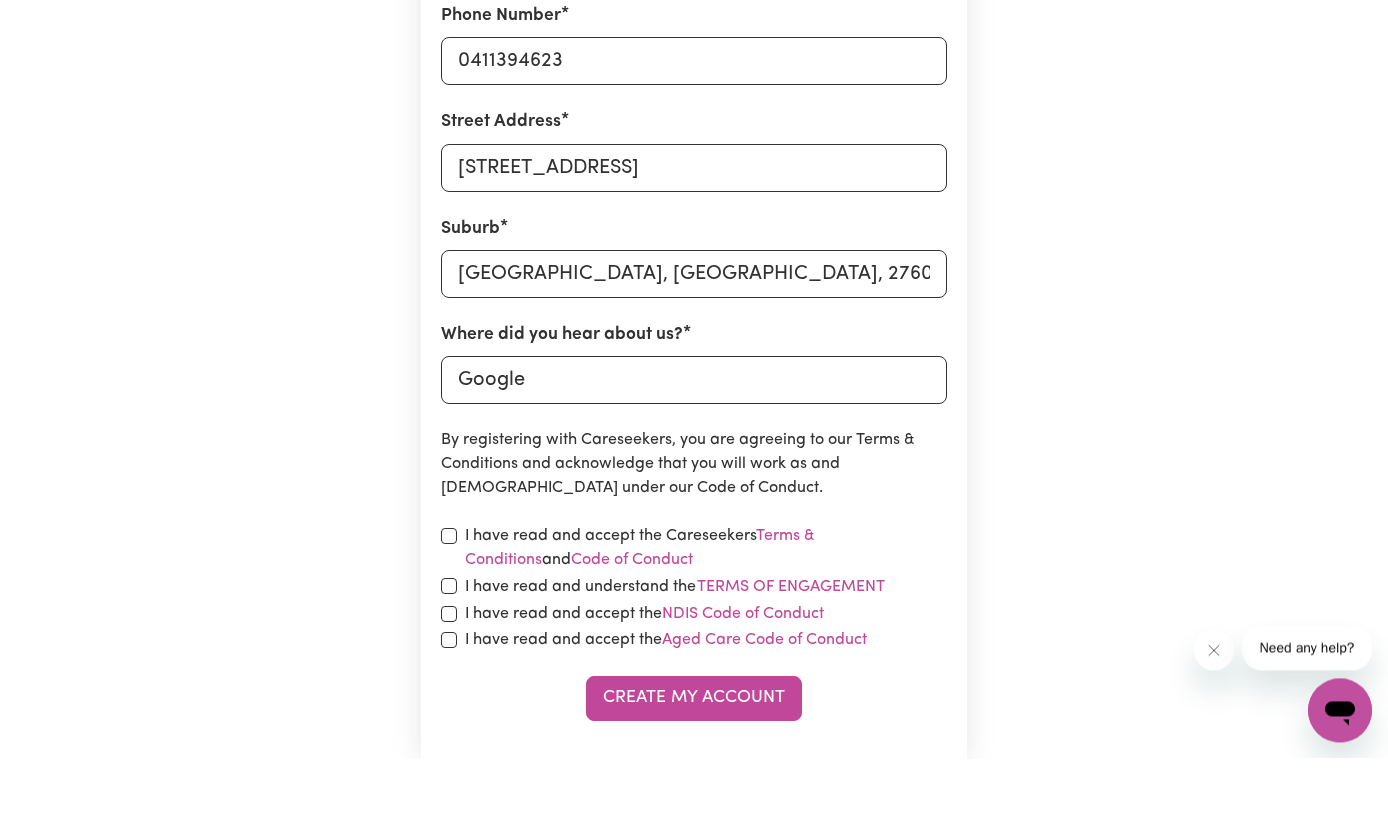 click on "Create A Care Worker Account To register as a care worker you need to create an account with us. First Name [PERSON_NAME] Email Address [EMAIL_ADDRESS][DOMAIN_NAME] Password Show password Phone Number 0411394623 Street Address [STREET_ADDRESS] Where did you hear about us? Google By registering with Careseekers, you are agreeing to our Terms & Conditions and acknowledge that you will work as and [DEMOGRAPHIC_DATA] under our Code of Conduct. I have read and accept the Careseekers  Terms & Conditions  and  Code of Conduct I have read and understand the  Terms of Engagement I have read and accept the  NDIS Code of Conduct I have read and accept the  Aged Care Code of Conduct Create My Account" at bounding box center (694, 149) 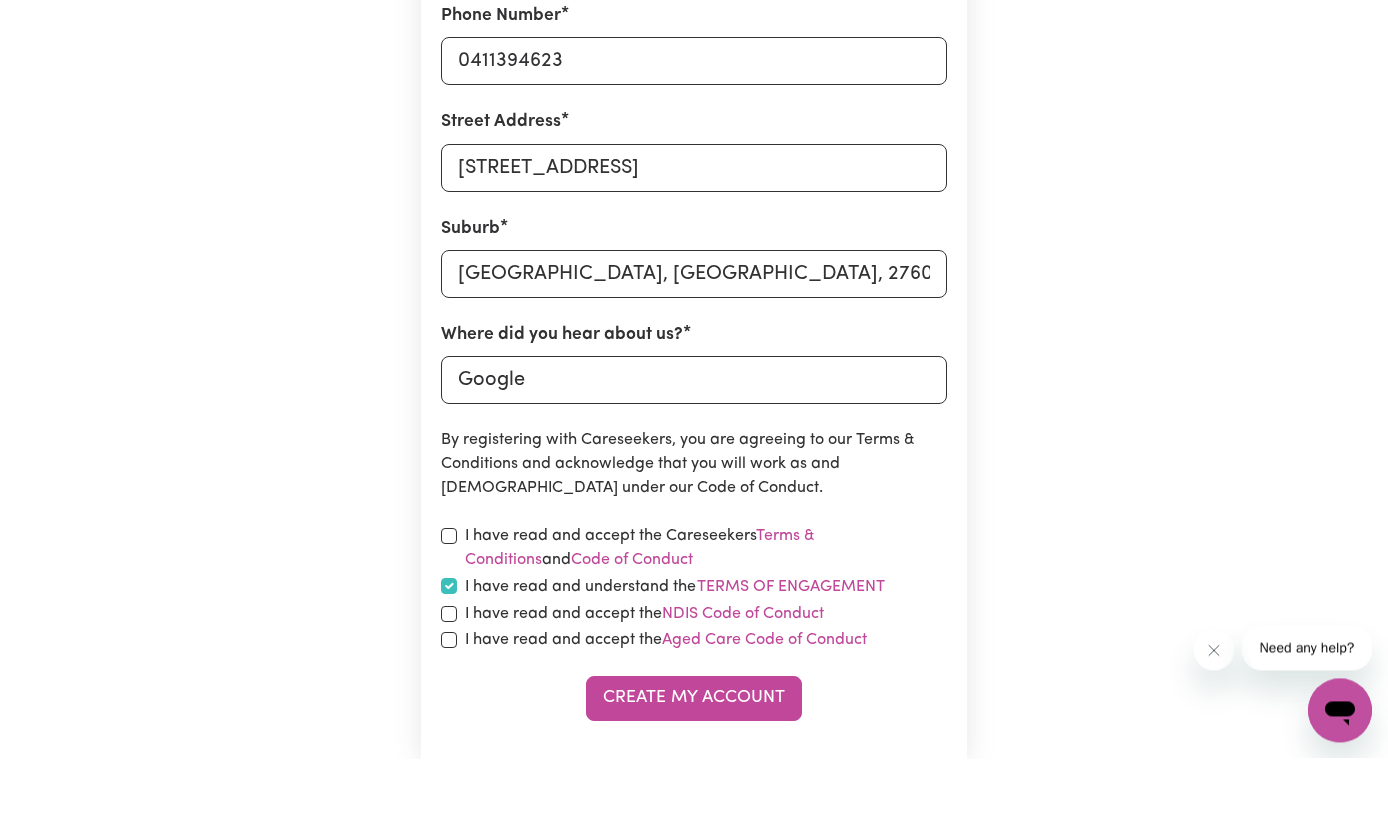 checkbox on "true" 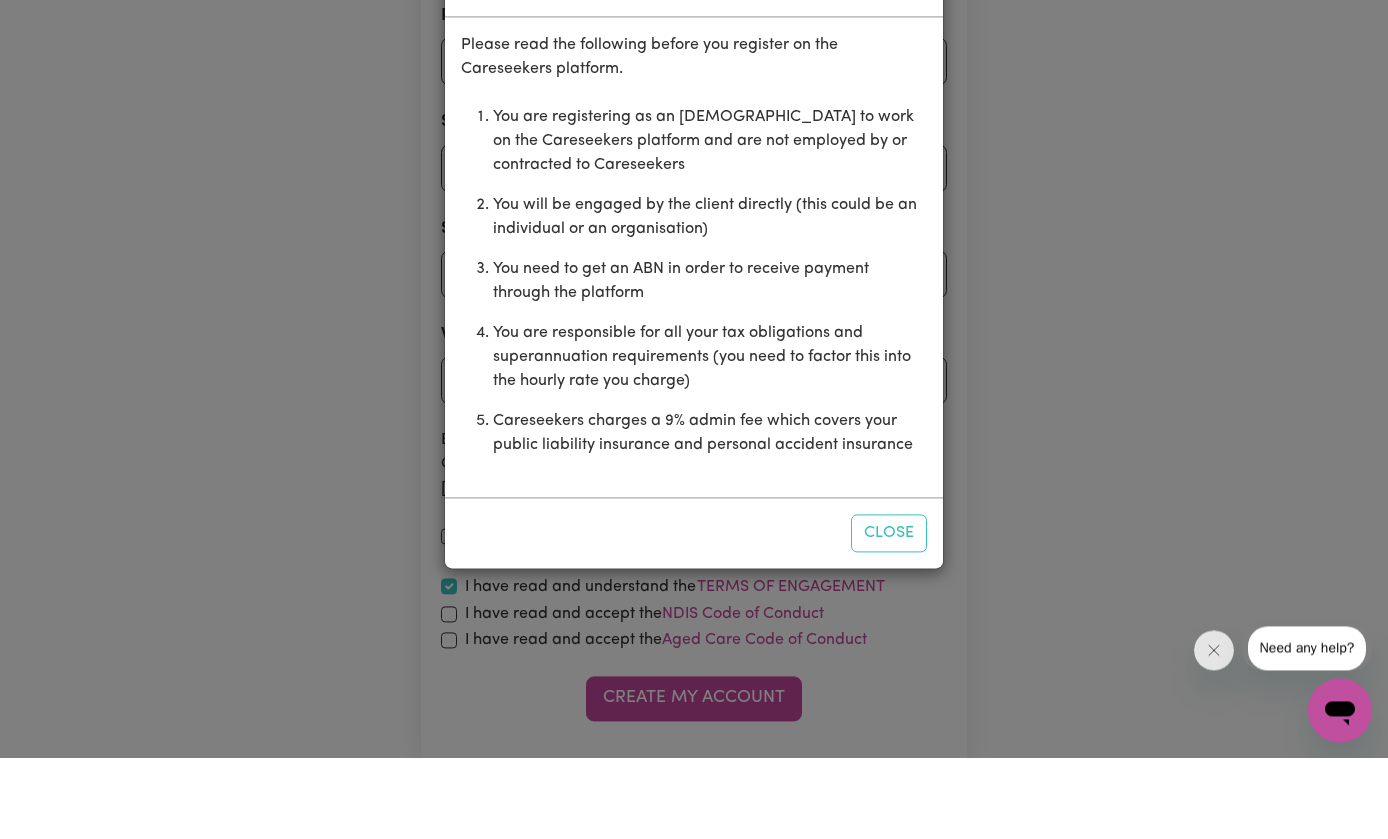 scroll, scrollTop: 758, scrollLeft: 0, axis: vertical 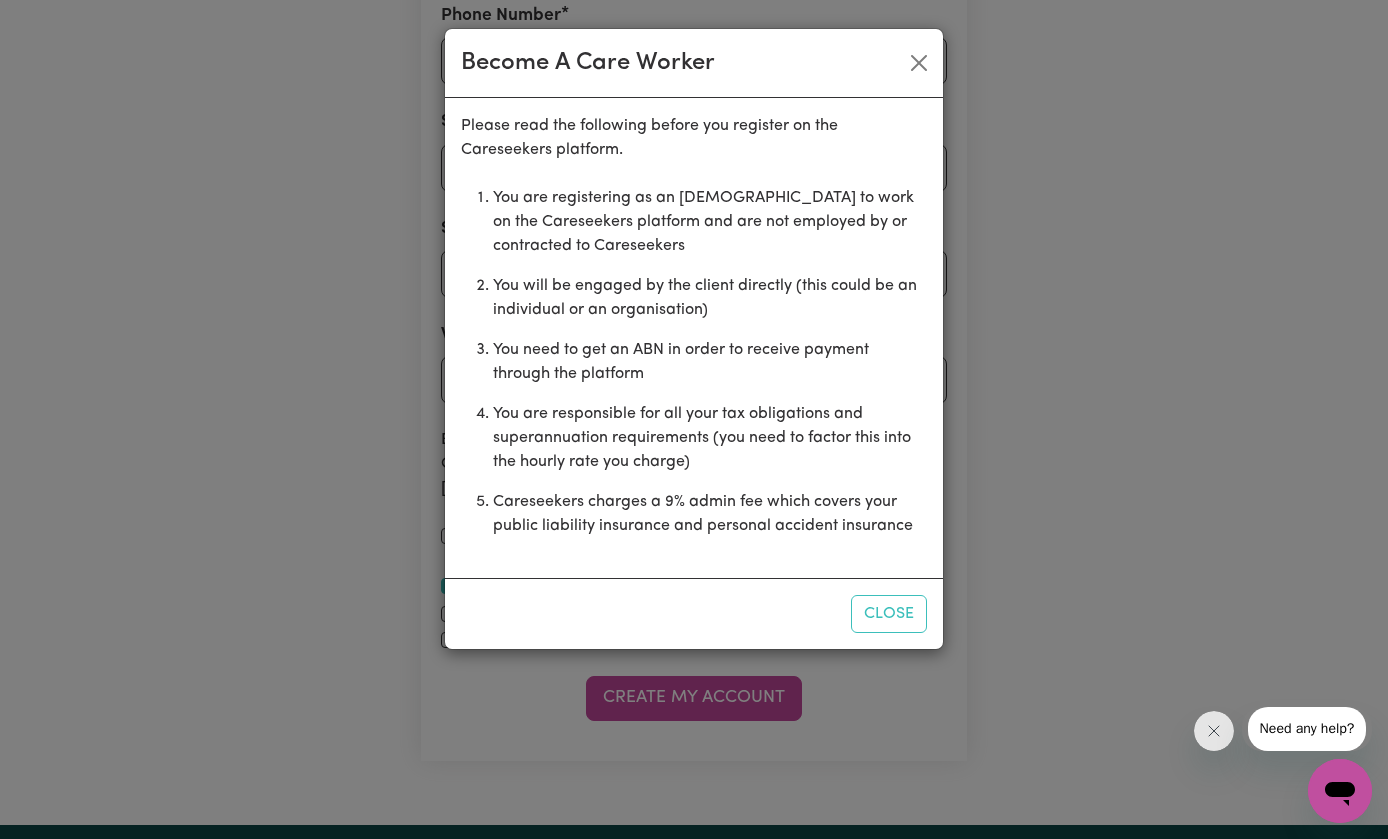 click on "Close" at bounding box center (889, 614) 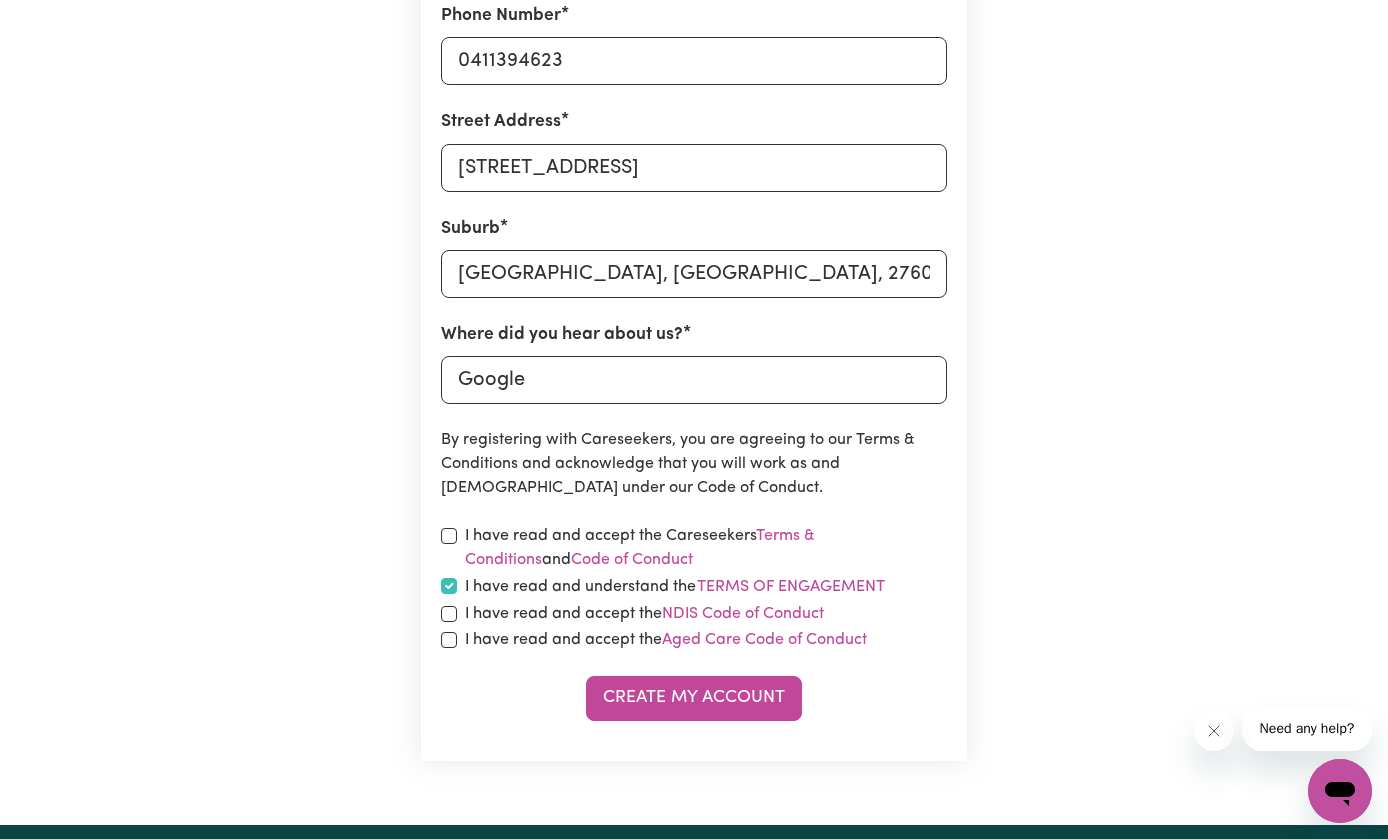 click at bounding box center [449, 536] 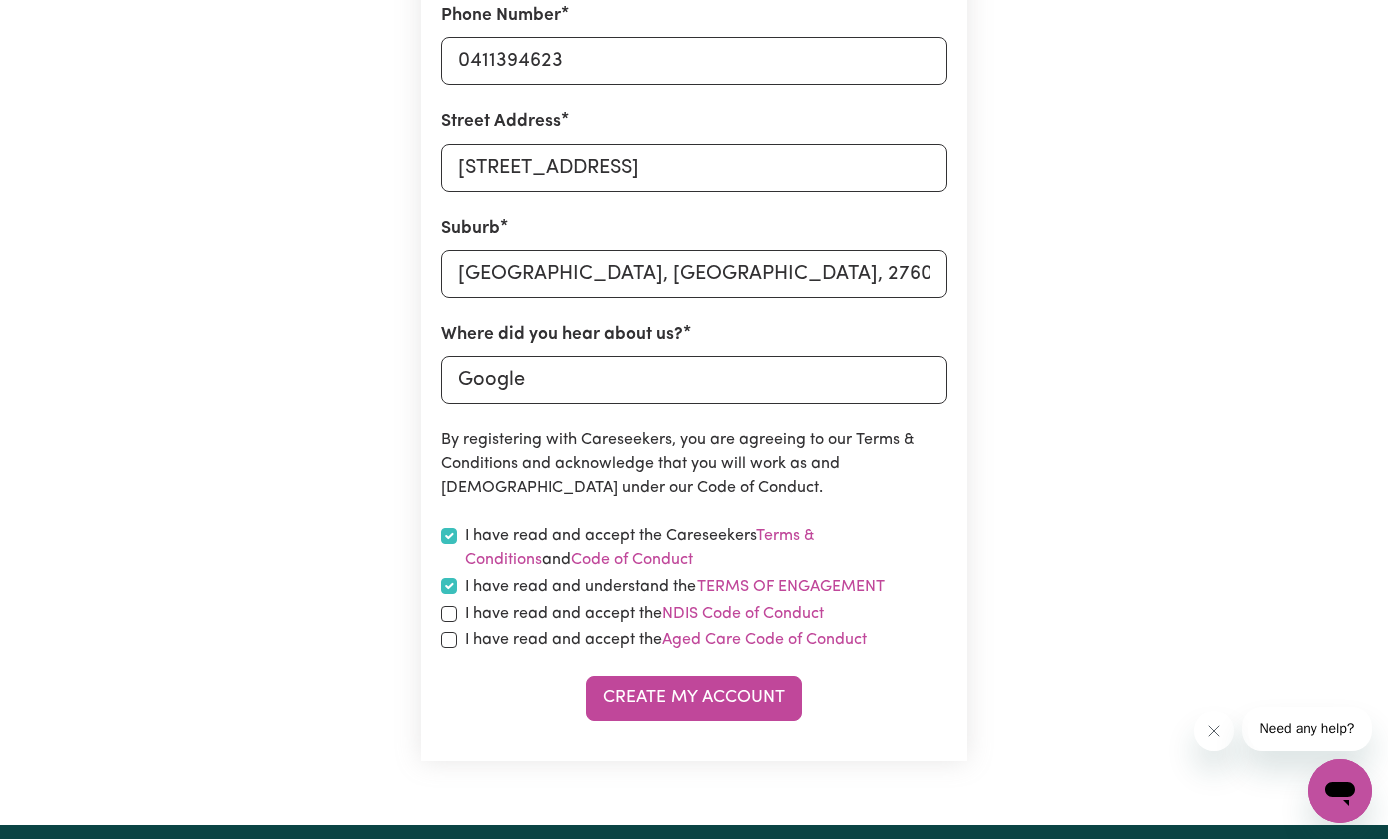 checkbox on "true" 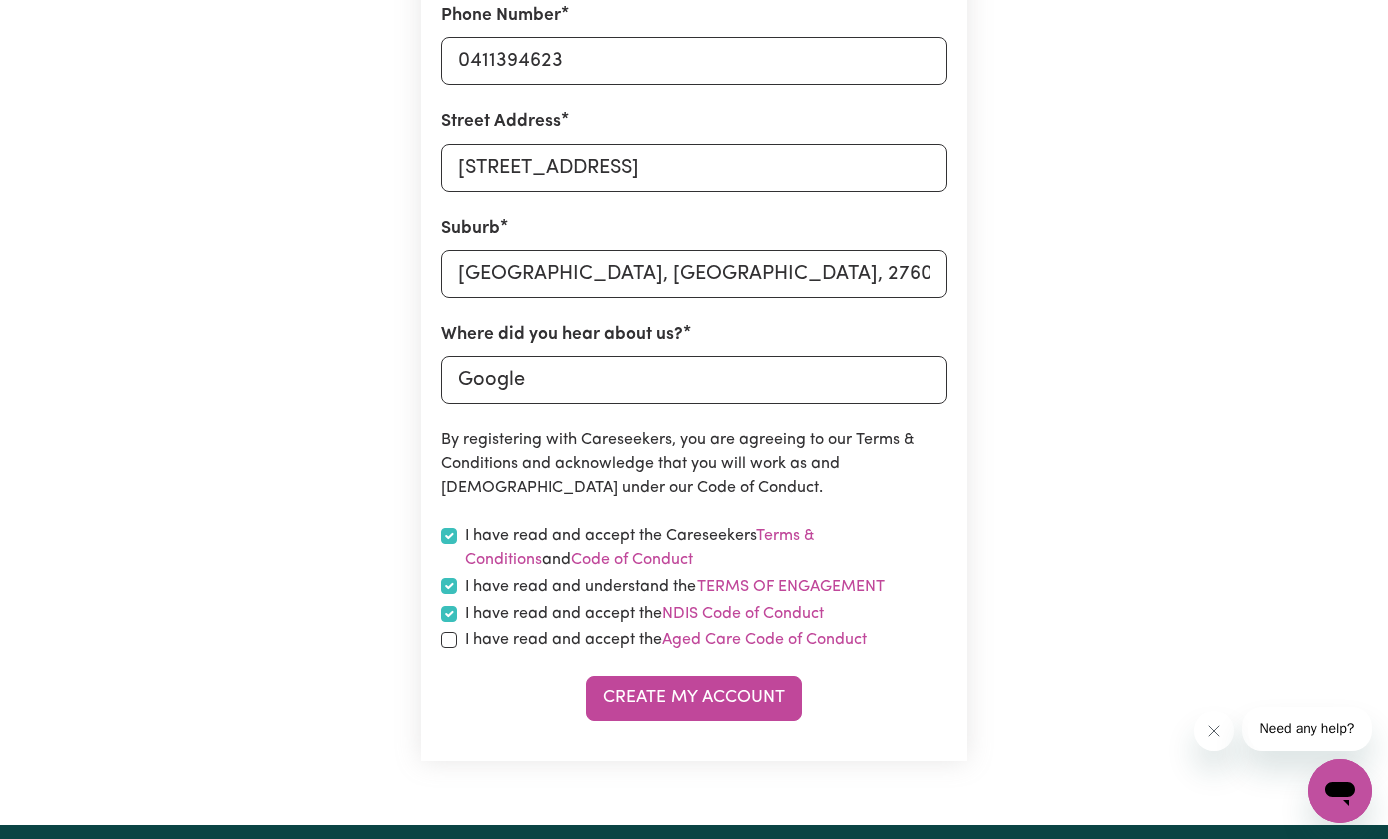 checkbox on "true" 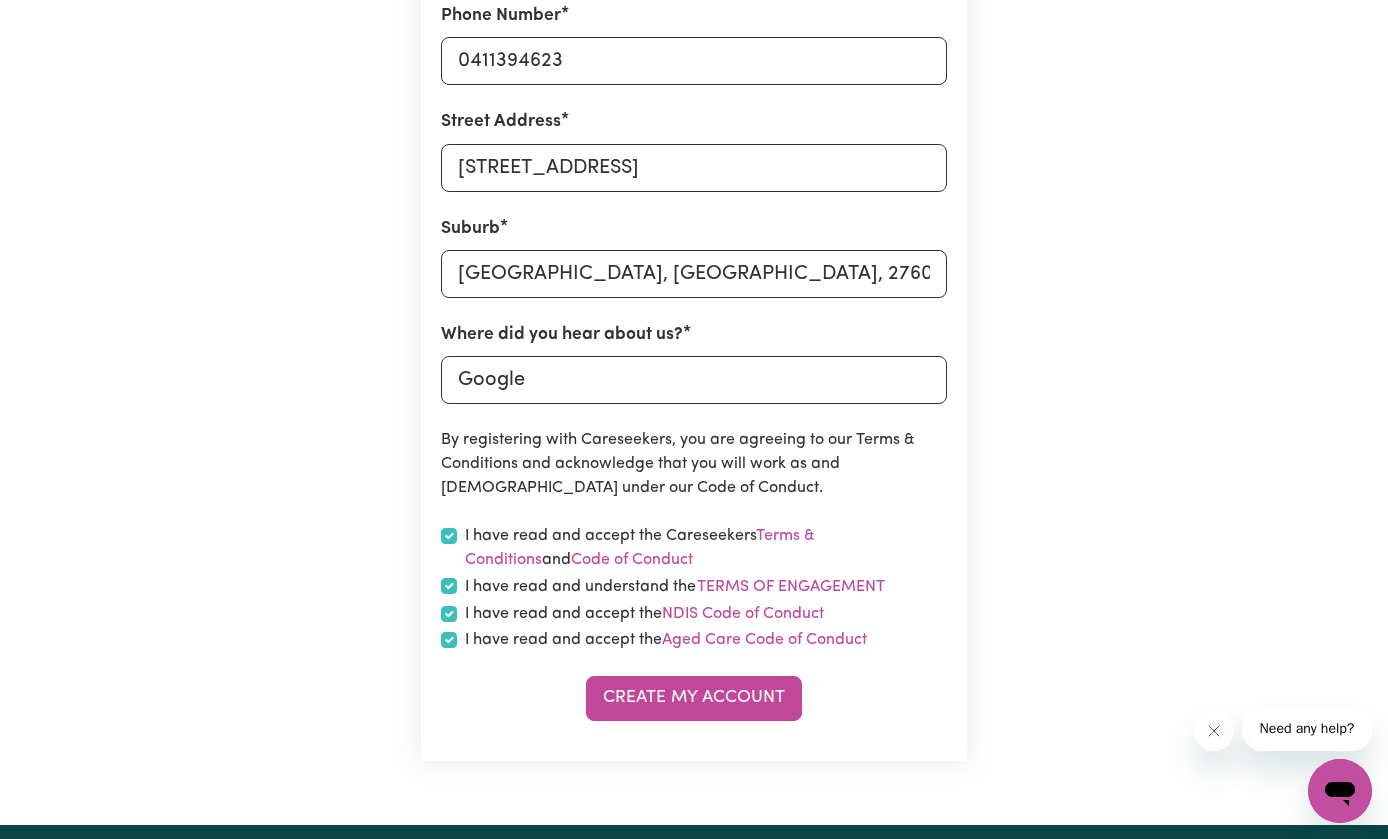 checkbox on "true" 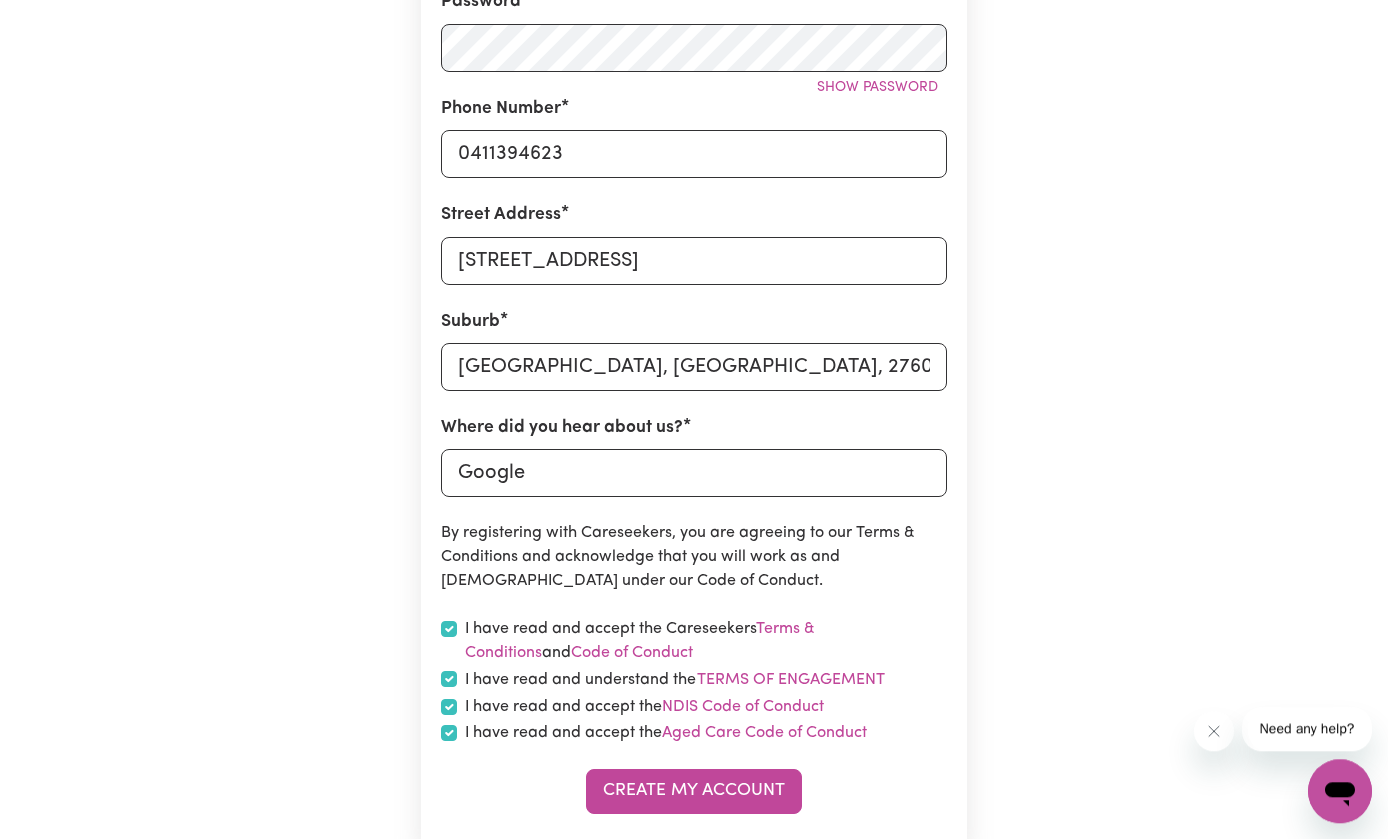 click on "Create My Account" at bounding box center [694, 791] 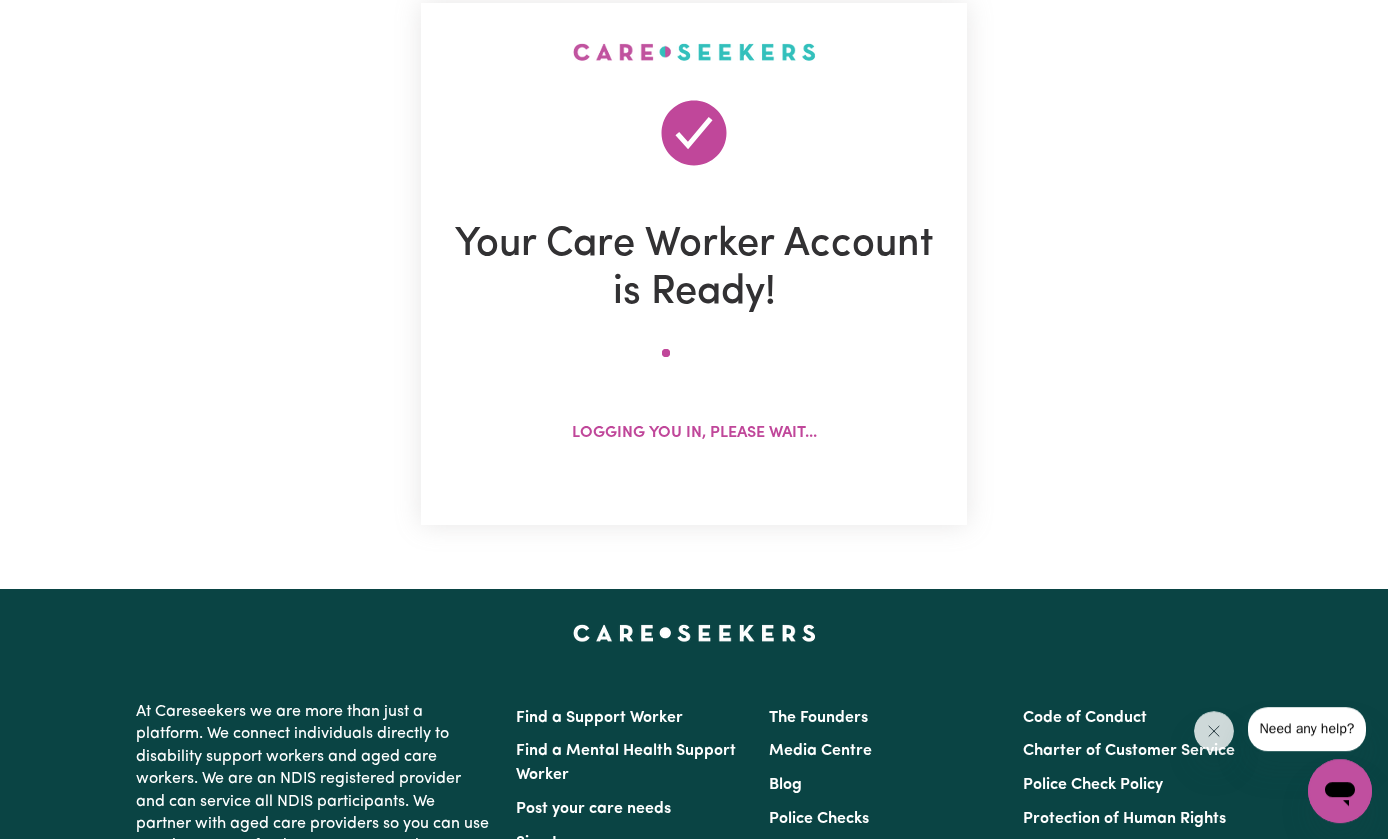 scroll, scrollTop: 0, scrollLeft: 0, axis: both 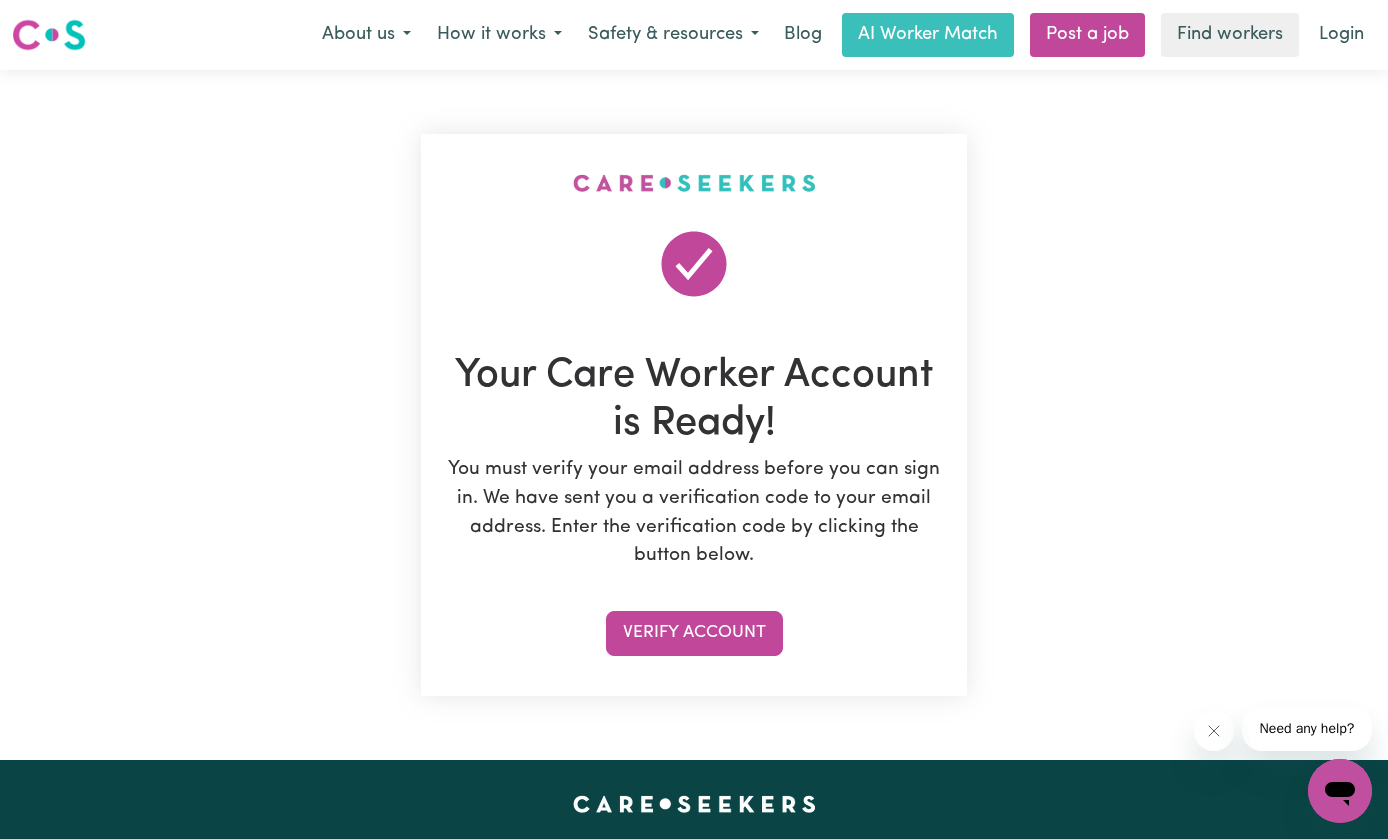 click on "Verify Account" at bounding box center [694, 633] 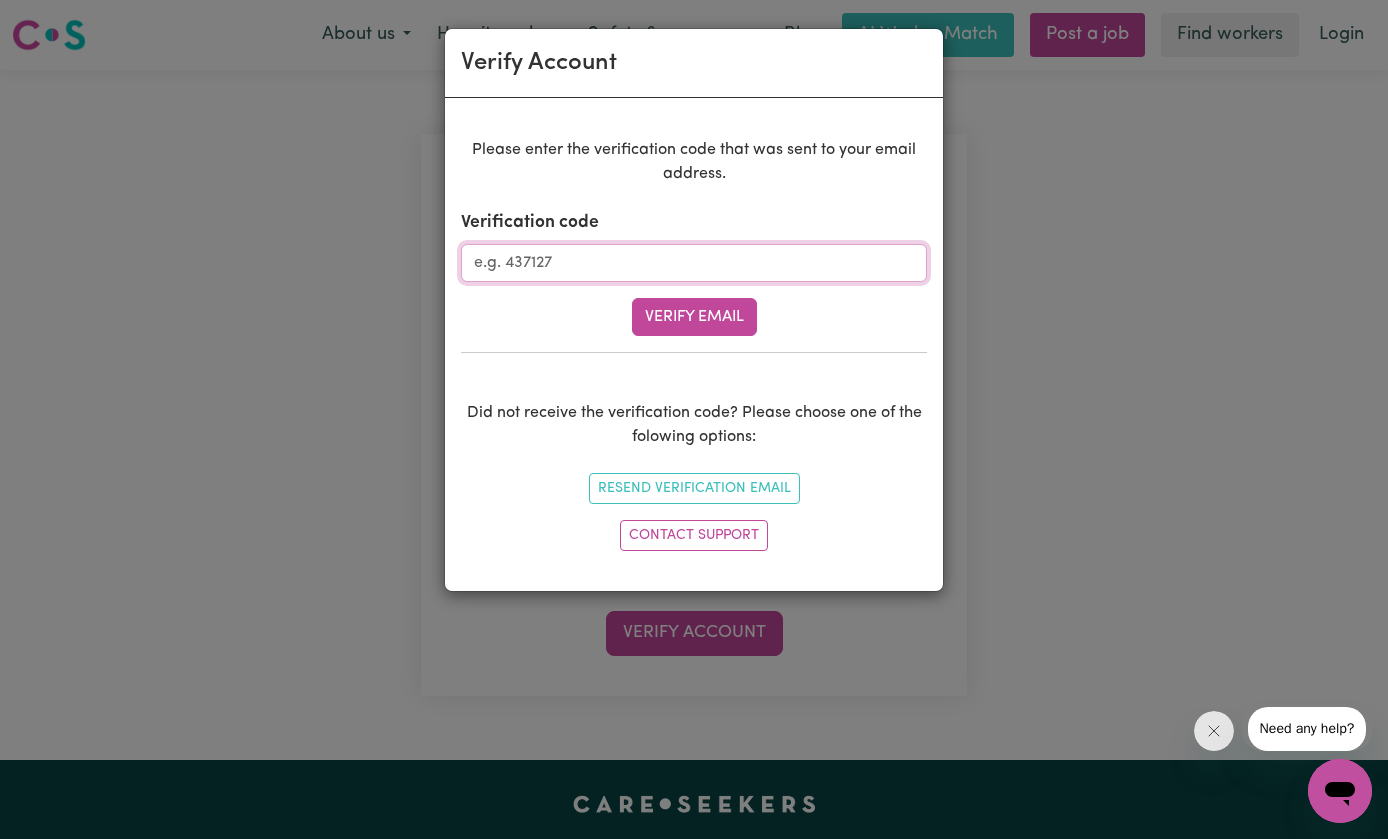 click on "Verification code" at bounding box center (694, 263) 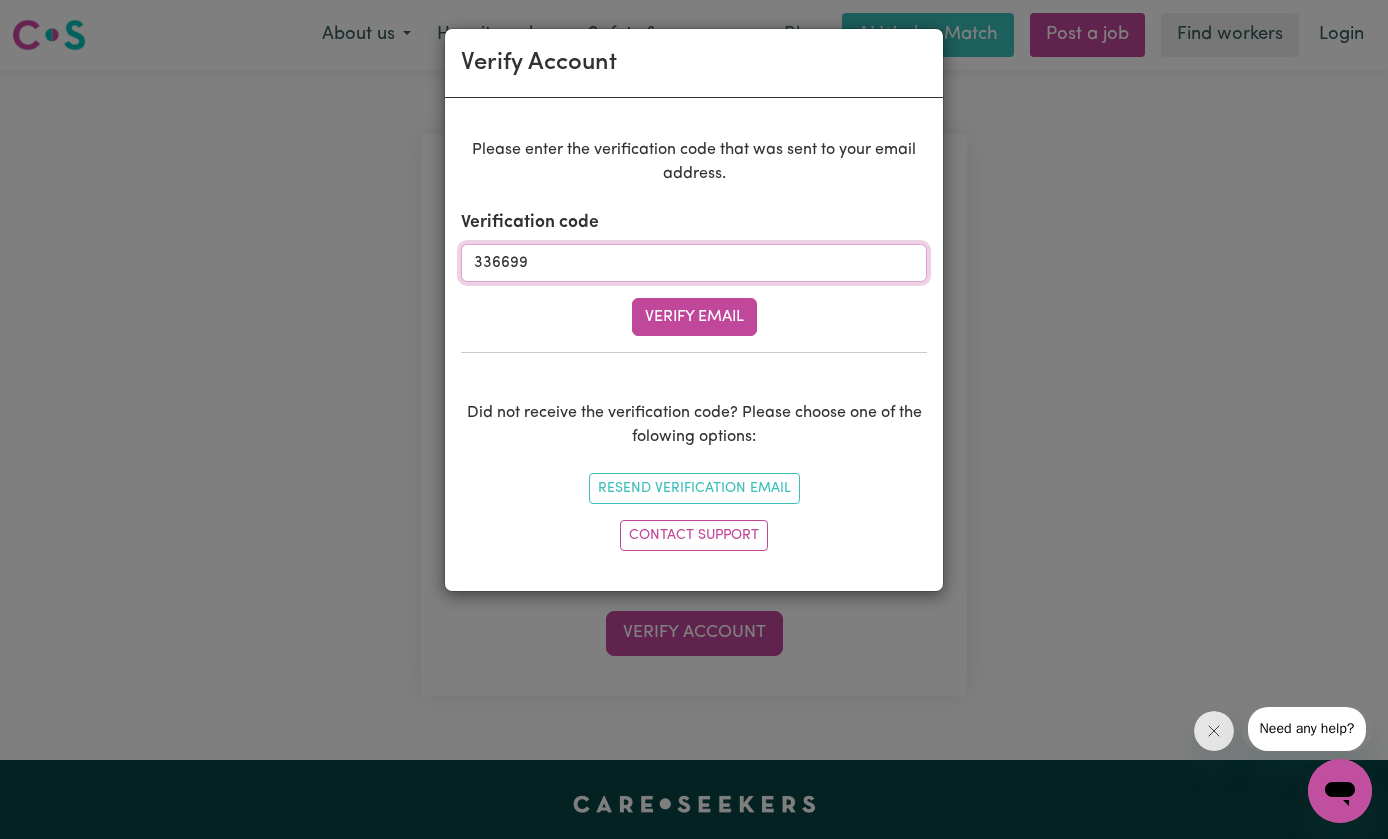 type on "336699" 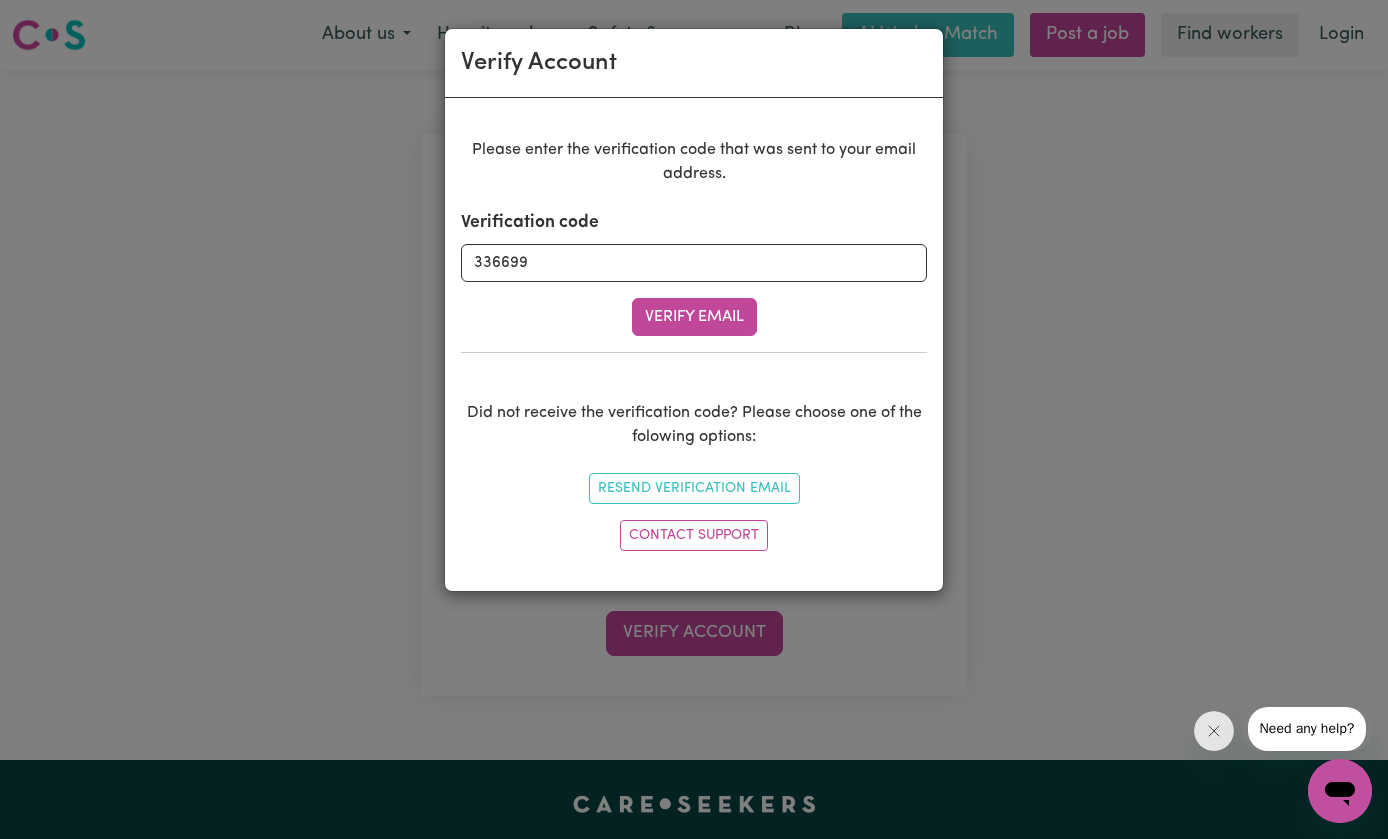 click on "Verify Email" at bounding box center [694, 317] 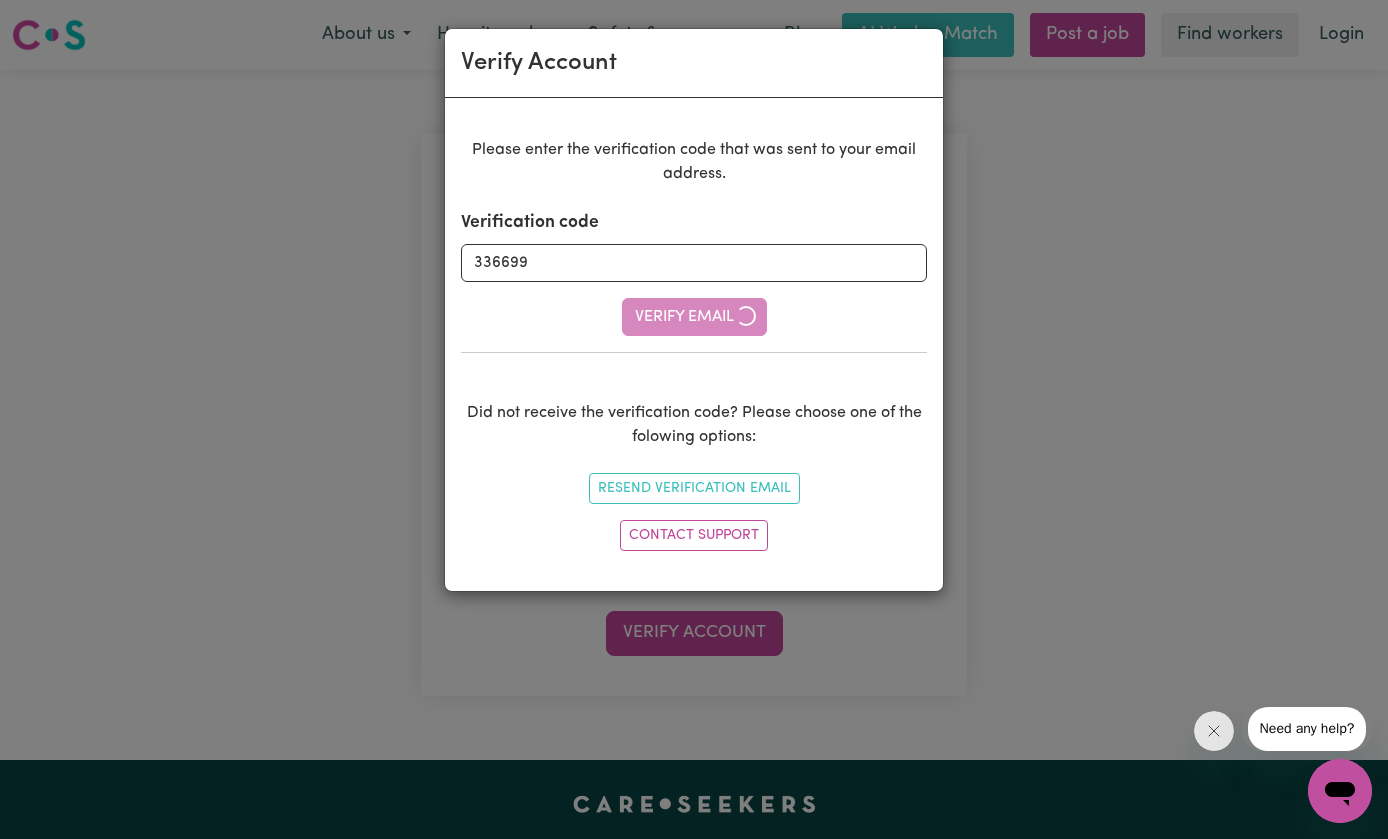 type 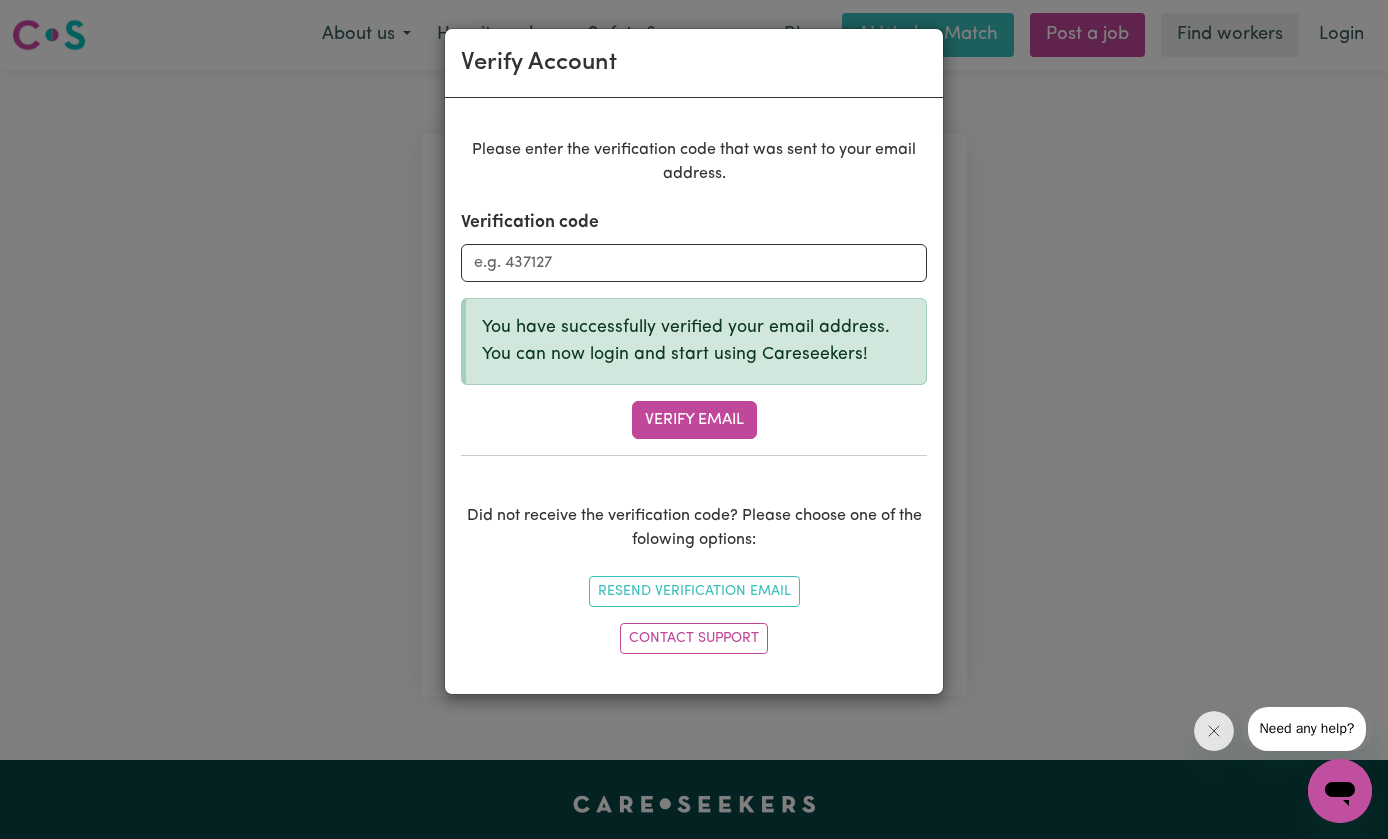 click on "Verify Account Please enter the verification code that was sent to your email address. Verification code You have successfully verified your email address. You can now login and start using Careseekers! Verify Email Did not receive the verification code? Please choose one of the folowing options: Resend Verification Email Contact Support" at bounding box center [694, 419] 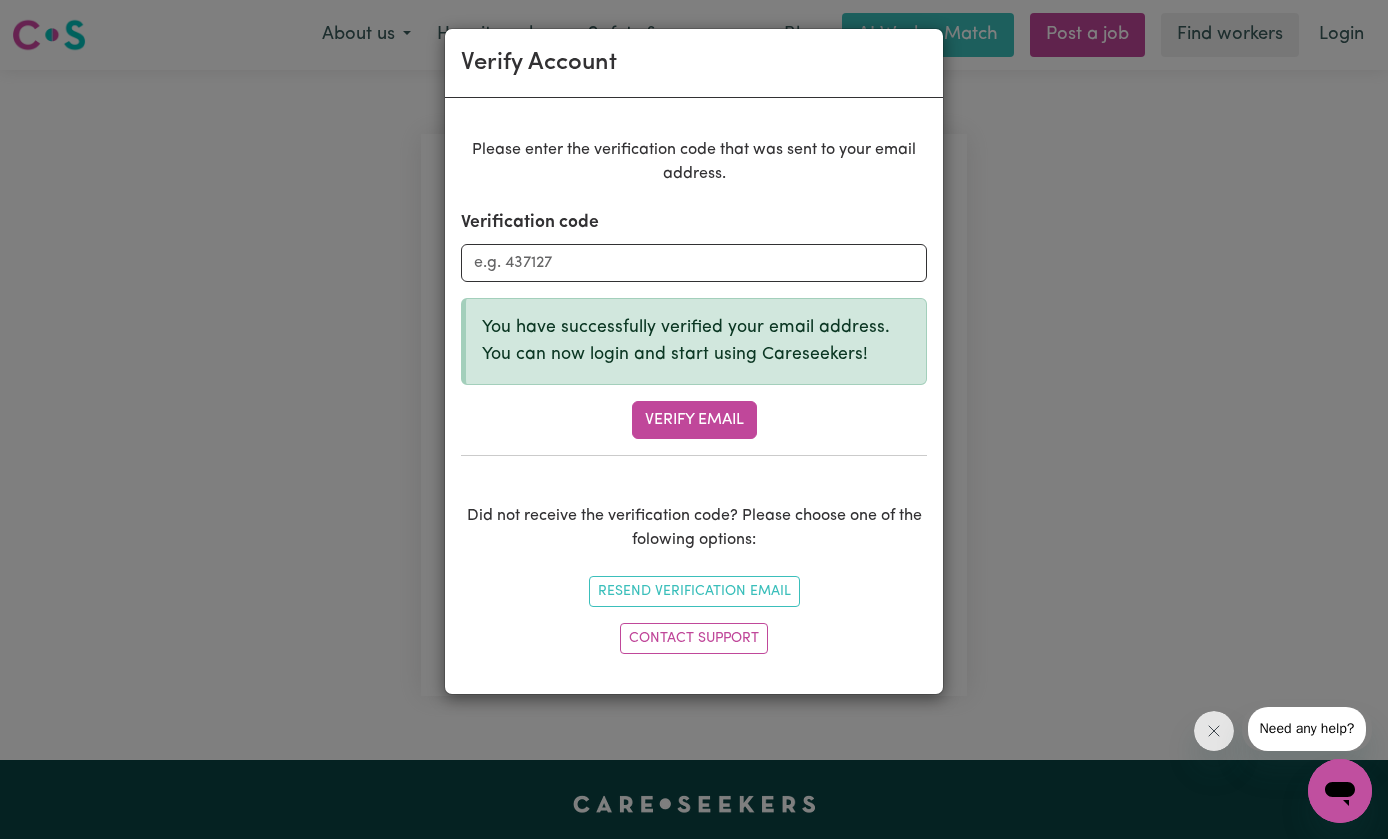 click on "Verify Email" at bounding box center [694, 420] 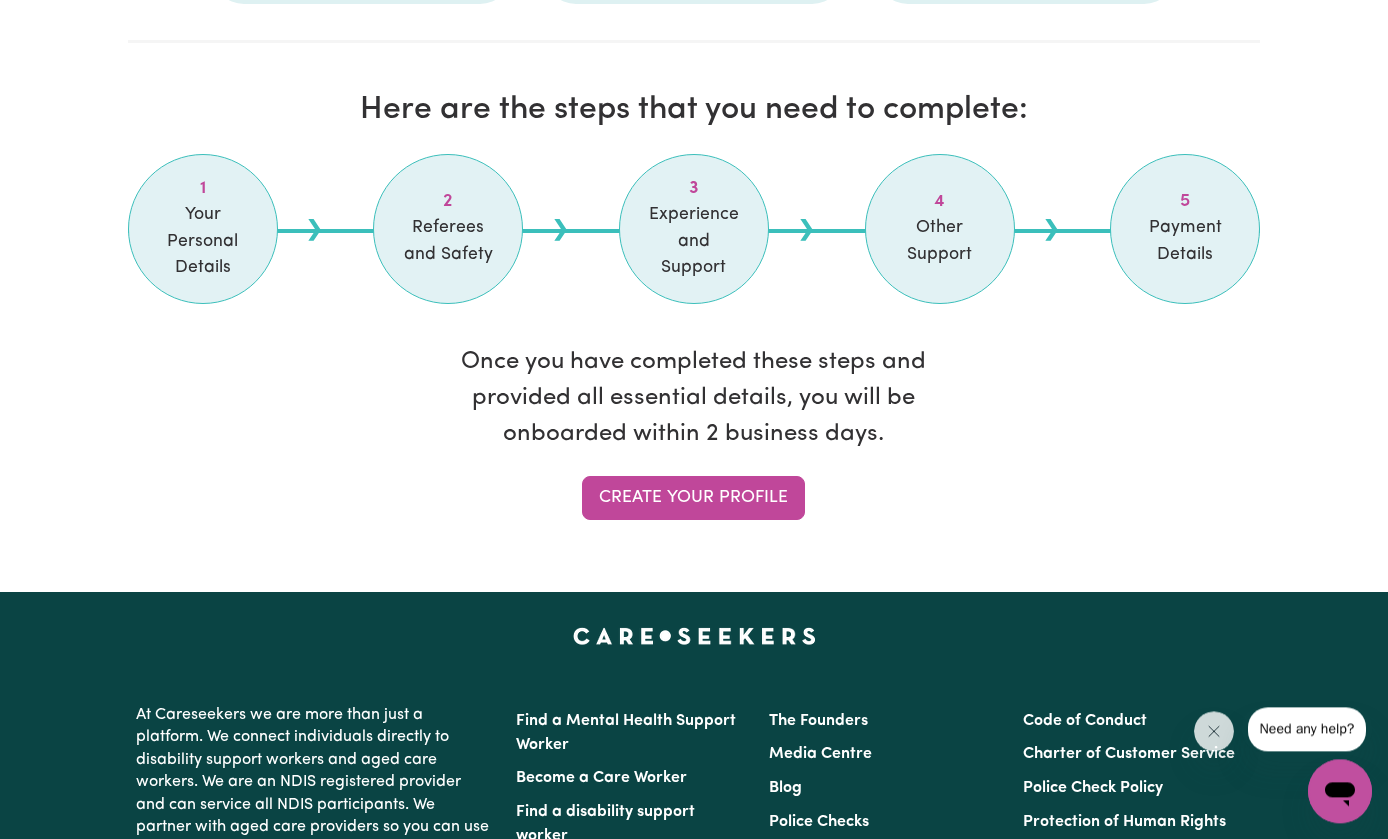 scroll, scrollTop: 1618, scrollLeft: 0, axis: vertical 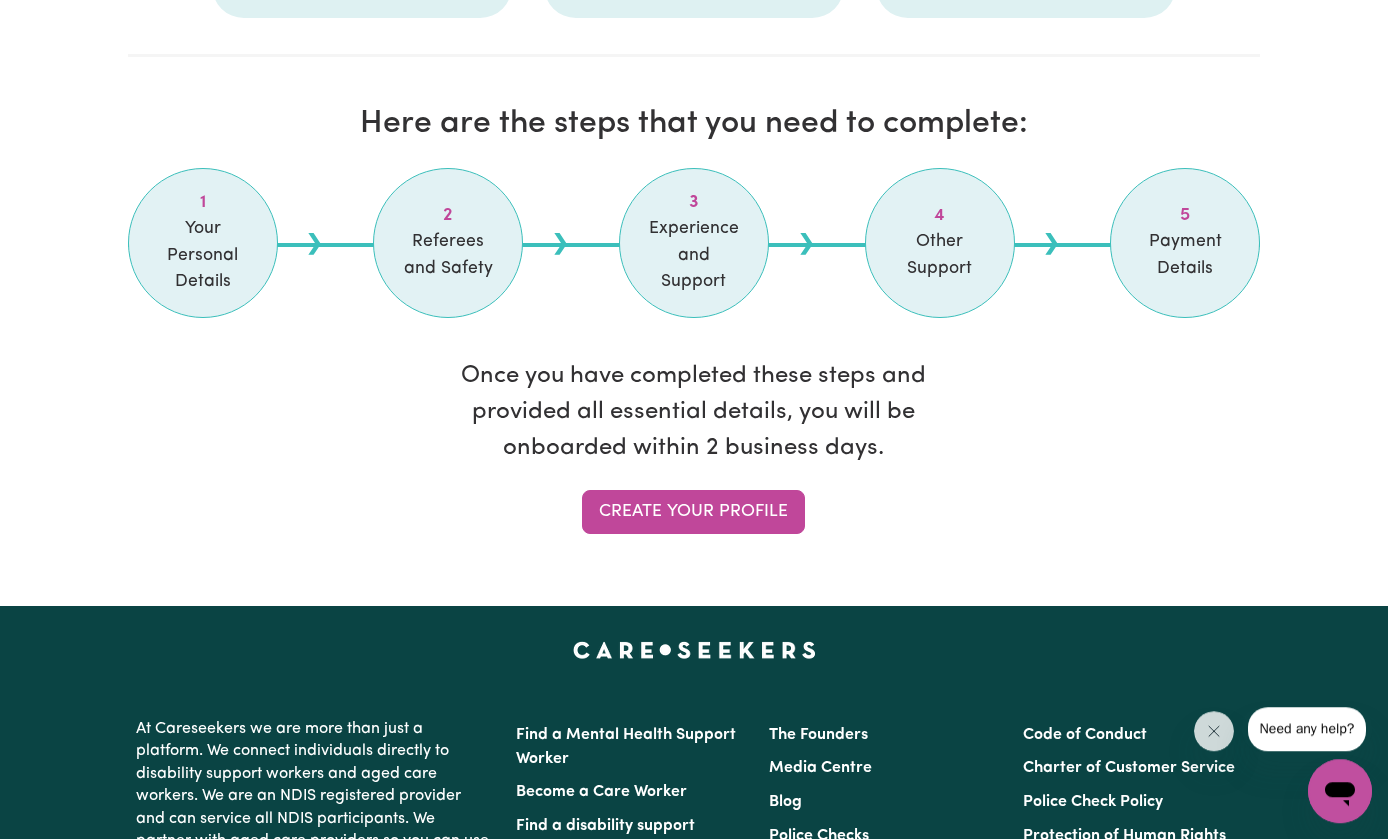 click on "Create your profile" at bounding box center (693, 512) 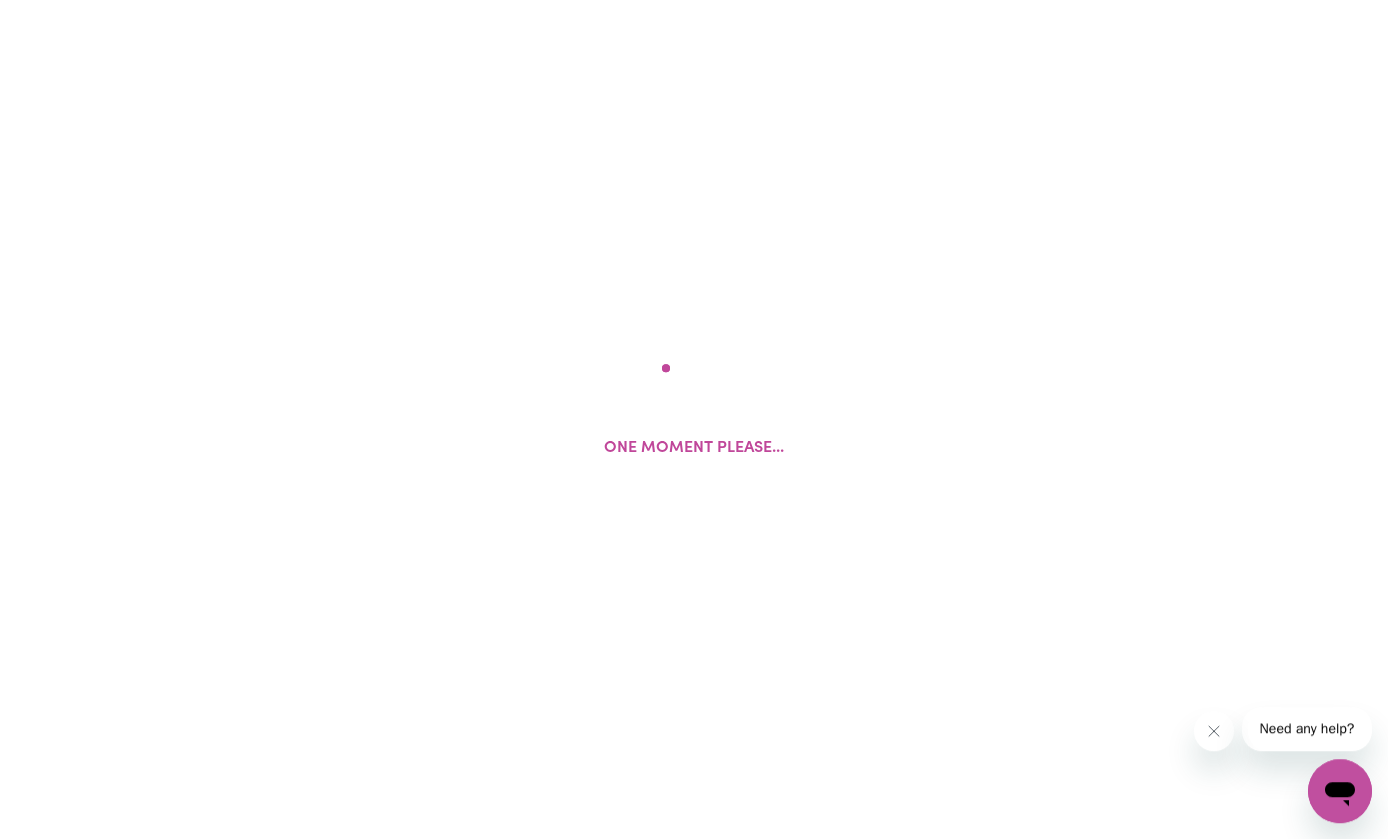 scroll, scrollTop: 0, scrollLeft: 0, axis: both 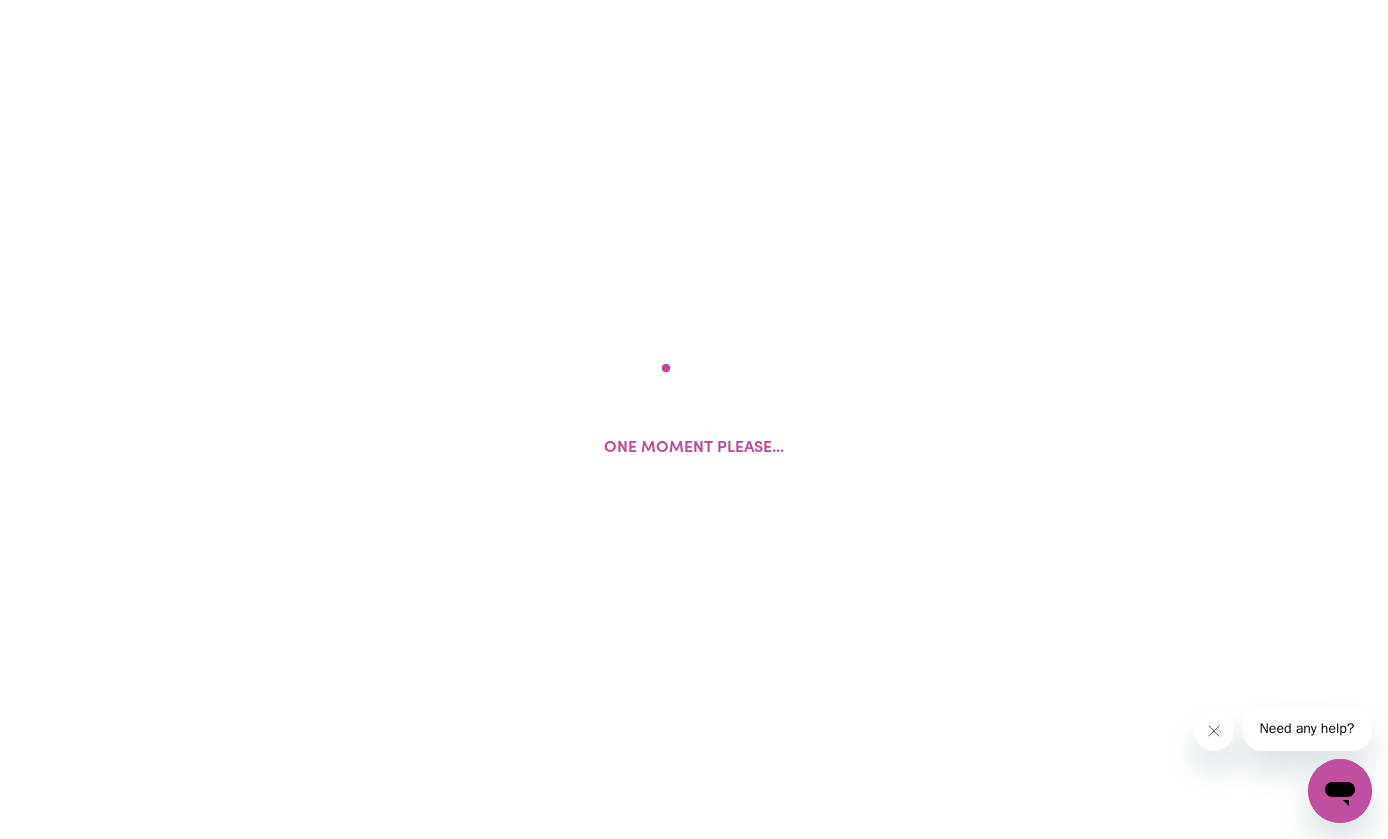 select on "Studying a healthcare related degree or qualification" 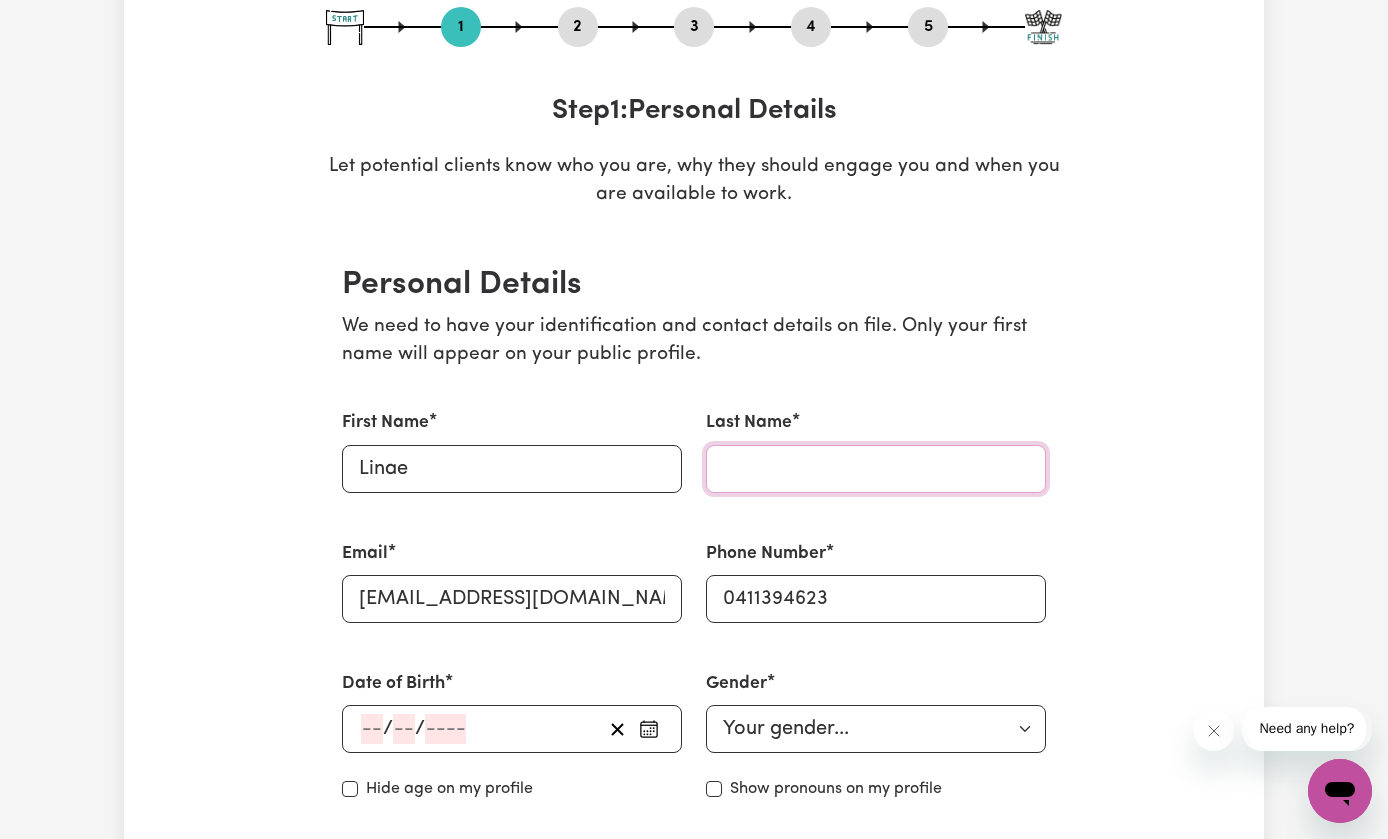 click on "Last Name" at bounding box center (876, 469) 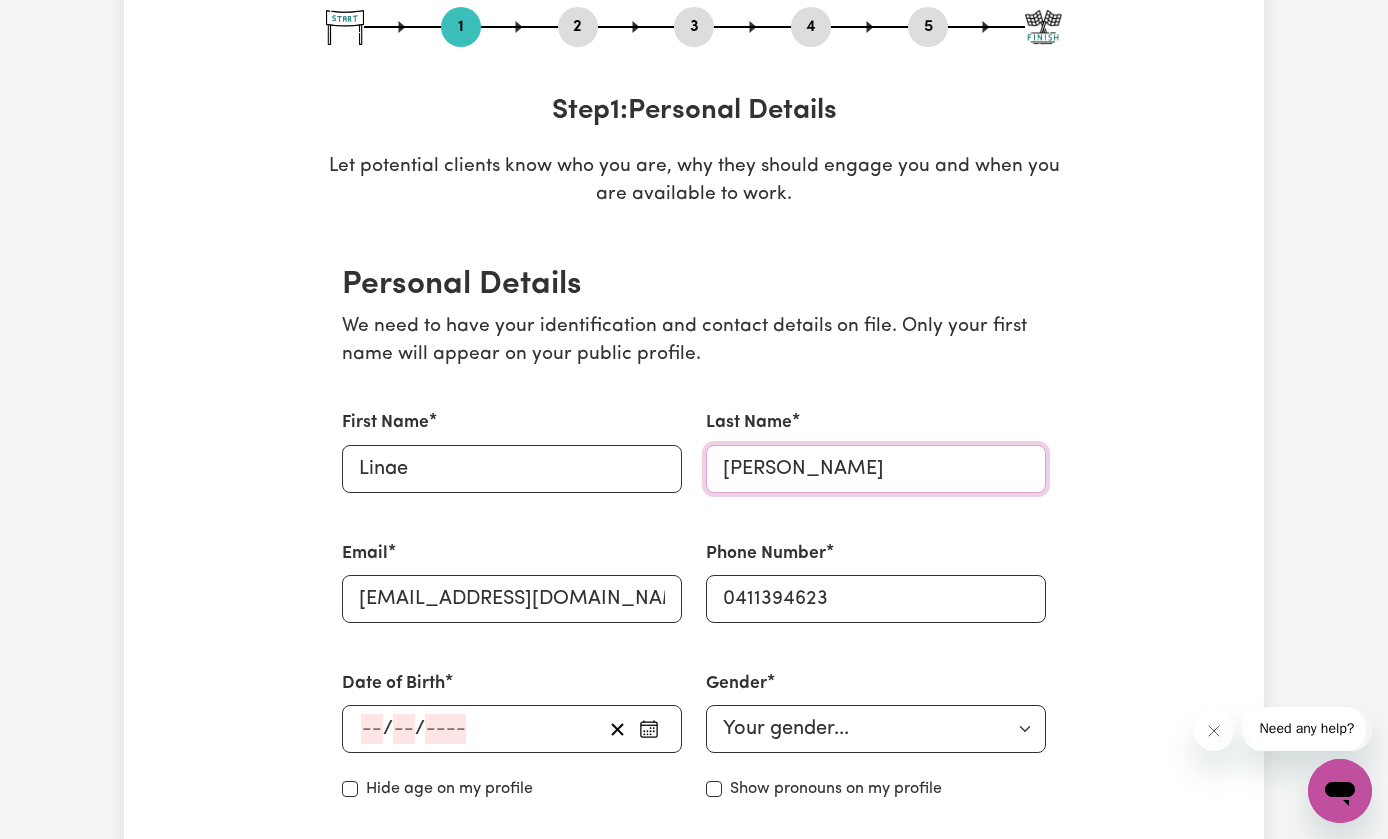 type on "[PERSON_NAME]" 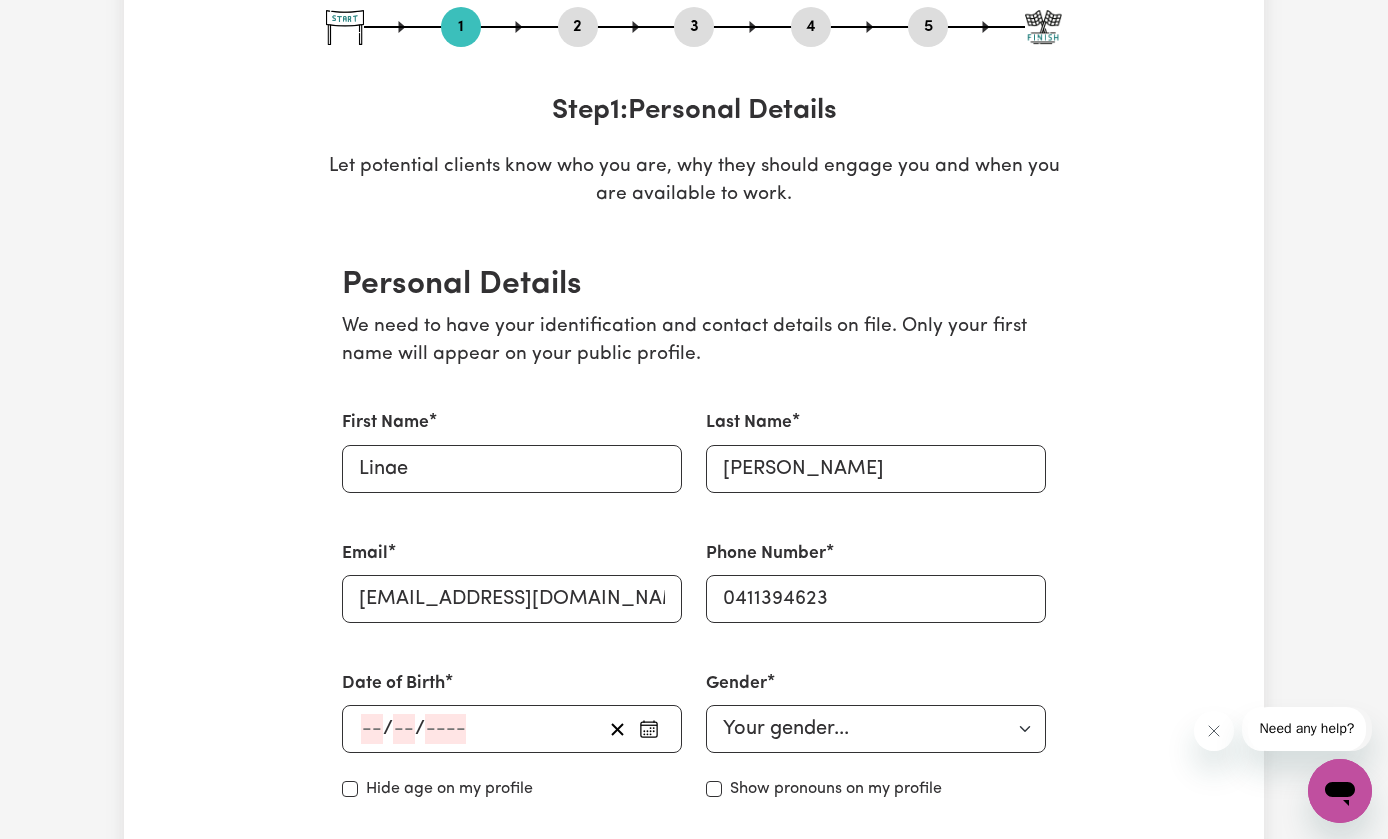 click on "/ /" at bounding box center (480, 729) 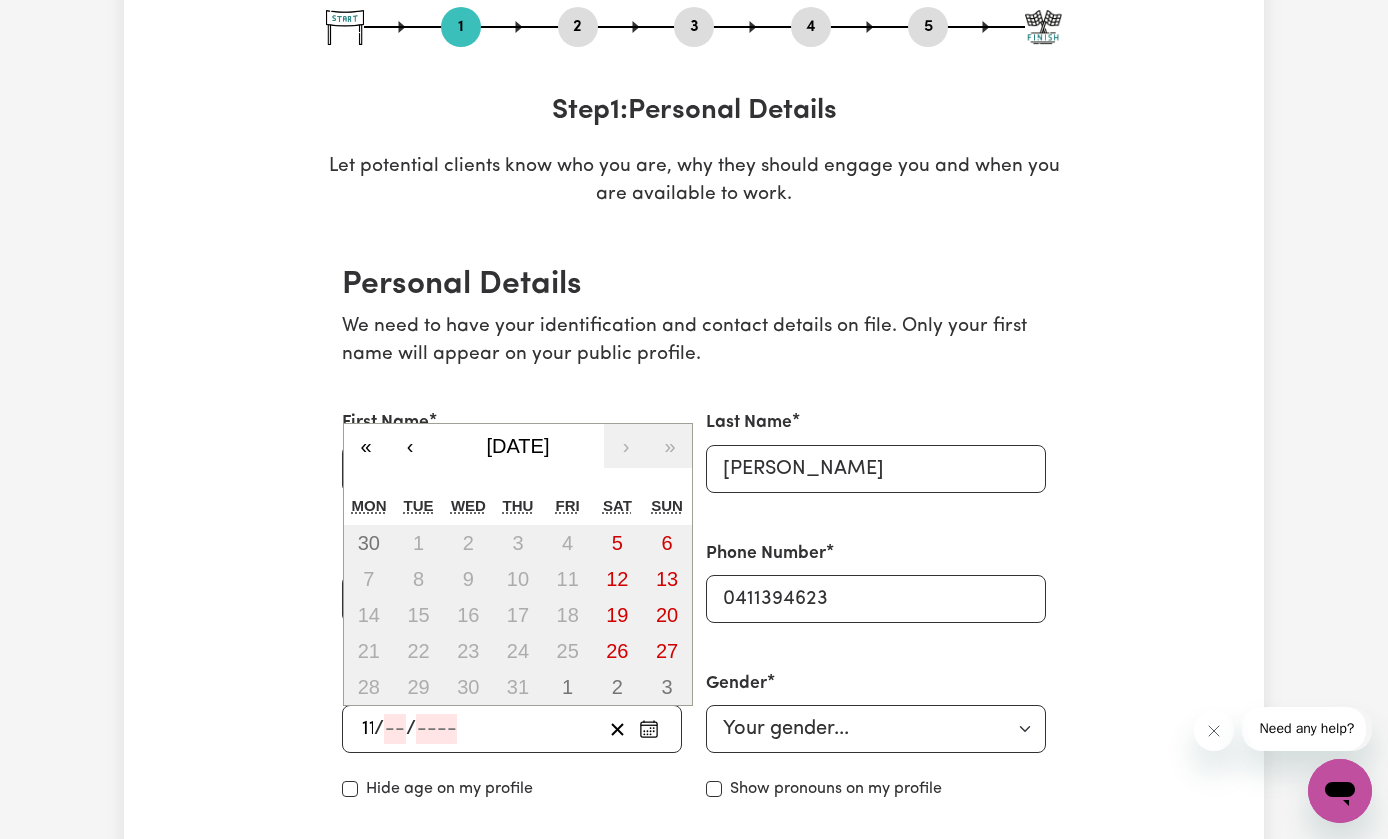 type on "11" 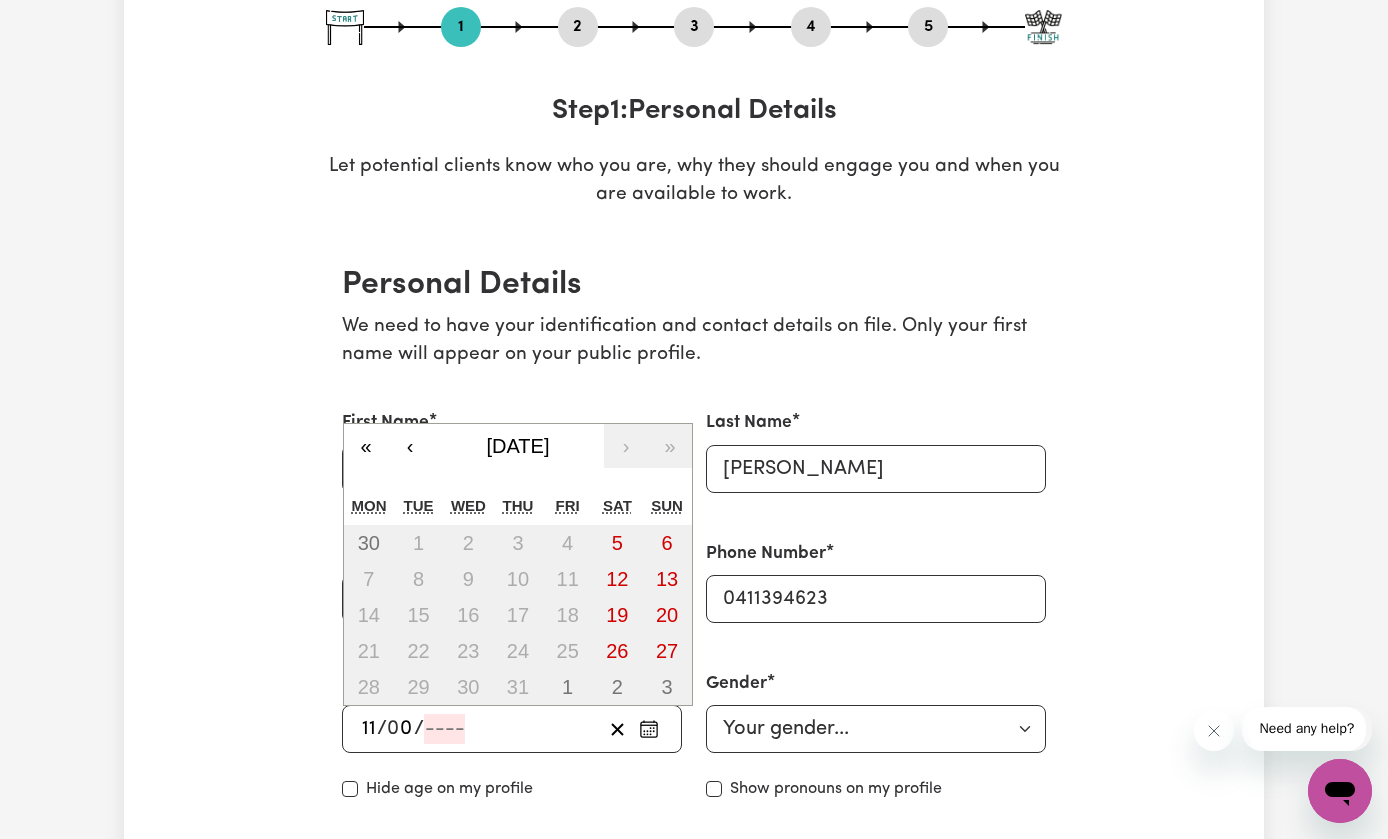type on "03" 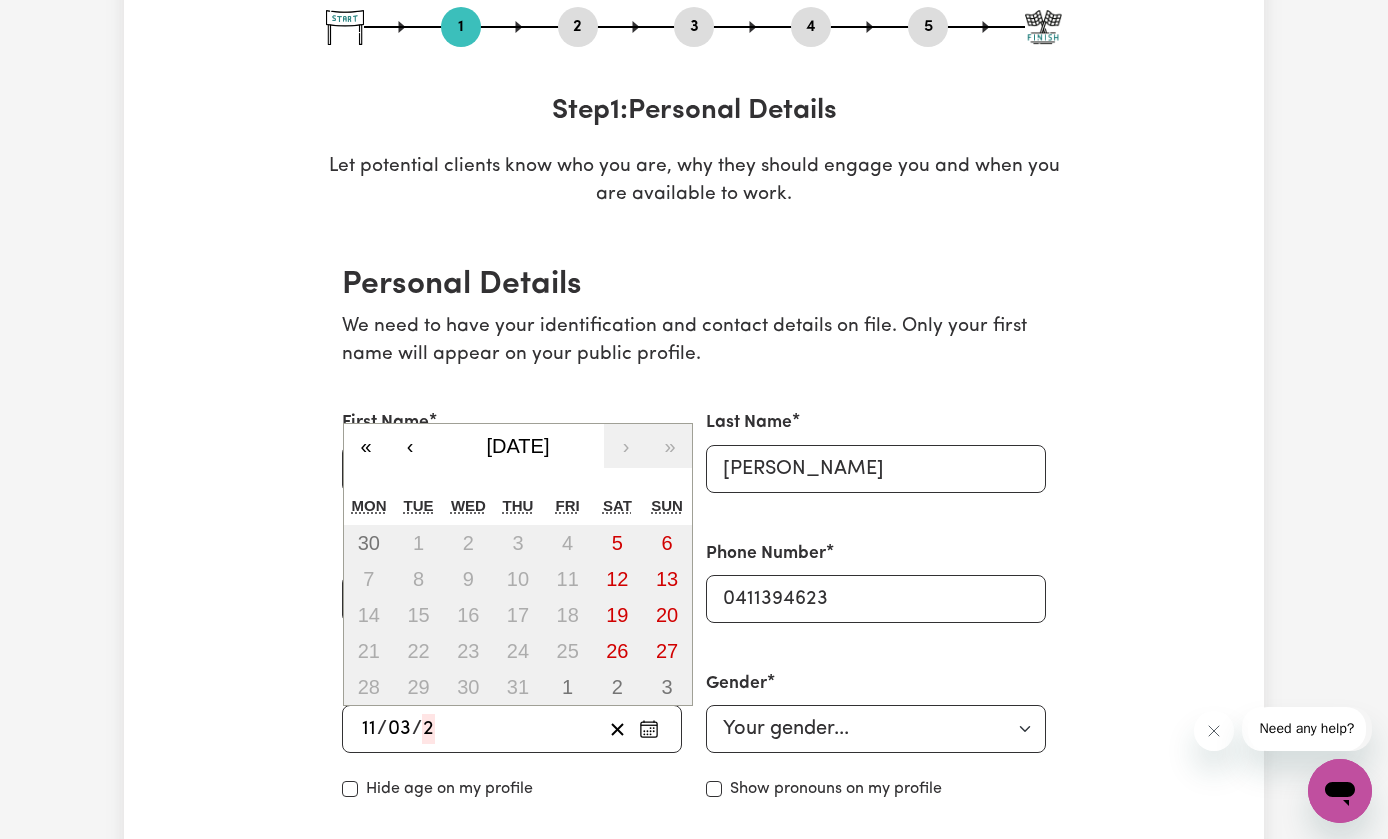 type on "200" 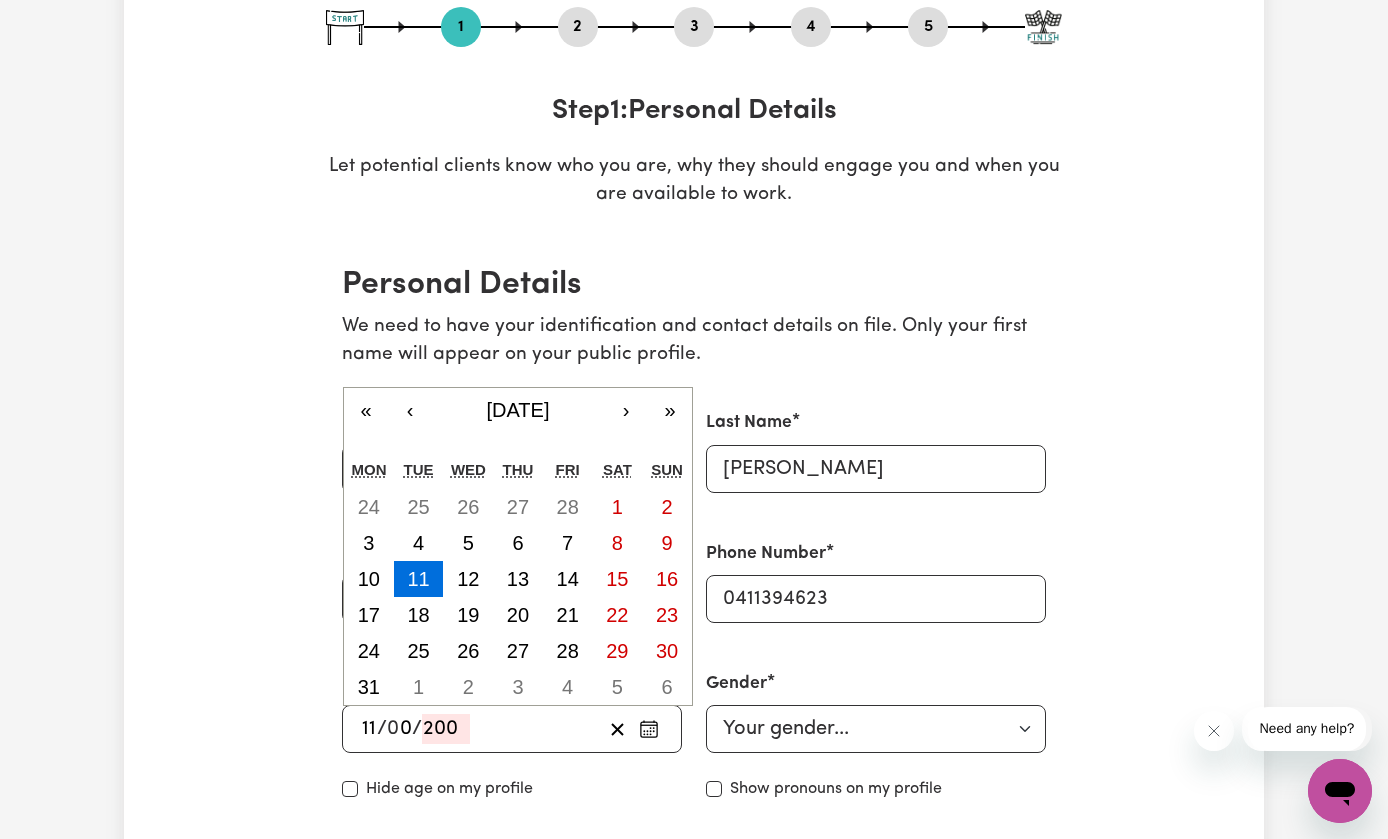 type on "[DATE]" 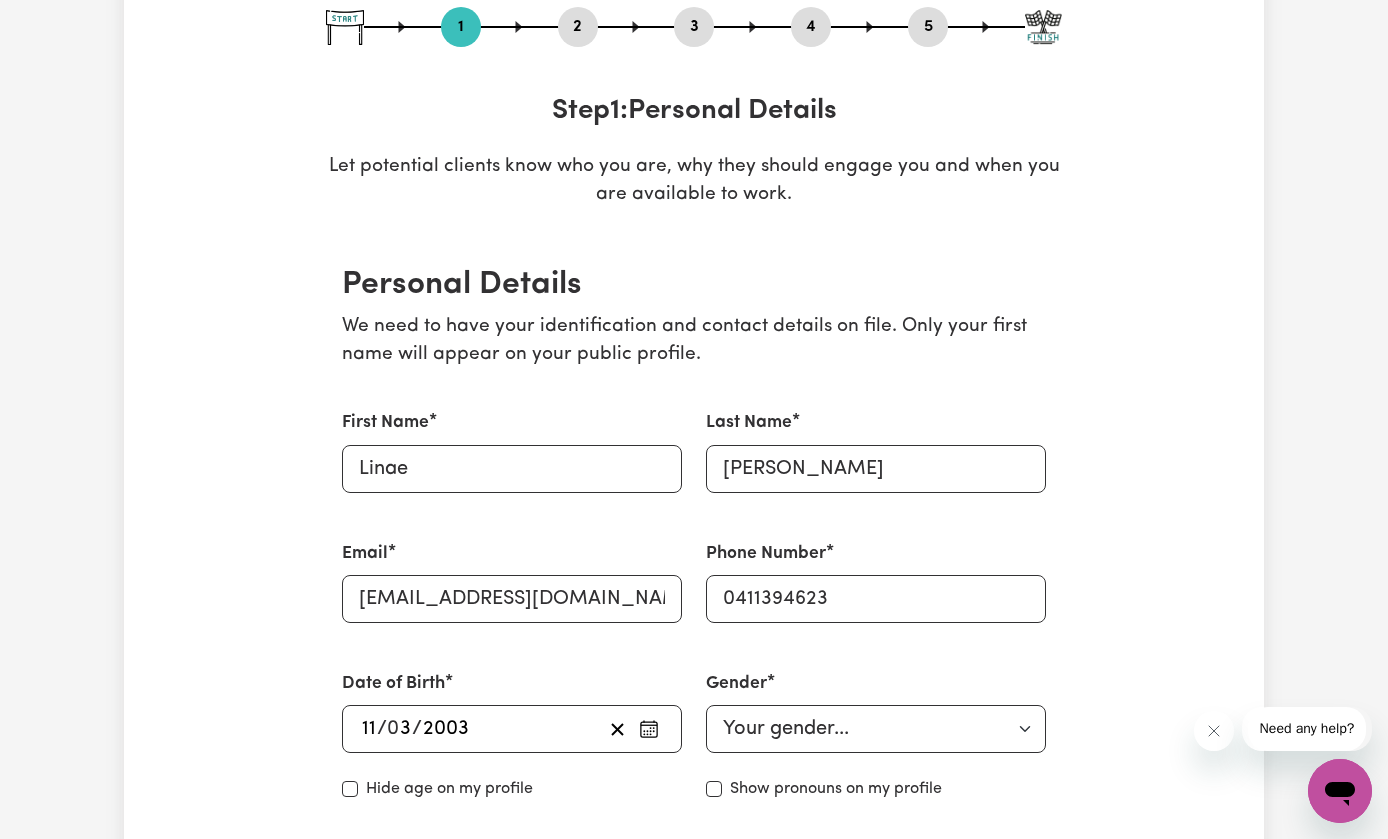 type on "2003" 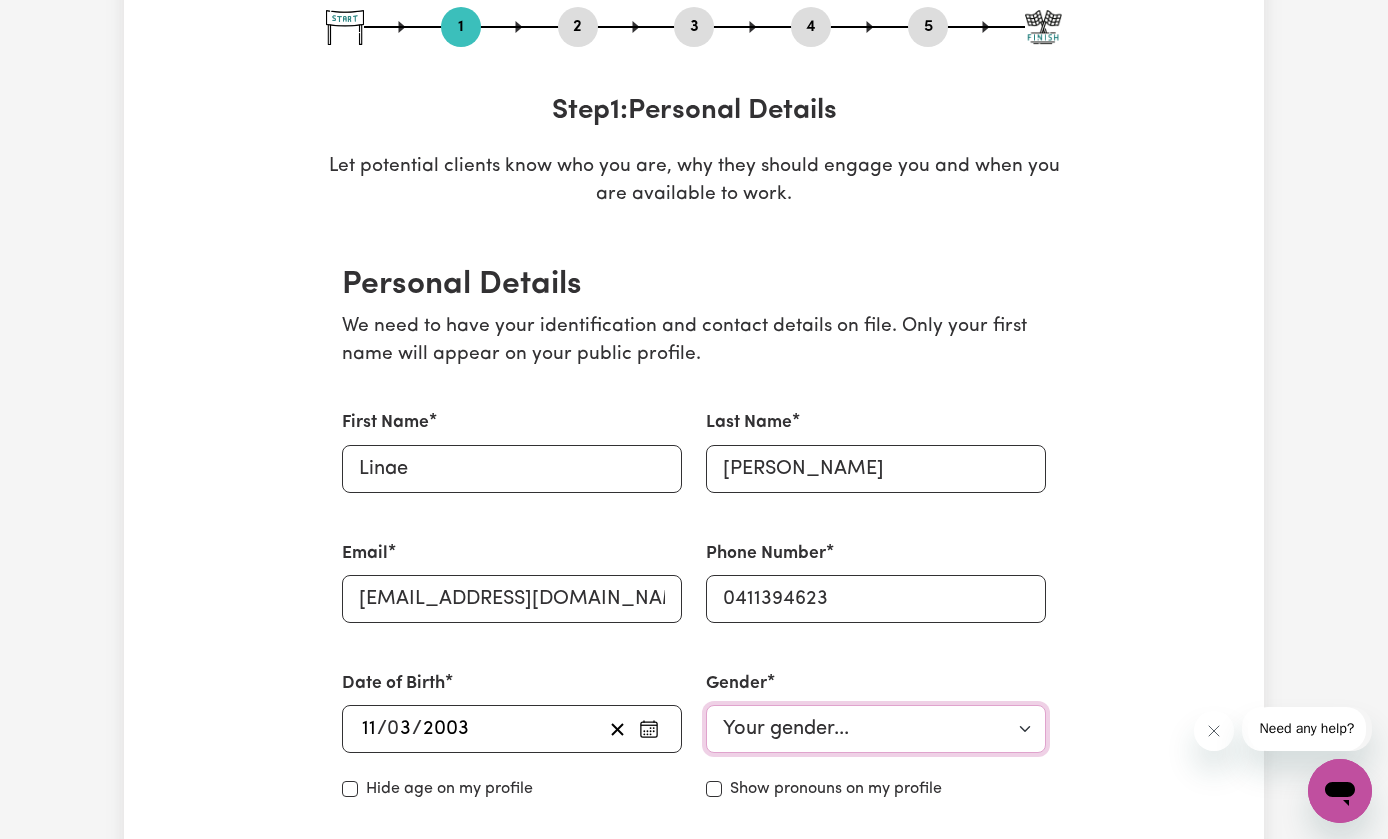 click on "Your gender... [DEMOGRAPHIC_DATA] [DEMOGRAPHIC_DATA] [DEMOGRAPHIC_DATA] Other Prefer not to say" at bounding box center [876, 729] 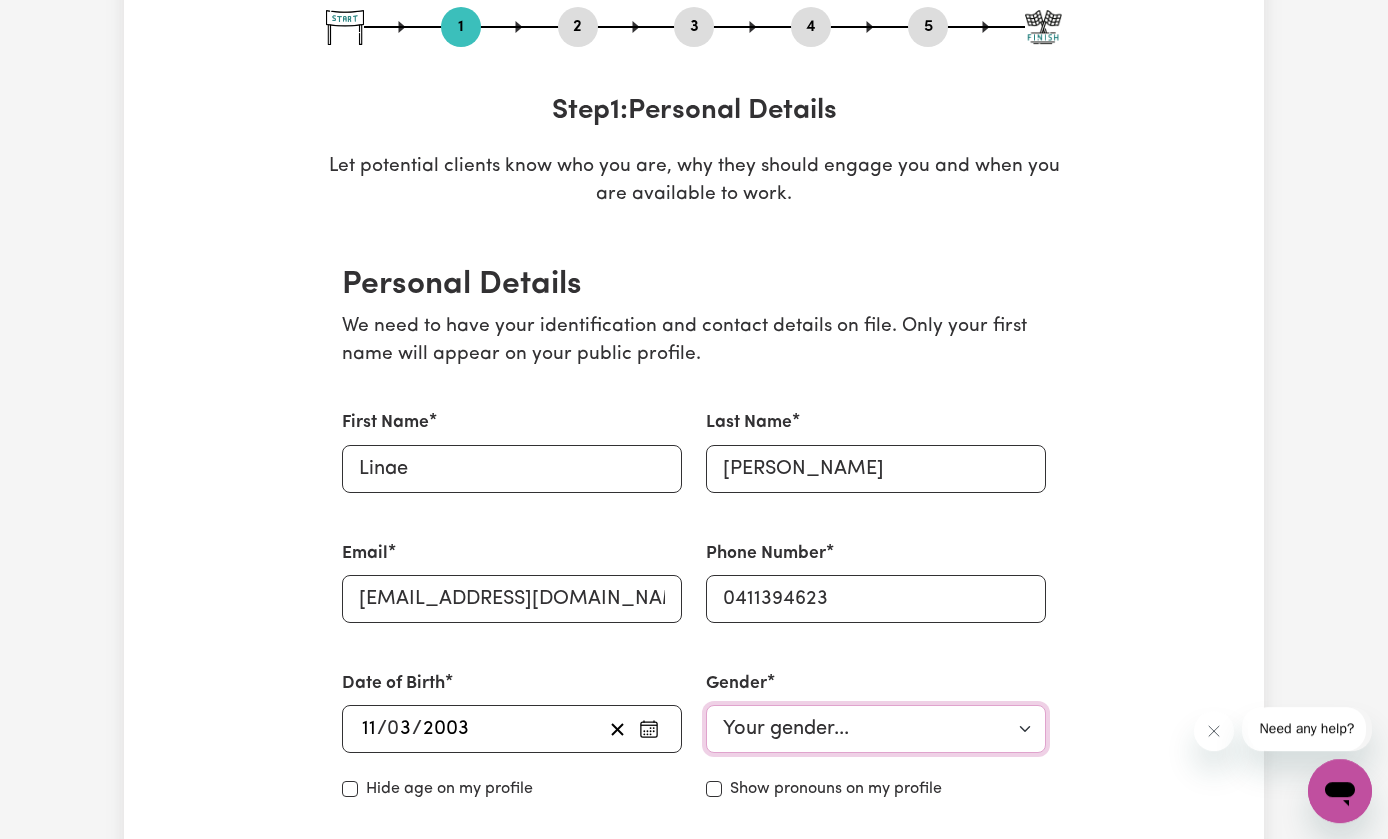 scroll, scrollTop: 231, scrollLeft: 0, axis: vertical 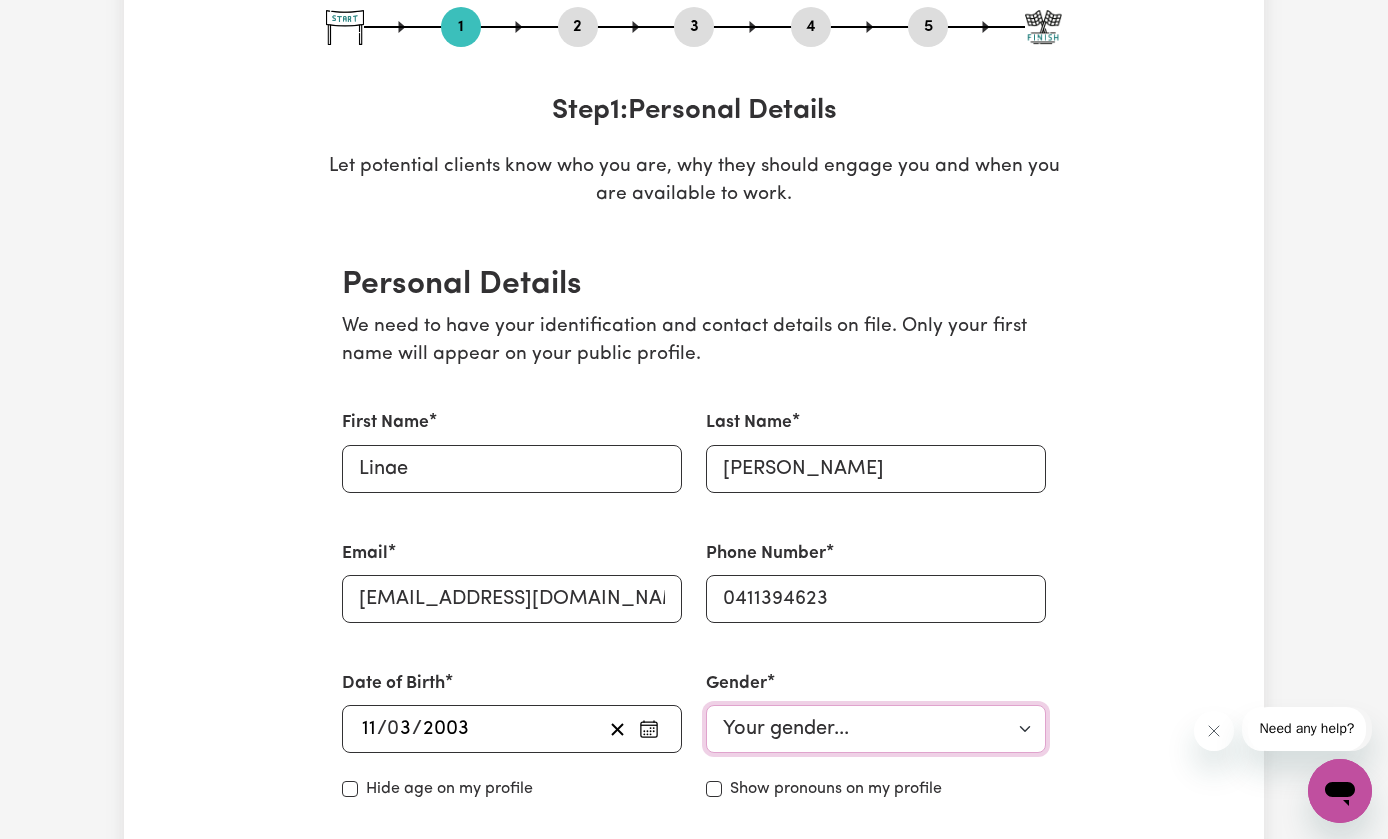select on "[DEMOGRAPHIC_DATA]" 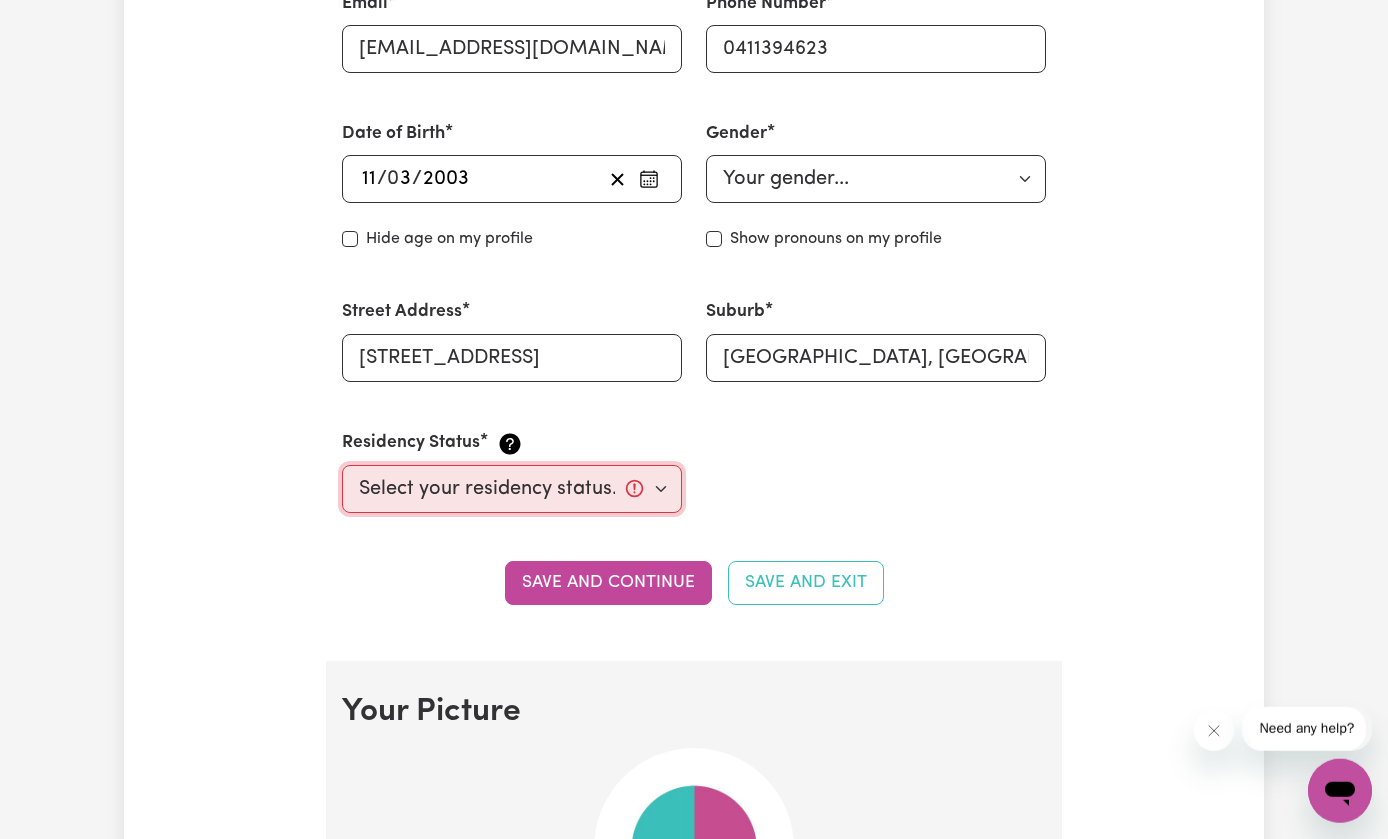 click on "Select your residency status... [DEMOGRAPHIC_DATA] citizen Australian PR [DEMOGRAPHIC_DATA] Work Visa Student Visa" at bounding box center [512, 489] 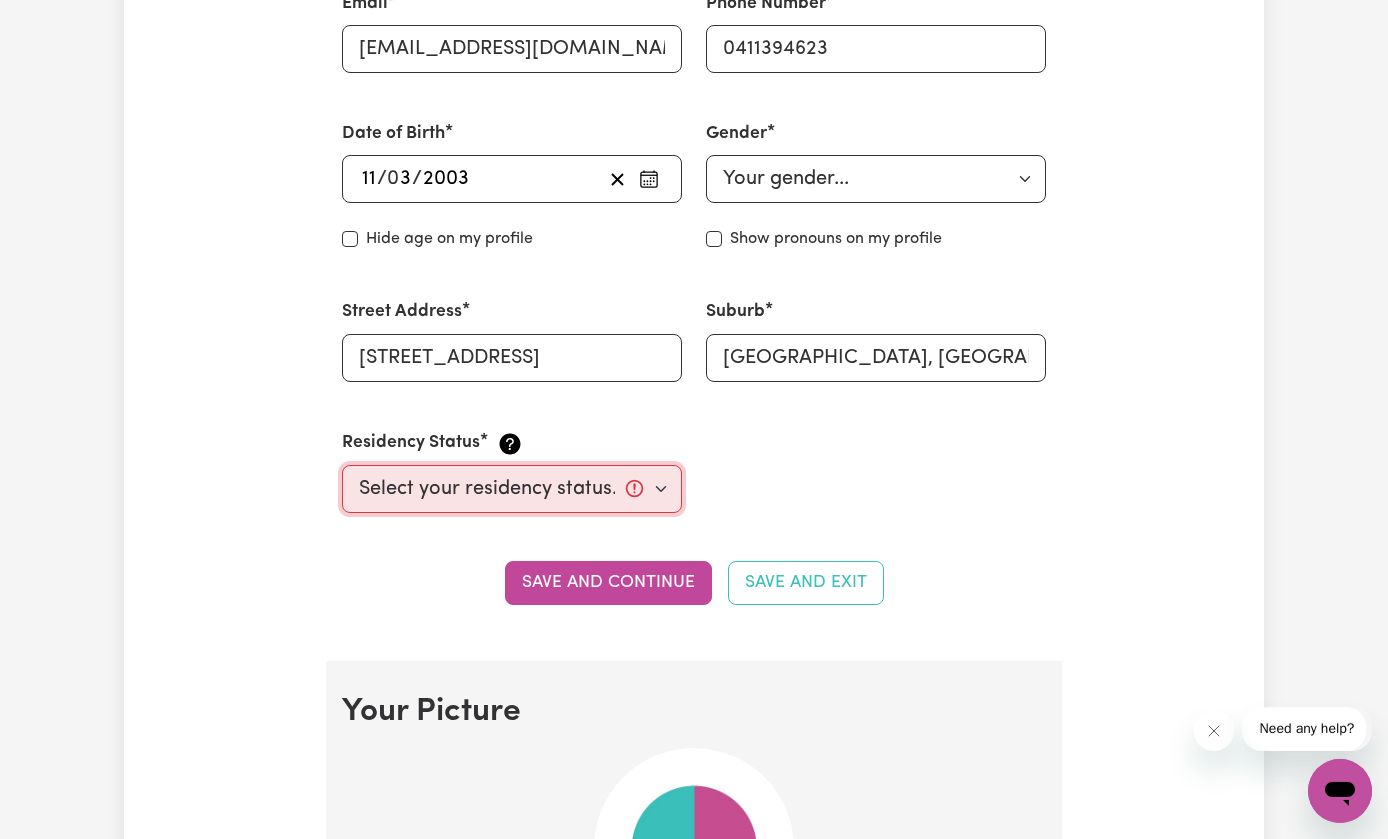 select on "[DEMOGRAPHIC_DATA] Citizen" 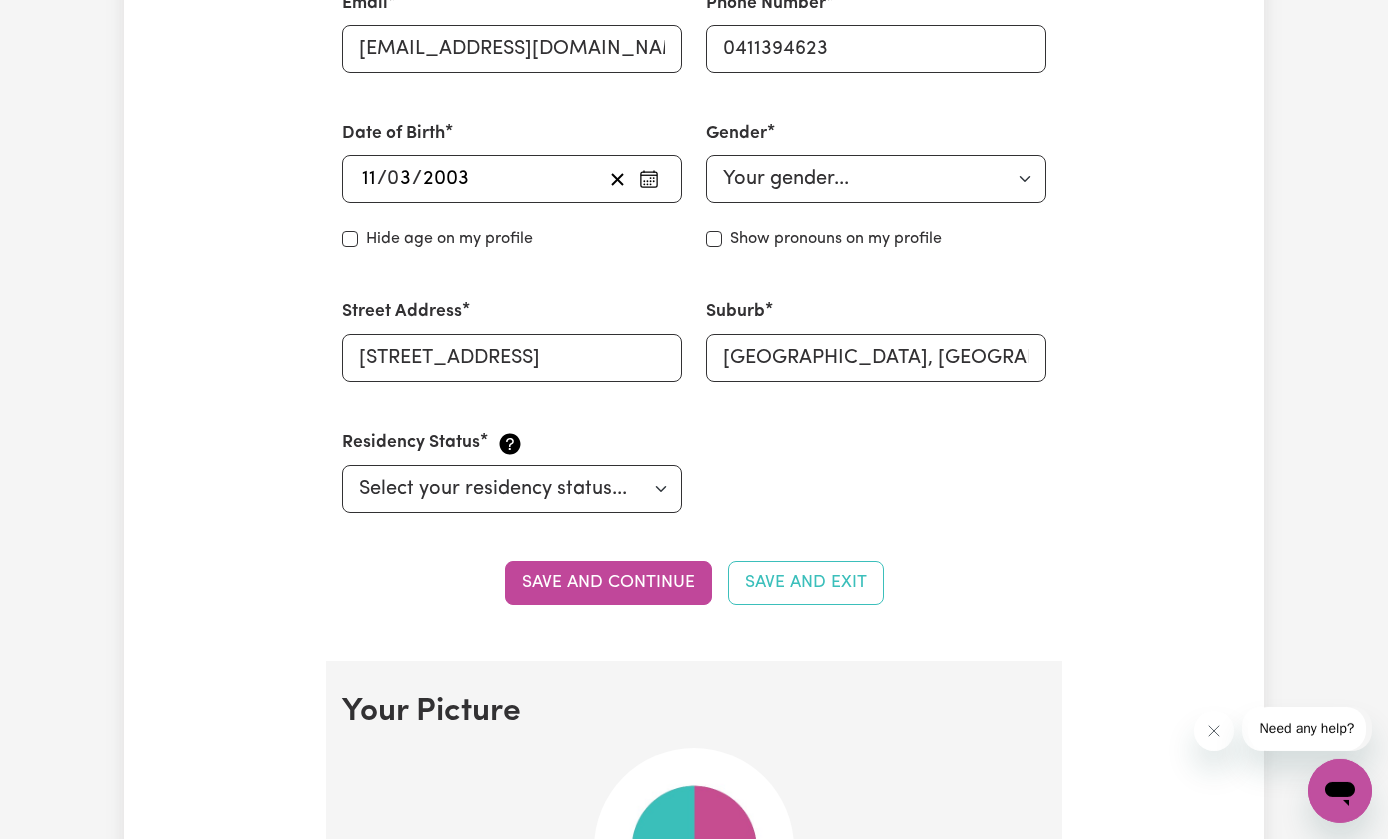 click on "Save and continue" at bounding box center (608, 583) 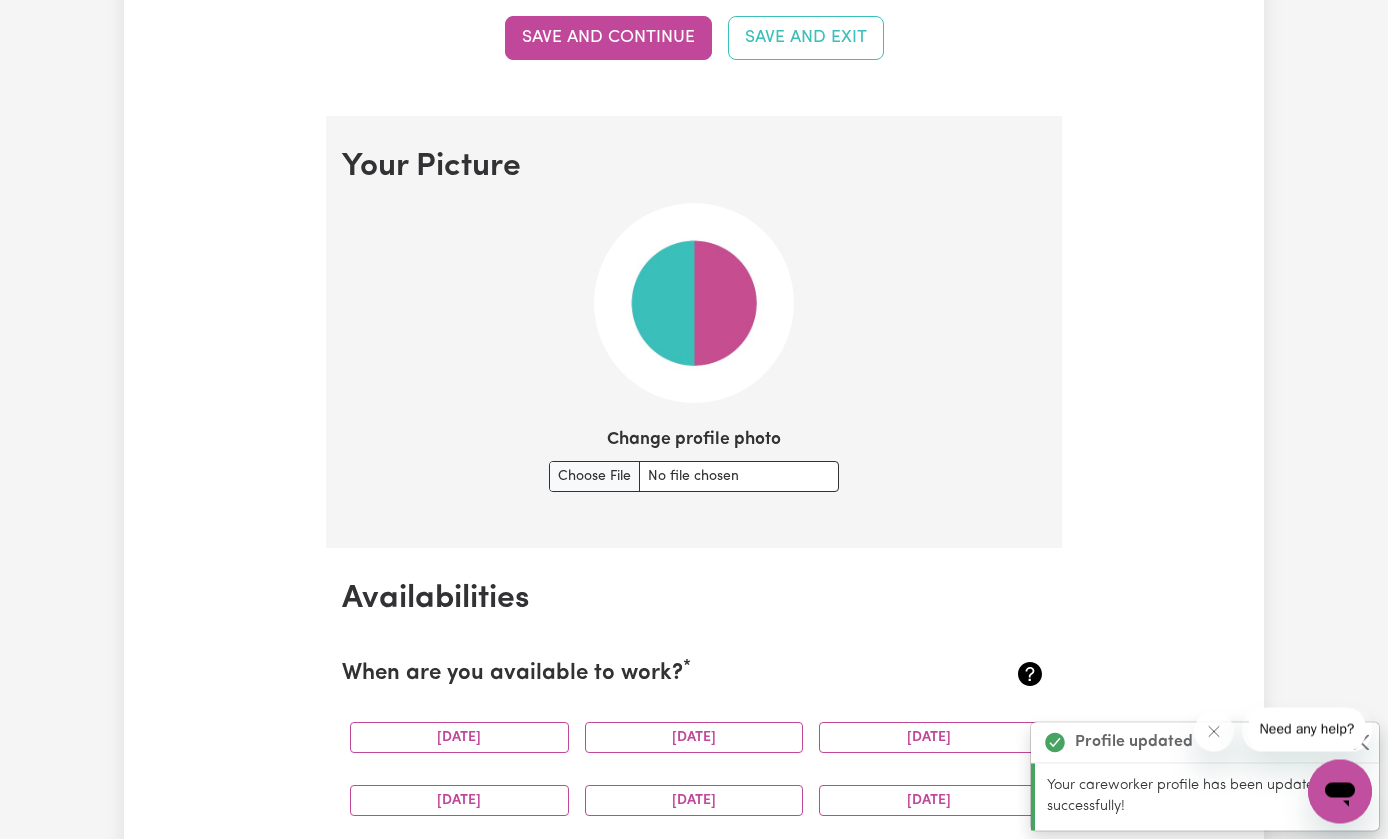 scroll, scrollTop: 1435, scrollLeft: 0, axis: vertical 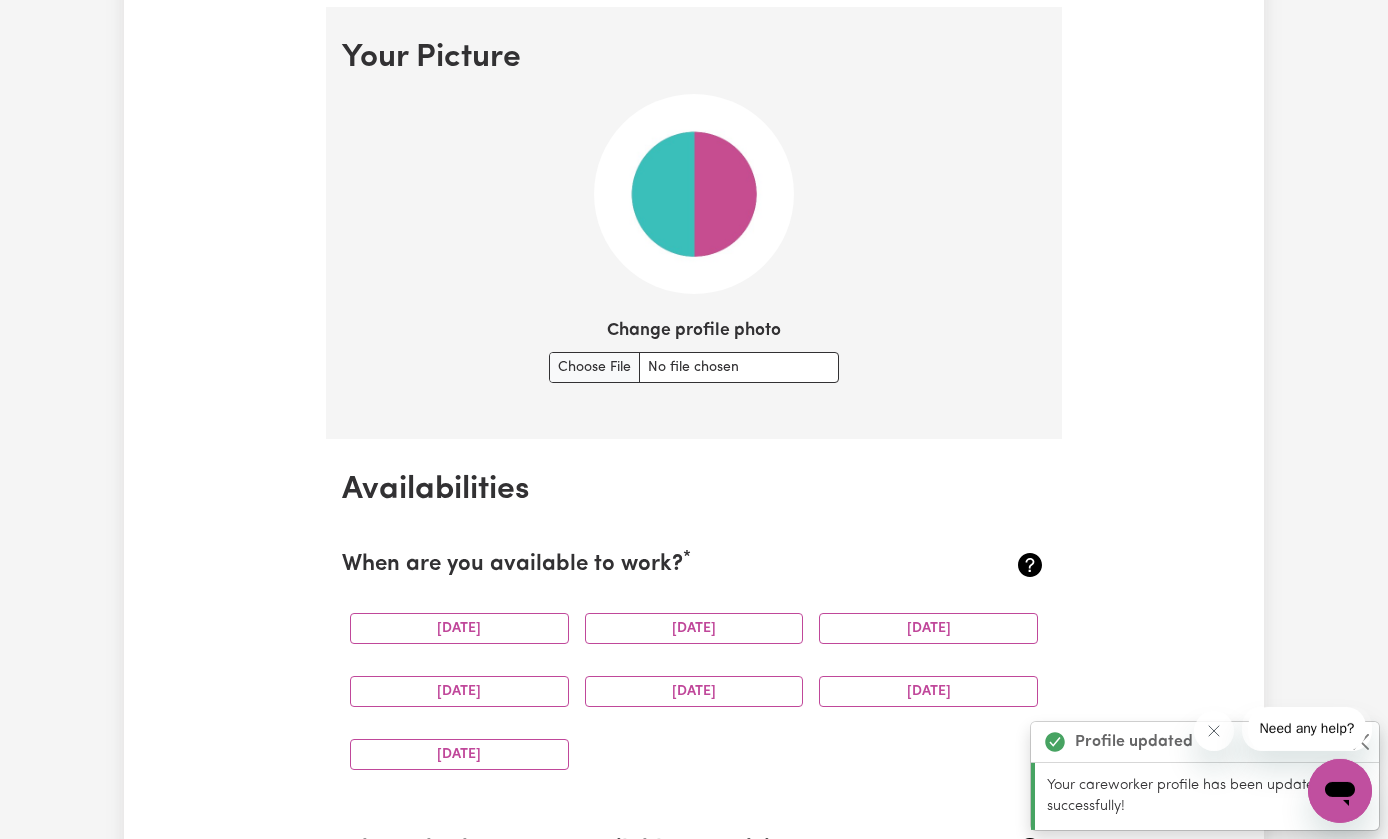 click on "Change profile photo" at bounding box center [694, 367] 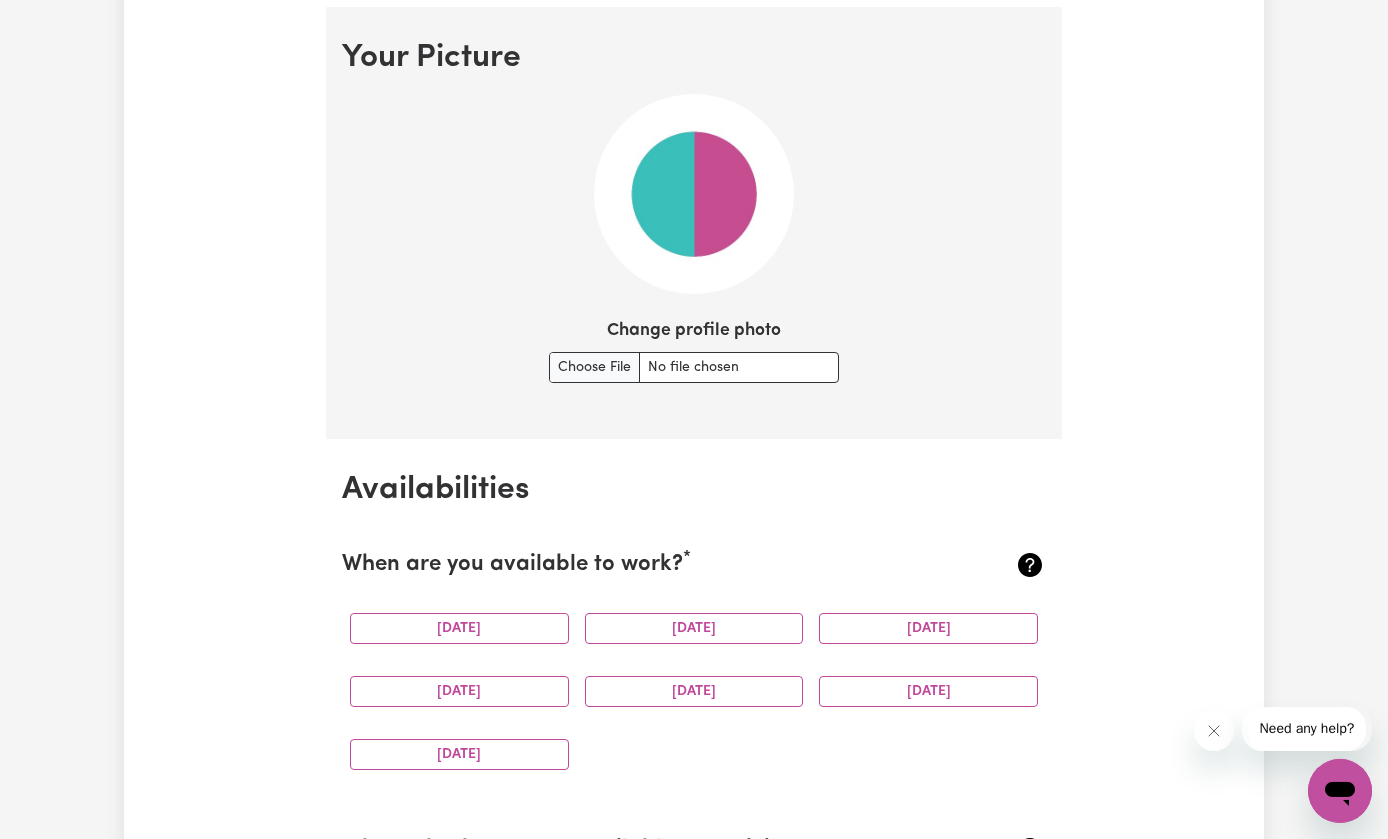 click on "Change profile photo" at bounding box center (694, 367) 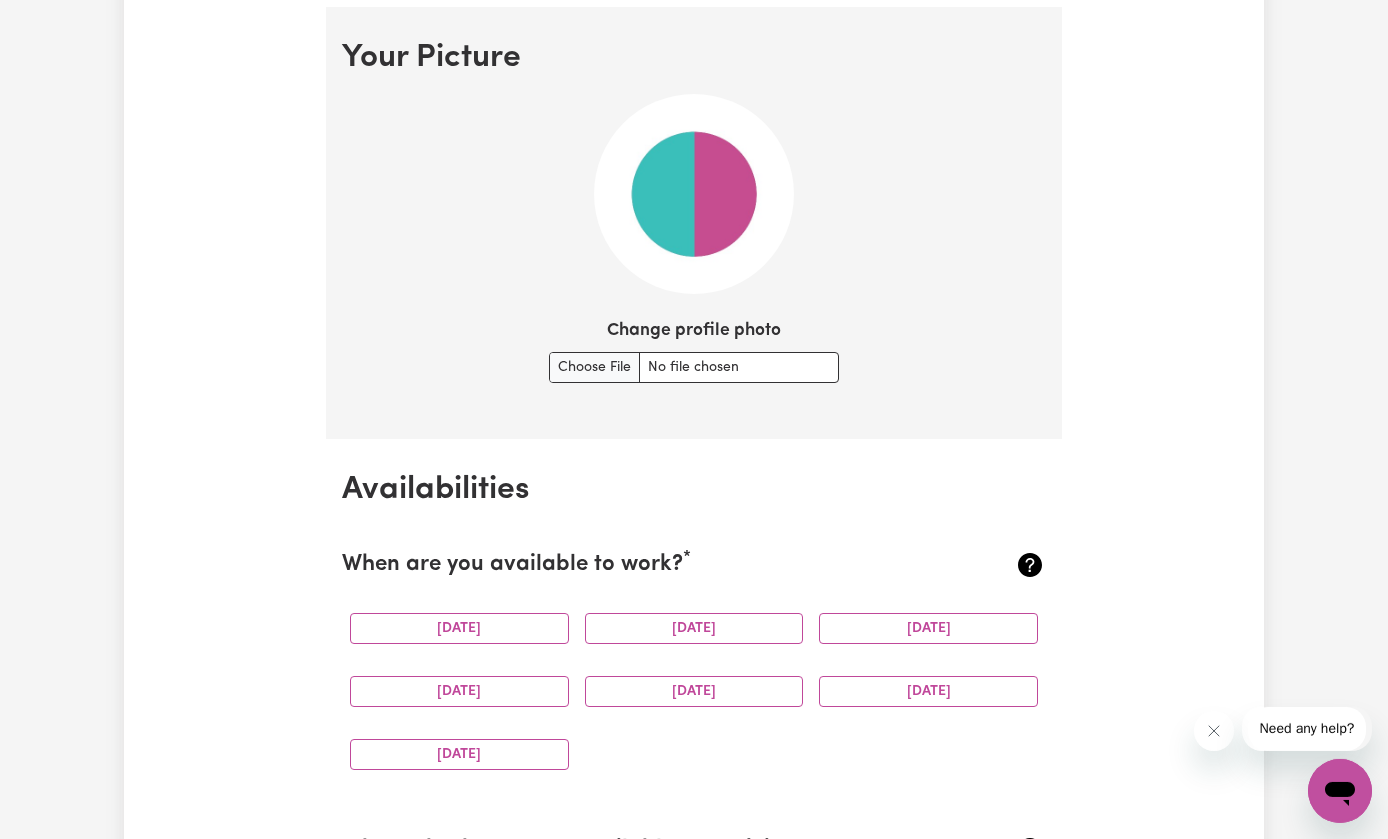 type on "C:\fakepath\image.jpg" 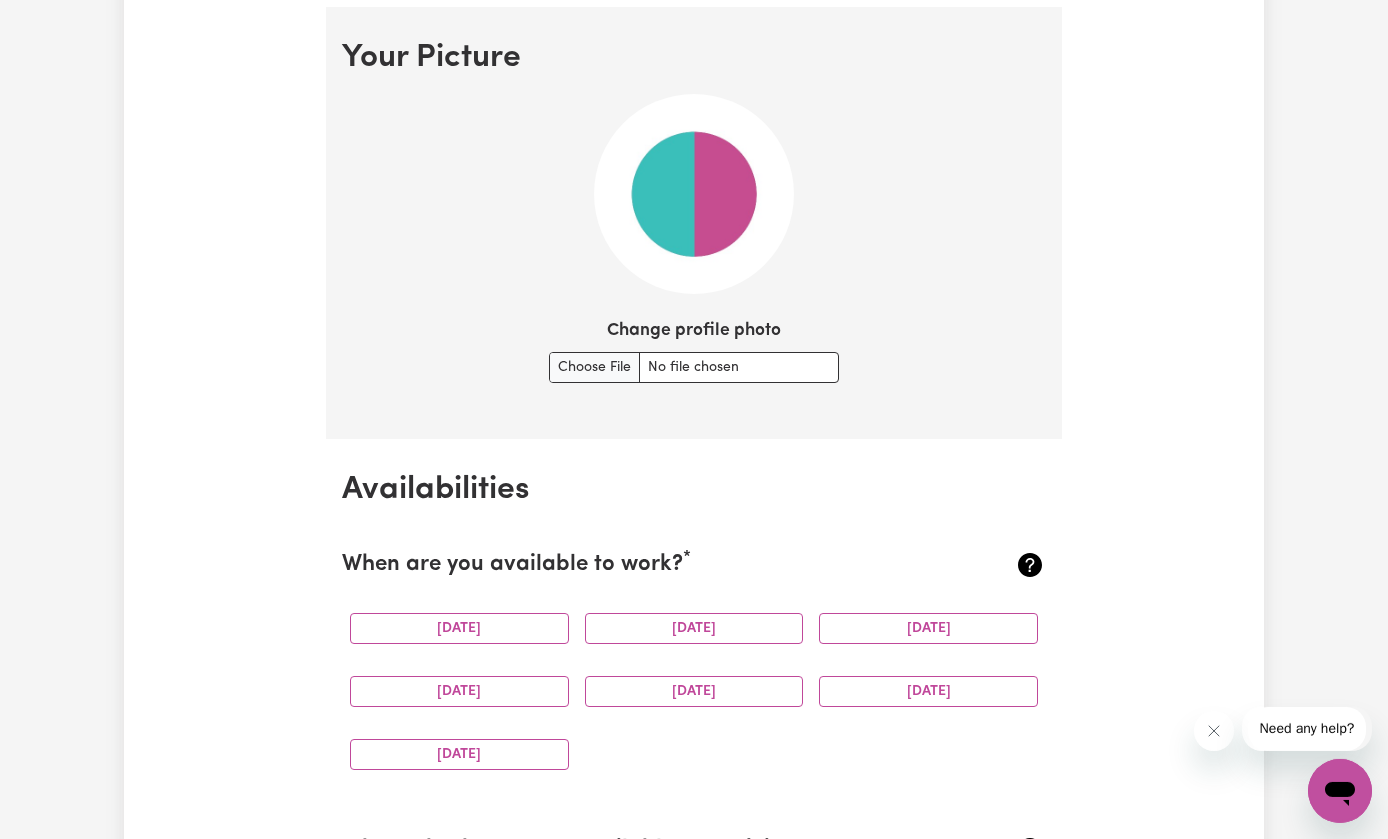 scroll, scrollTop: 1436, scrollLeft: 0, axis: vertical 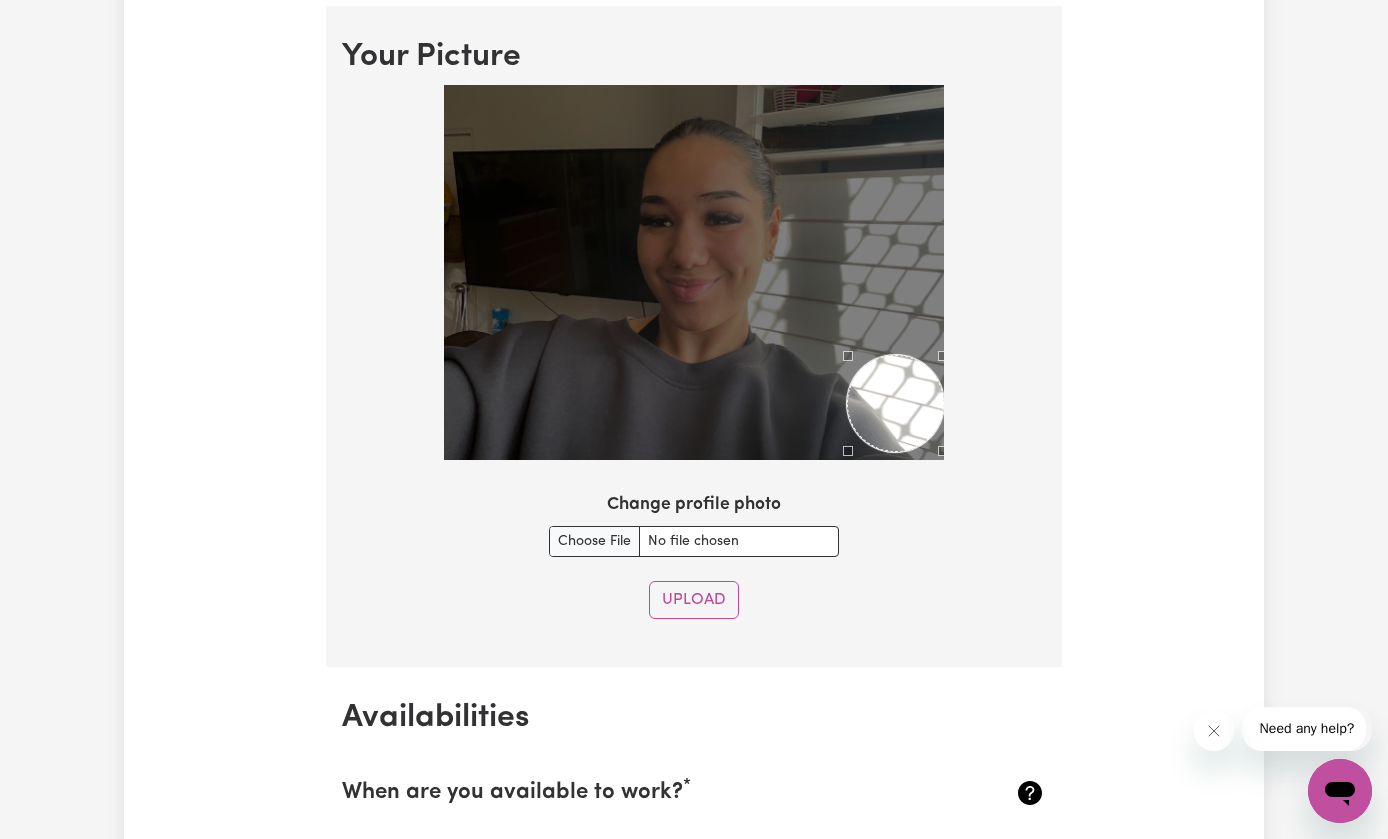 click at bounding box center [694, 272] 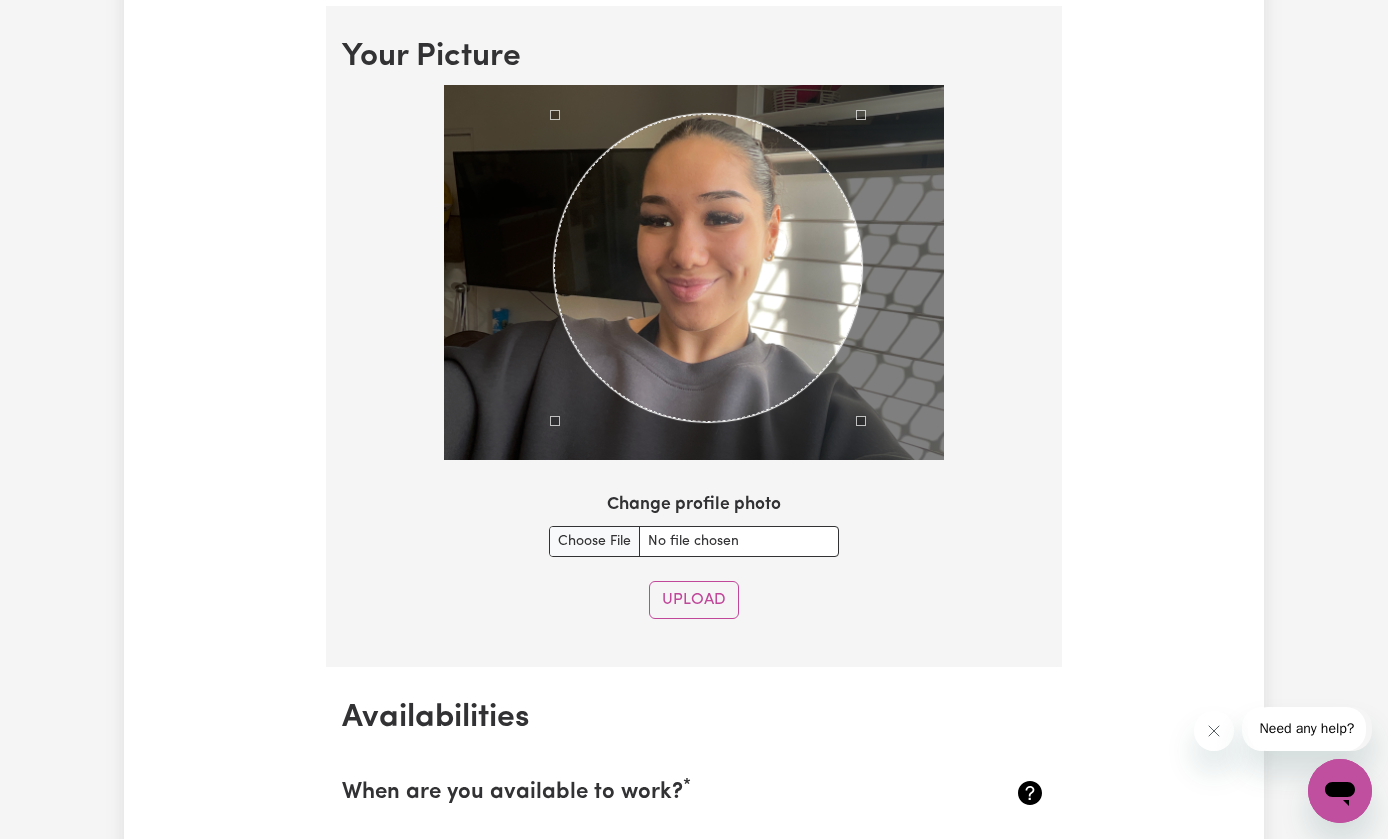 click at bounding box center (708, 268) 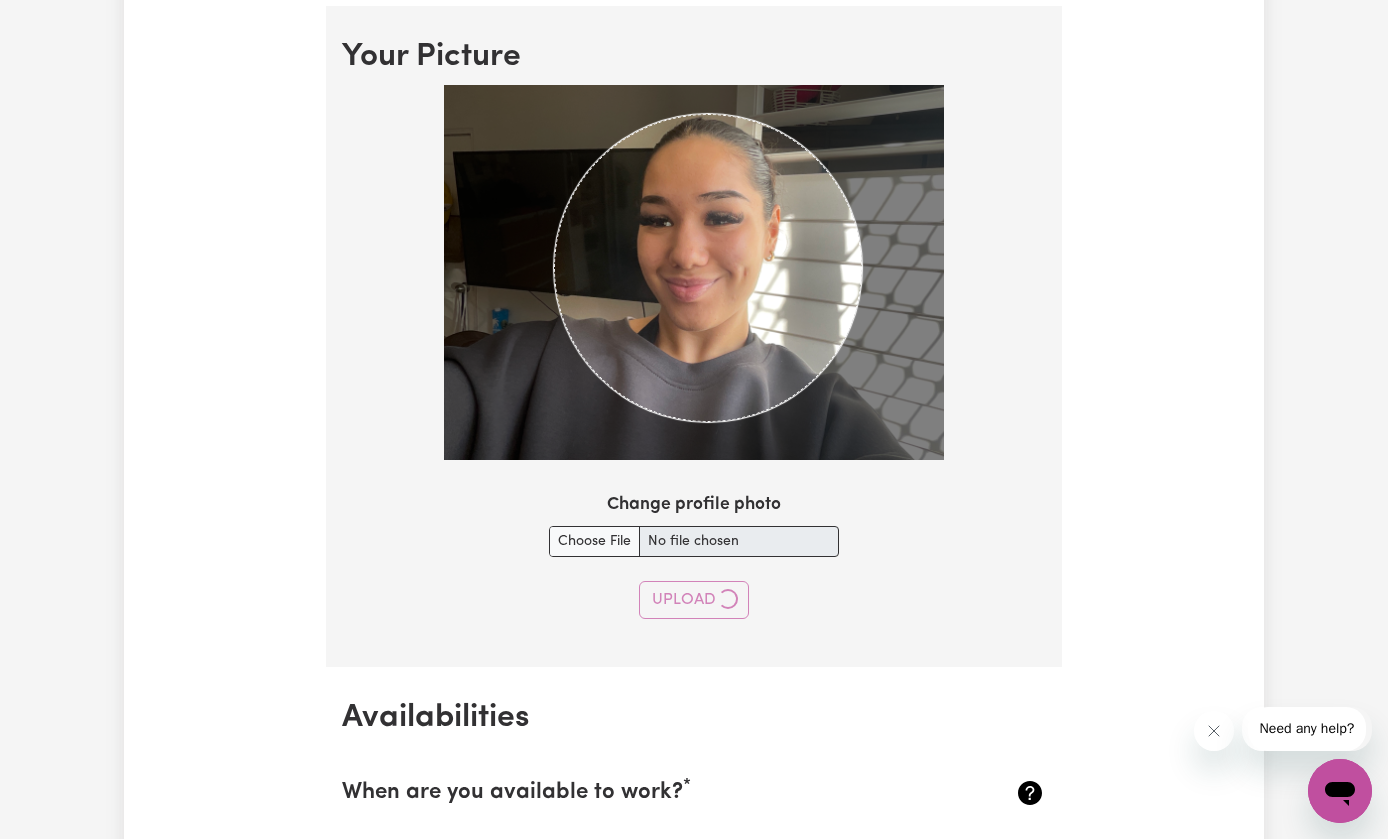 type 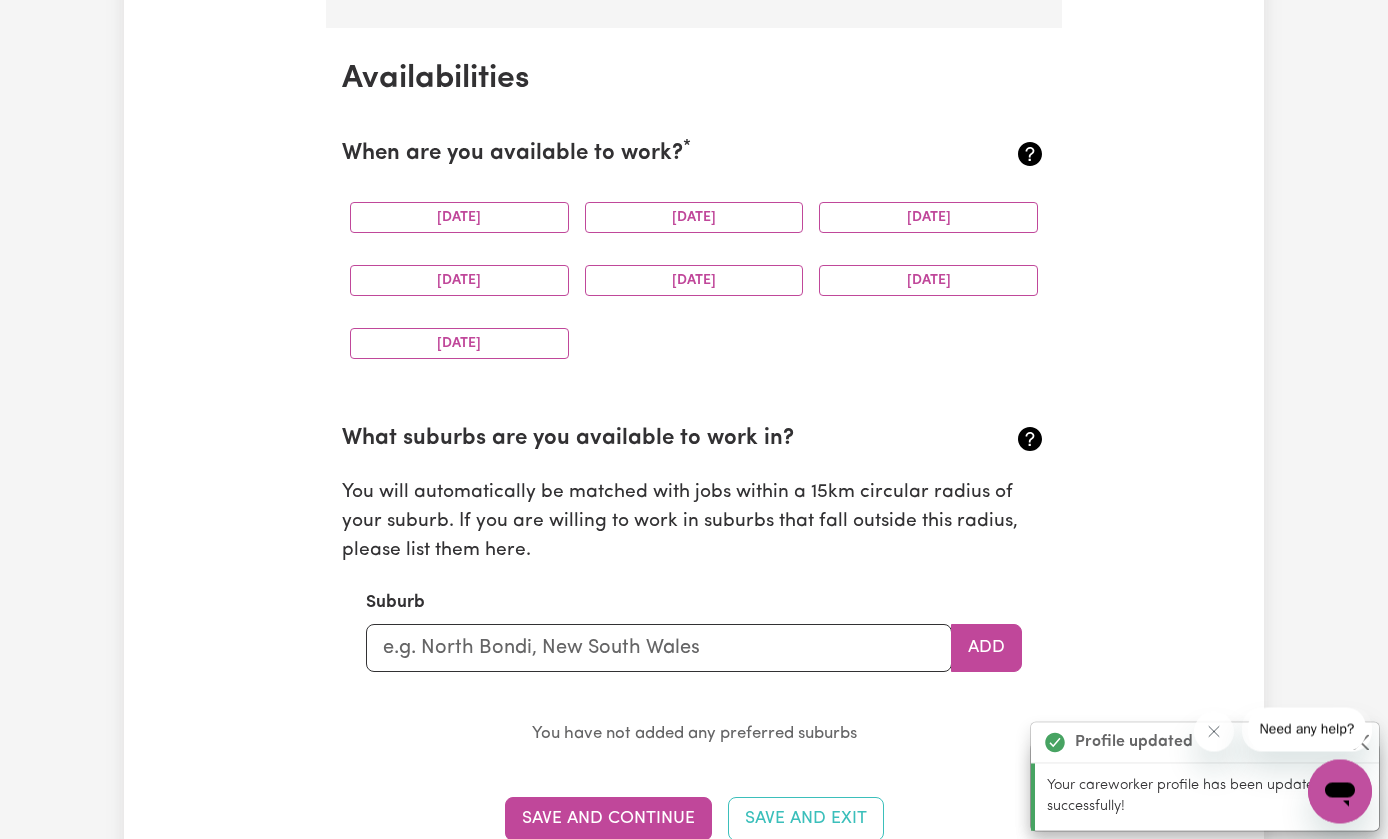 scroll, scrollTop: 1867, scrollLeft: 0, axis: vertical 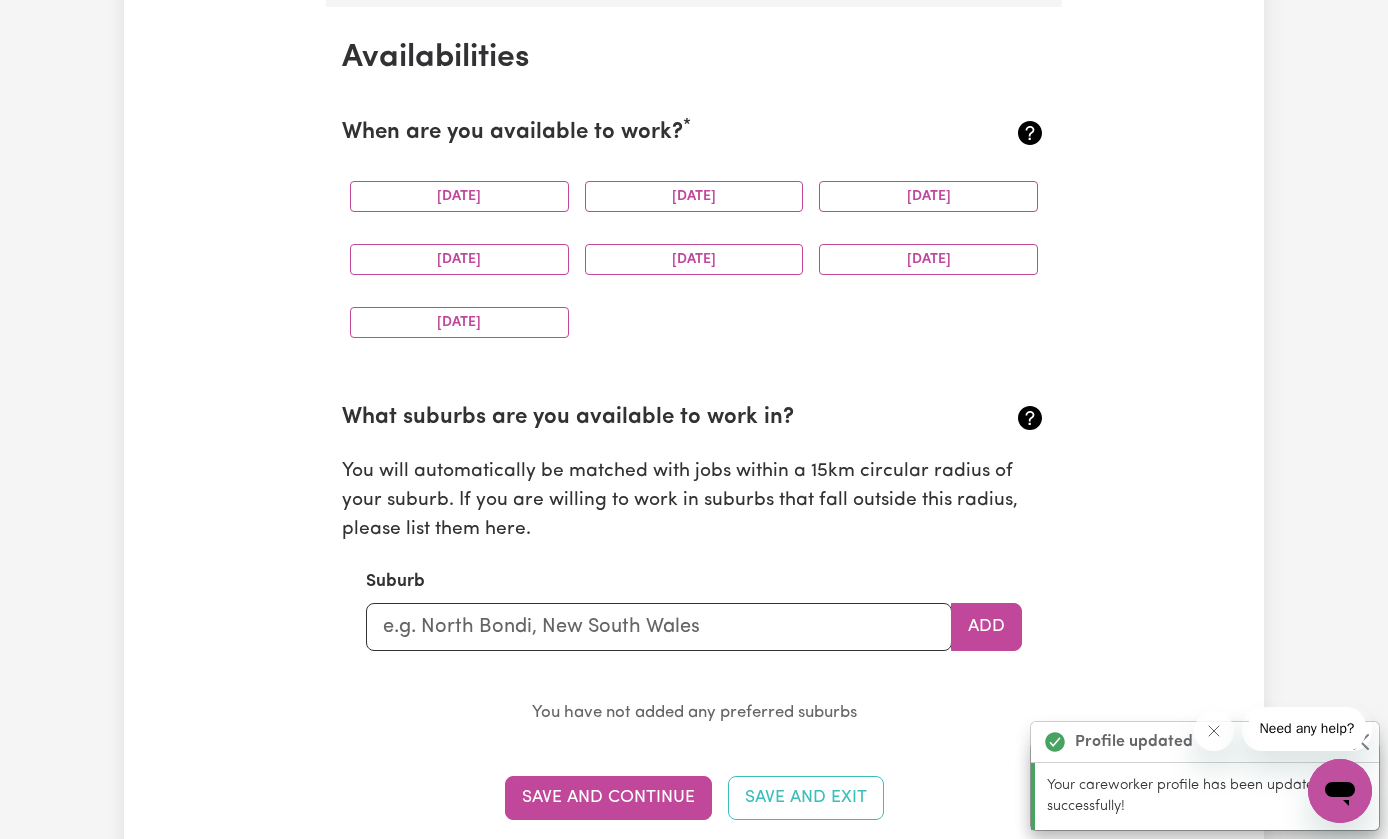 click on "[DATE]" at bounding box center (459, 196) 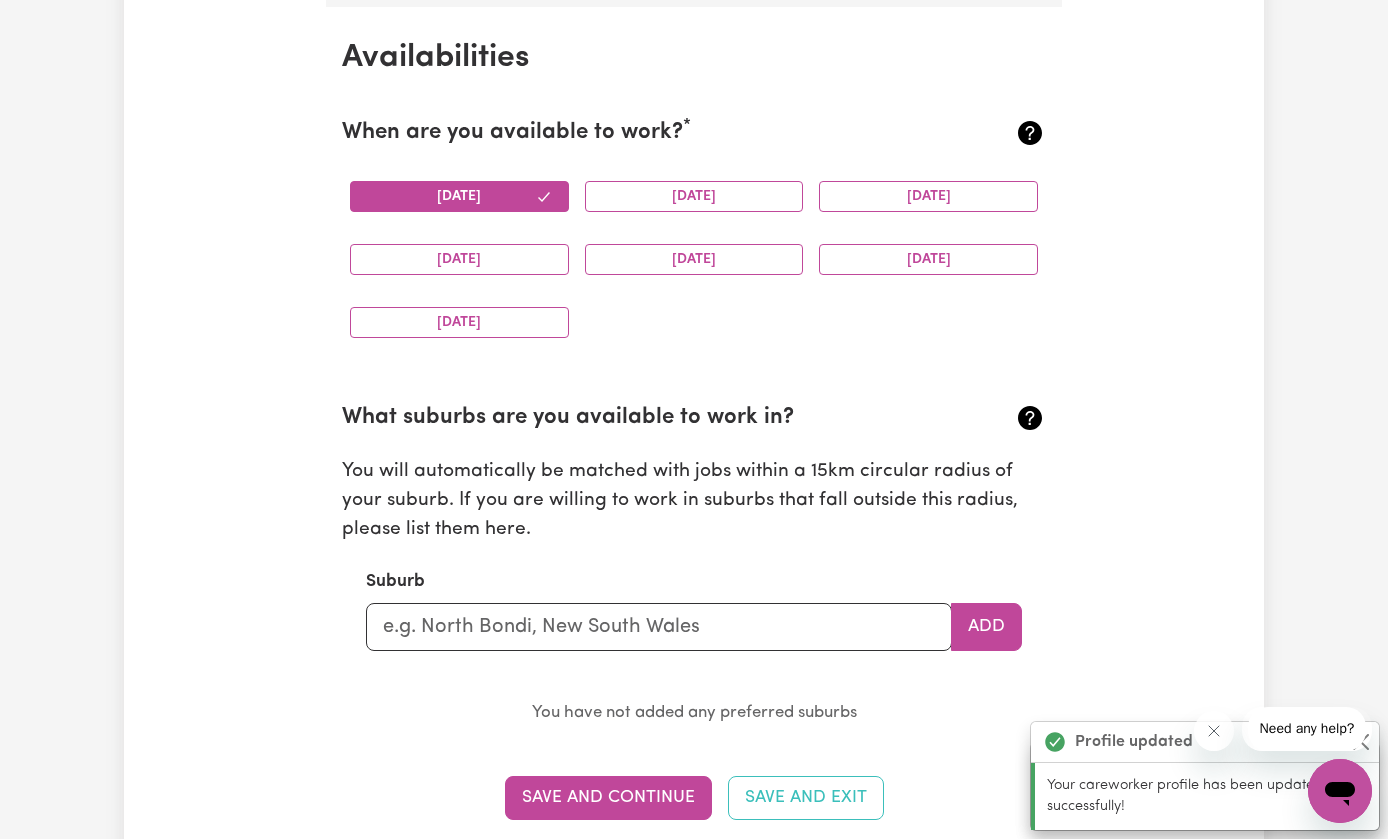 click on "[DATE]" at bounding box center (459, 259) 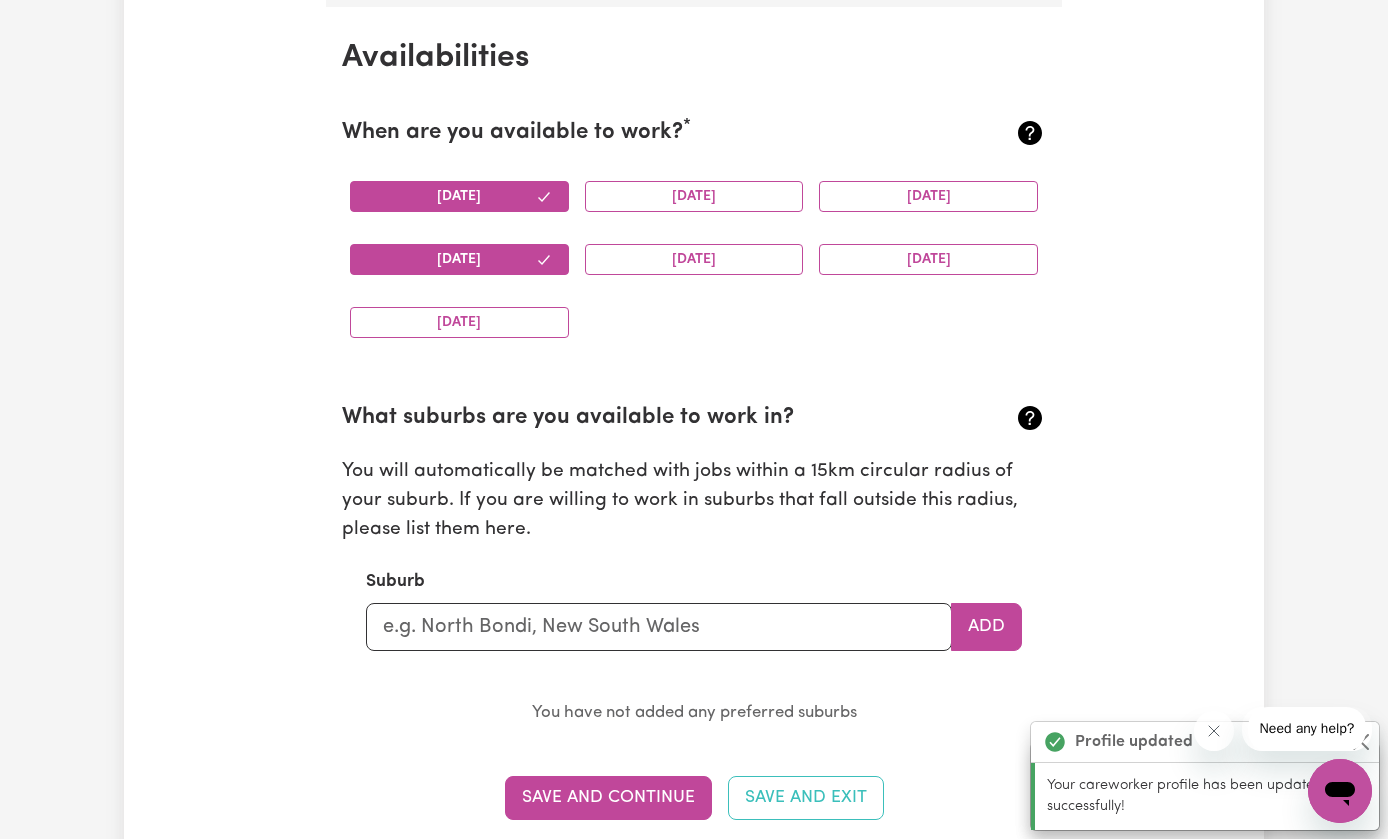click on "[DATE]" at bounding box center (459, 322) 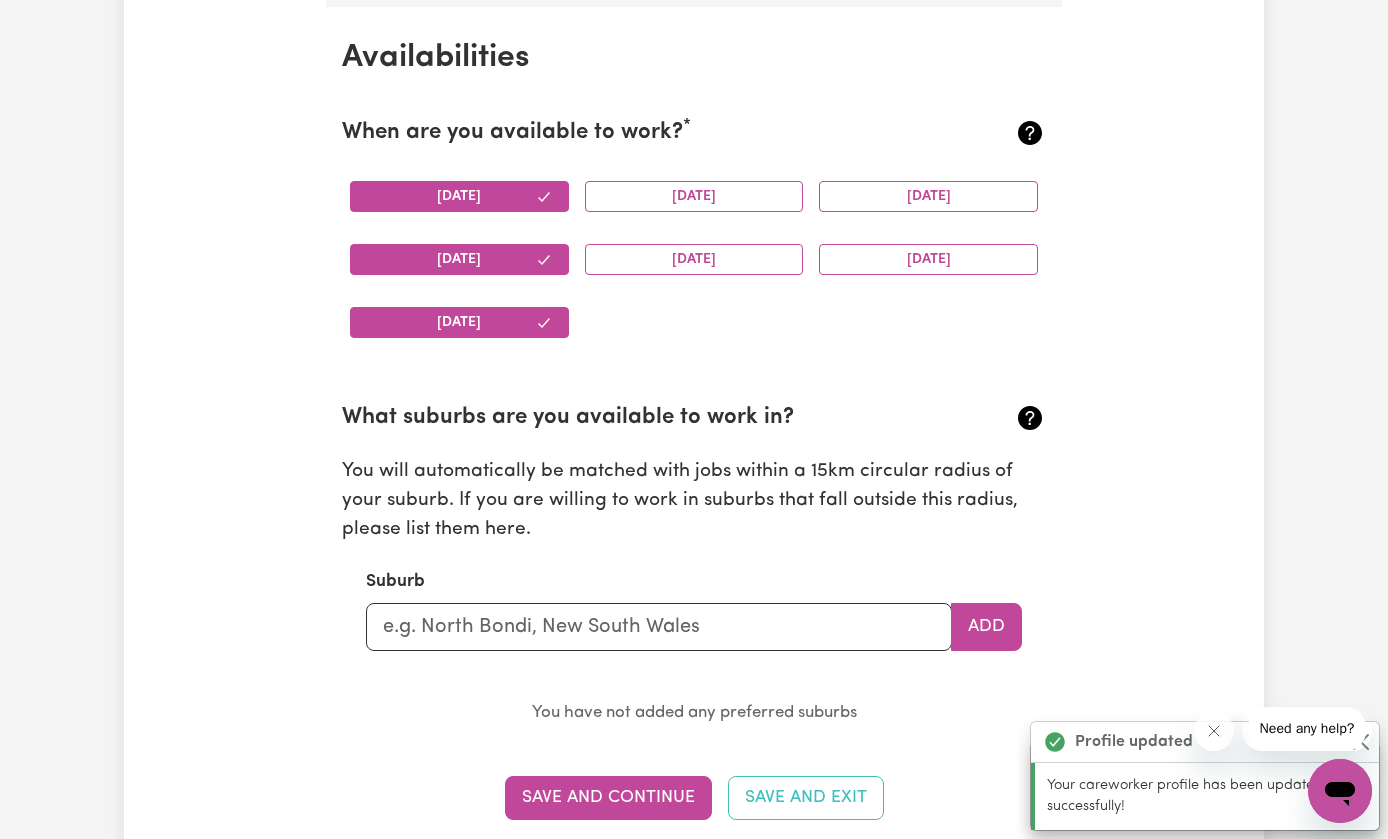 click on "[DATE]" at bounding box center (694, 196) 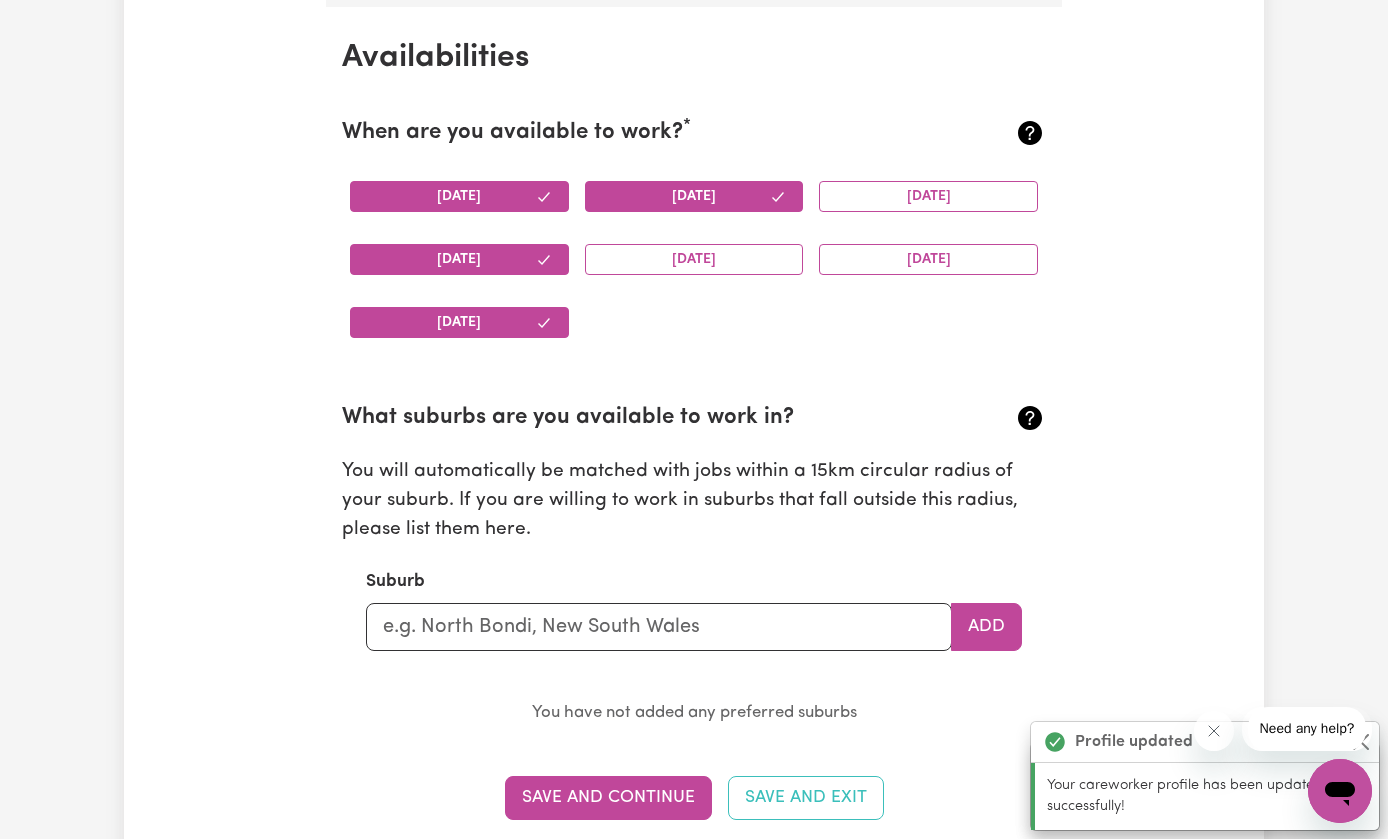 click on "[DATE]" at bounding box center (694, 259) 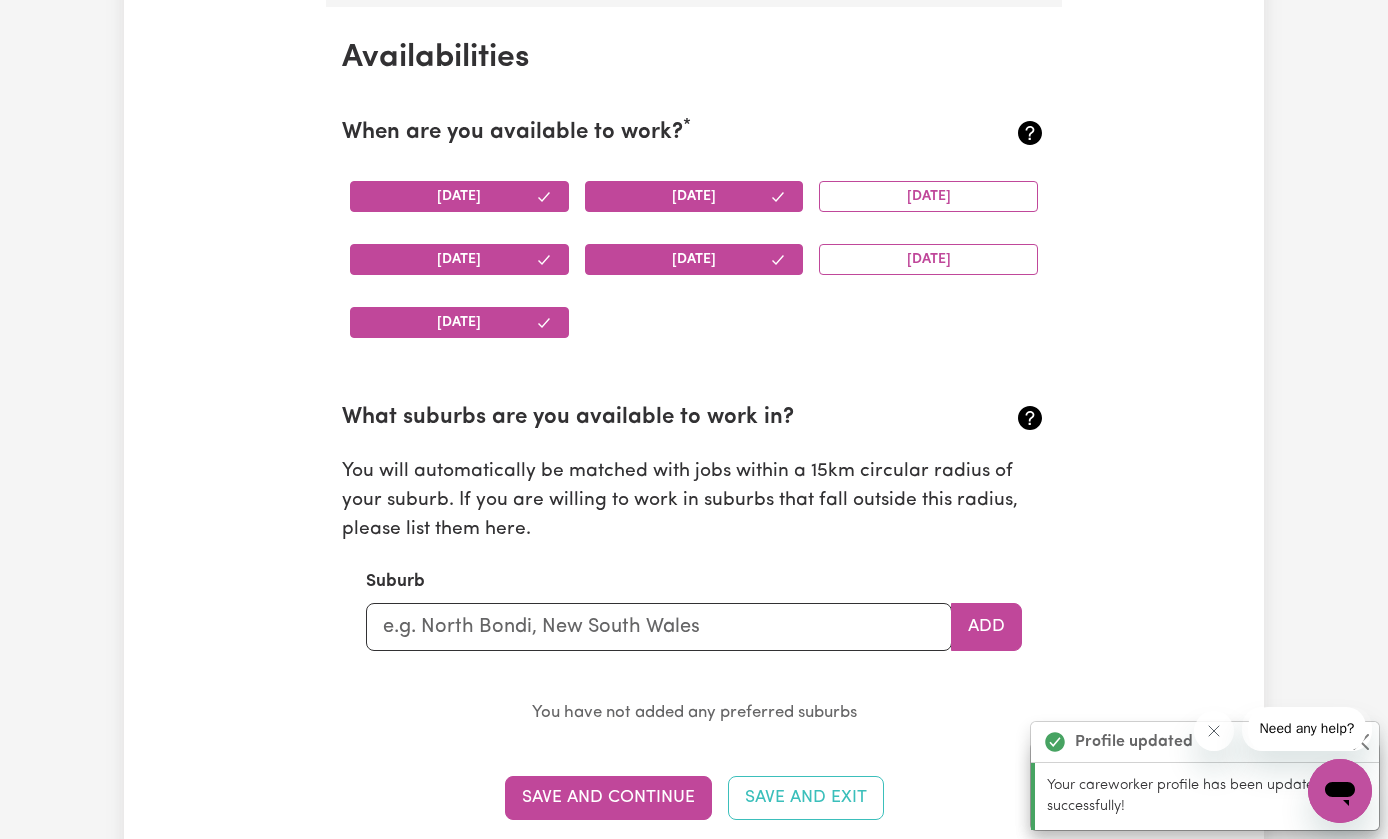 click on "[DATE]" at bounding box center (928, 196) 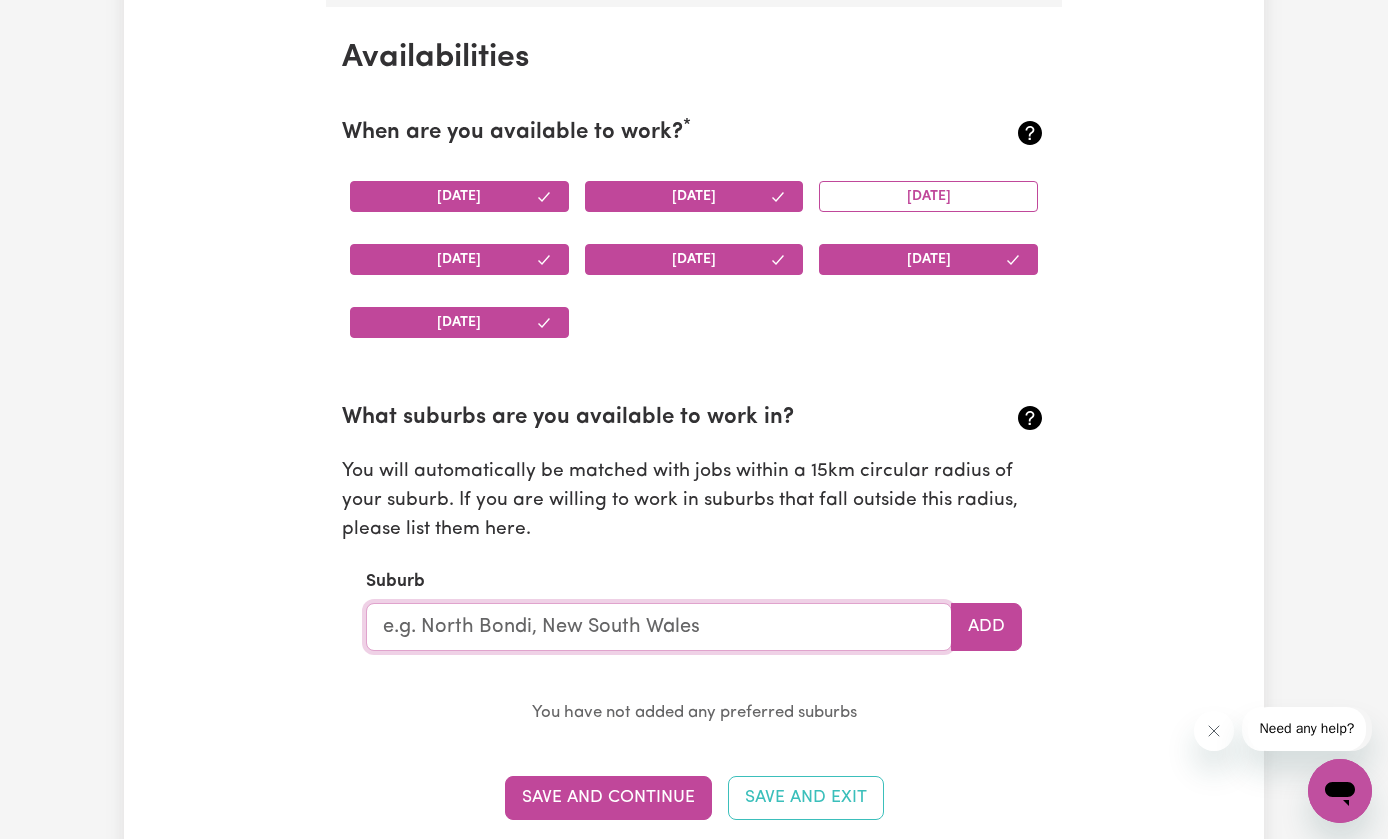 click at bounding box center (659, 627) 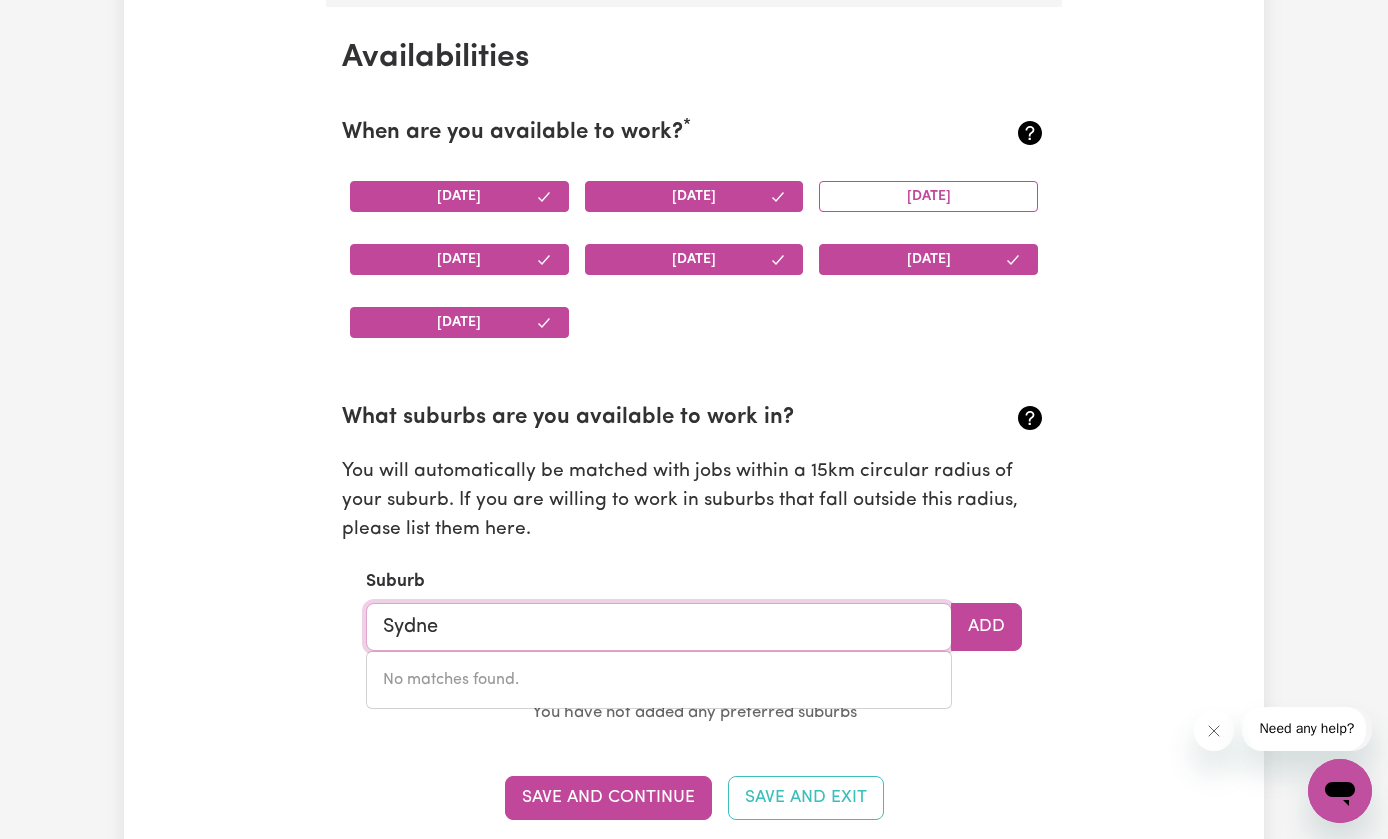 type on "[GEOGRAPHIC_DATA]" 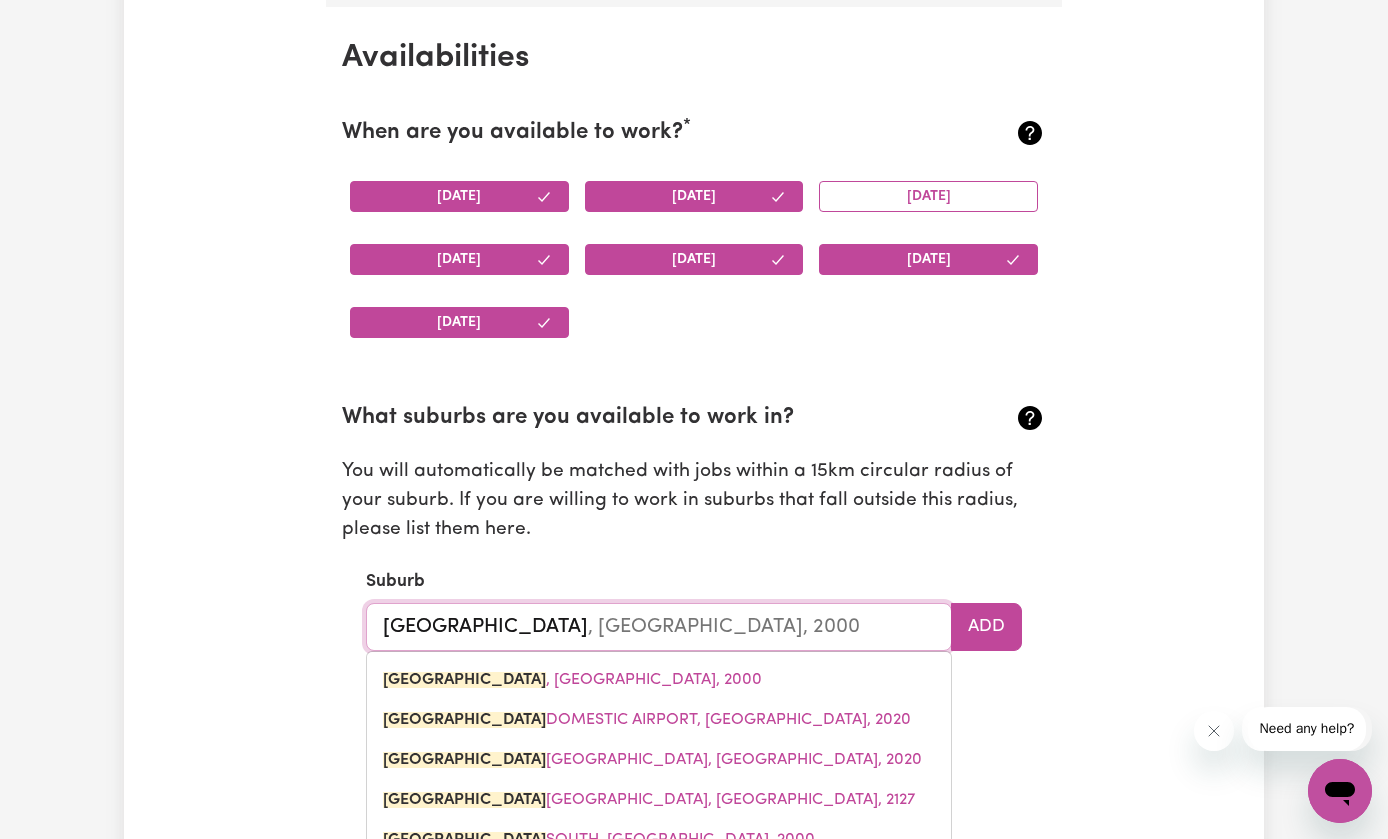 type on "[GEOGRAPHIC_DATA], [GEOGRAPHIC_DATA], 2000" 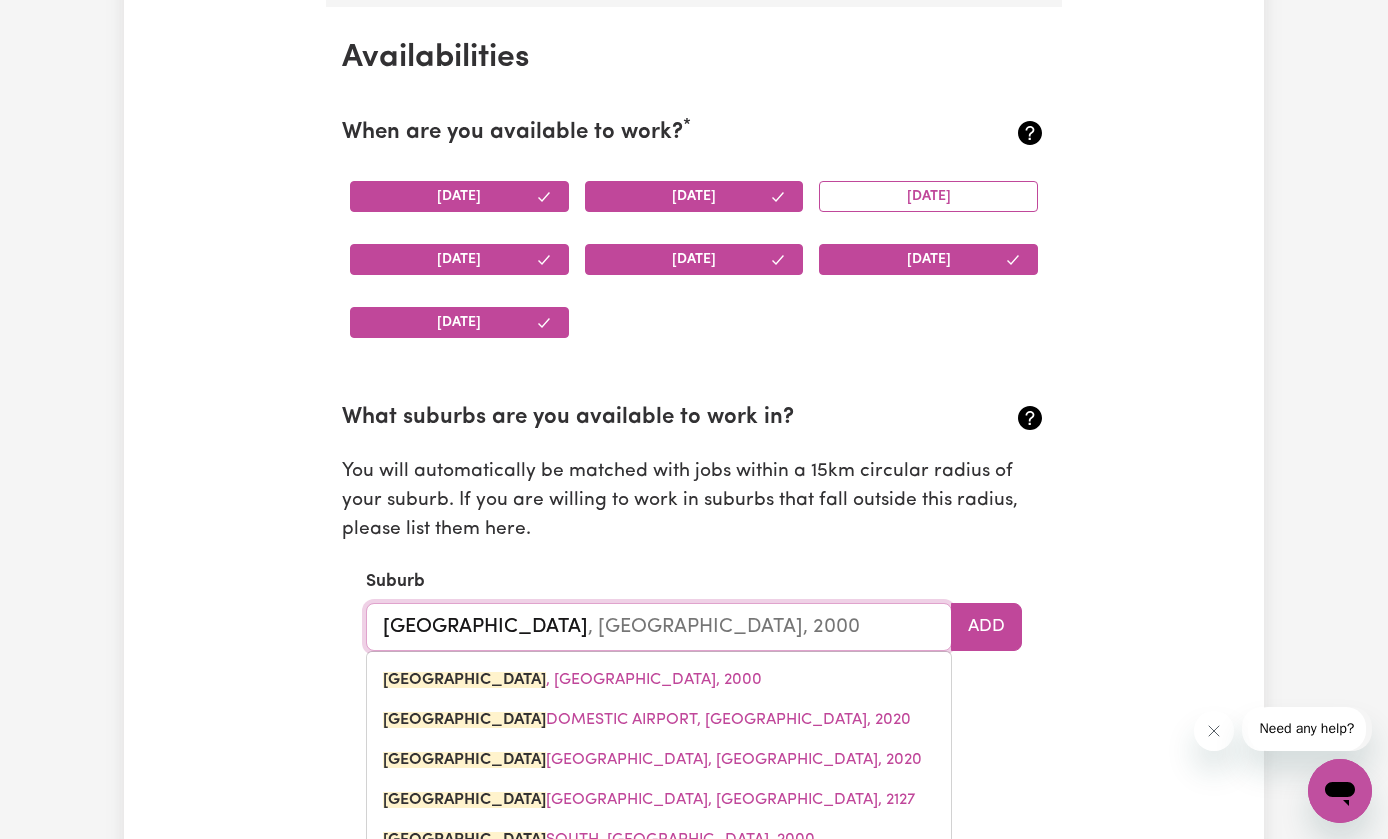 click on "[GEOGRAPHIC_DATA] , [GEOGRAPHIC_DATA], 2000" at bounding box center [659, 680] 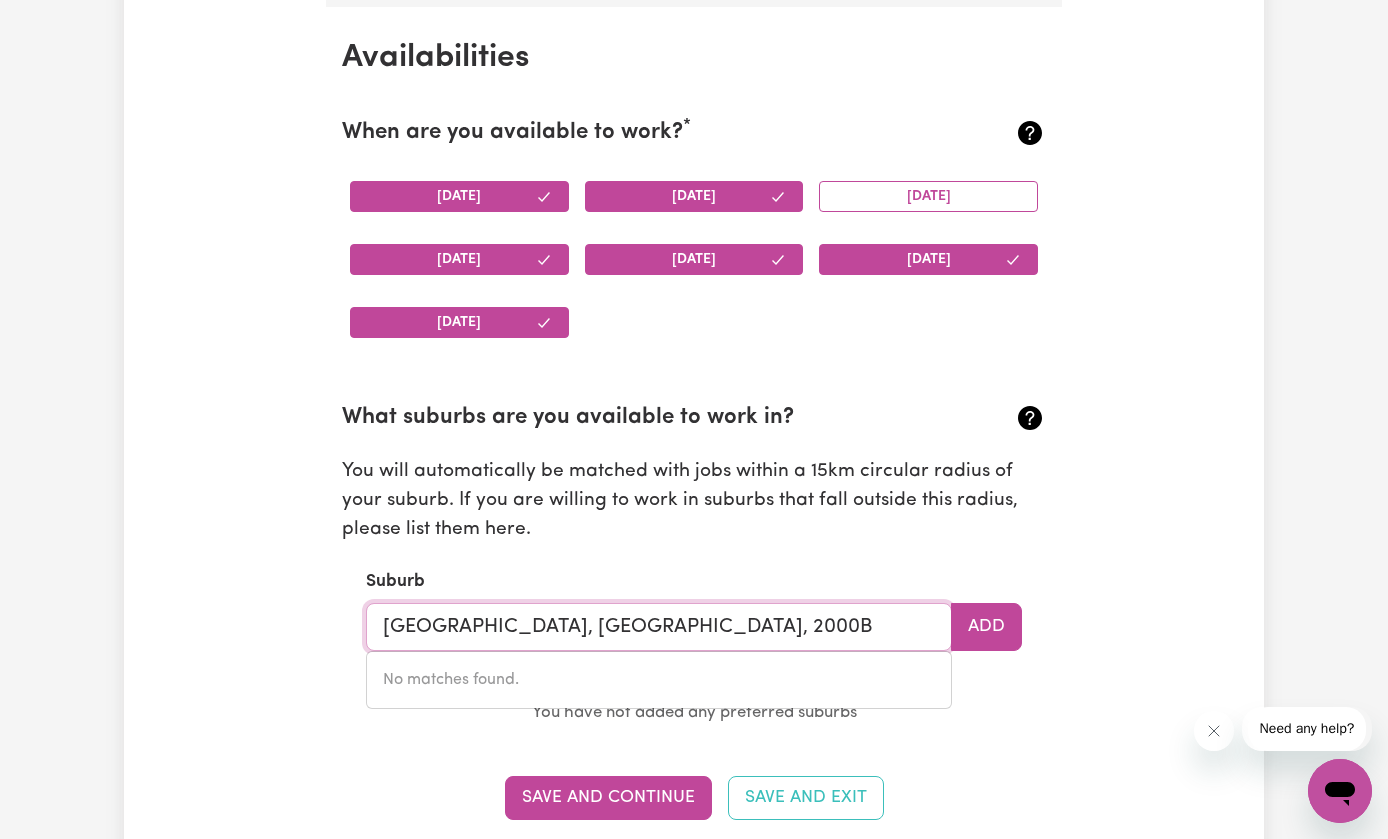type on "[GEOGRAPHIC_DATA], [GEOGRAPHIC_DATA], 2000" 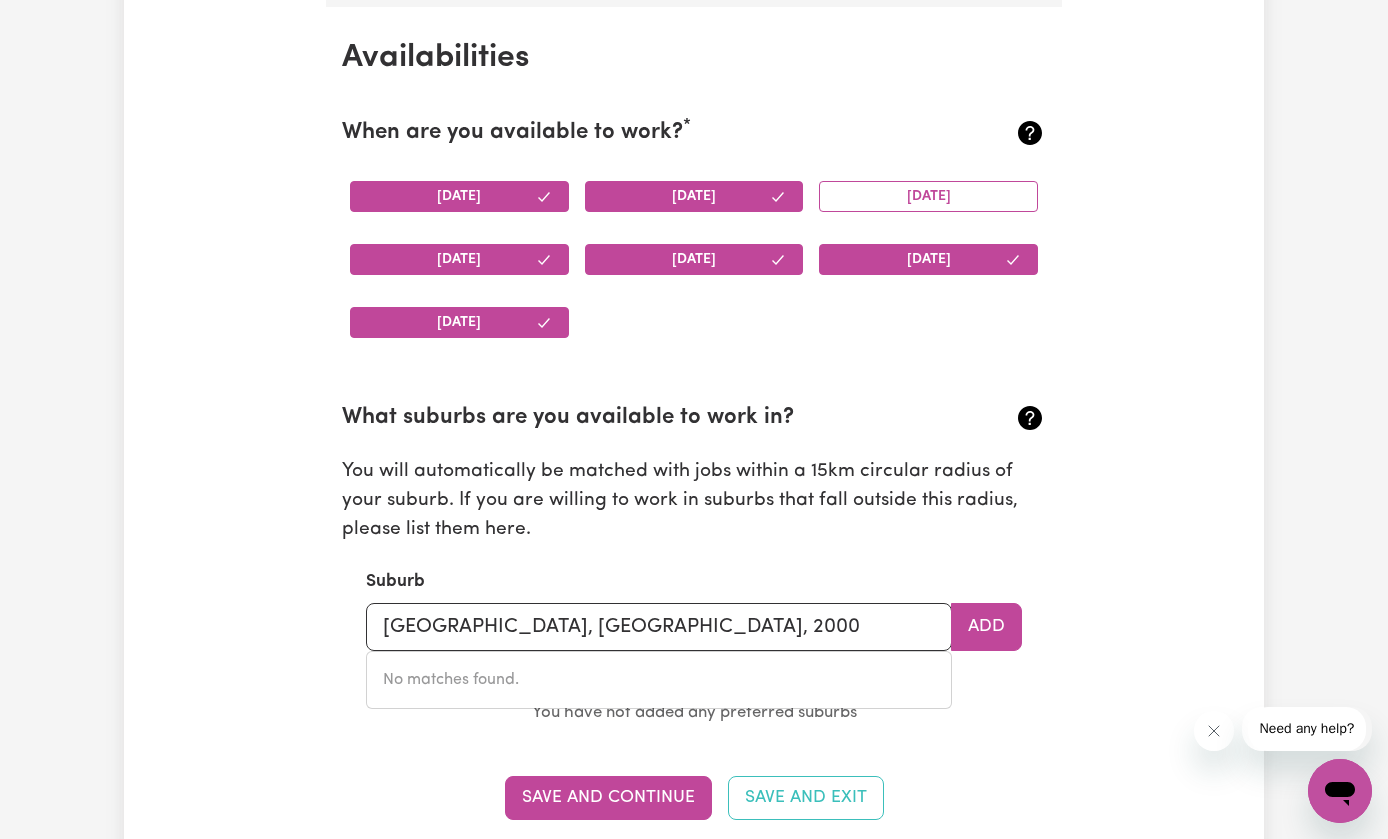 click on "Add" at bounding box center (986, 627) 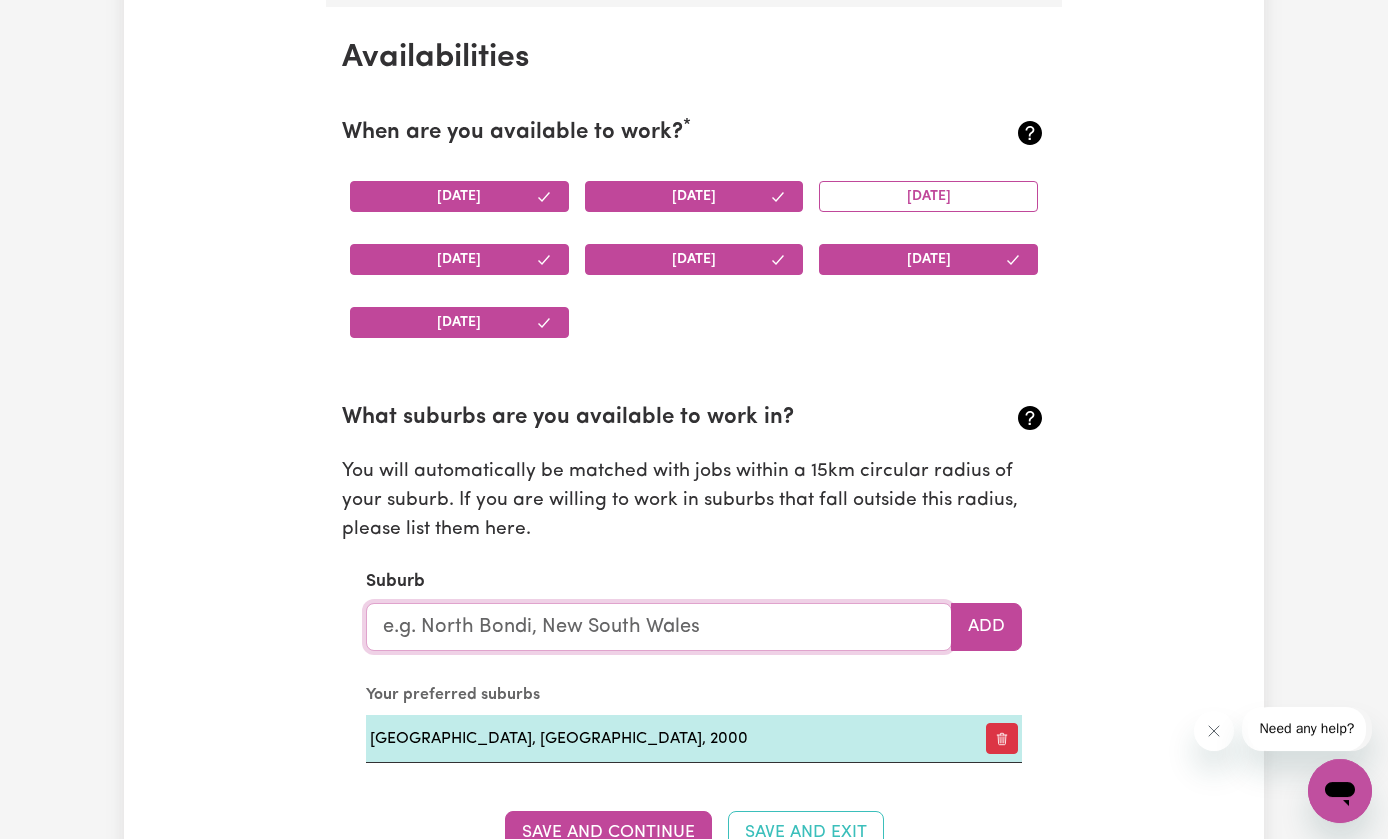 click at bounding box center [659, 627] 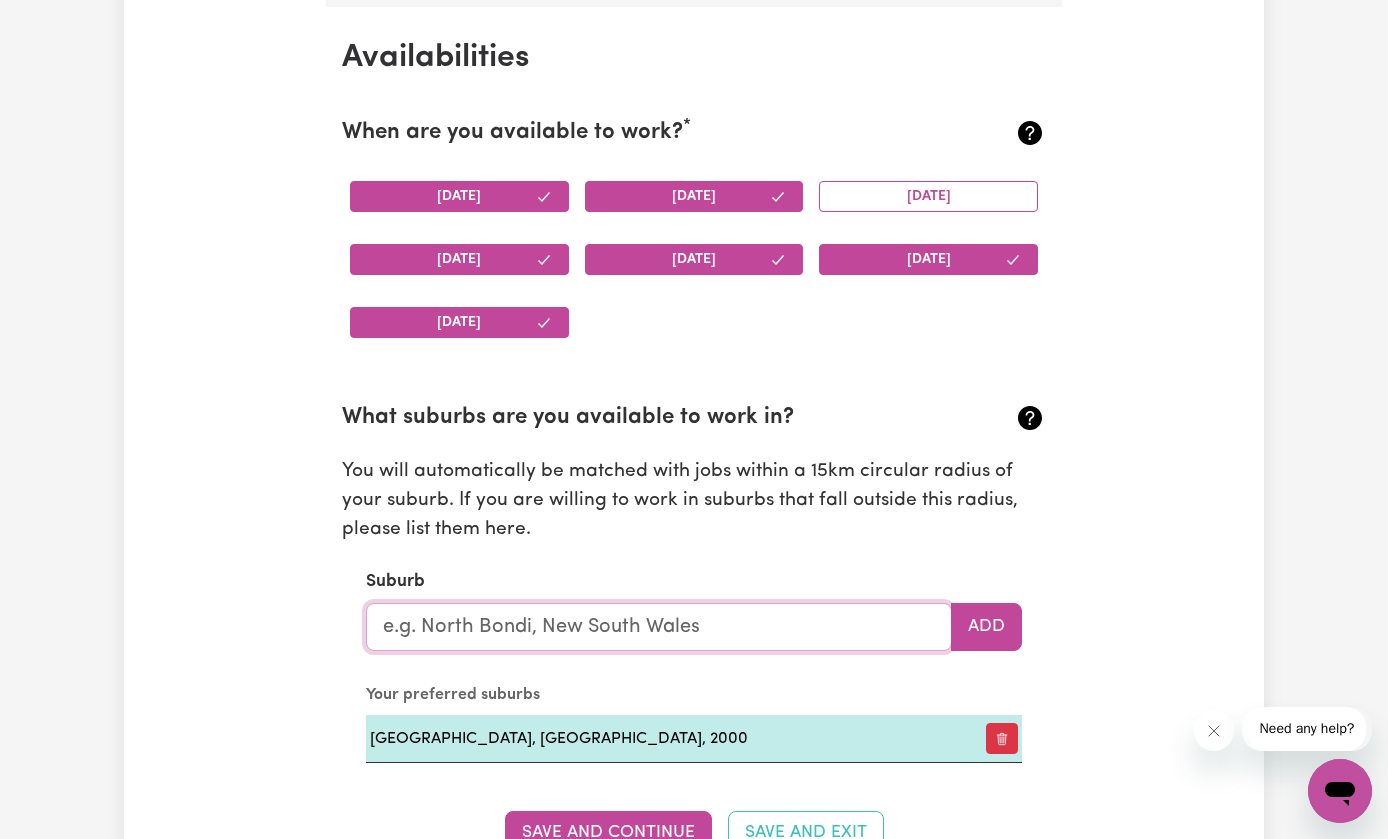type on "V" 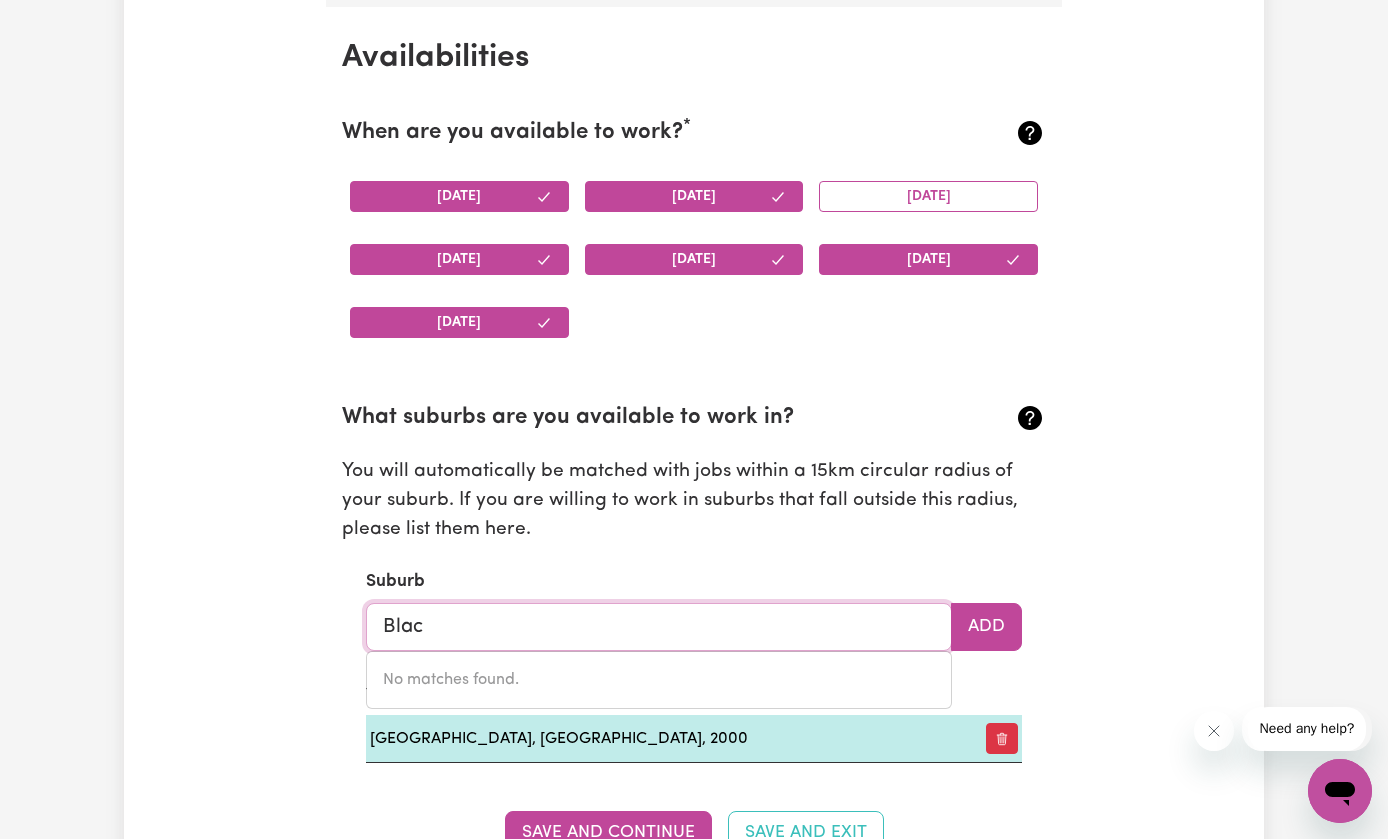 type on "Black" 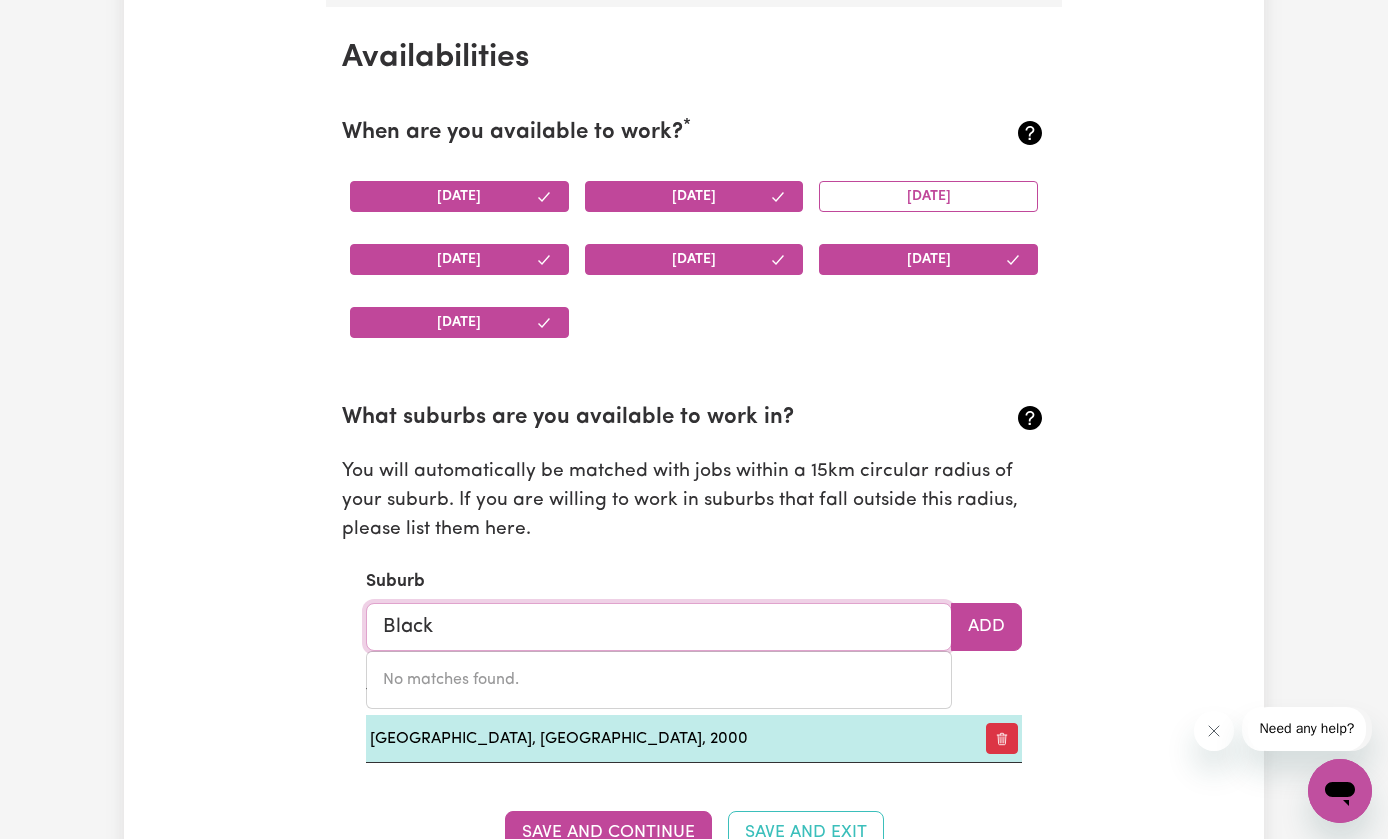 type on "[GEOGRAPHIC_DATA], [GEOGRAPHIC_DATA], 2439" 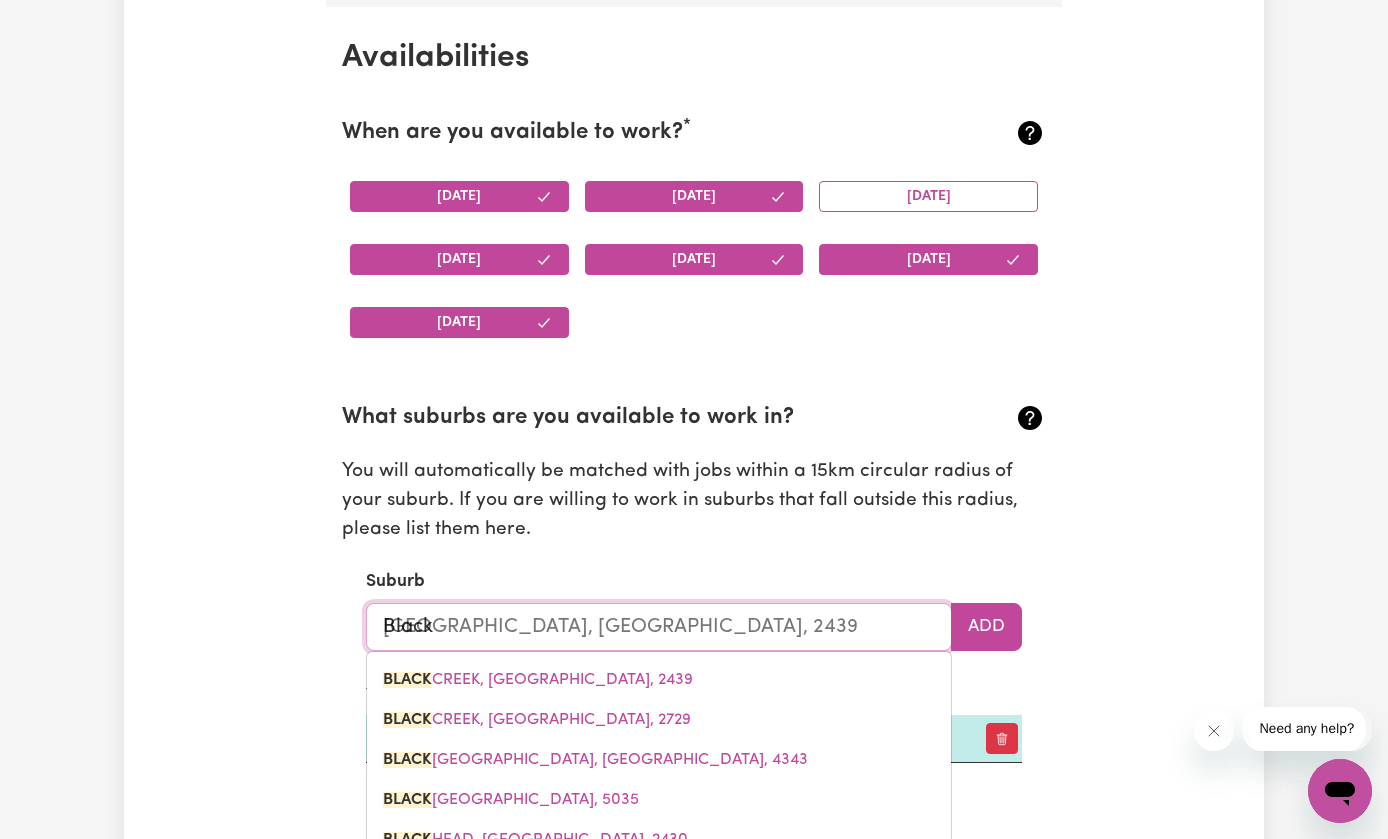 type on "Blackt" 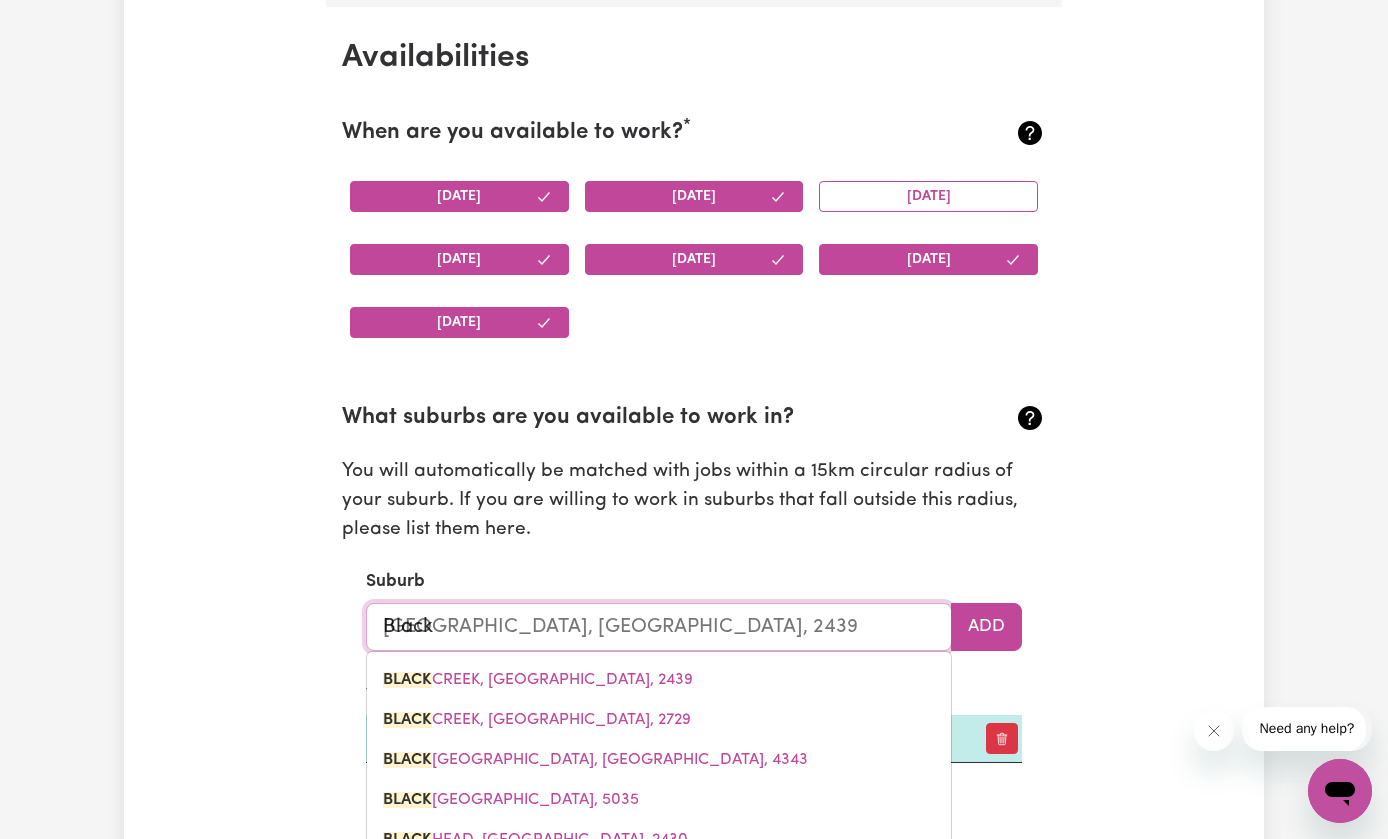 type 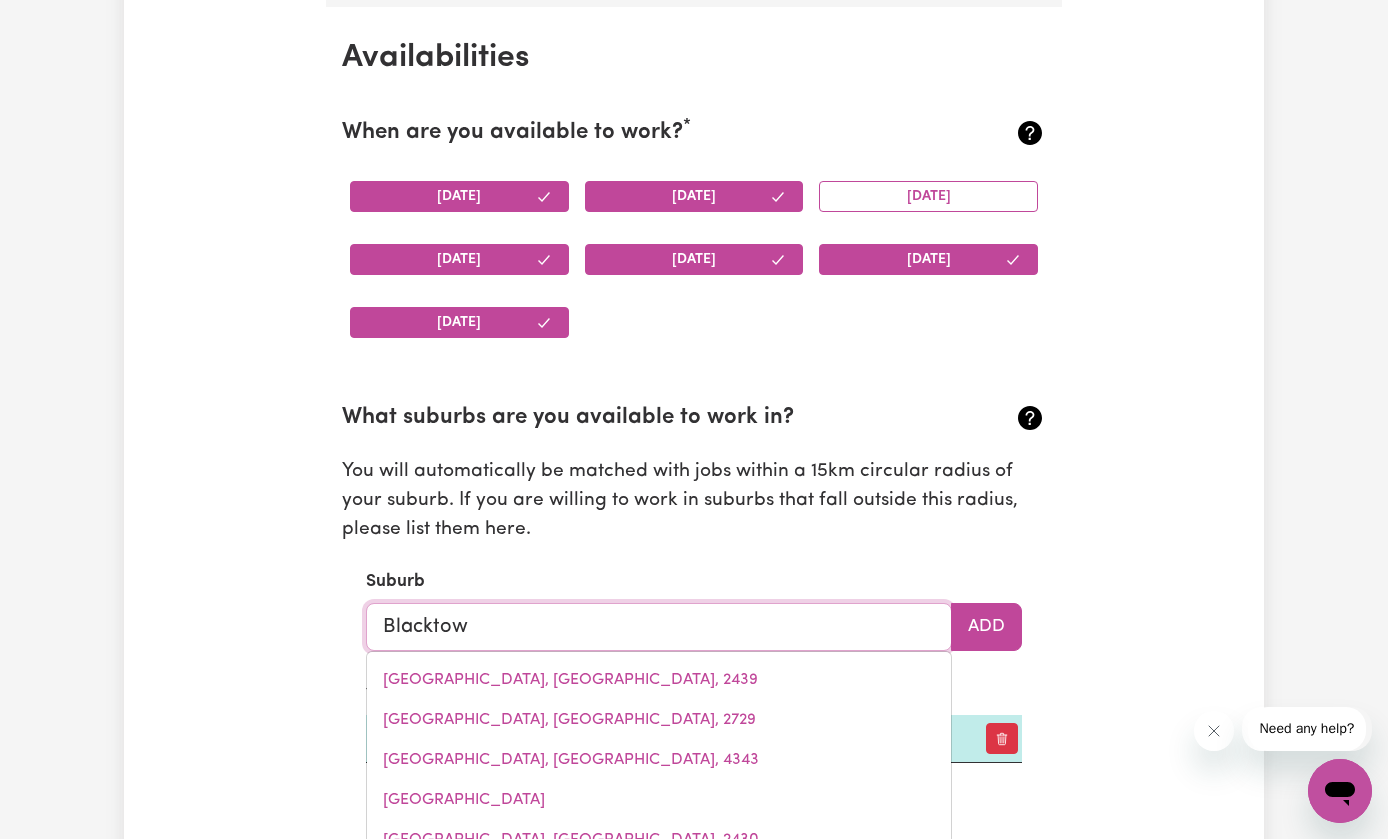 type on "[GEOGRAPHIC_DATA]" 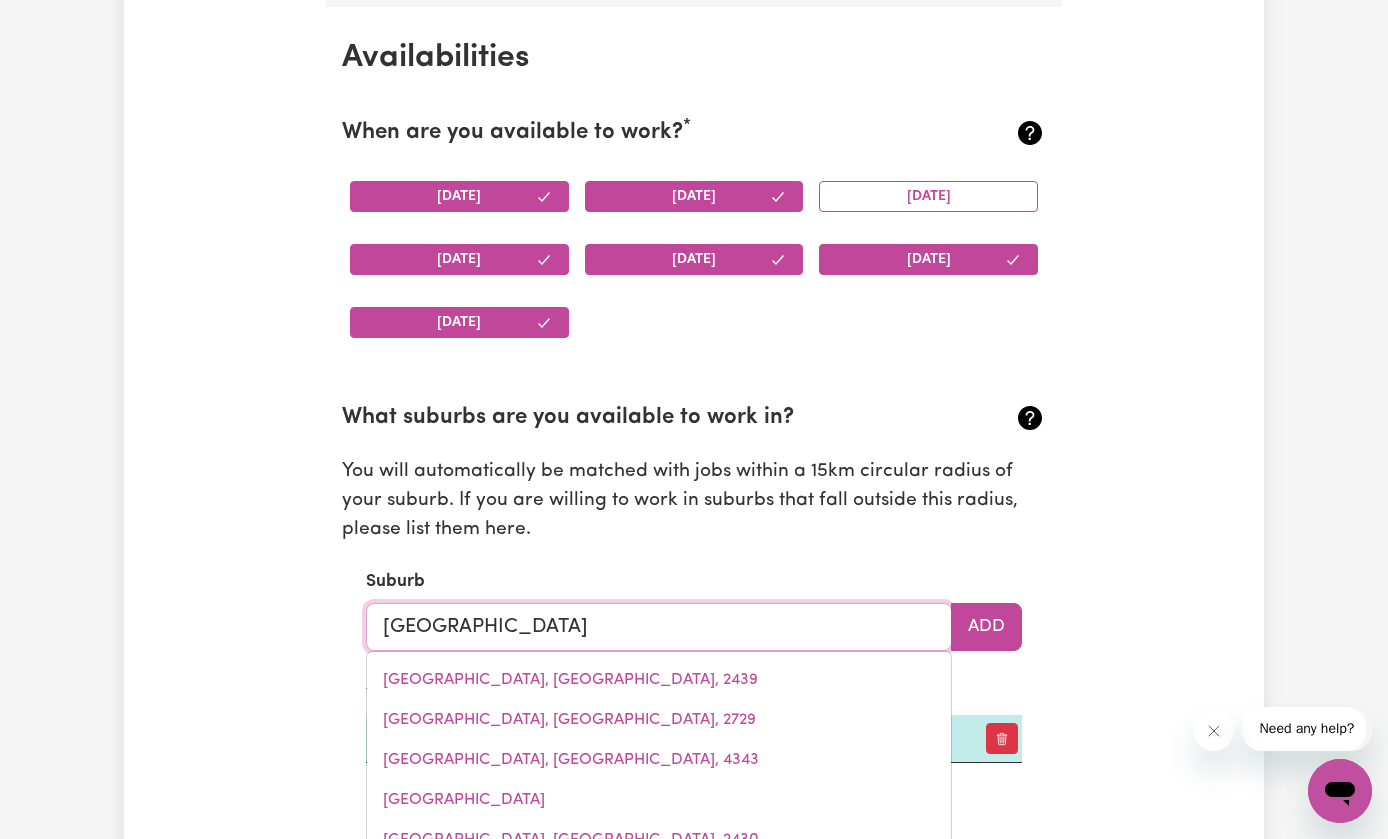 type on "[GEOGRAPHIC_DATA], [GEOGRAPHIC_DATA], 2148" 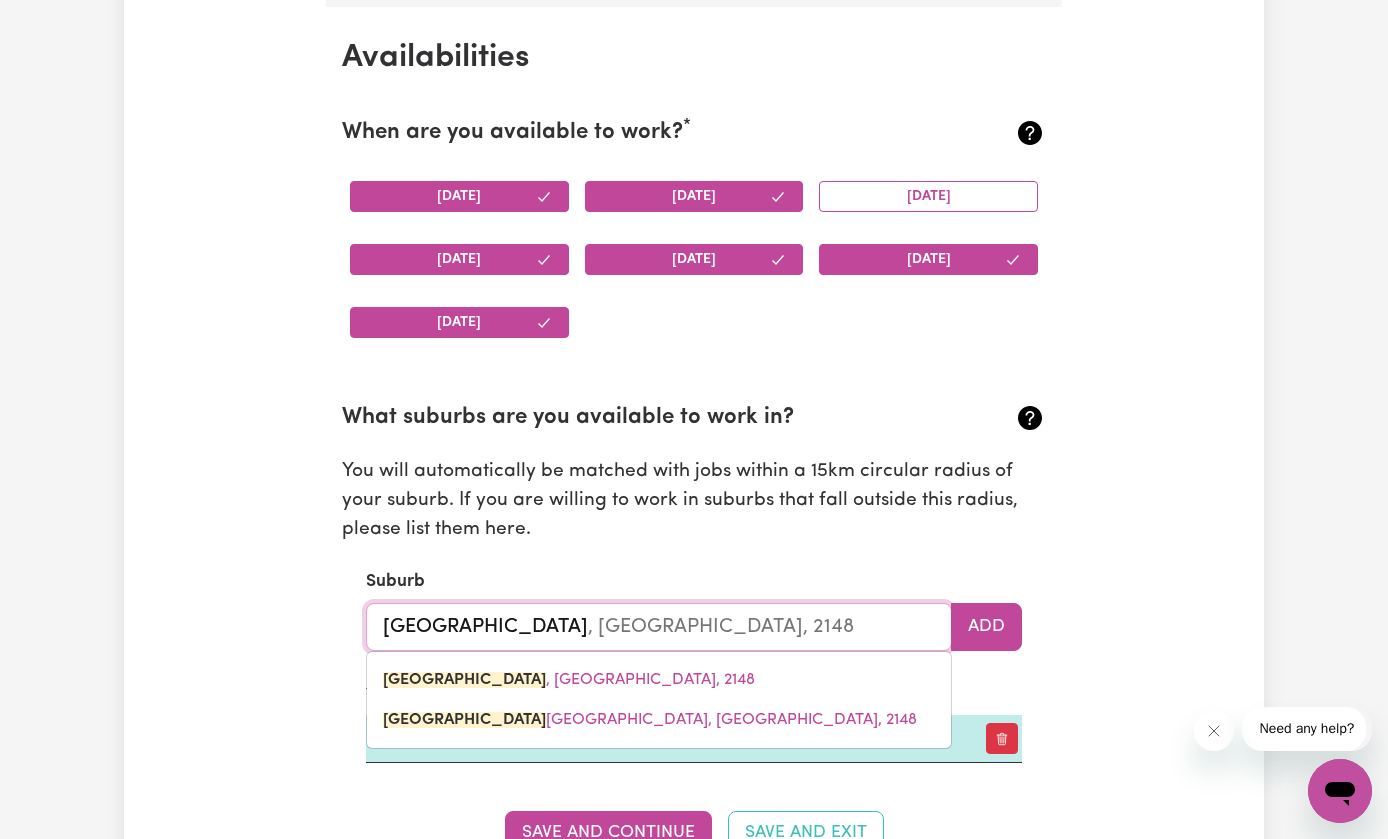 click on "[GEOGRAPHIC_DATA]" at bounding box center [464, 680] 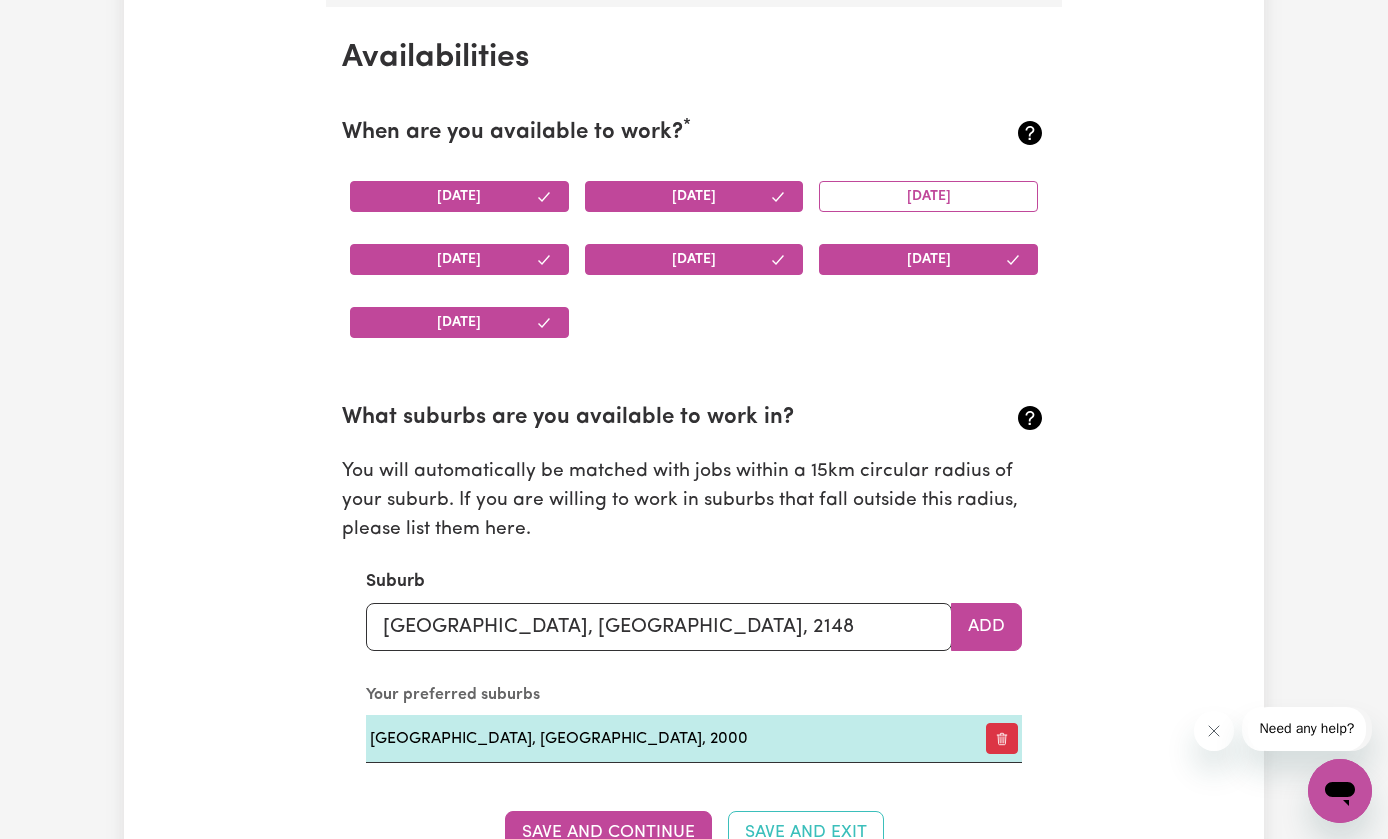 click on "Add" at bounding box center [986, 627] 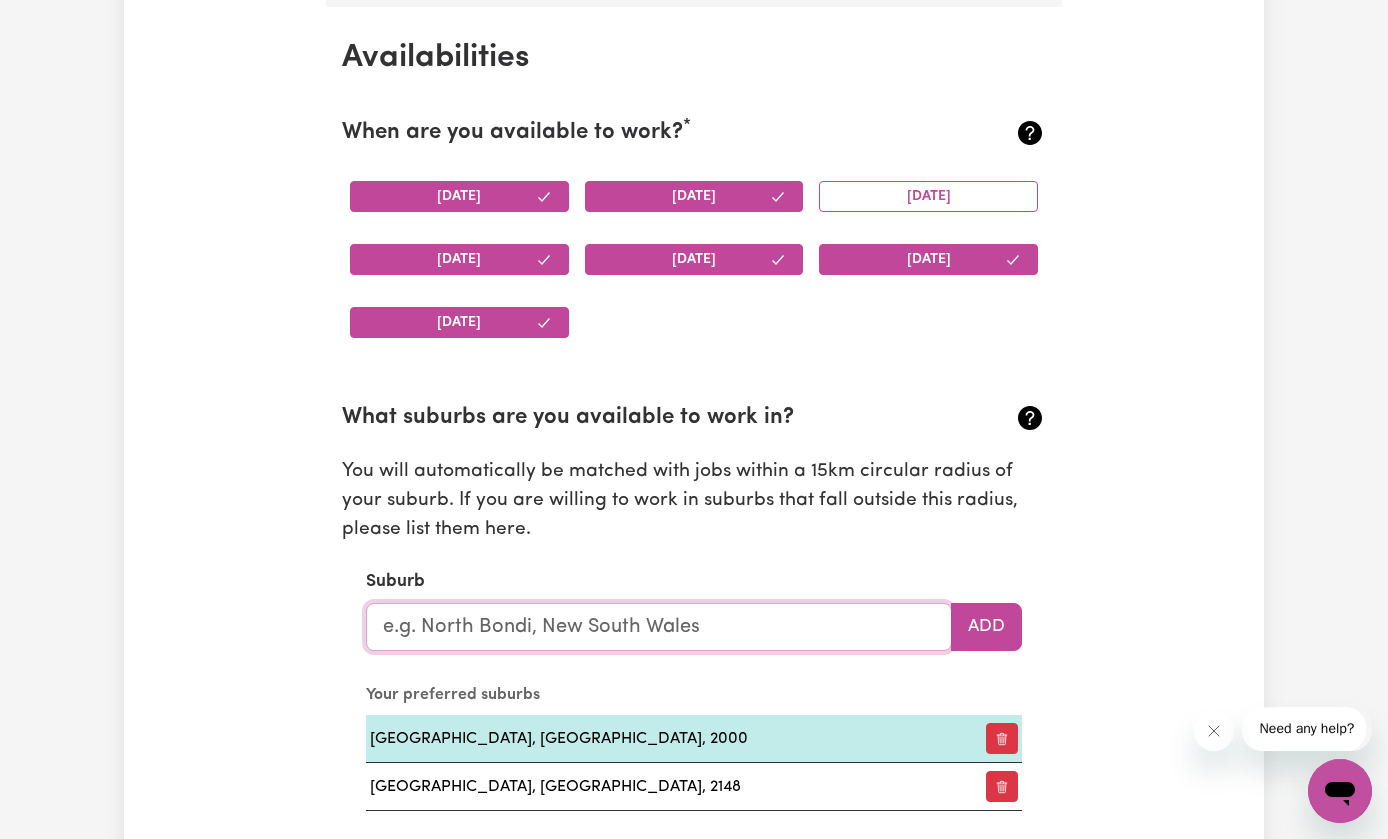 click at bounding box center (659, 627) 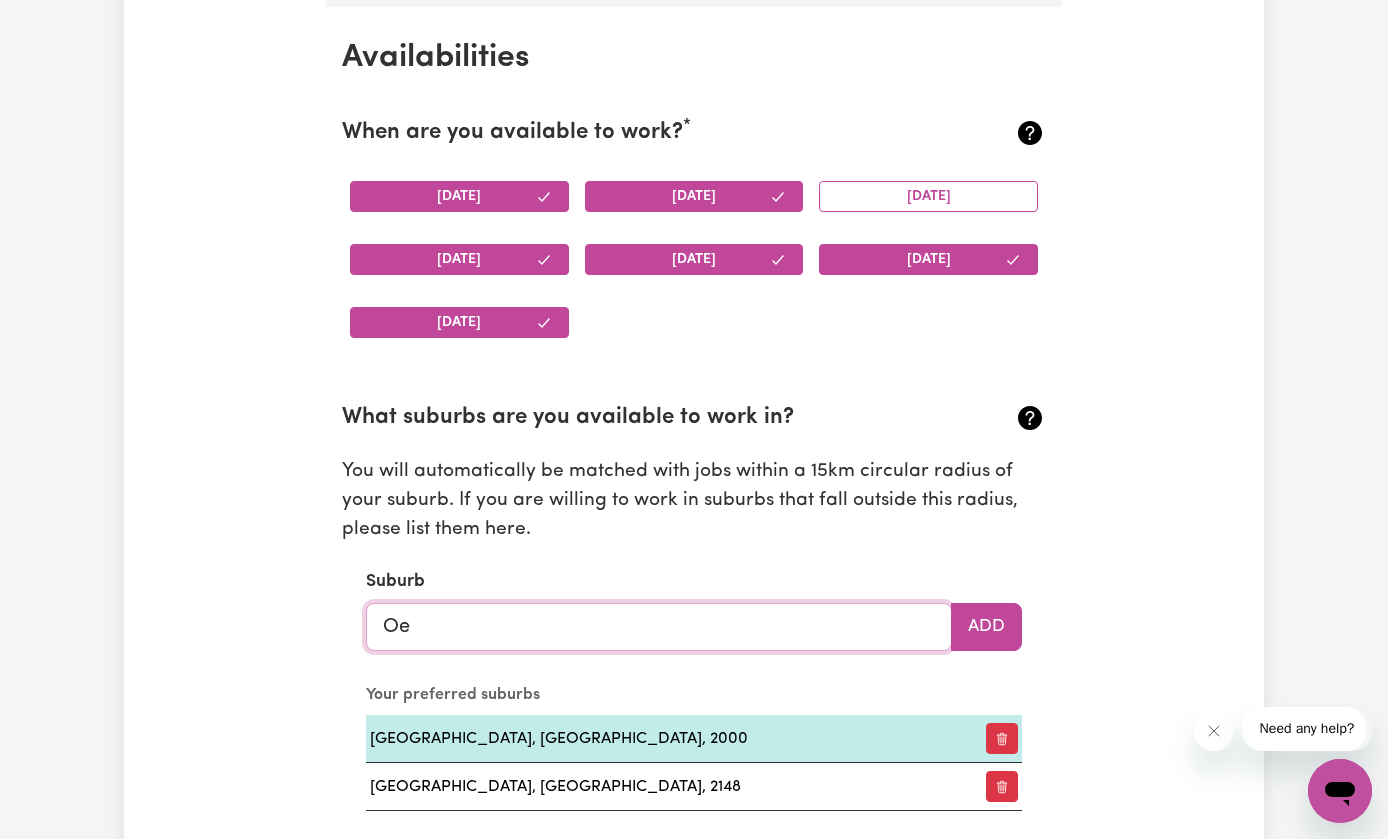 type on "O" 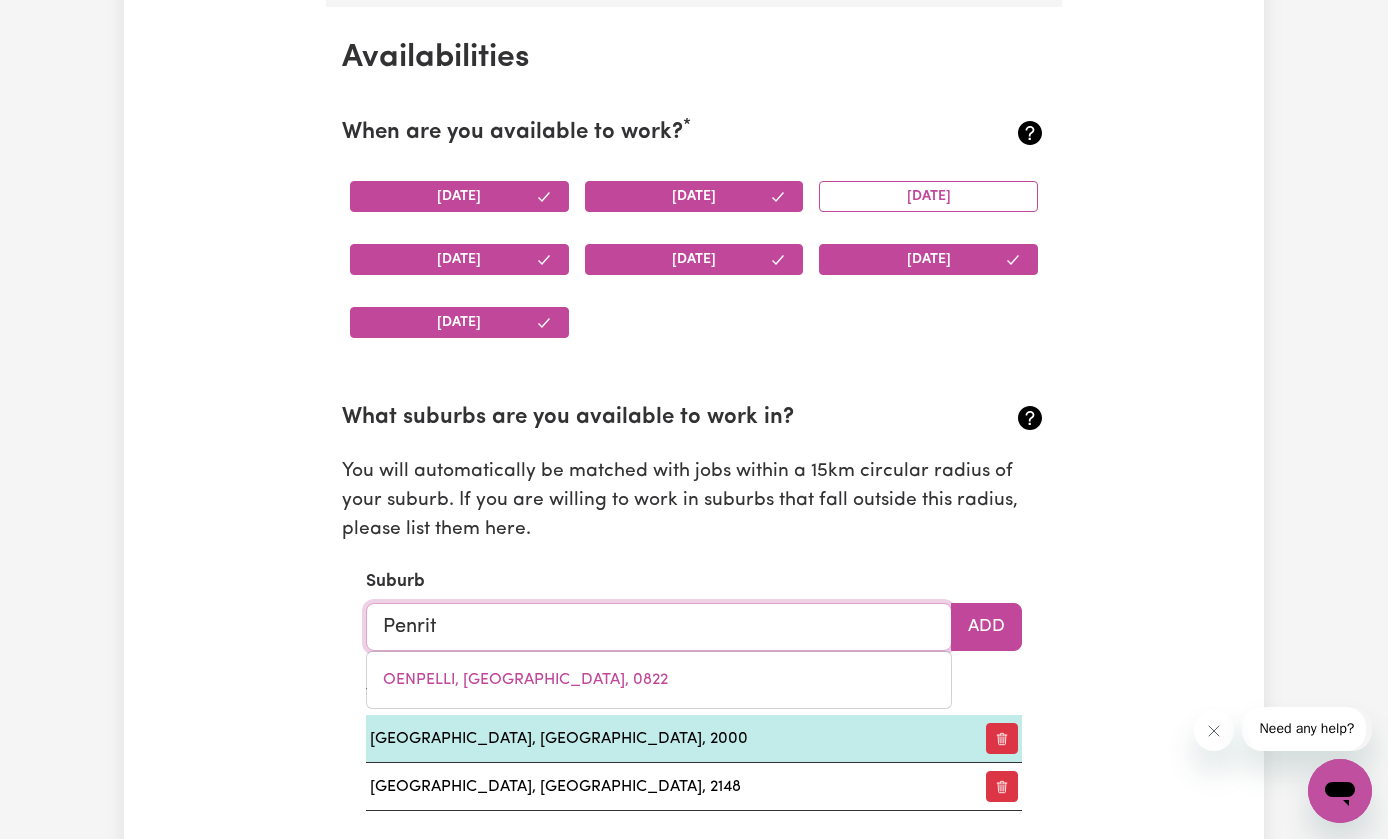 type on "Penrith" 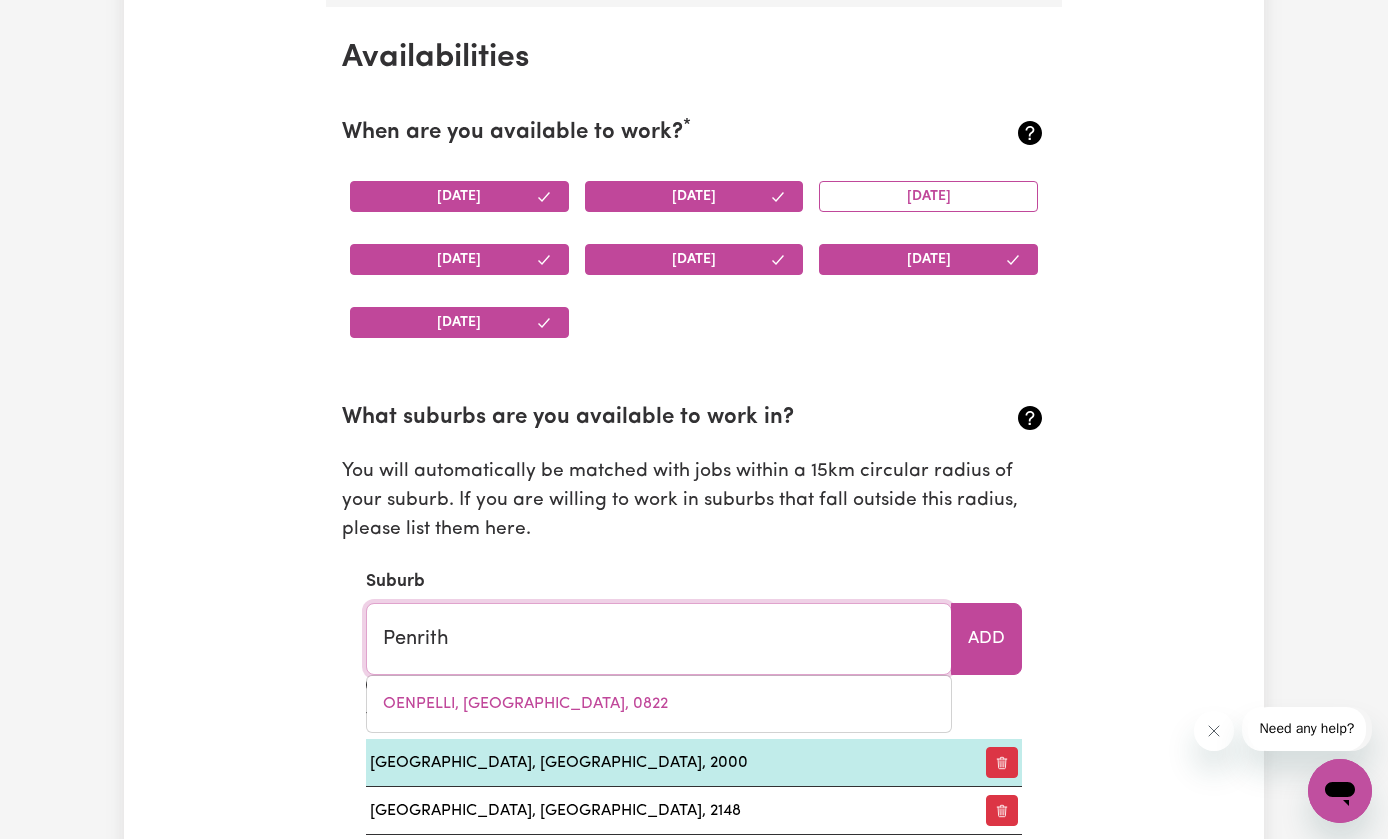 type on "[GEOGRAPHIC_DATA], [GEOGRAPHIC_DATA], 2750" 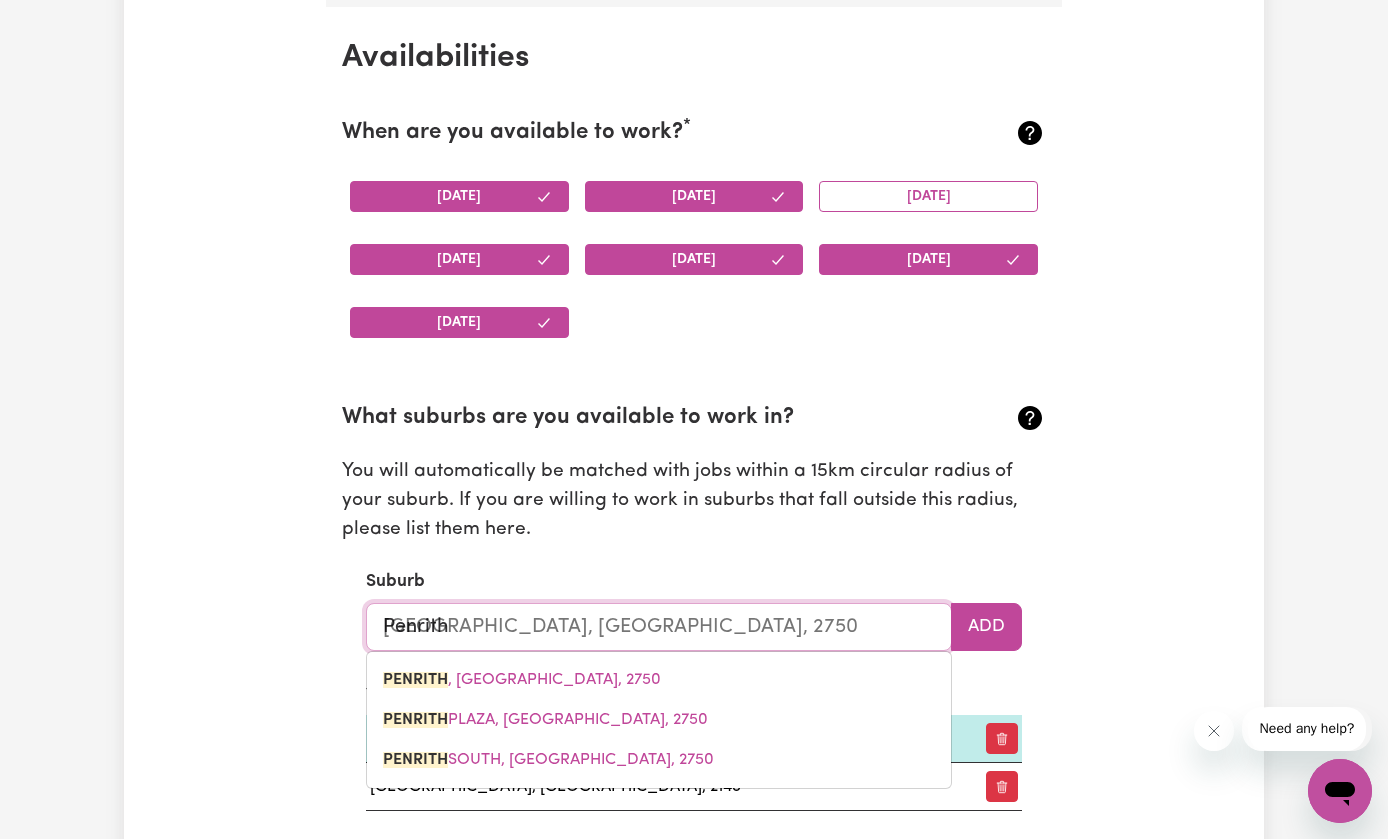 click on "PENRITH , [GEOGRAPHIC_DATA], 2750" at bounding box center [522, 680] 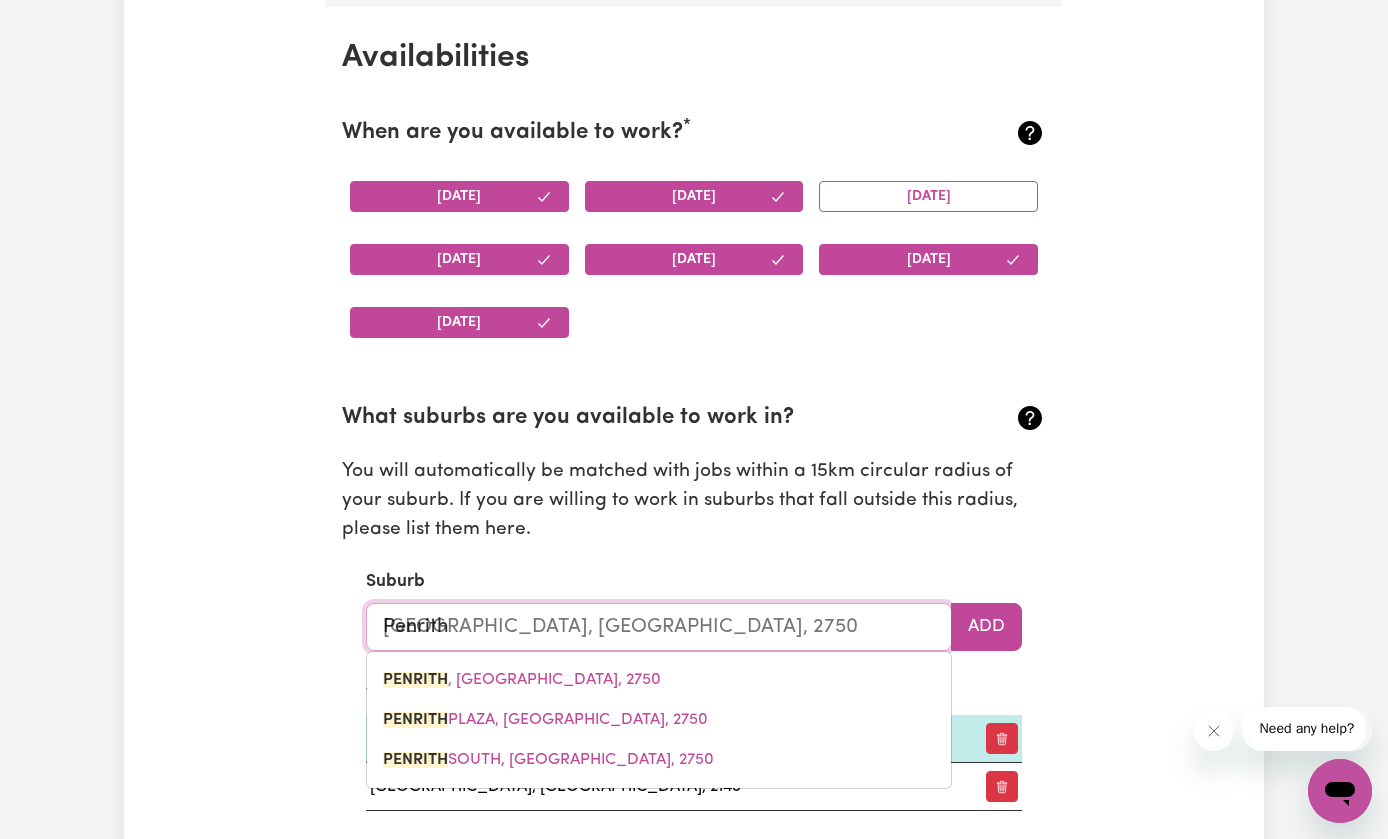 type on "PENRITH, [GEOGRAPHIC_DATA], 2750" 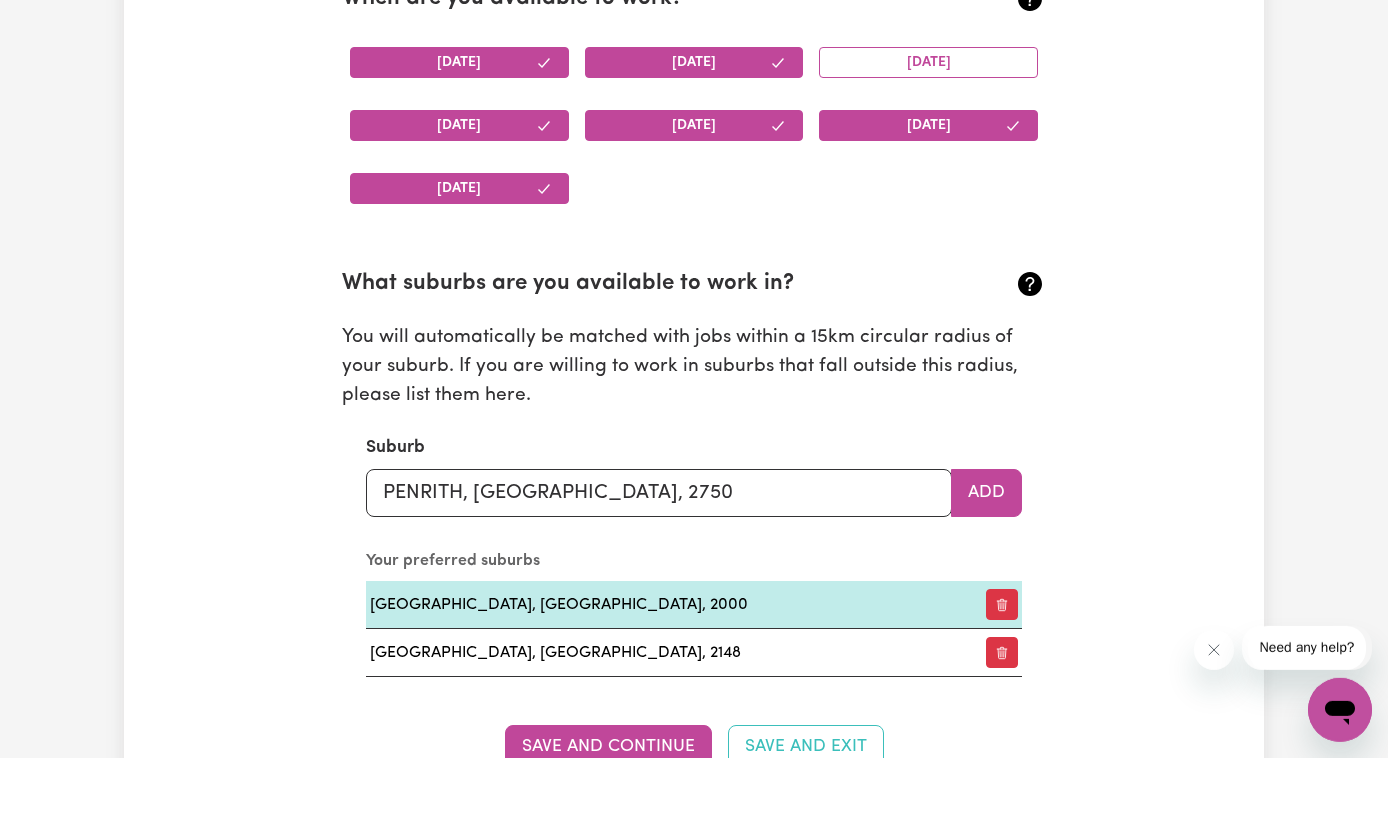 click on "Add" at bounding box center (986, 574) 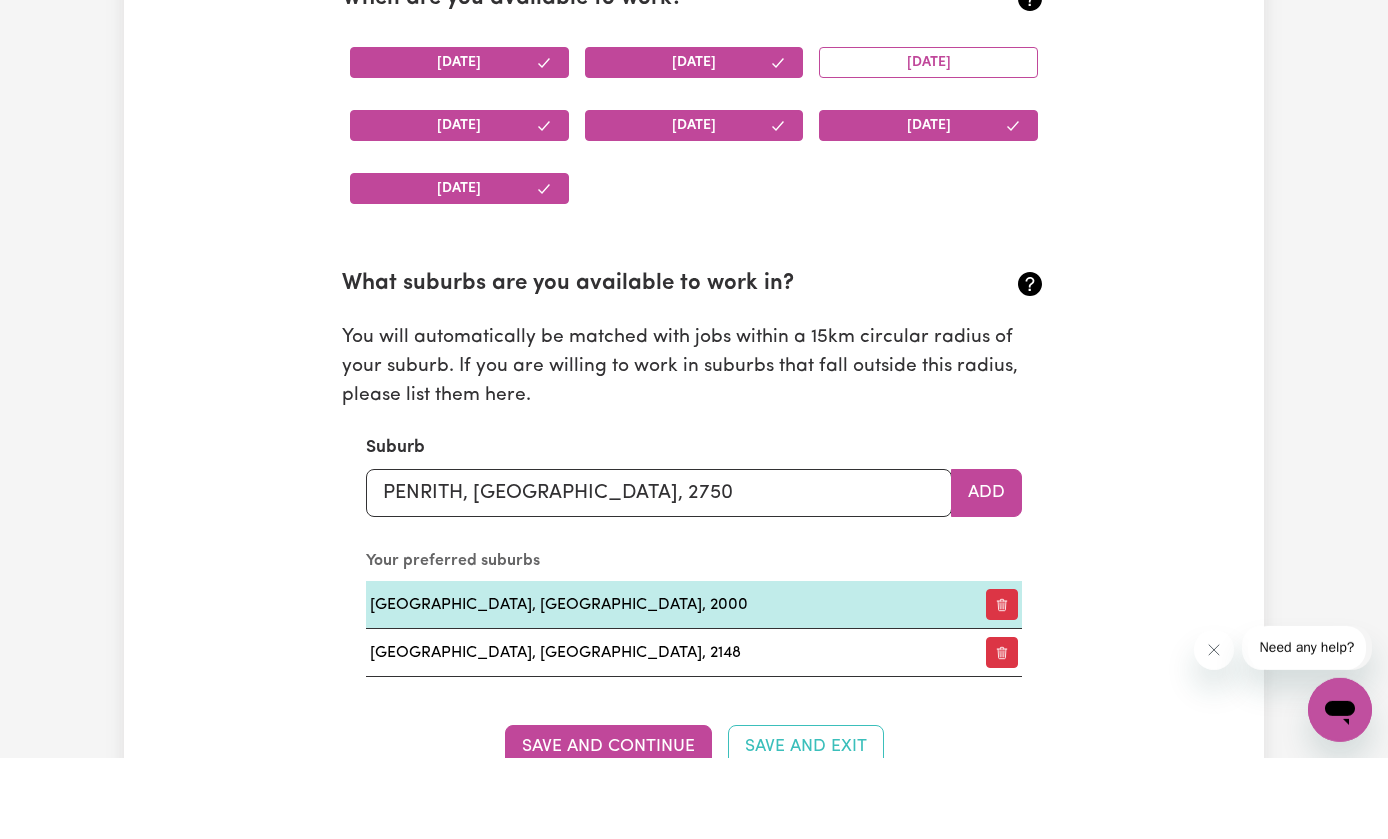 type 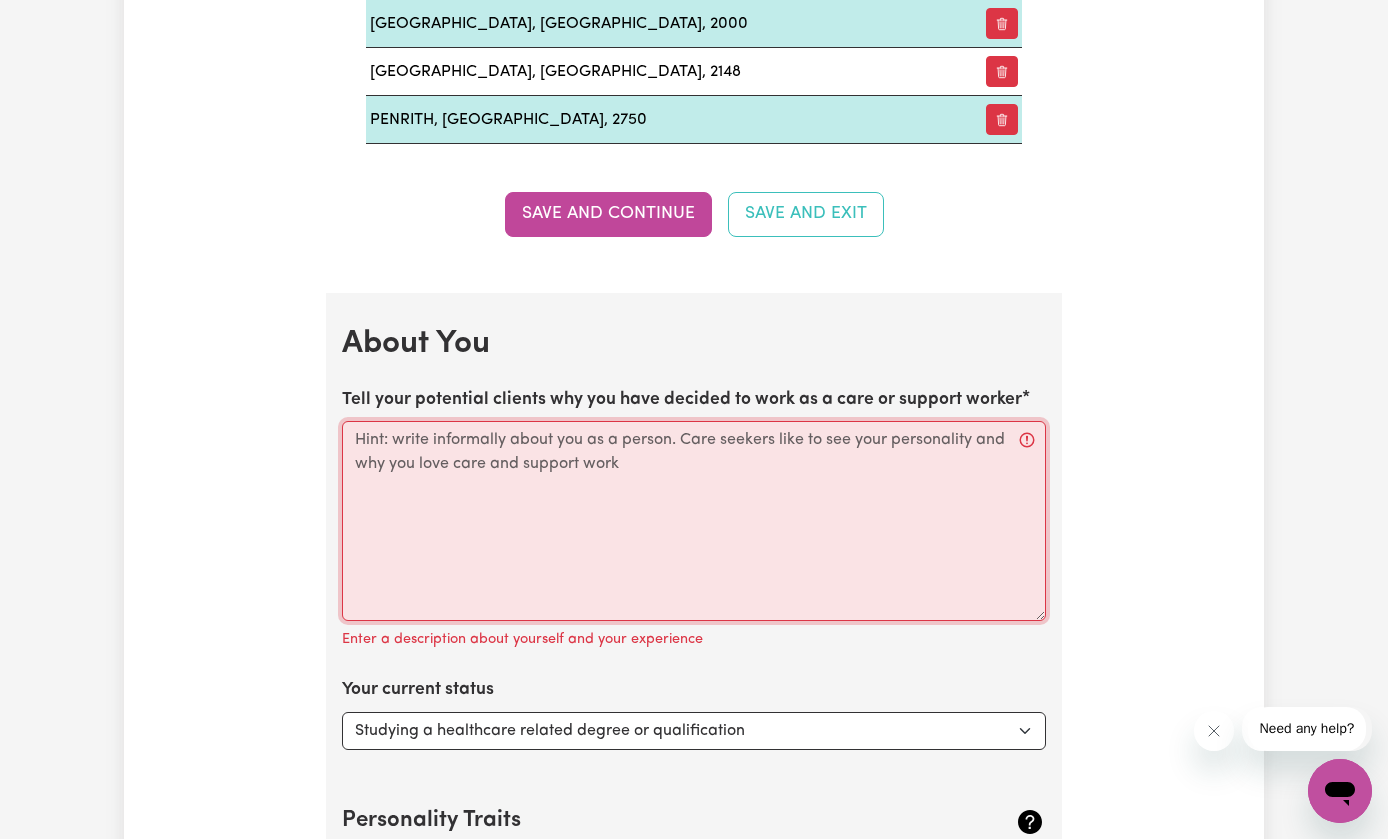 click on "Tell your potential clients why you have decided to work as a care or support worker" at bounding box center (694, 521) 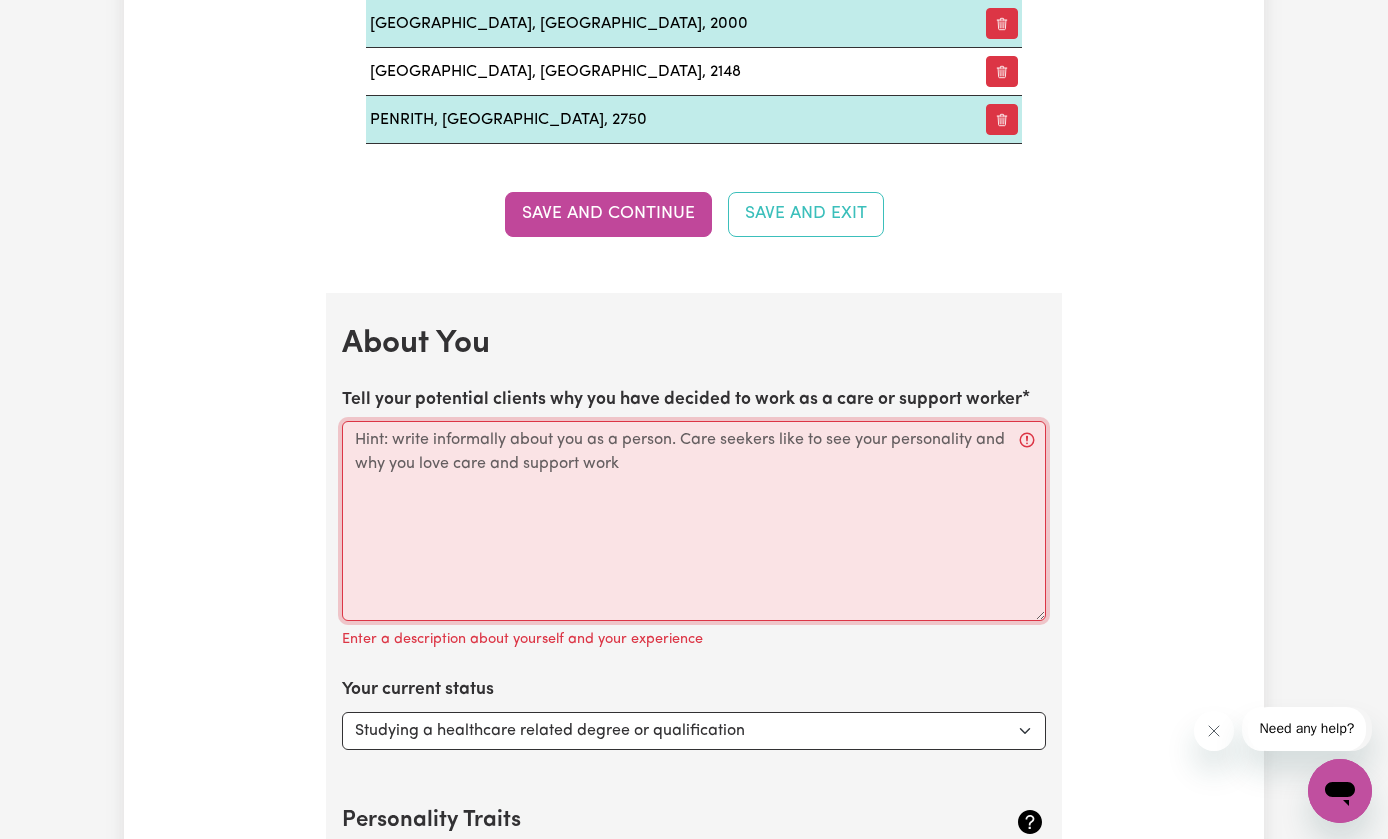 scroll, scrollTop: 2582, scrollLeft: 0, axis: vertical 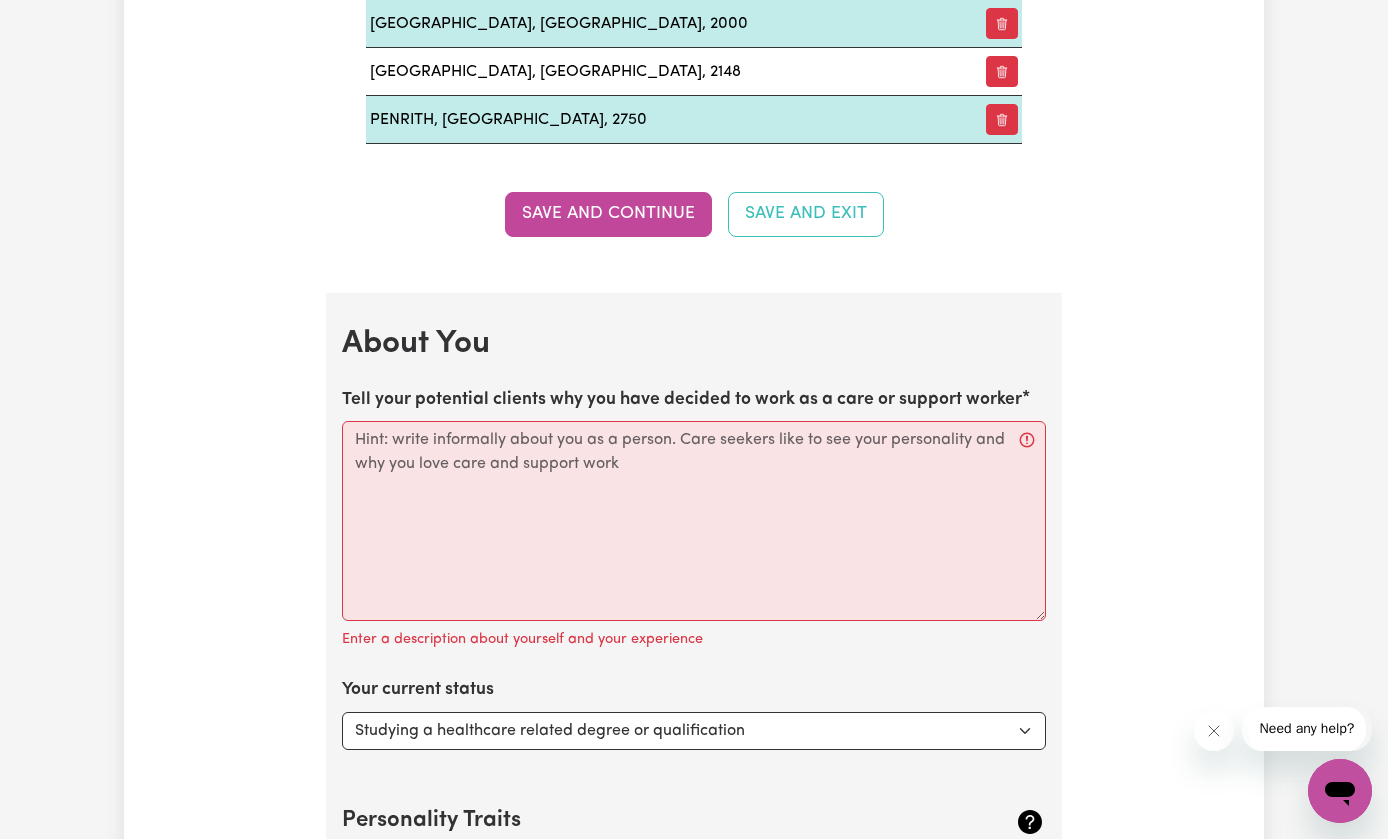 click on "Tell your potential clients why you have decided to work as a care or support worker" at bounding box center [682, 400] 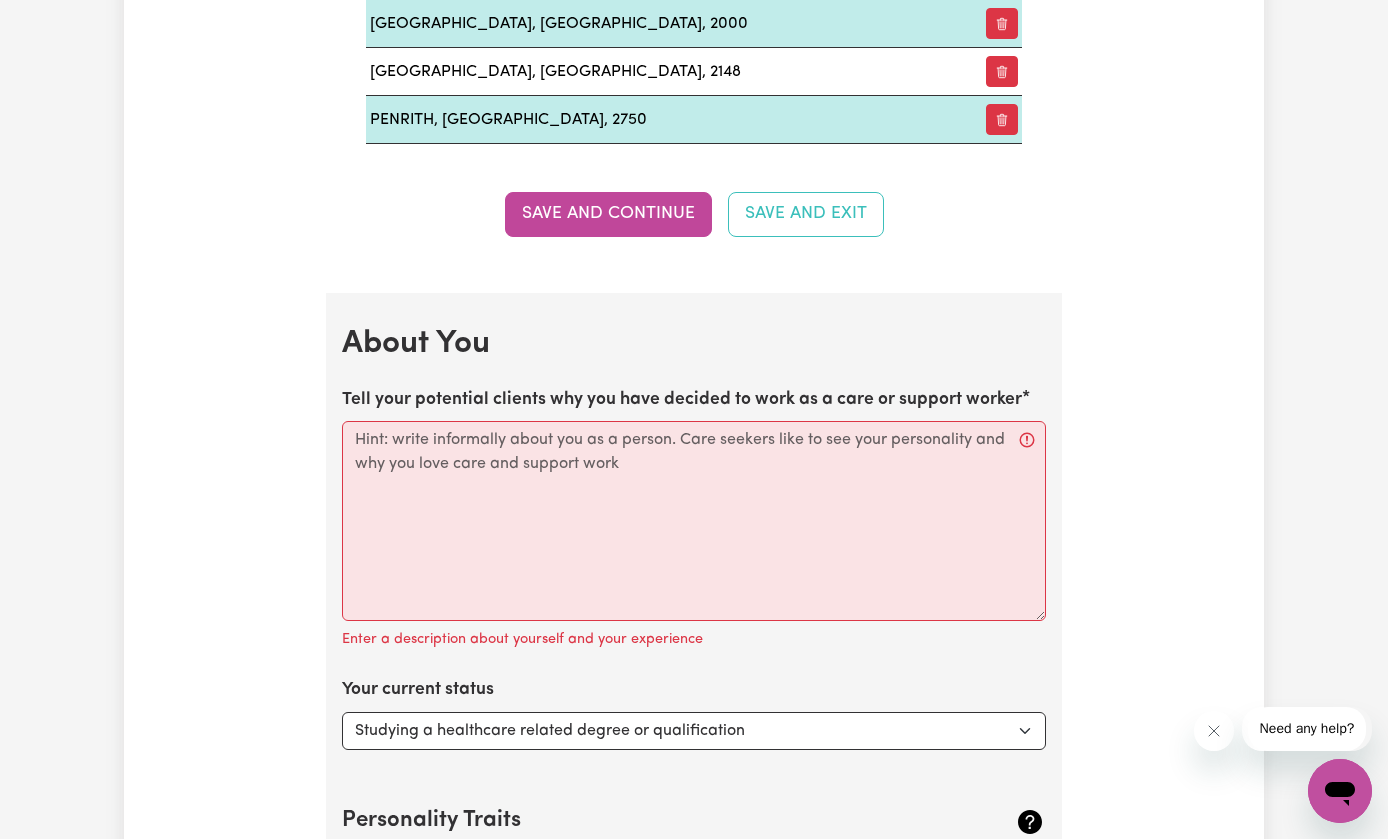 click on "Tell your potential clients why you have decided to work as a care or support worker" at bounding box center [694, 521] 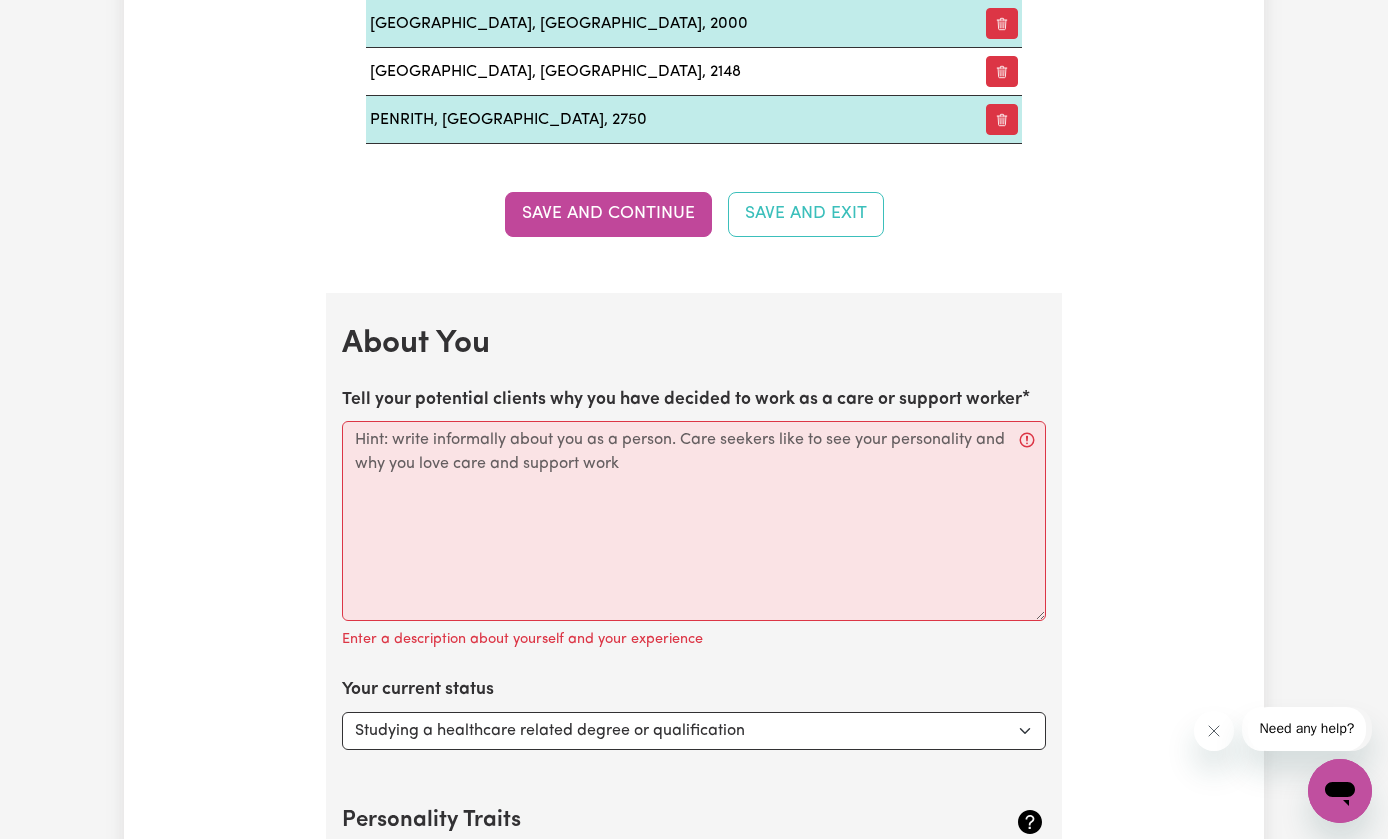 click on "Tell your potential clients why you have decided to work as a care or support worker" at bounding box center (682, 400) 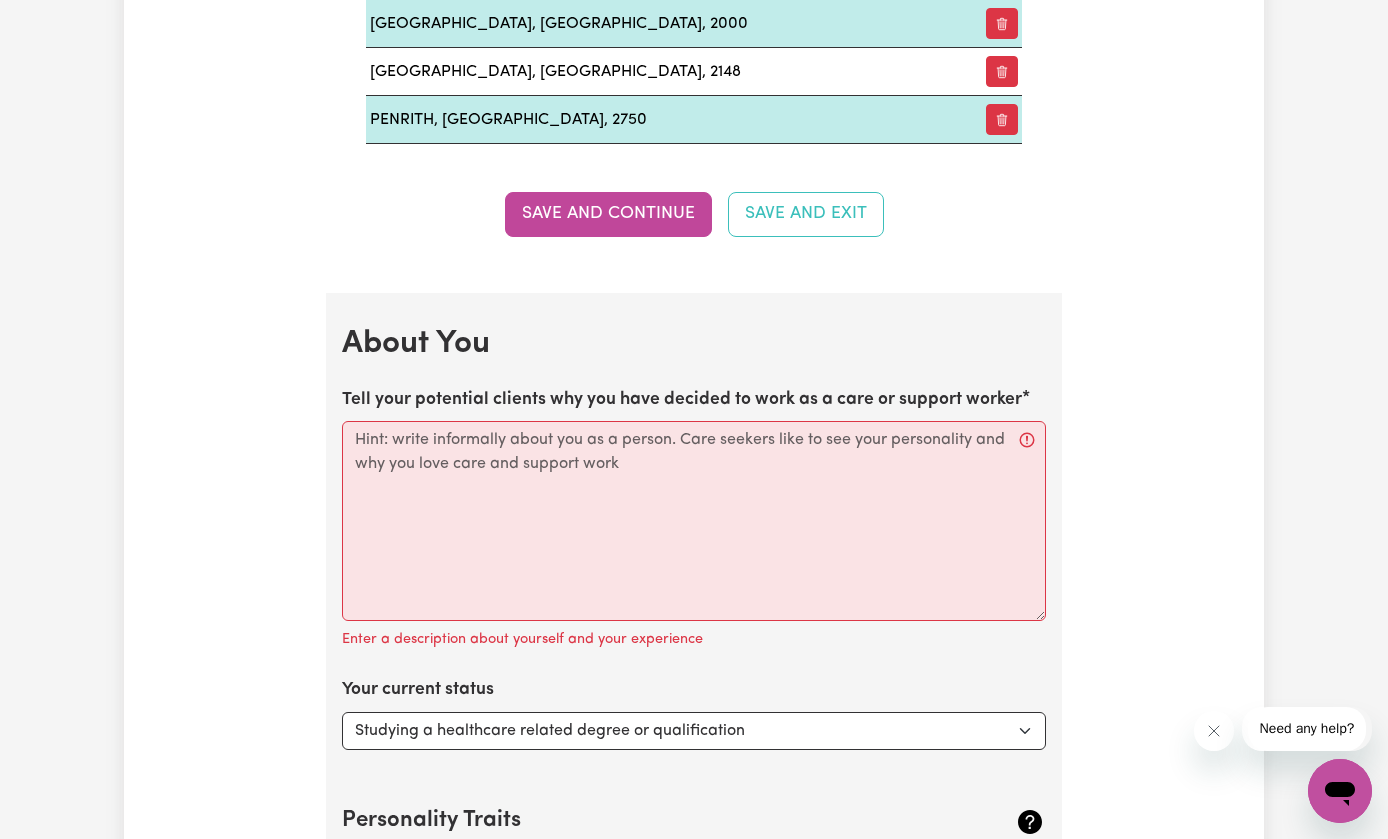 click on "Tell your potential clients why you have decided to work as a care or support worker" at bounding box center [694, 521] 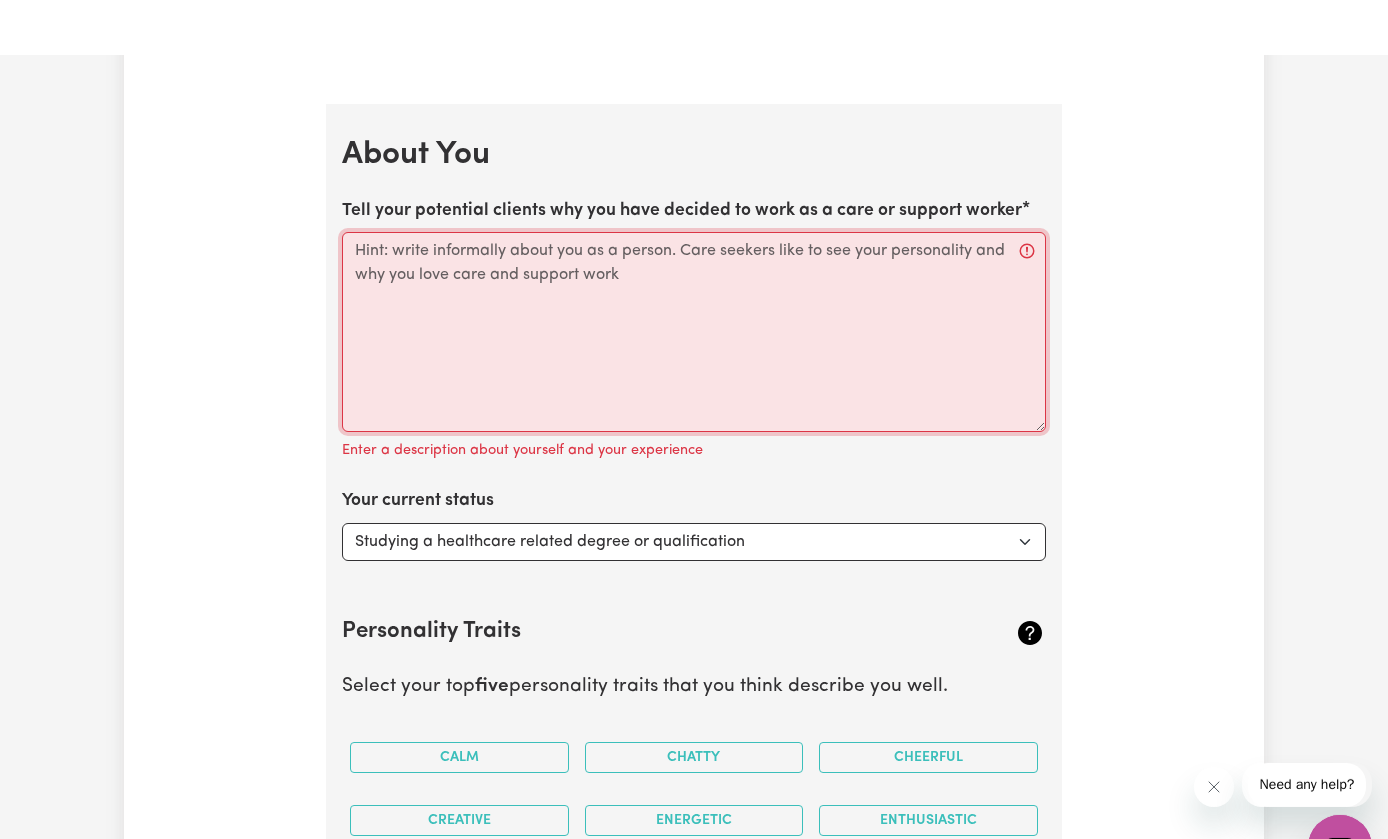 scroll, scrollTop: 2830, scrollLeft: 0, axis: vertical 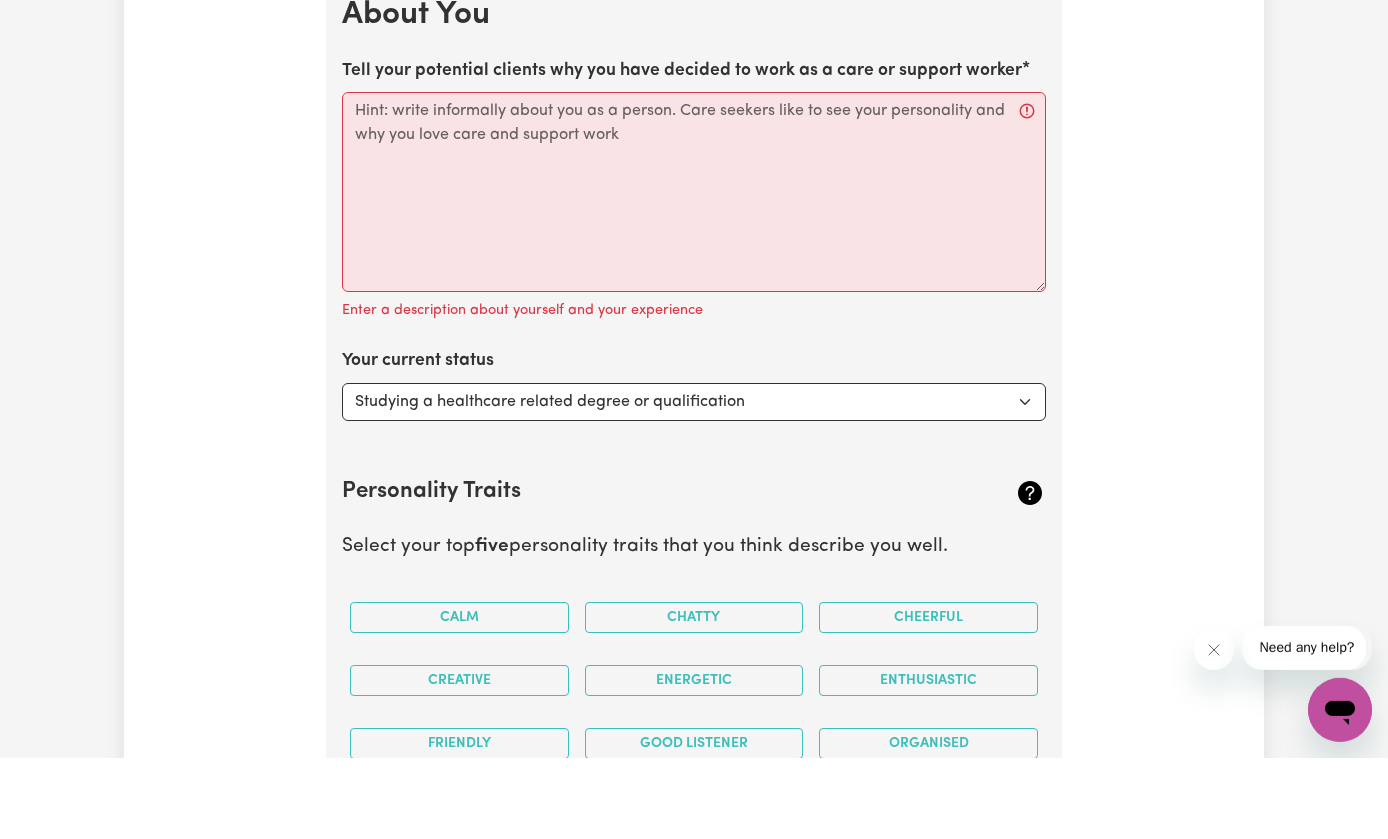 click on "Select... Studying a healthcare related degree or qualification Studying a non-healthcare related degree or qualification Looking for work - I just graduated Looking for extra work to fill my week and/or weekends Embarking on a career change into the care industry" at bounding box center (694, 483) 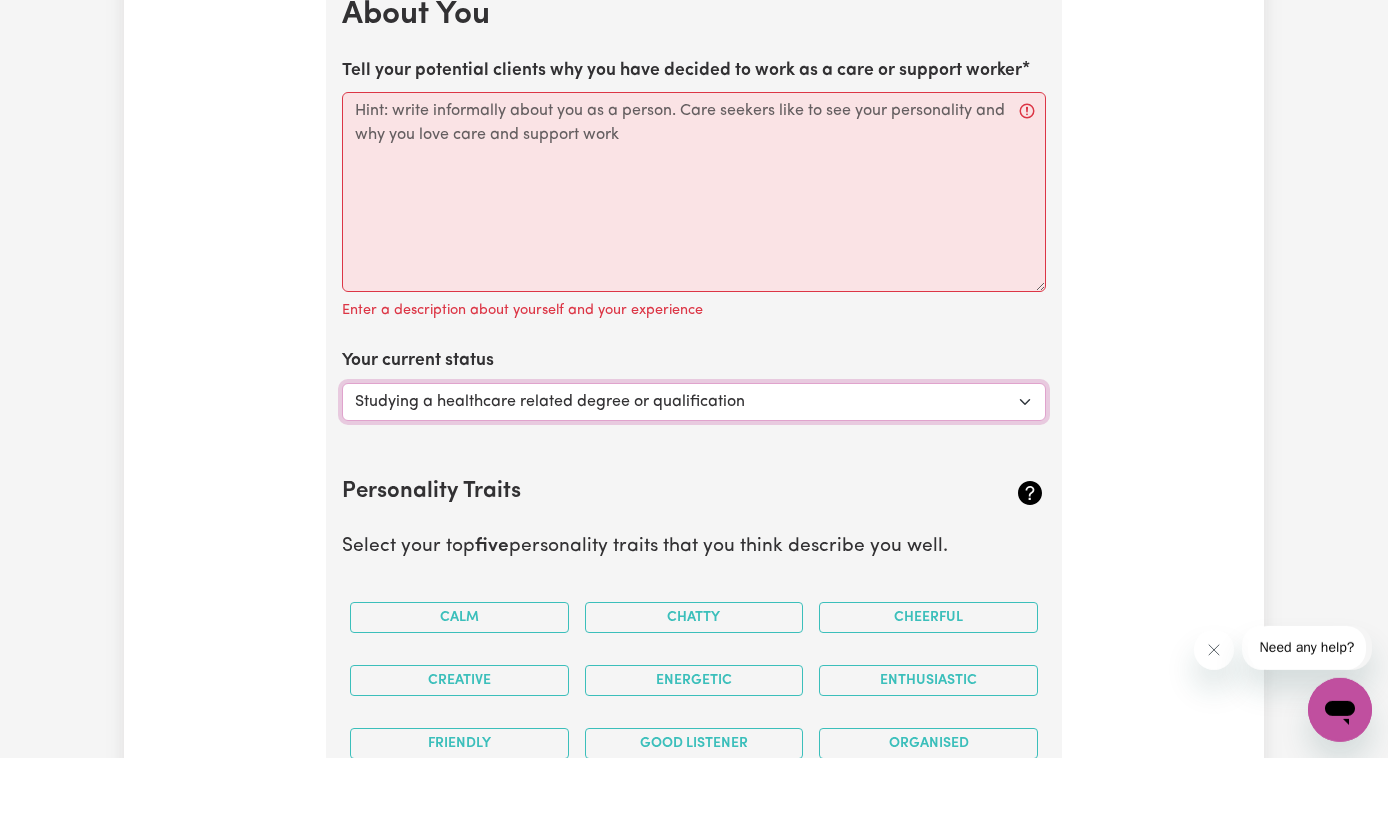 scroll, scrollTop: 2911, scrollLeft: 0, axis: vertical 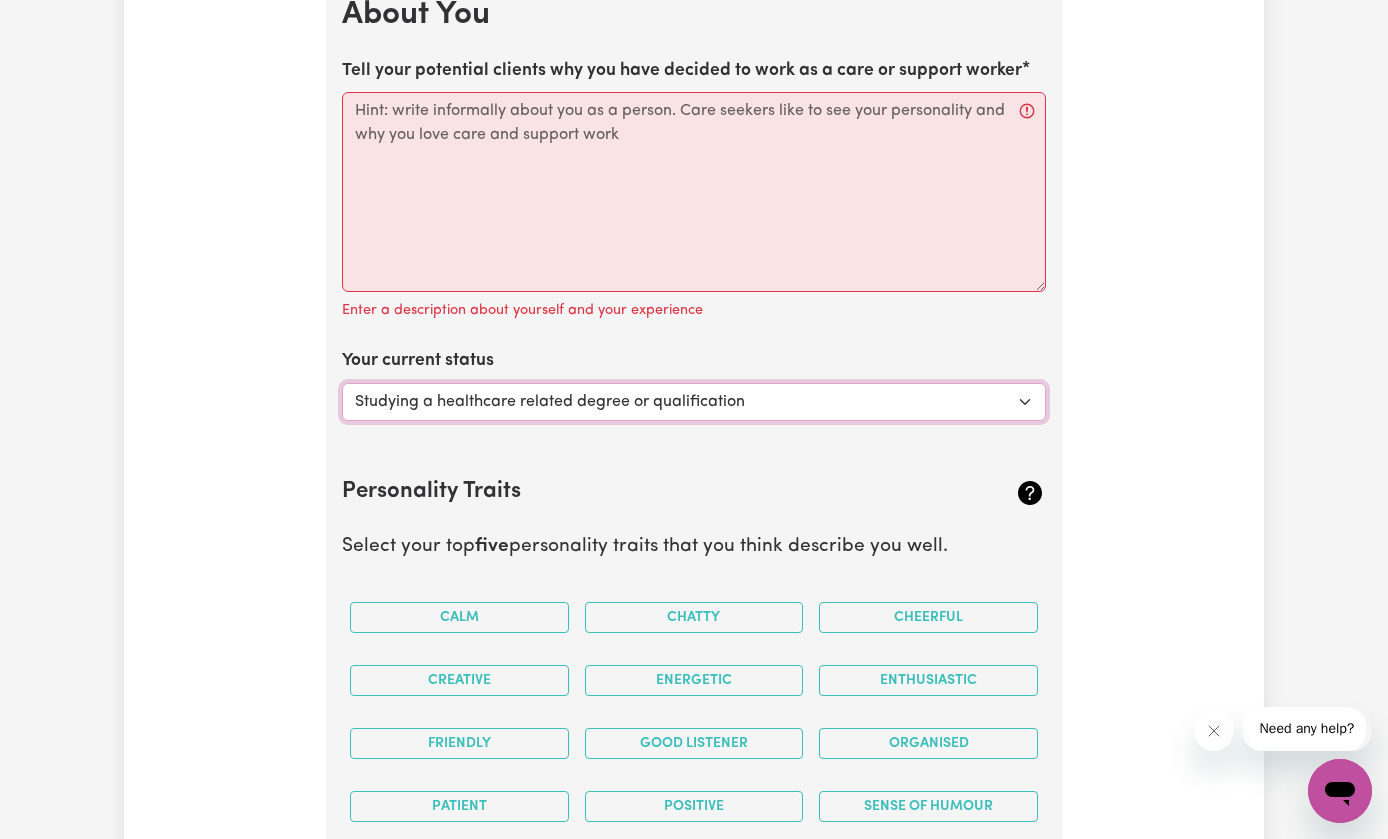 select on "Studying a non-healthcare related degree or qualification" 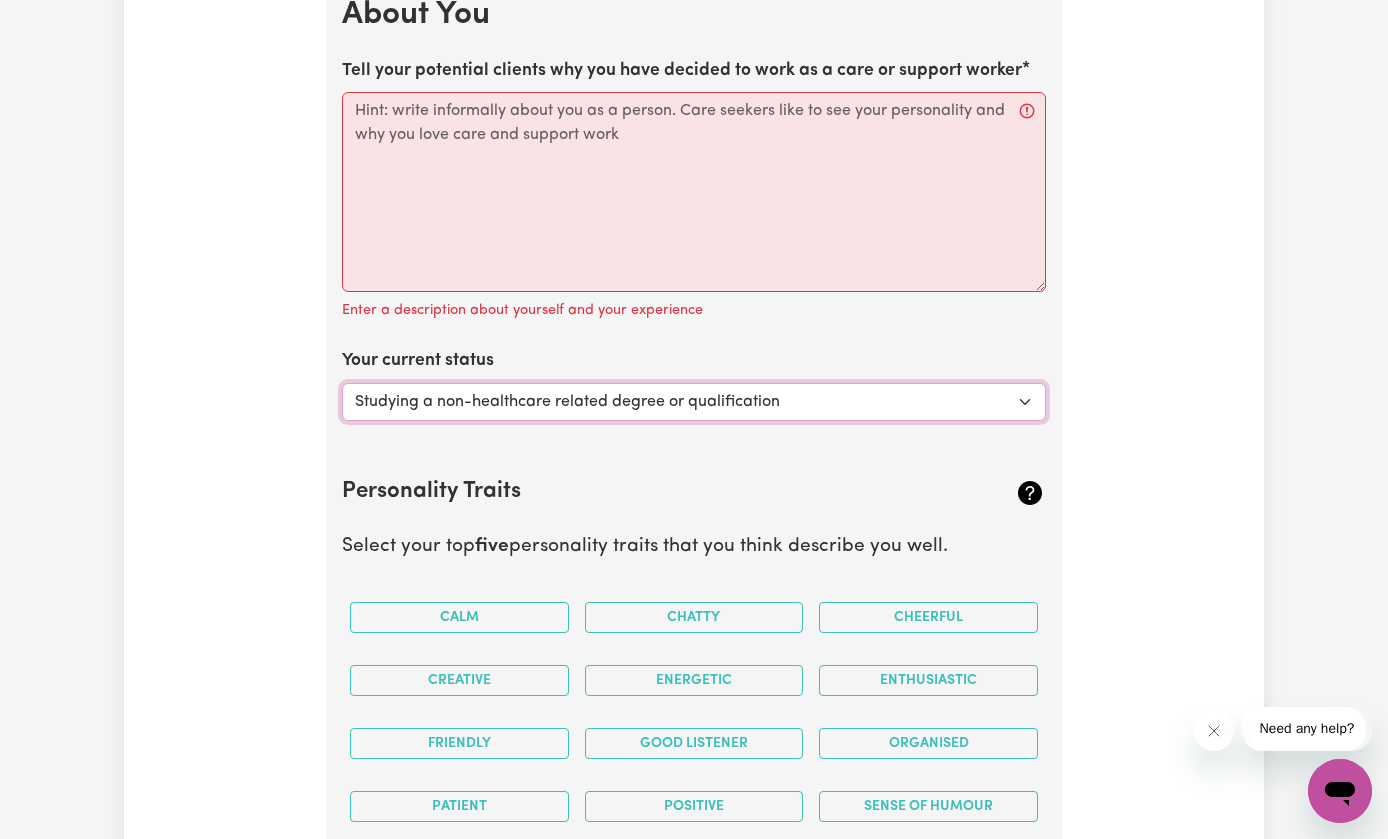 click on "Select... Studying a healthcare related degree or qualification Studying a non-healthcare related degree or qualification Looking for work - I just graduated Looking for extra work to fill my week and/or weekends Embarking on a career change into the care industry" at bounding box center [694, 402] 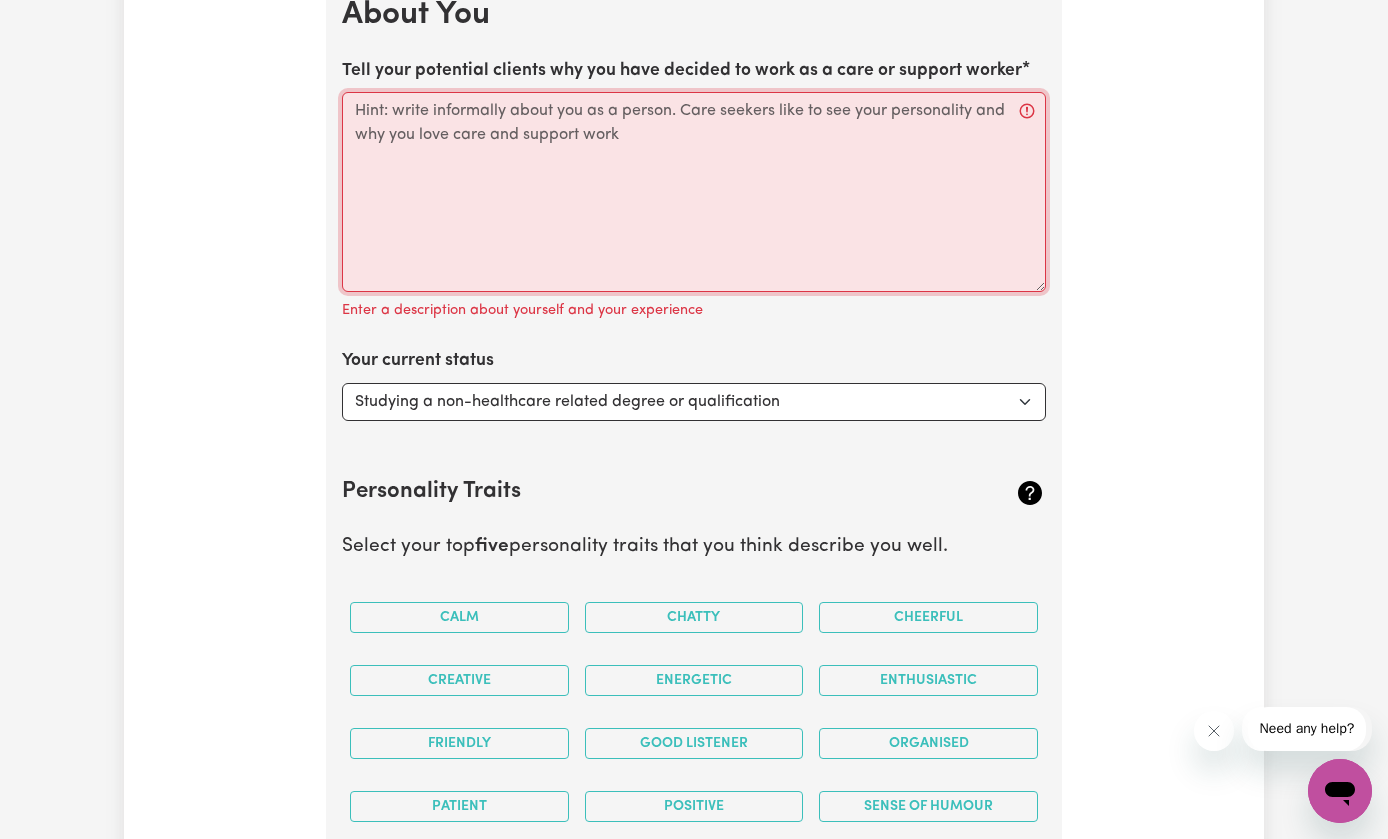 click on "Tell your potential clients why you have decided to work as a care or support worker" at bounding box center [694, 192] 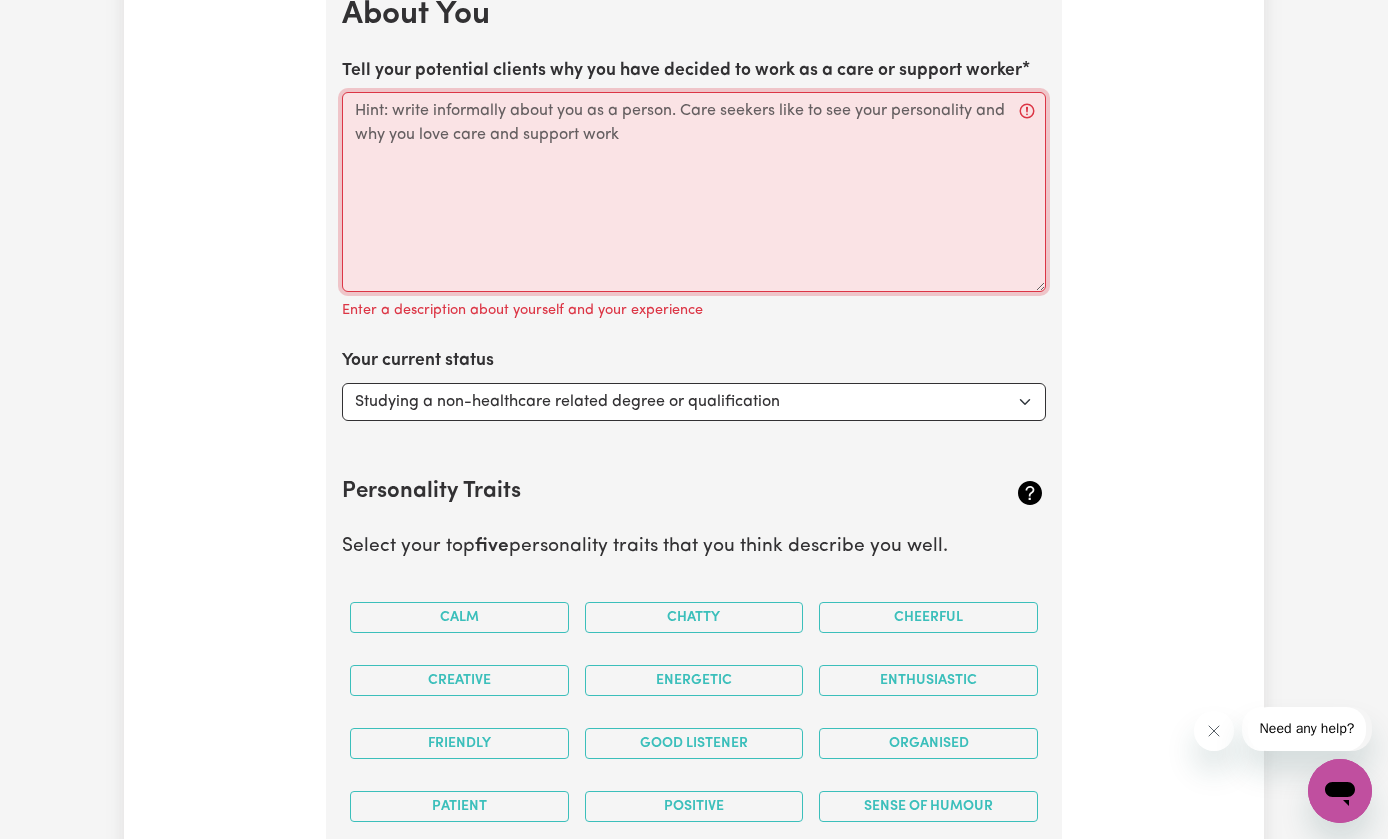 scroll, scrollTop: 2911, scrollLeft: 0, axis: vertical 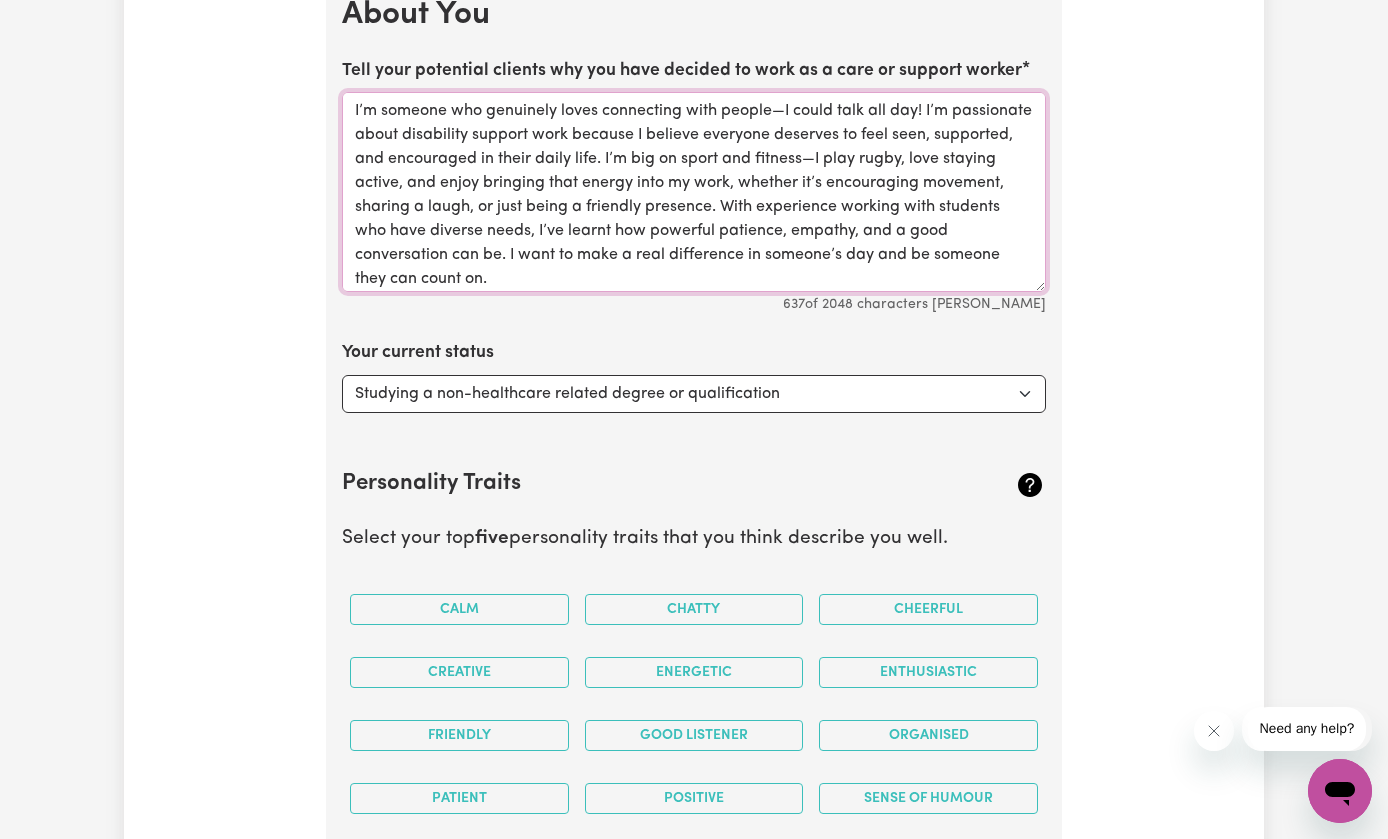 click on "I’m someone who genuinely loves connecting with people—I could talk all day! I’m passionate about disability support work because I believe everyone deserves to feel seen, supported, and encouraged in their daily life. I’m big on sport and fitness—I play rugby, love staying active, and enjoy bringing that energy into my work, whether it’s encouraging movement, sharing a laugh, or just being a friendly presence. With experience working with students who have diverse needs, I’ve learnt how powerful patience, empathy, and a good conversation can be. I want to make a real difference in someone’s day and be someone they can count on." at bounding box center [694, 192] 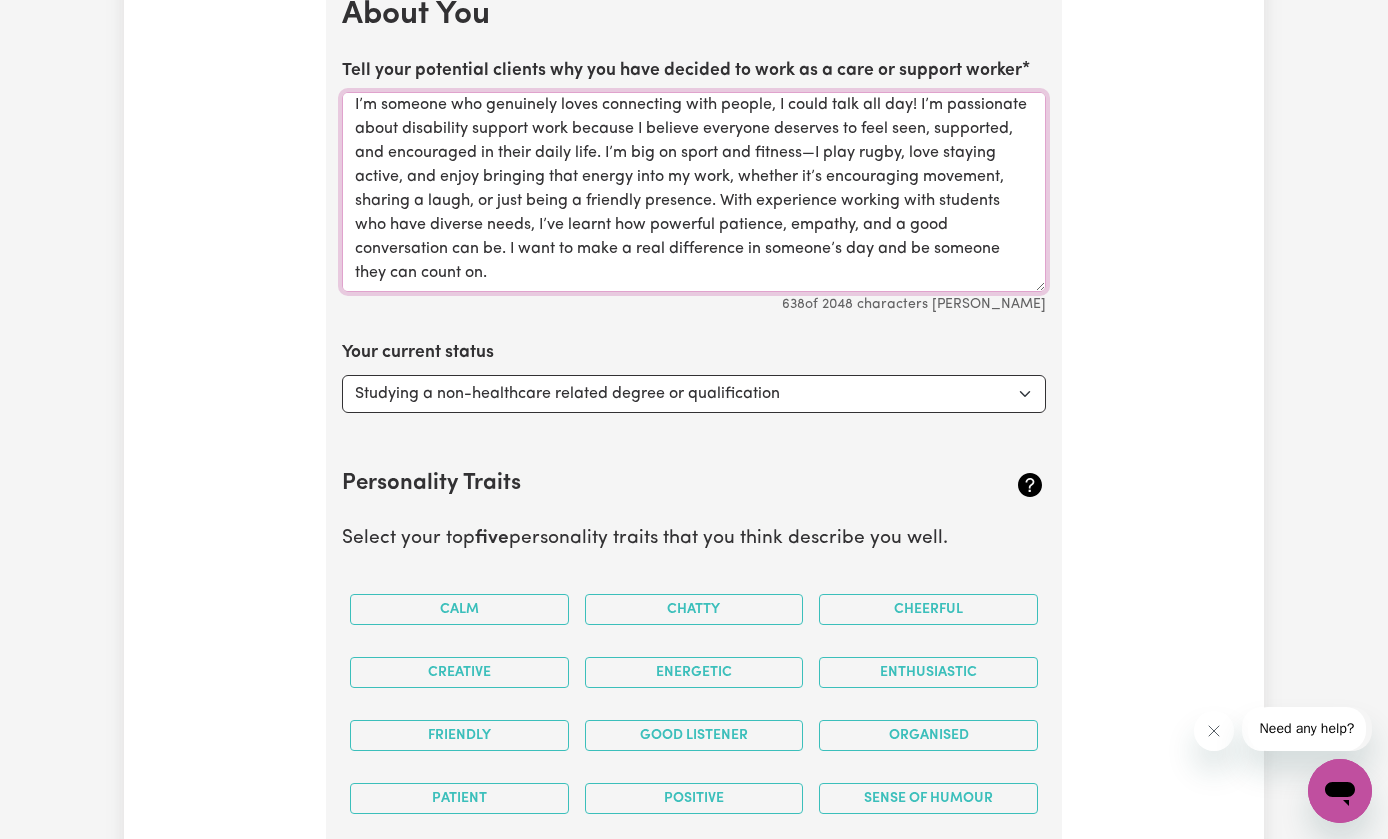 scroll, scrollTop: 30, scrollLeft: 0, axis: vertical 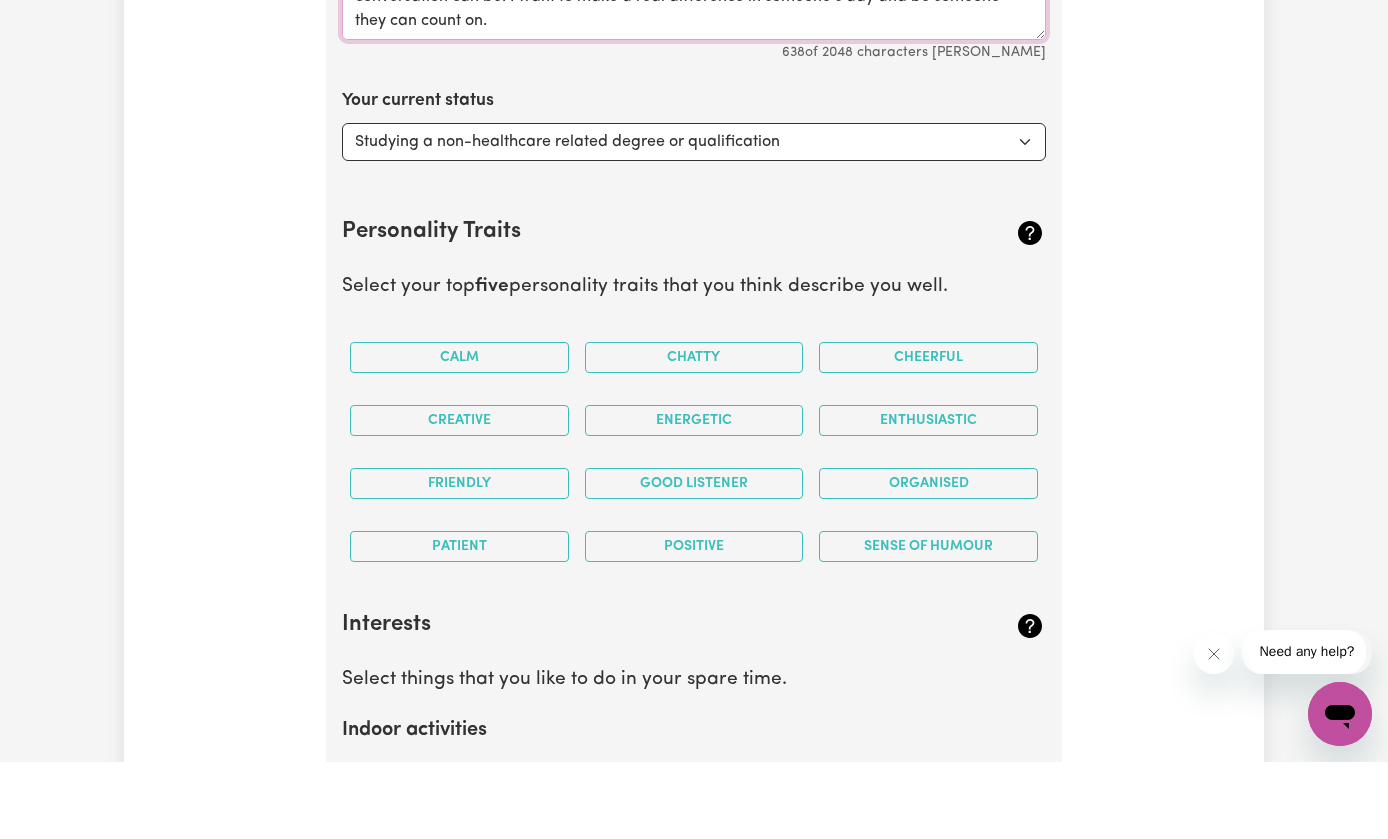 type on "I’m someone who genuinely loves connecting with people, I could talk all day! I’m passionate about disability support work because I believe everyone deserves to feel seen, supported, and encouraged in their daily life. I’m big on sport and fitness—I play rugby, love staying active, and enjoy bringing that energy into my work, whether it’s encouraging movement, sharing a laugh, or just being a friendly presence. With experience working with students who have diverse needs, I’ve learnt how powerful patience, empathy, and a good conversation can be. I want to make a real difference in someone’s day and be someone they can count on." 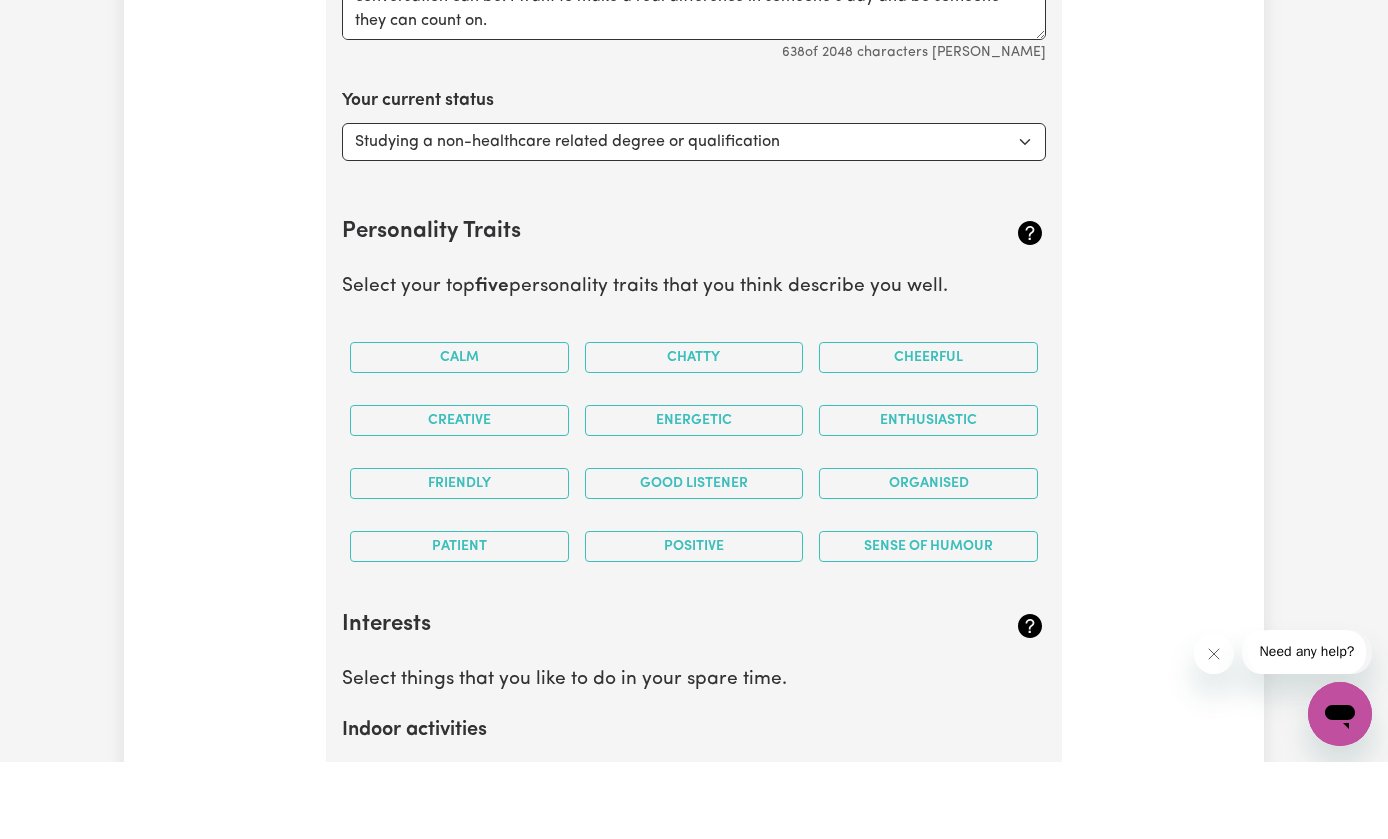 click on "Cheerful" at bounding box center [928, 434] 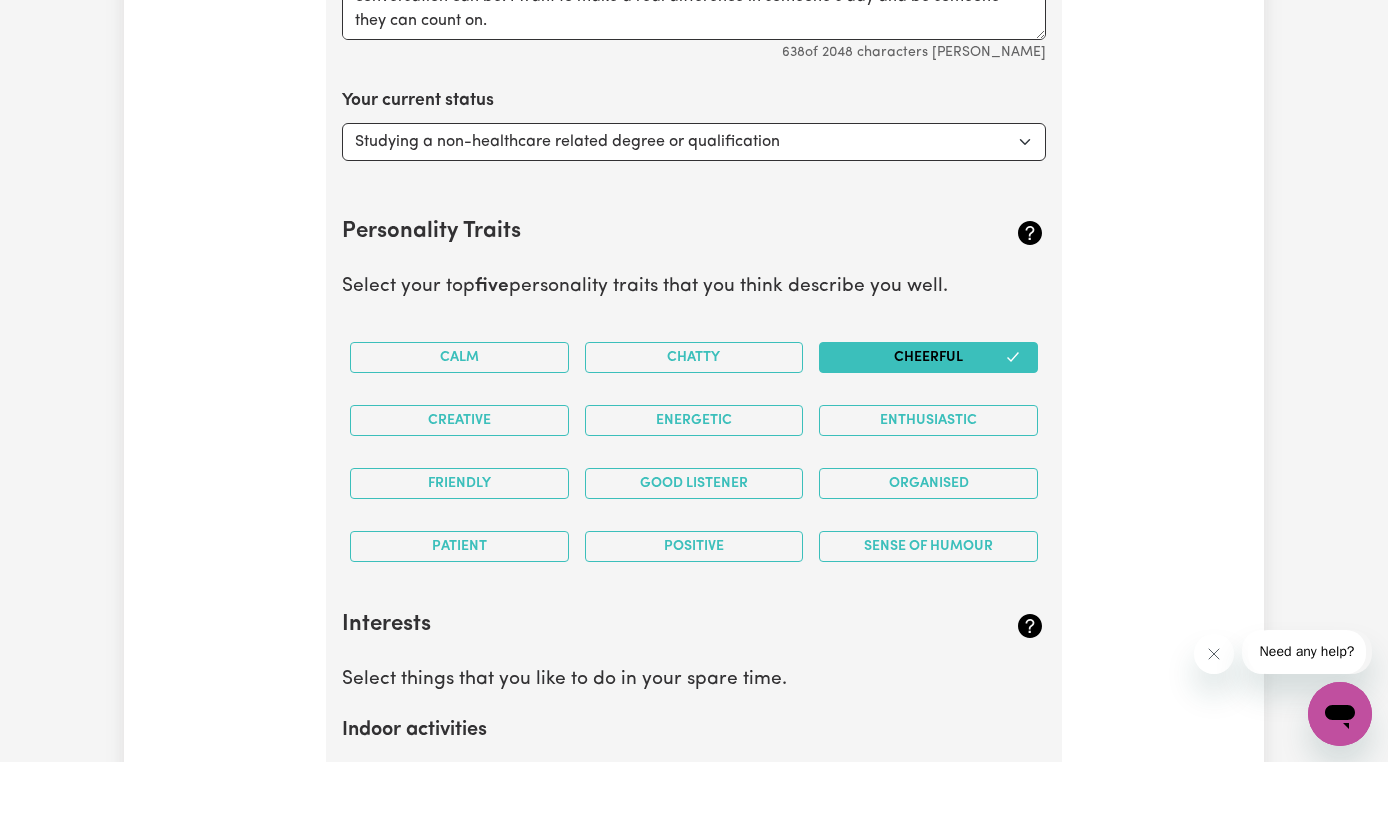scroll, scrollTop: 3163, scrollLeft: 0, axis: vertical 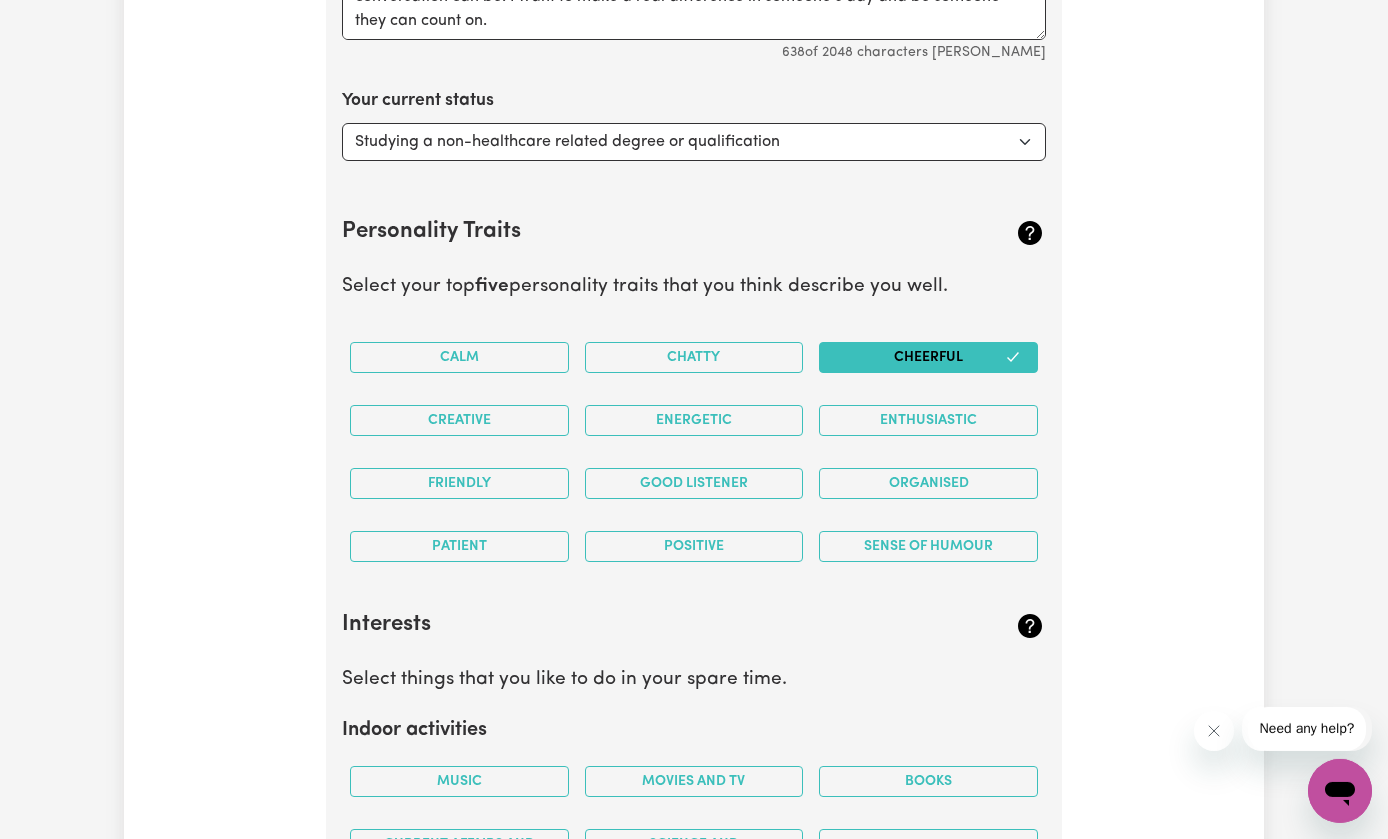 click on "Enthusiastic" at bounding box center [928, 420] 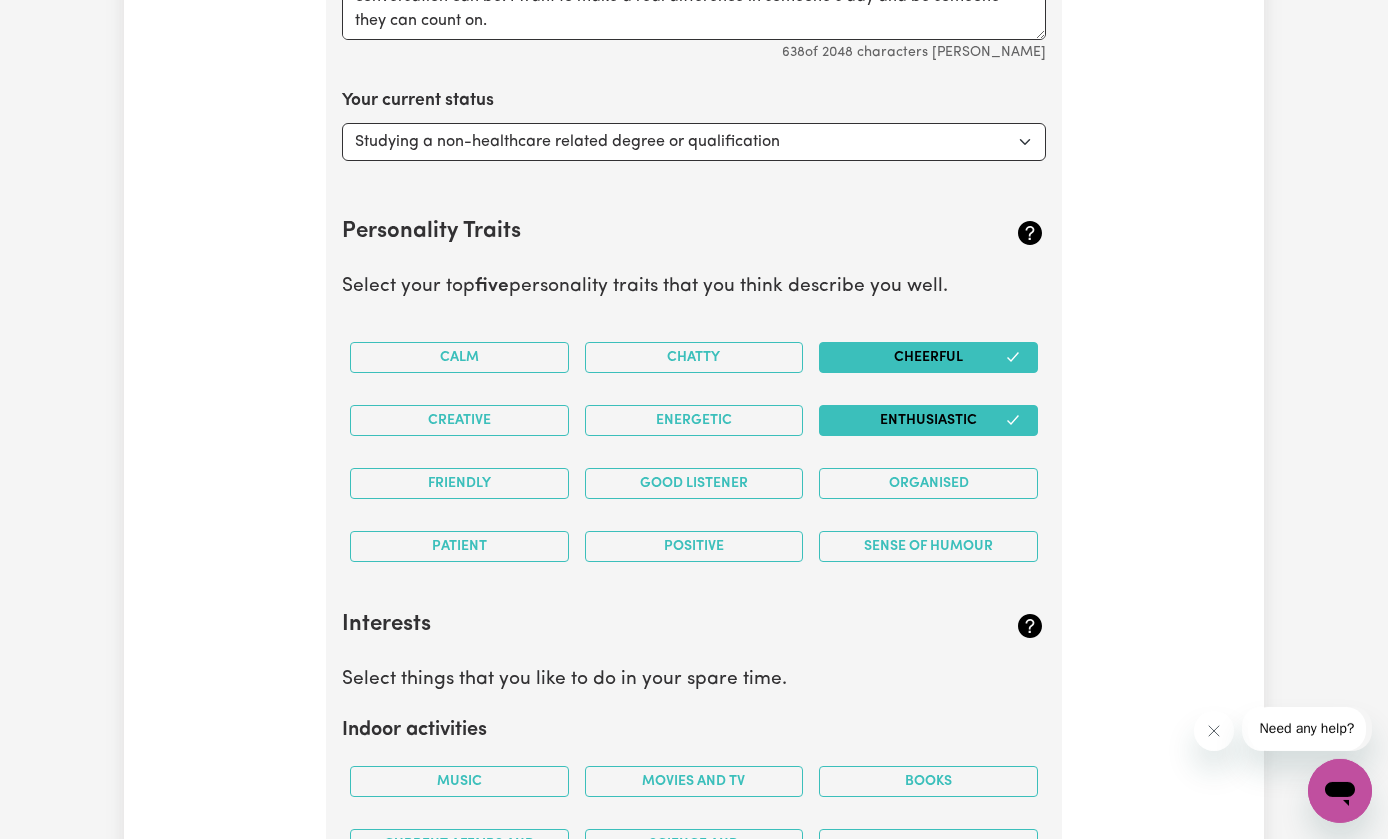 click on "Positive" at bounding box center [694, 546] 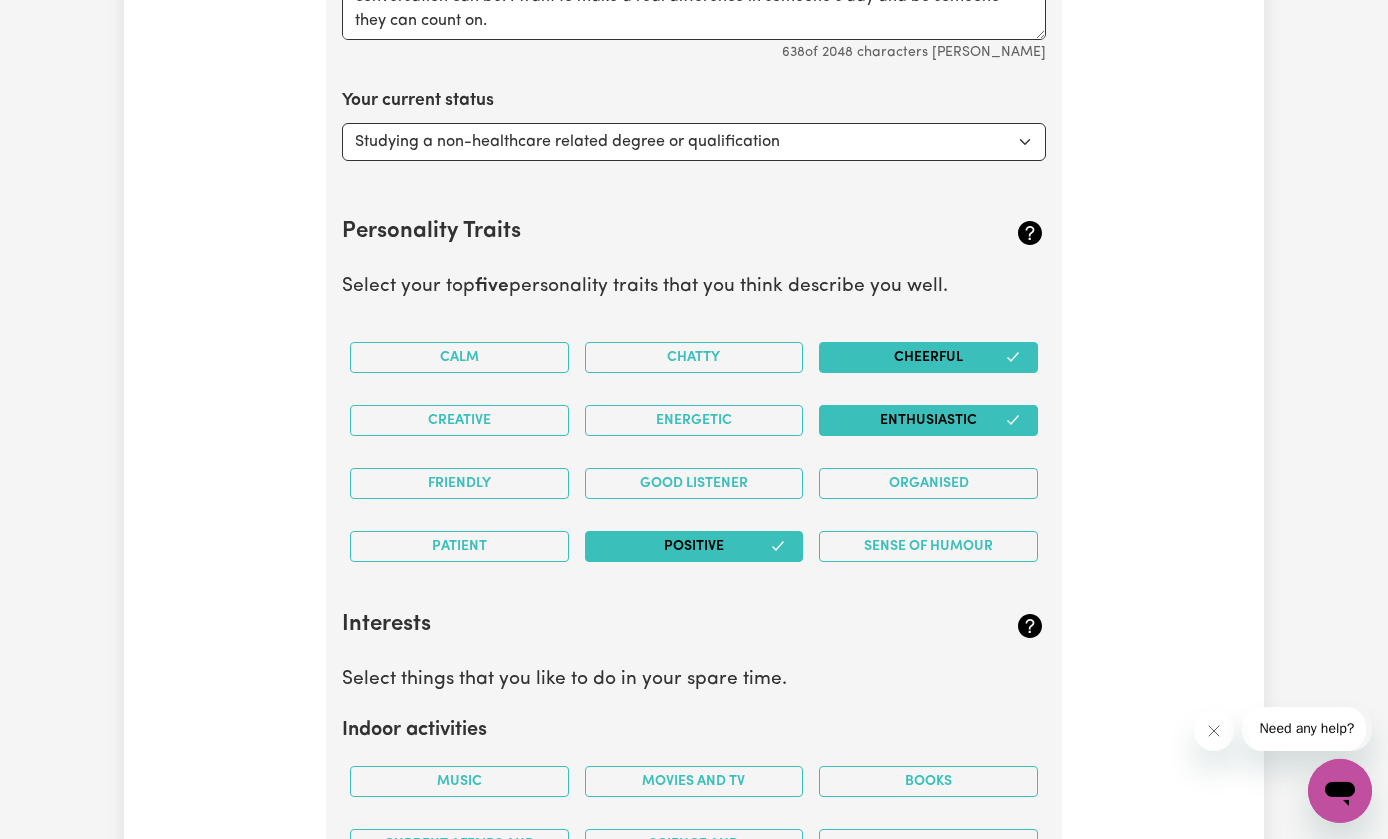 click on "Patient" at bounding box center (459, 546) 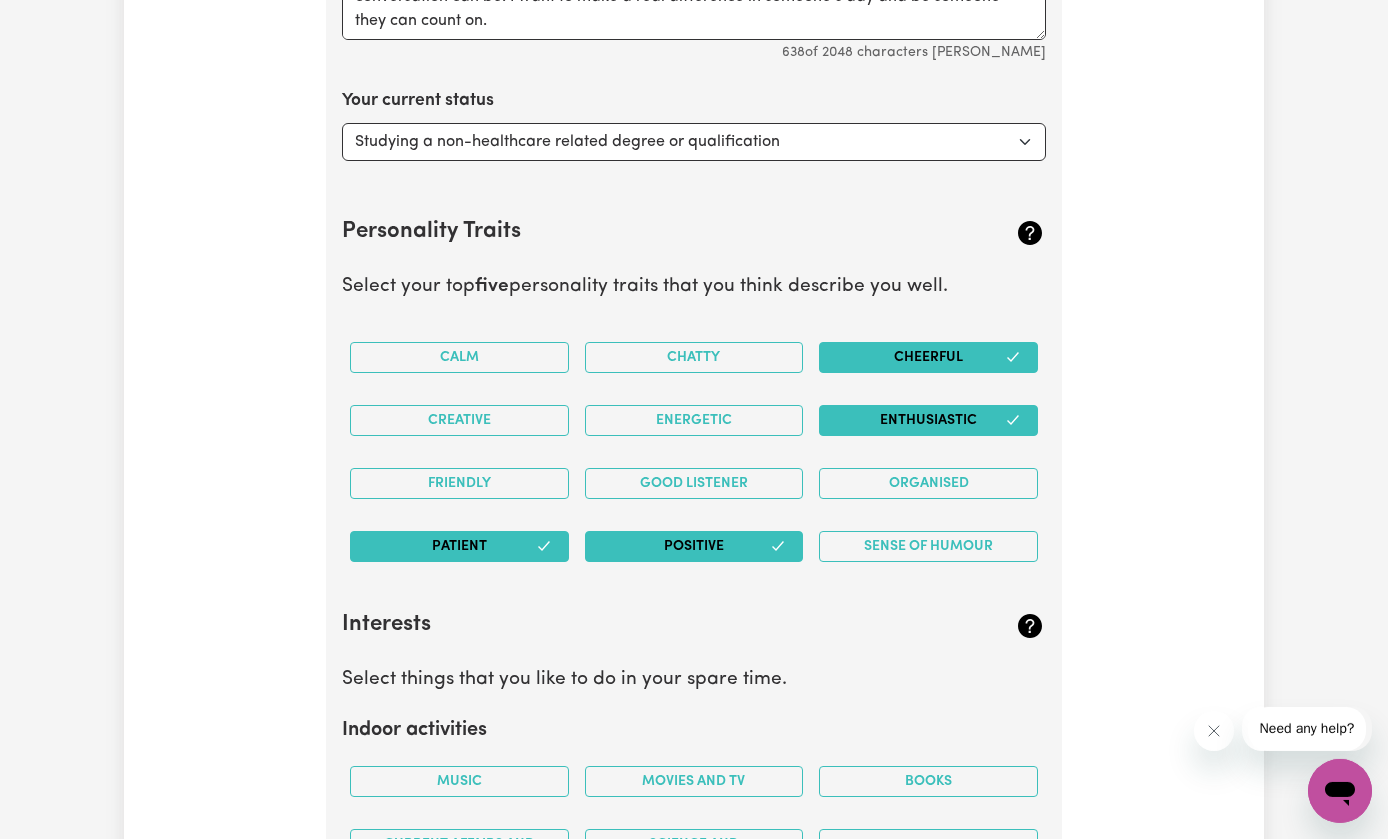 click on "Good Listener" at bounding box center (694, 483) 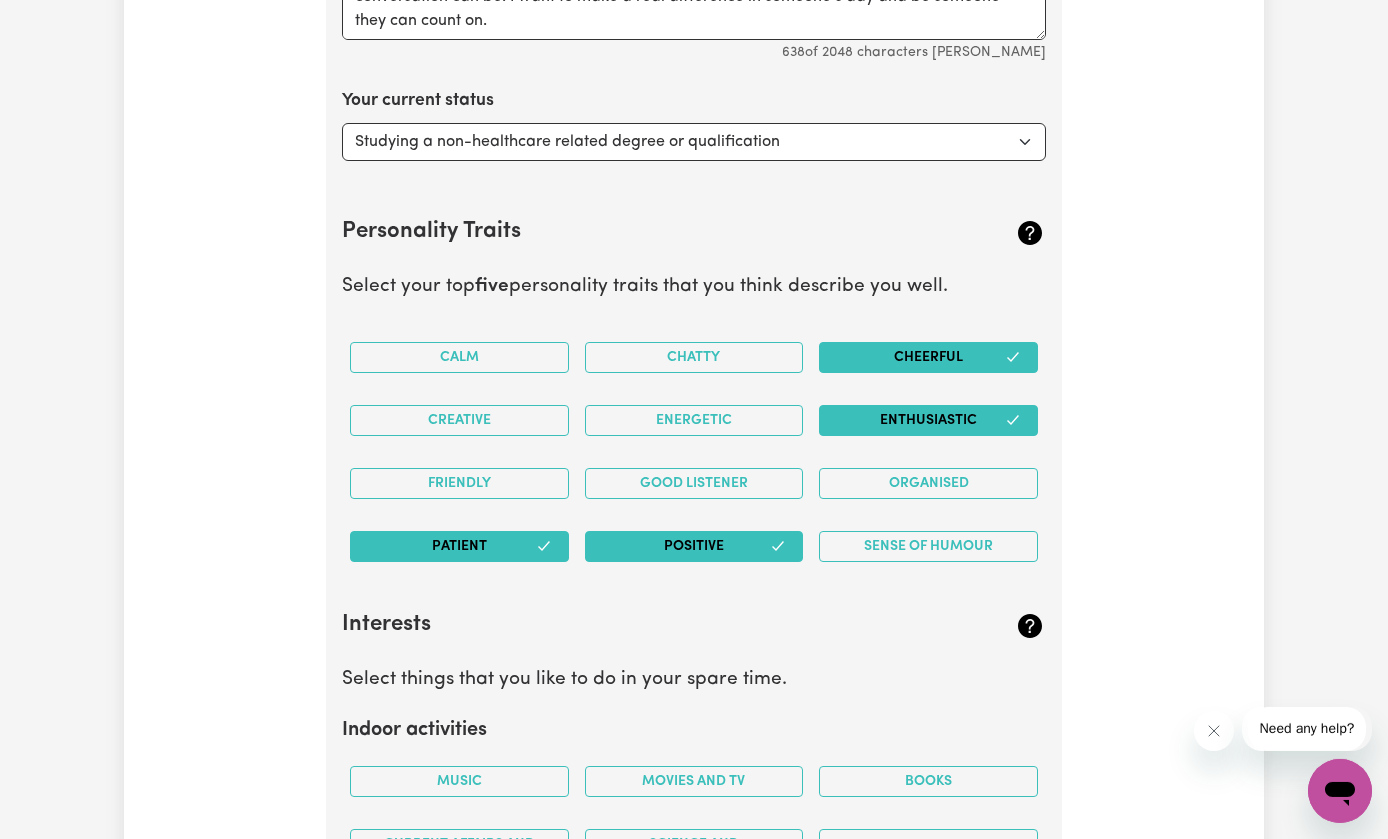 click on "Good Listener" at bounding box center (694, 483) 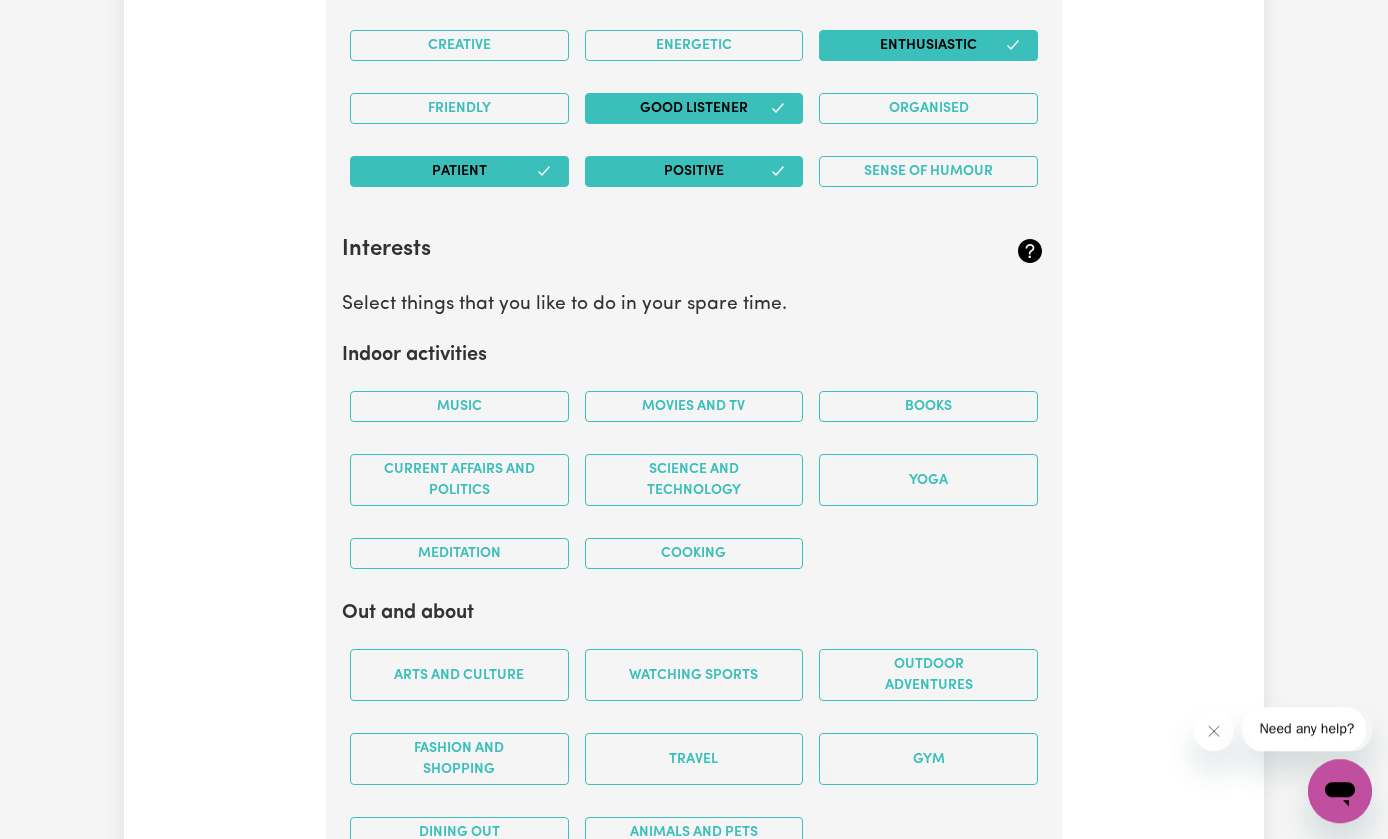 scroll, scrollTop: 3545, scrollLeft: 0, axis: vertical 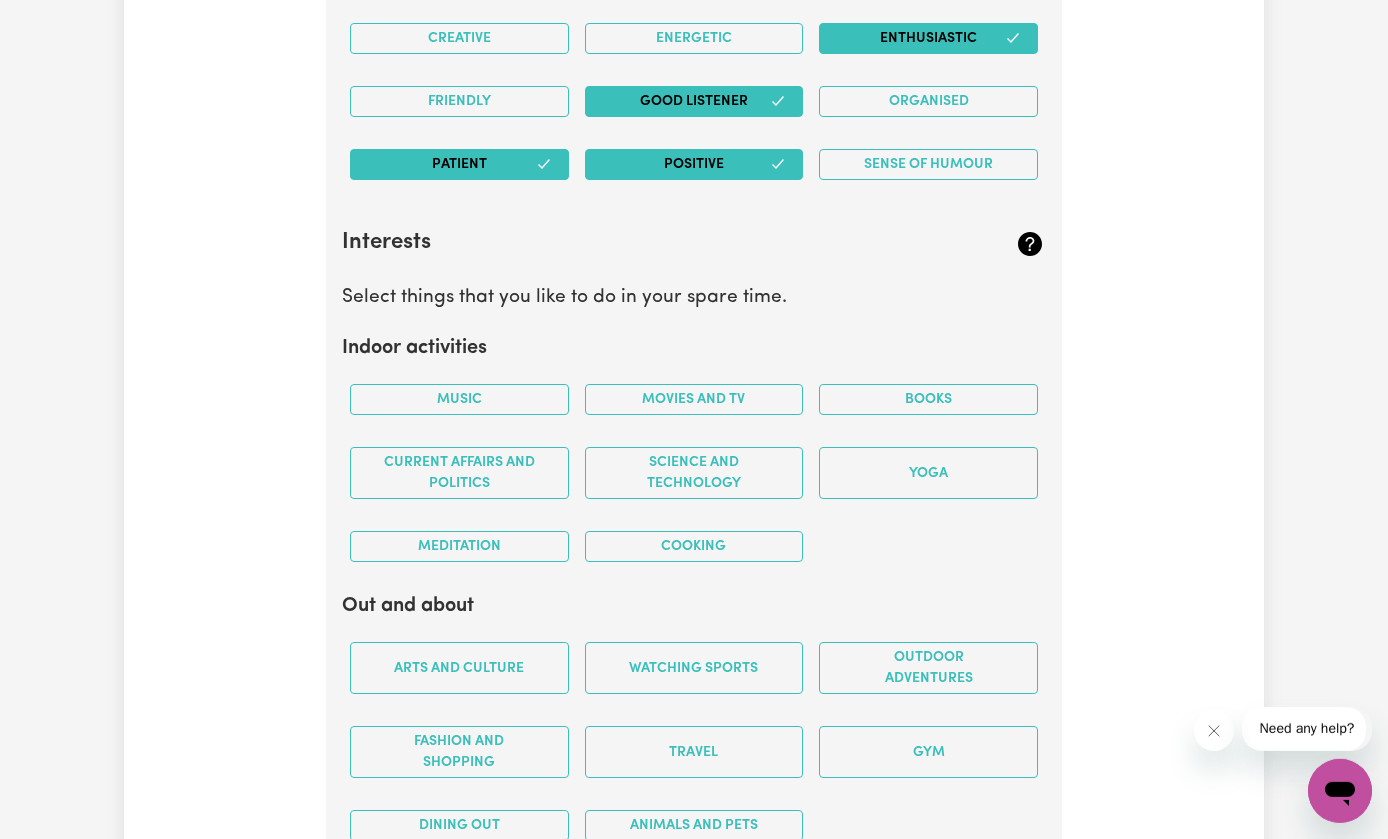 click on "Music" at bounding box center [459, 399] 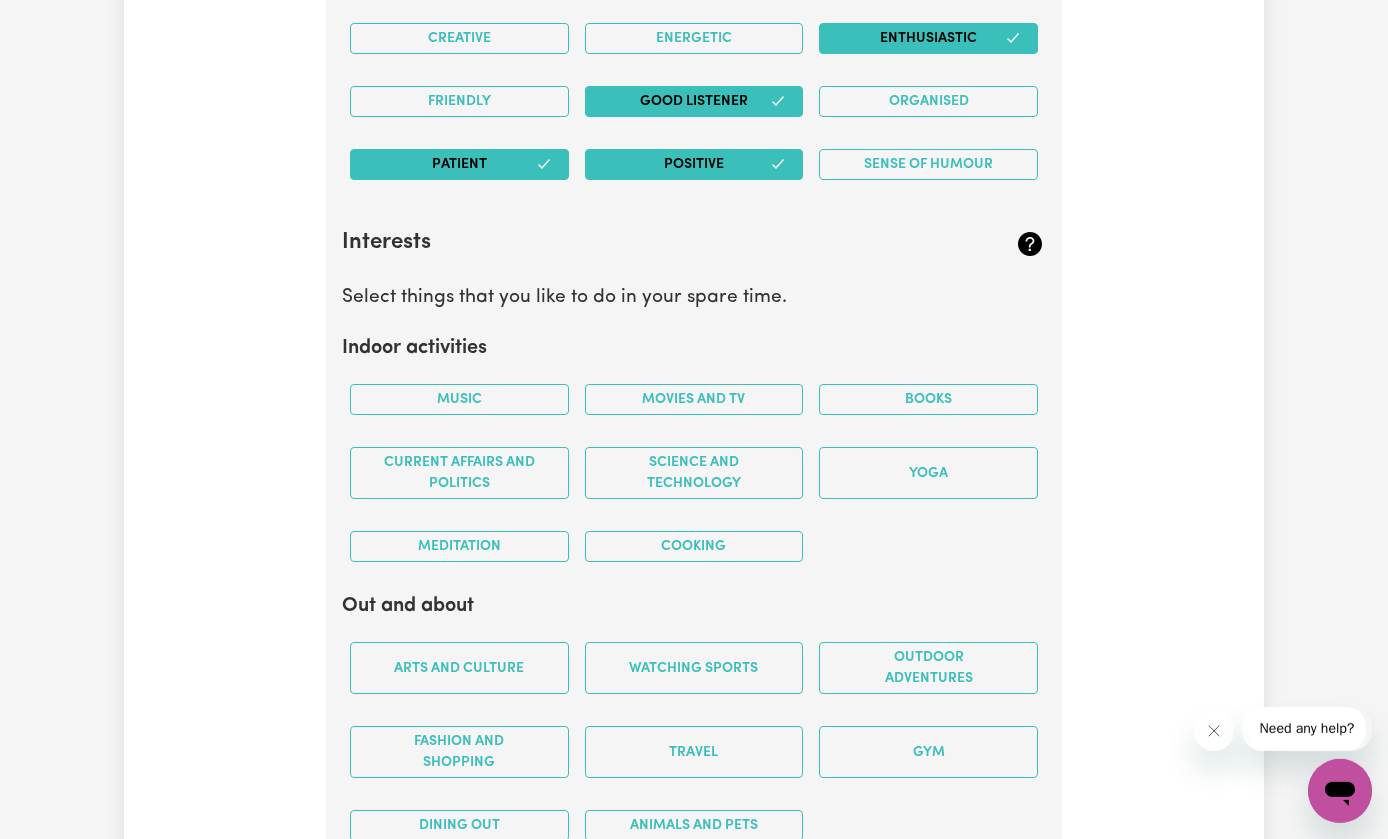 scroll, scrollTop: 3545, scrollLeft: 0, axis: vertical 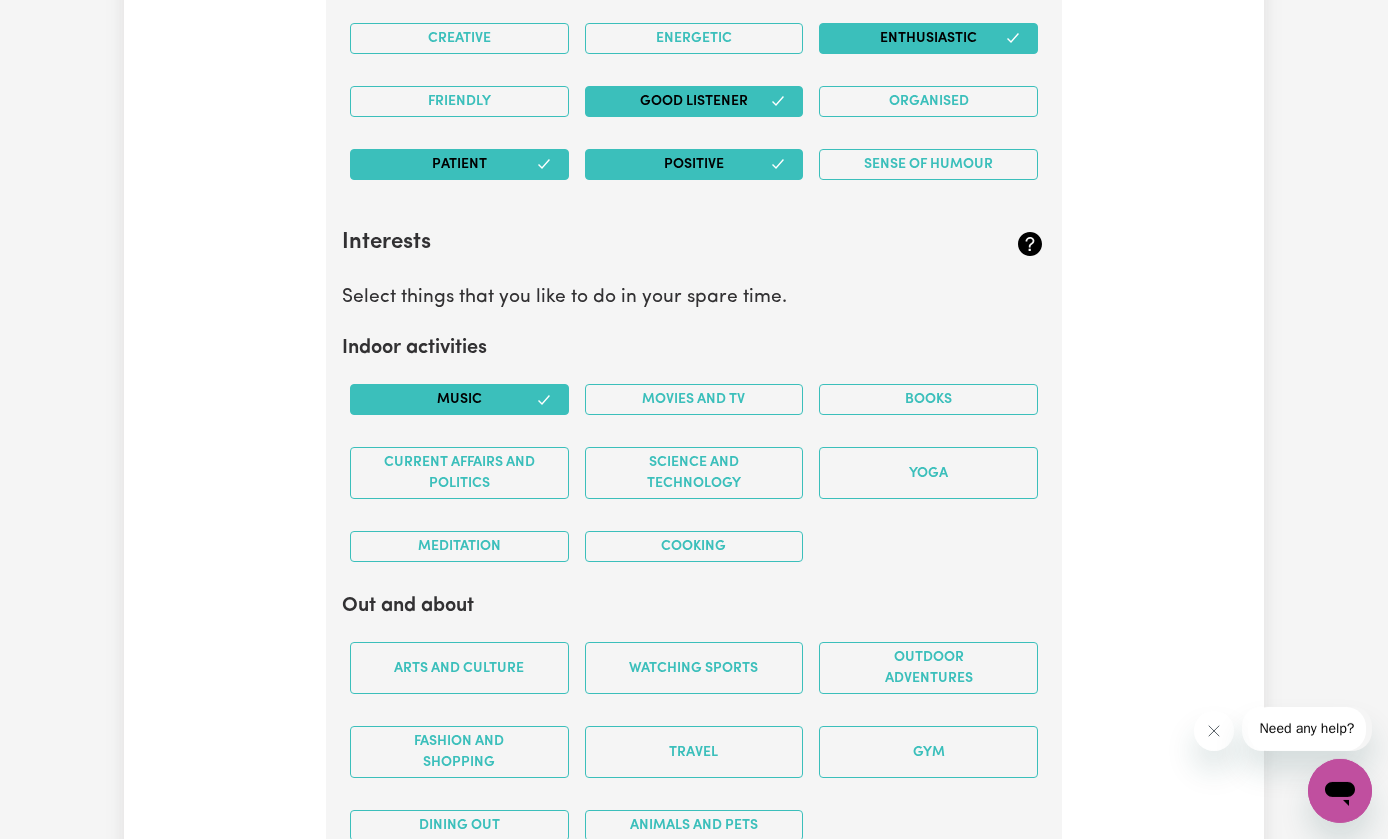 click on "Movies and TV" at bounding box center (694, 399) 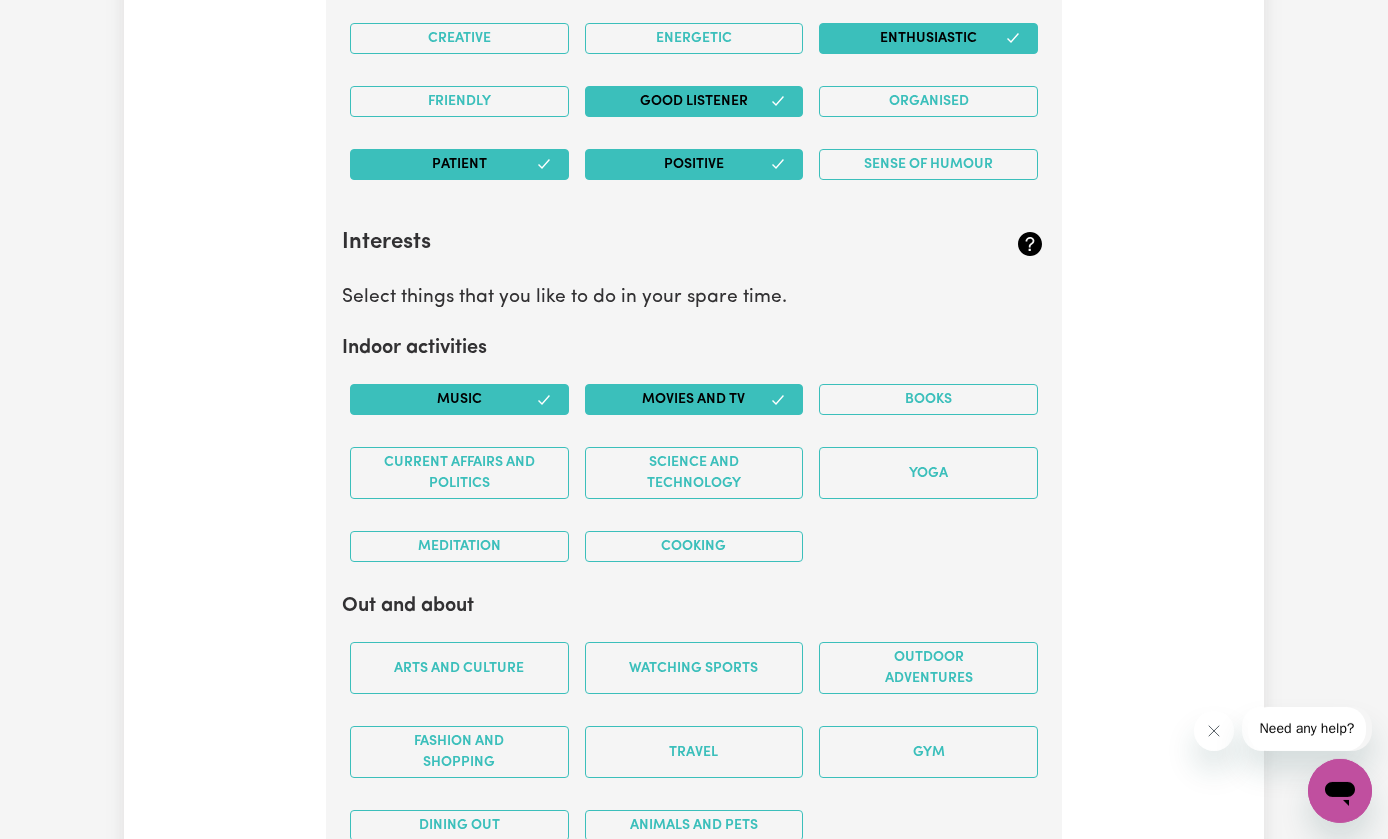 click on "Books" at bounding box center [928, 399] 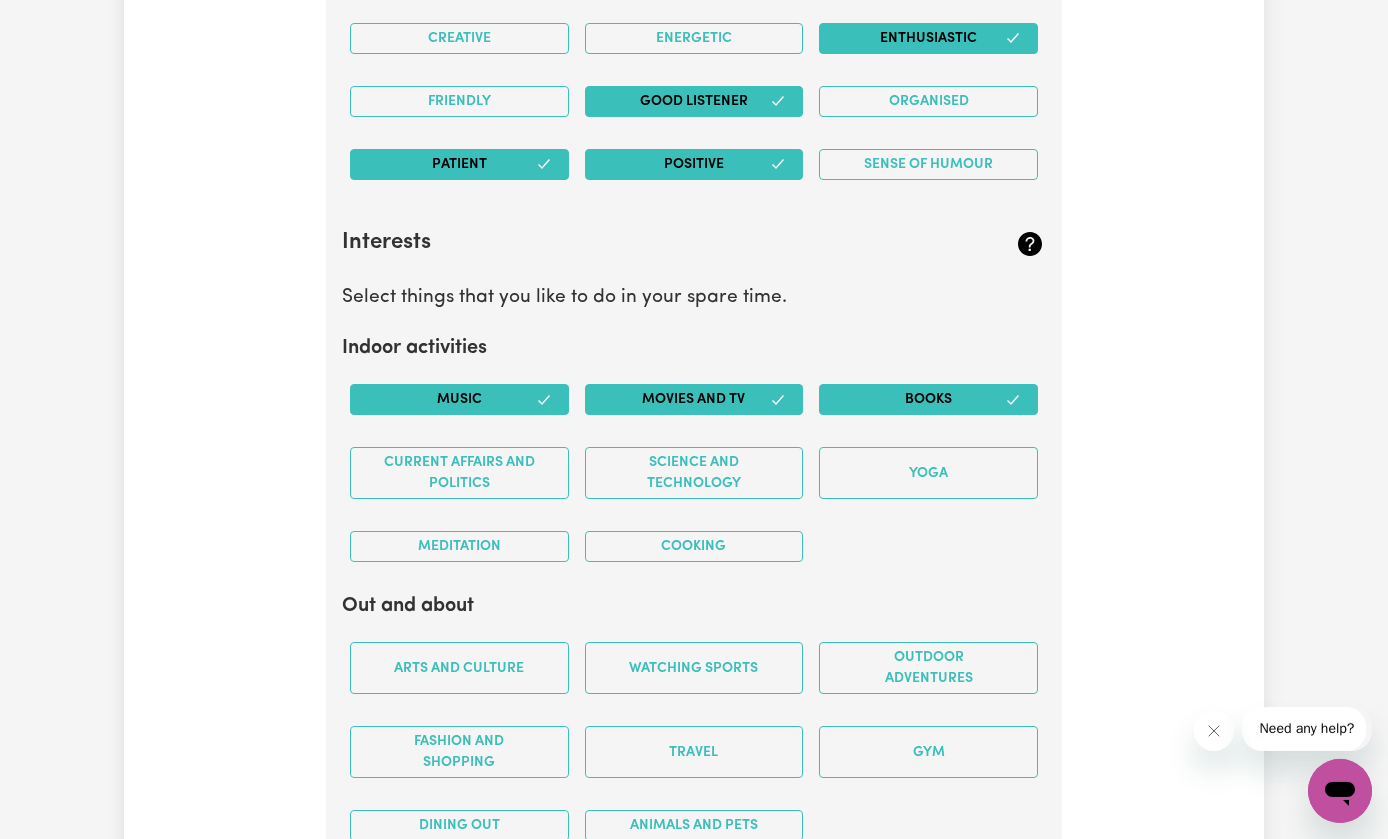 click on "Cooking" at bounding box center (694, 546) 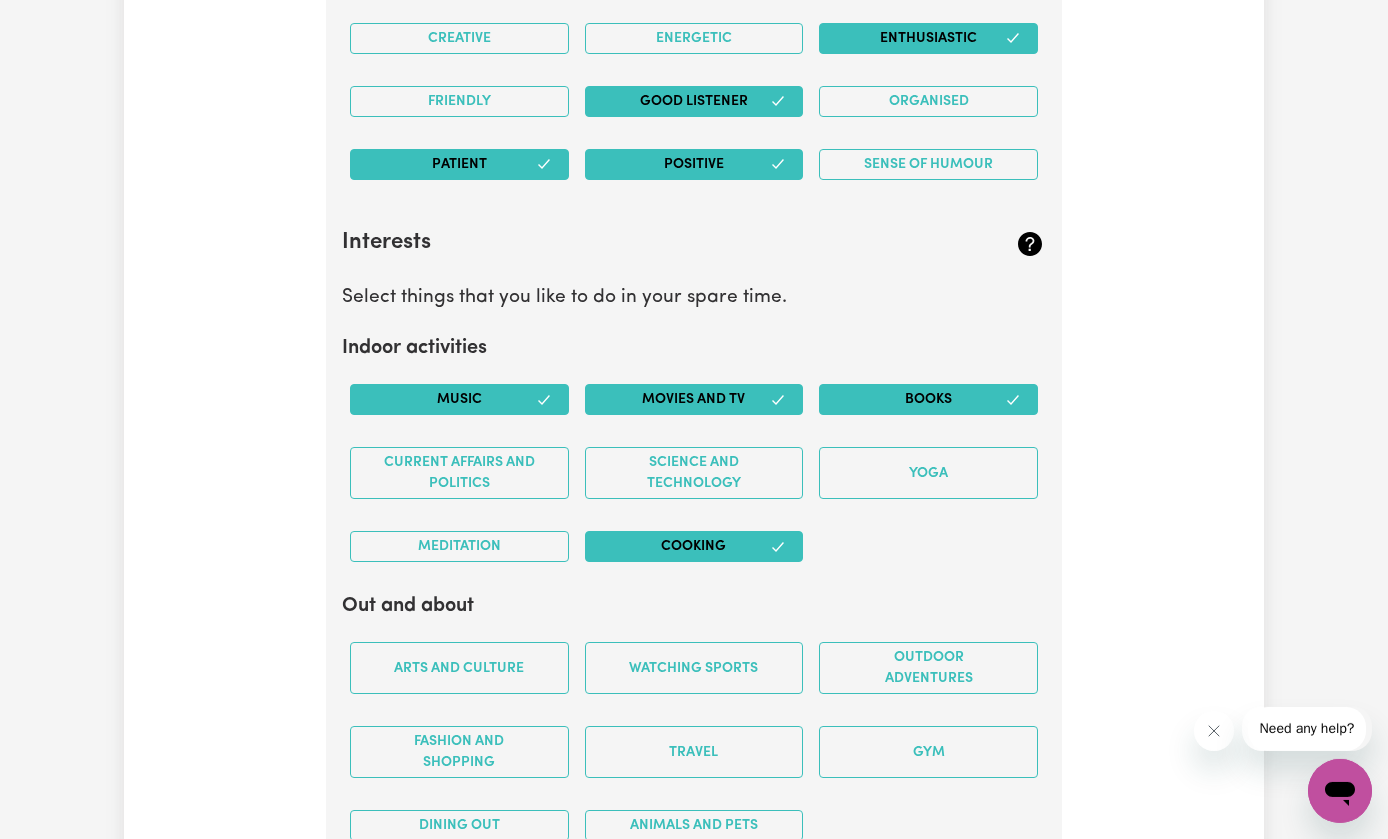 click on "Meditation" at bounding box center [459, 546] 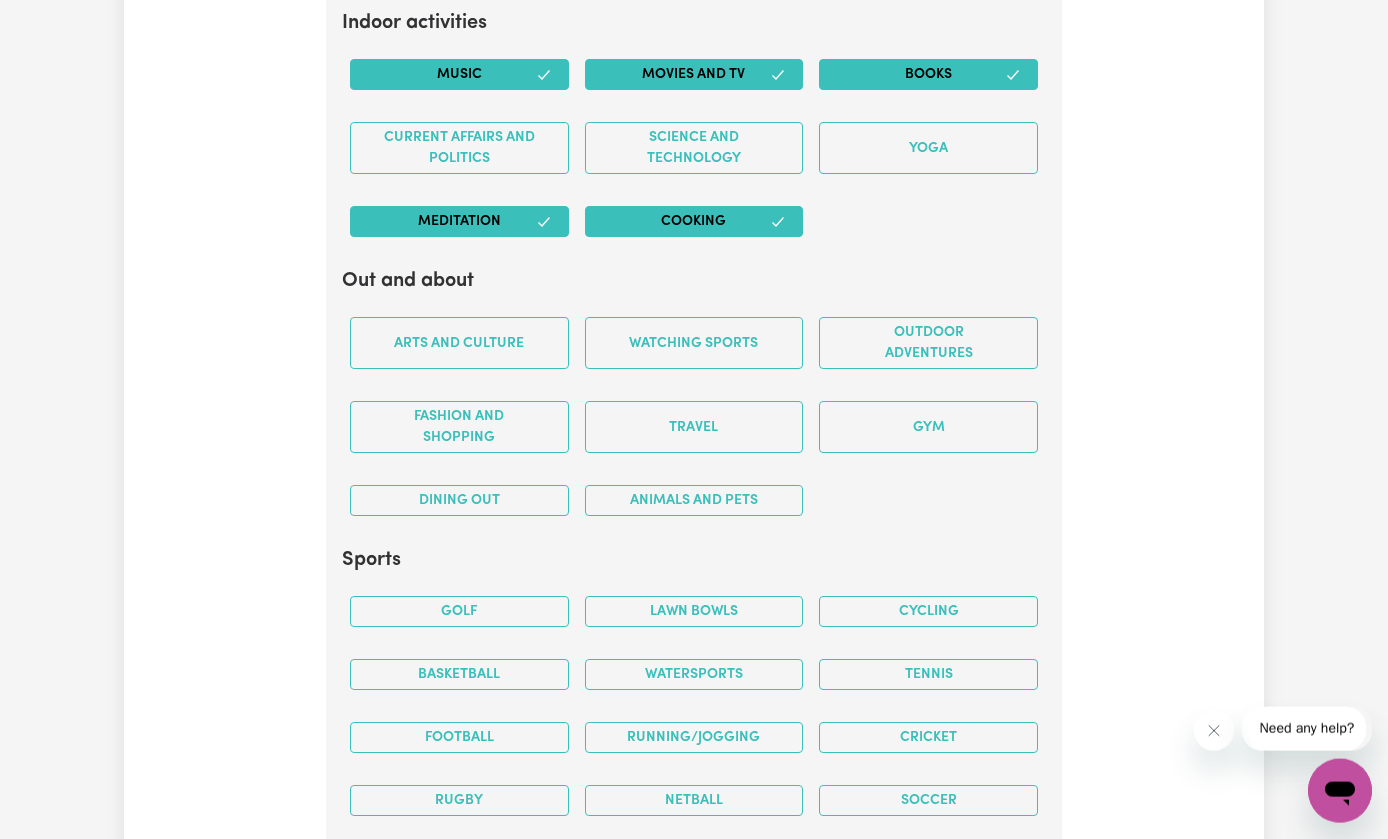 scroll, scrollTop: 3872, scrollLeft: 0, axis: vertical 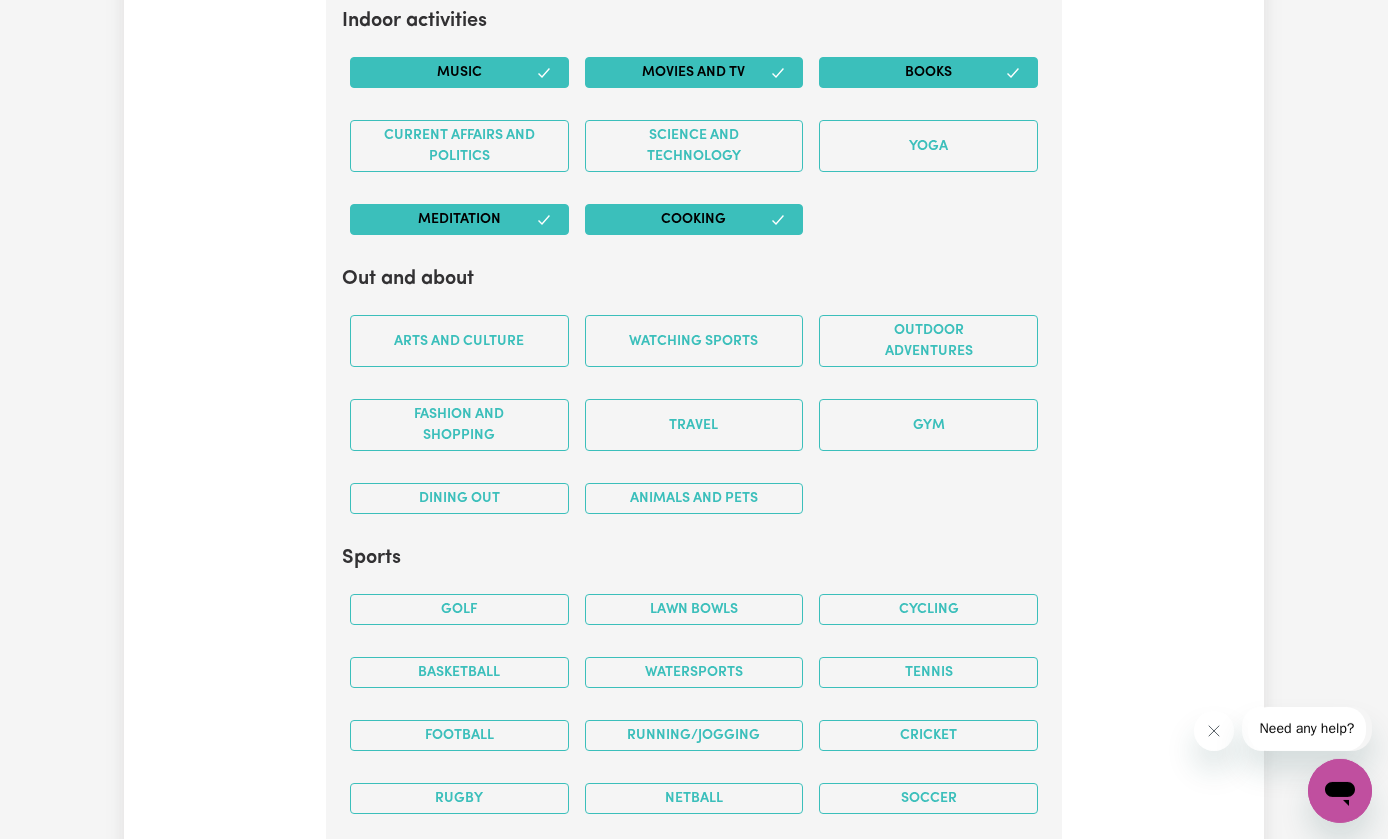 click on "Gym" at bounding box center [928, 425] 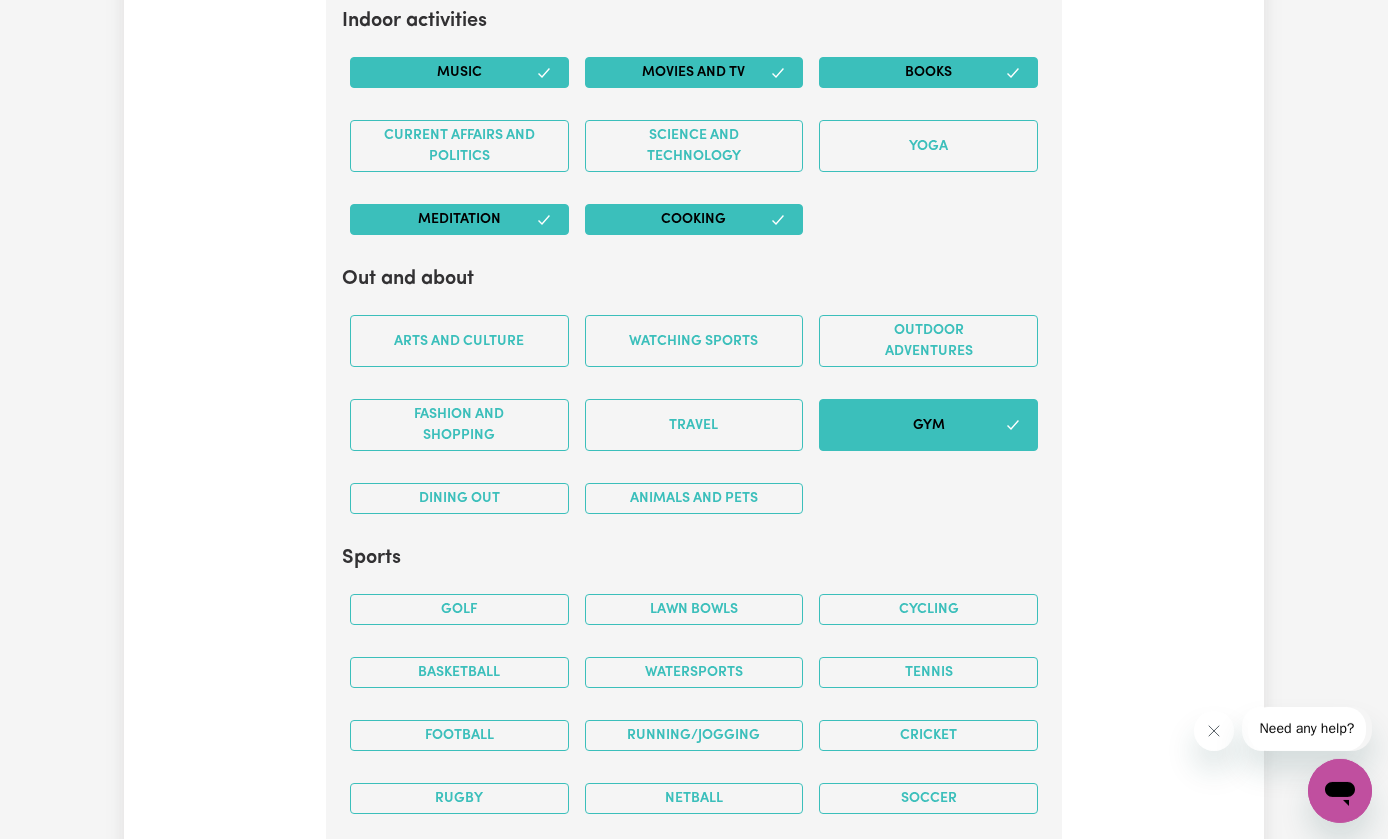 click on "Watching sports" at bounding box center (694, 341) 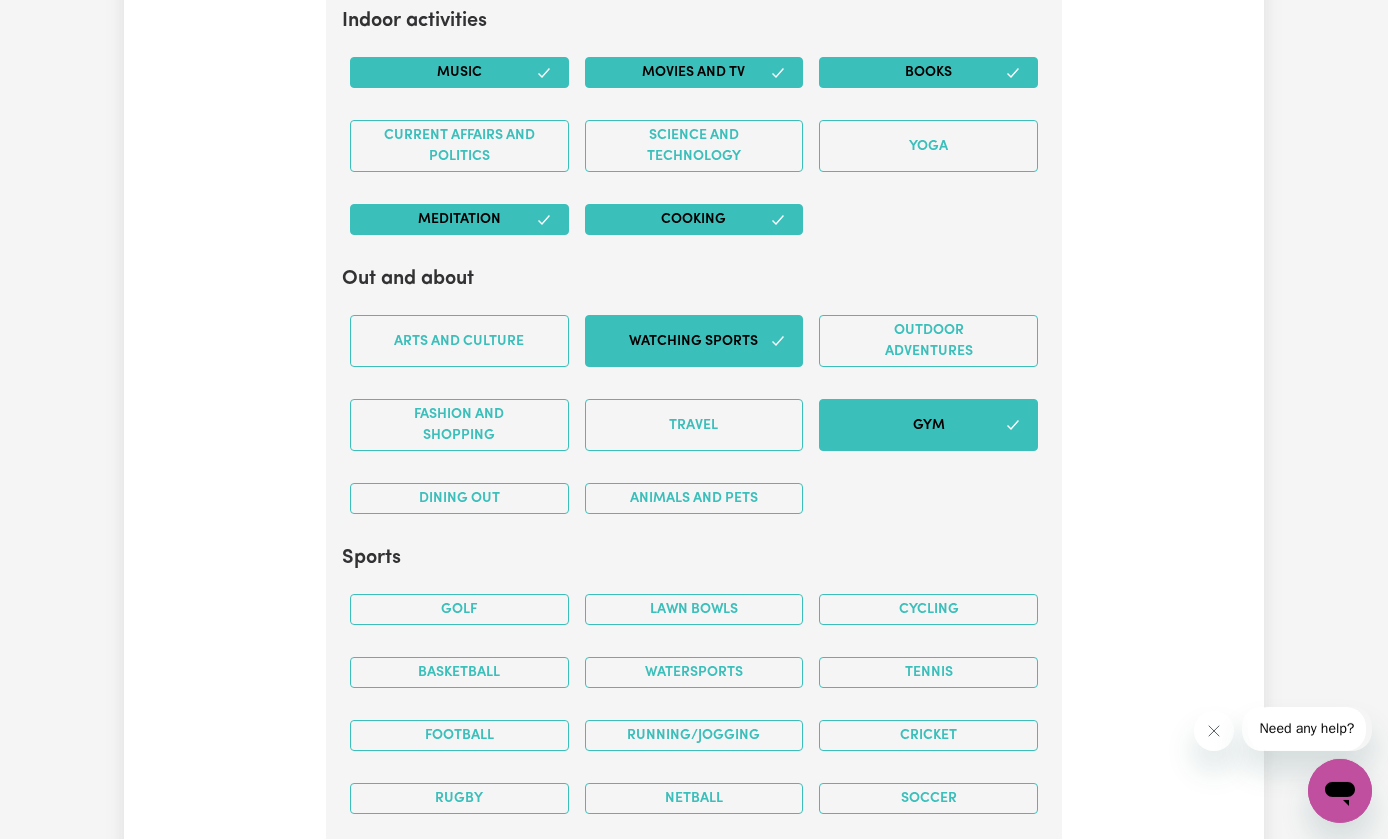 click on "Outdoor adventures" at bounding box center (928, 341) 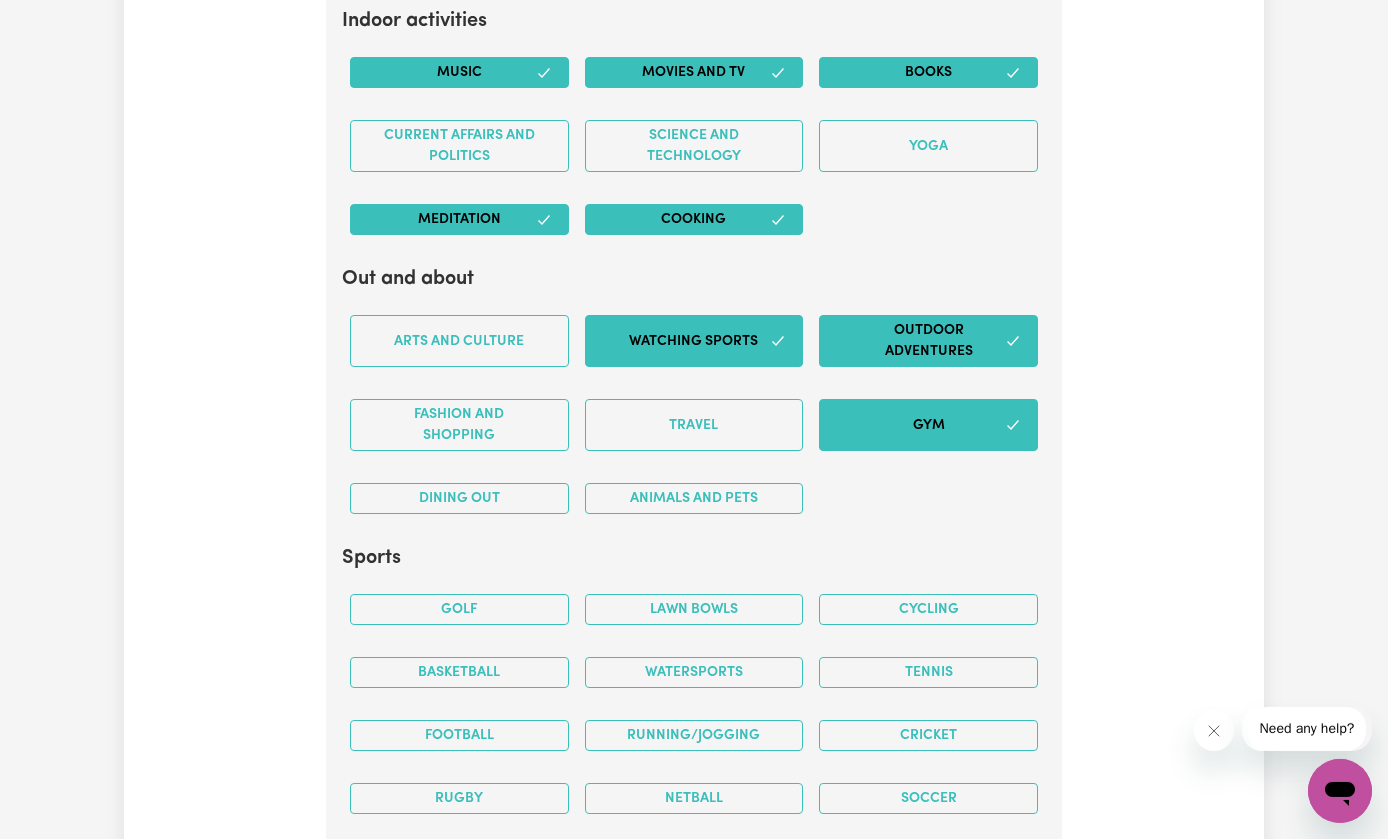 click on "Fashion and shopping" at bounding box center [459, 425] 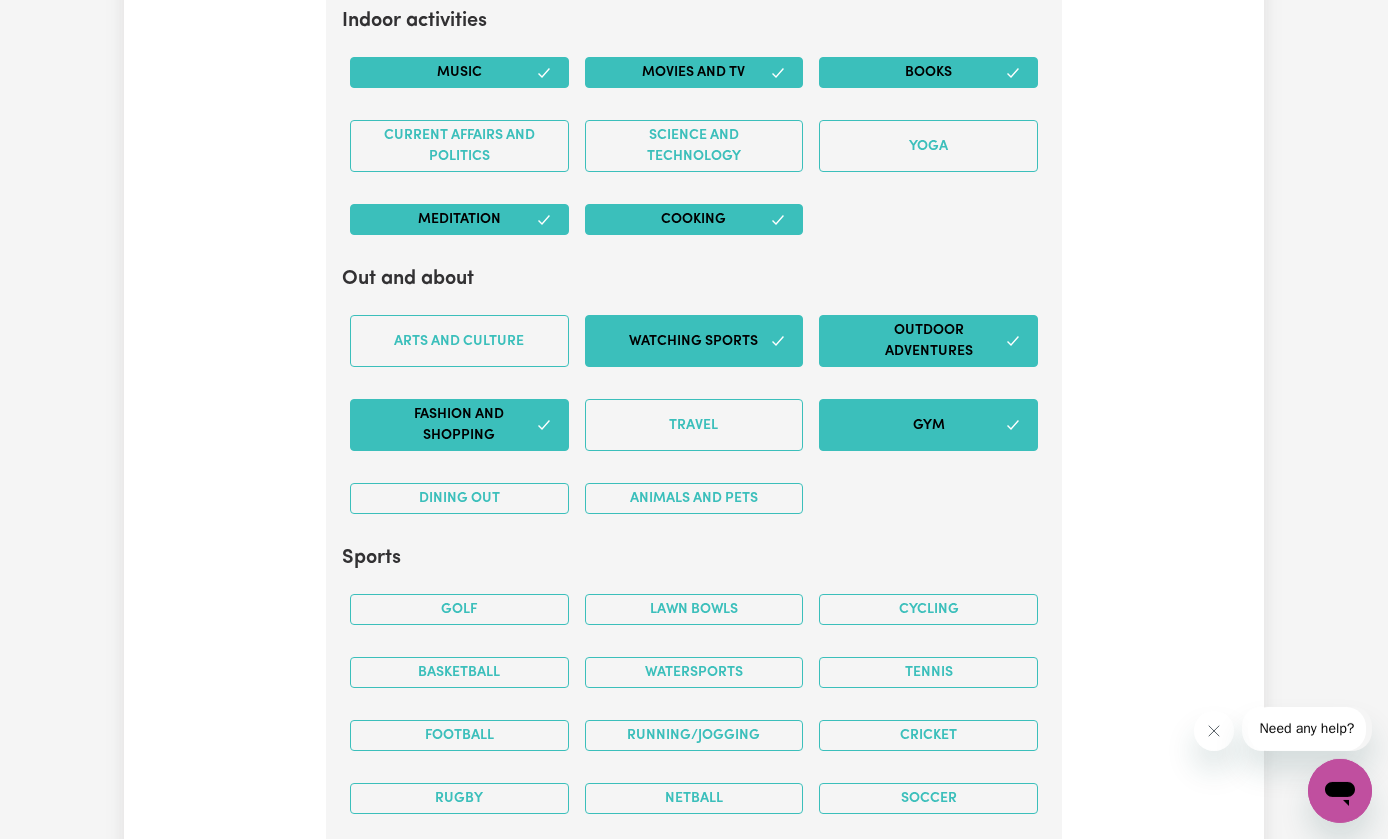 click on "Dining out" at bounding box center [459, 498] 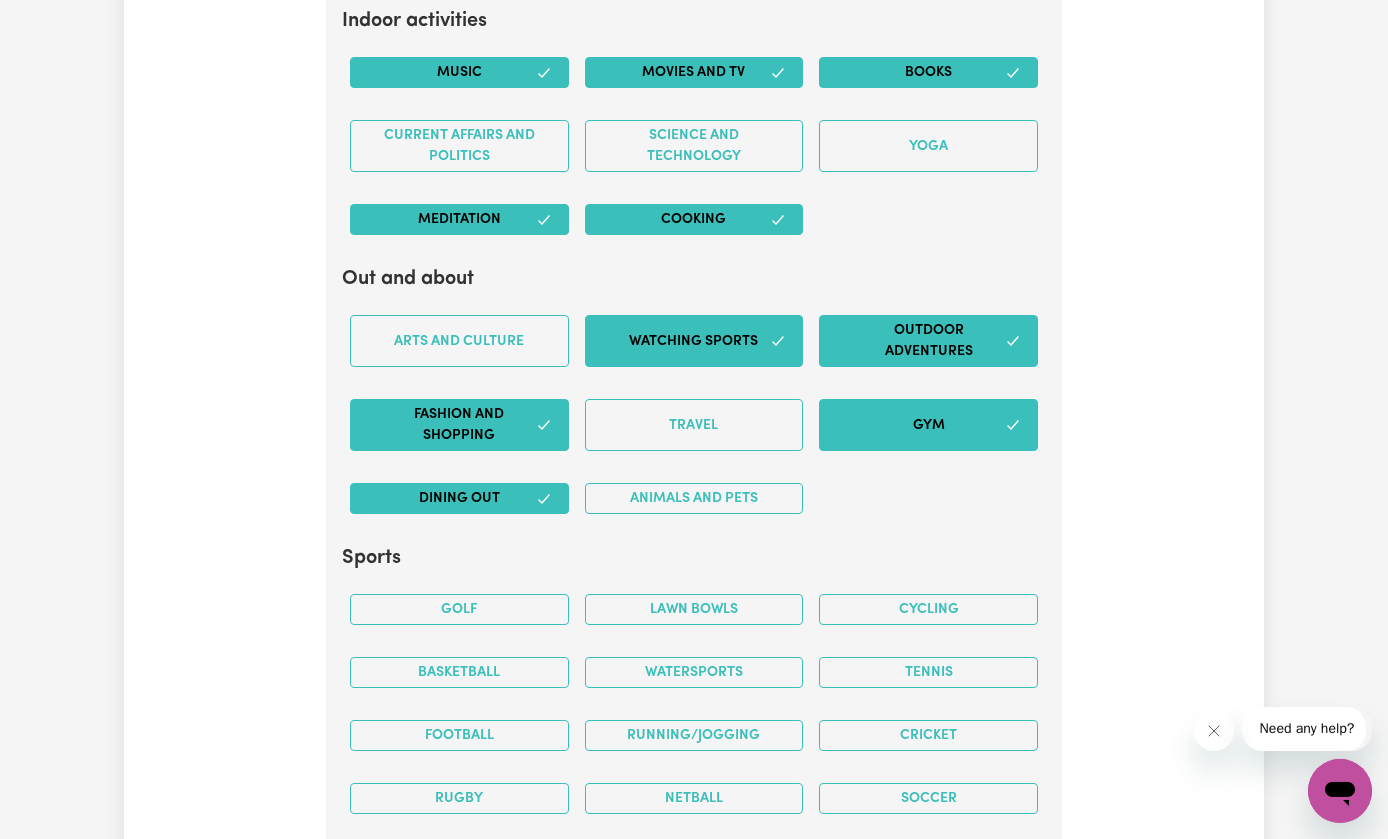 click on "Travel" at bounding box center (694, 425) 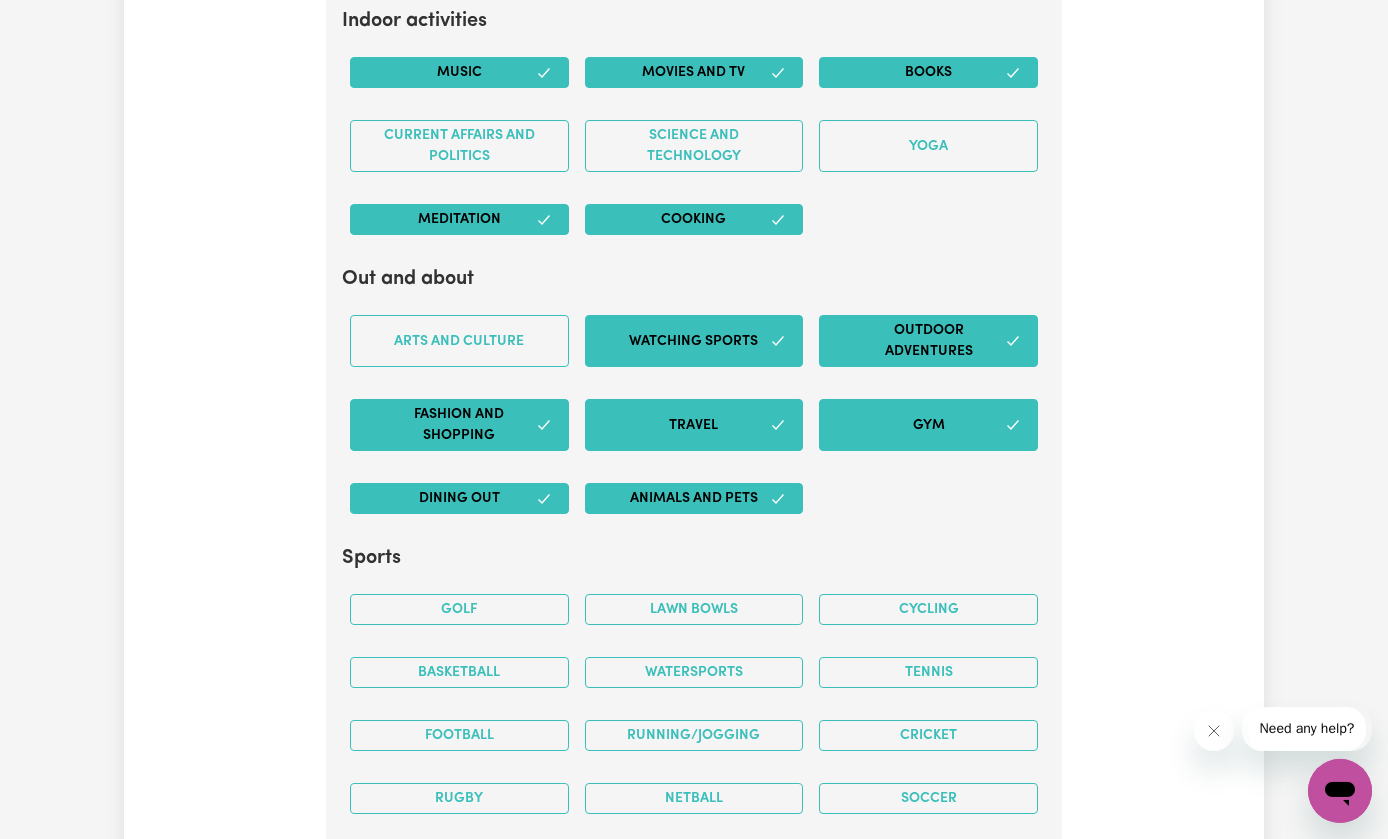 click on "Arts and Culture" at bounding box center (459, 341) 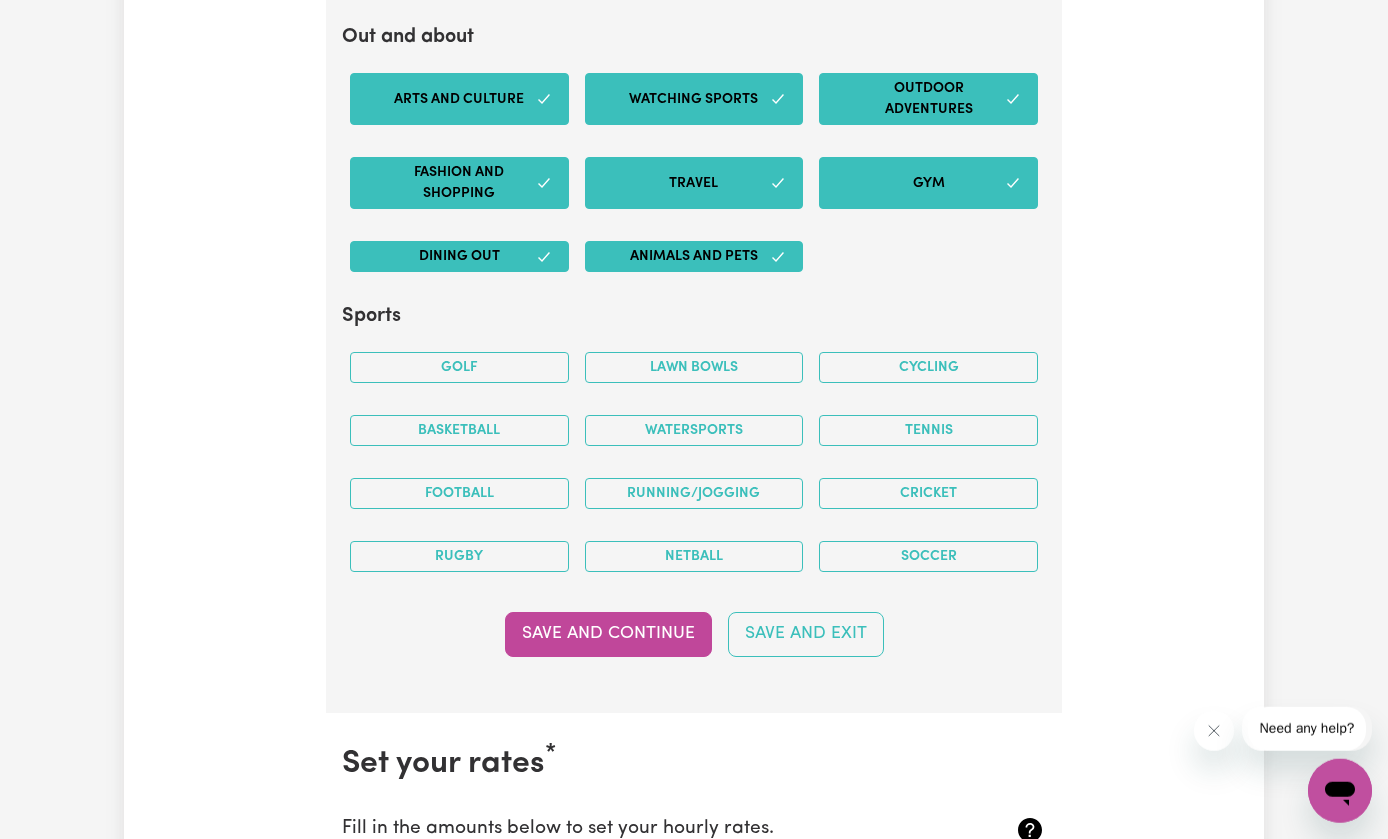 scroll, scrollTop: 4114, scrollLeft: 0, axis: vertical 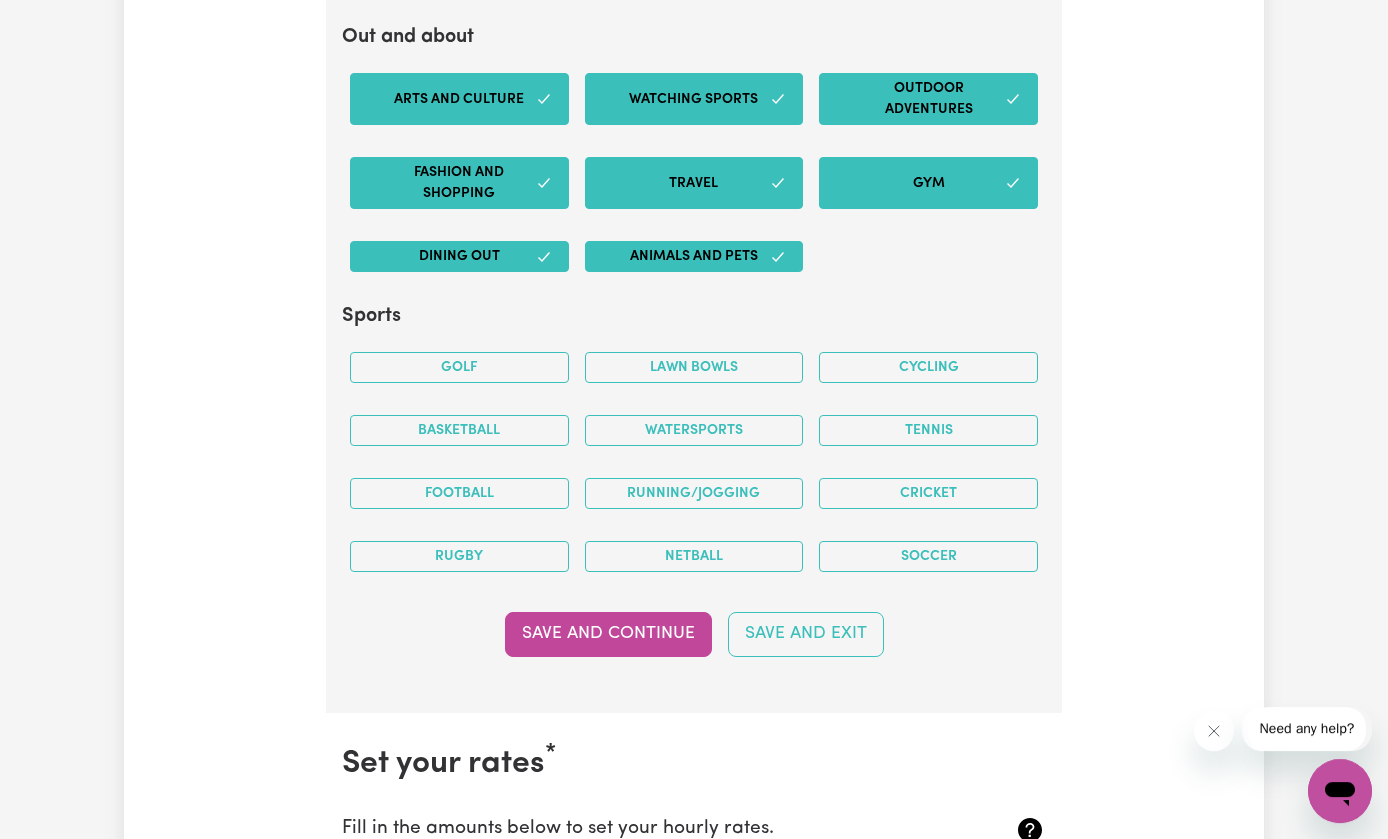 click on "Football" at bounding box center [459, 493] 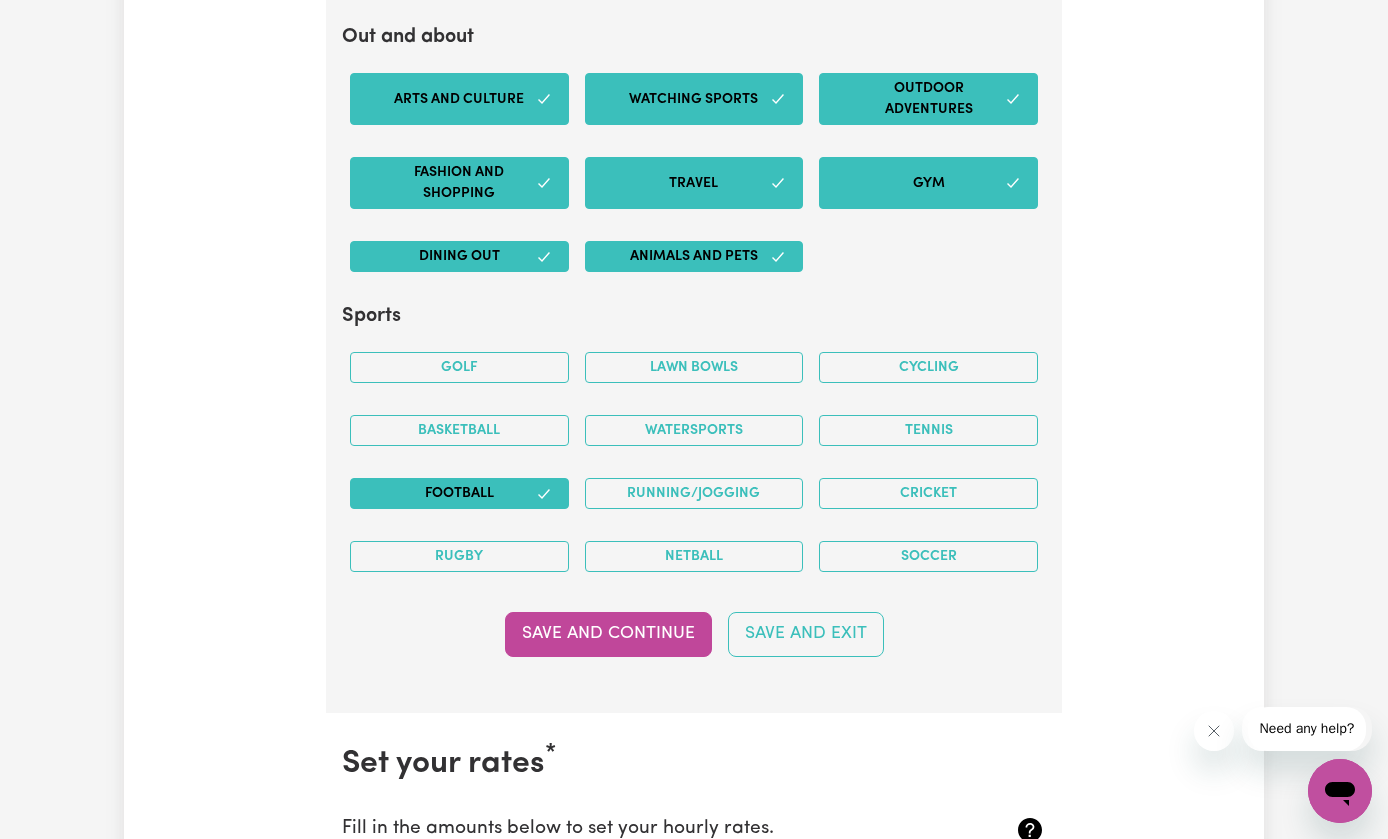 click on "Rugby" at bounding box center [459, 556] 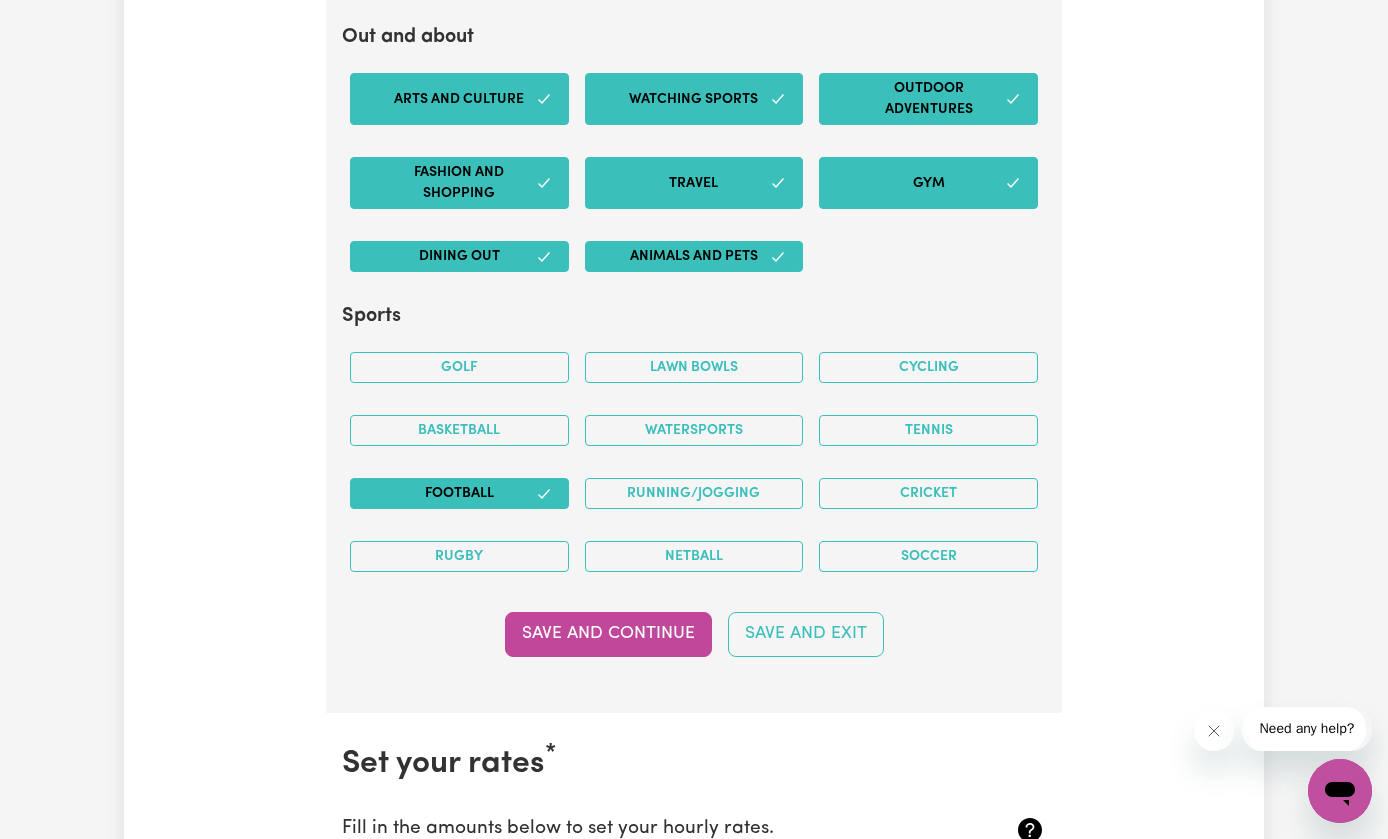 click on "Rugby" at bounding box center (459, 556) 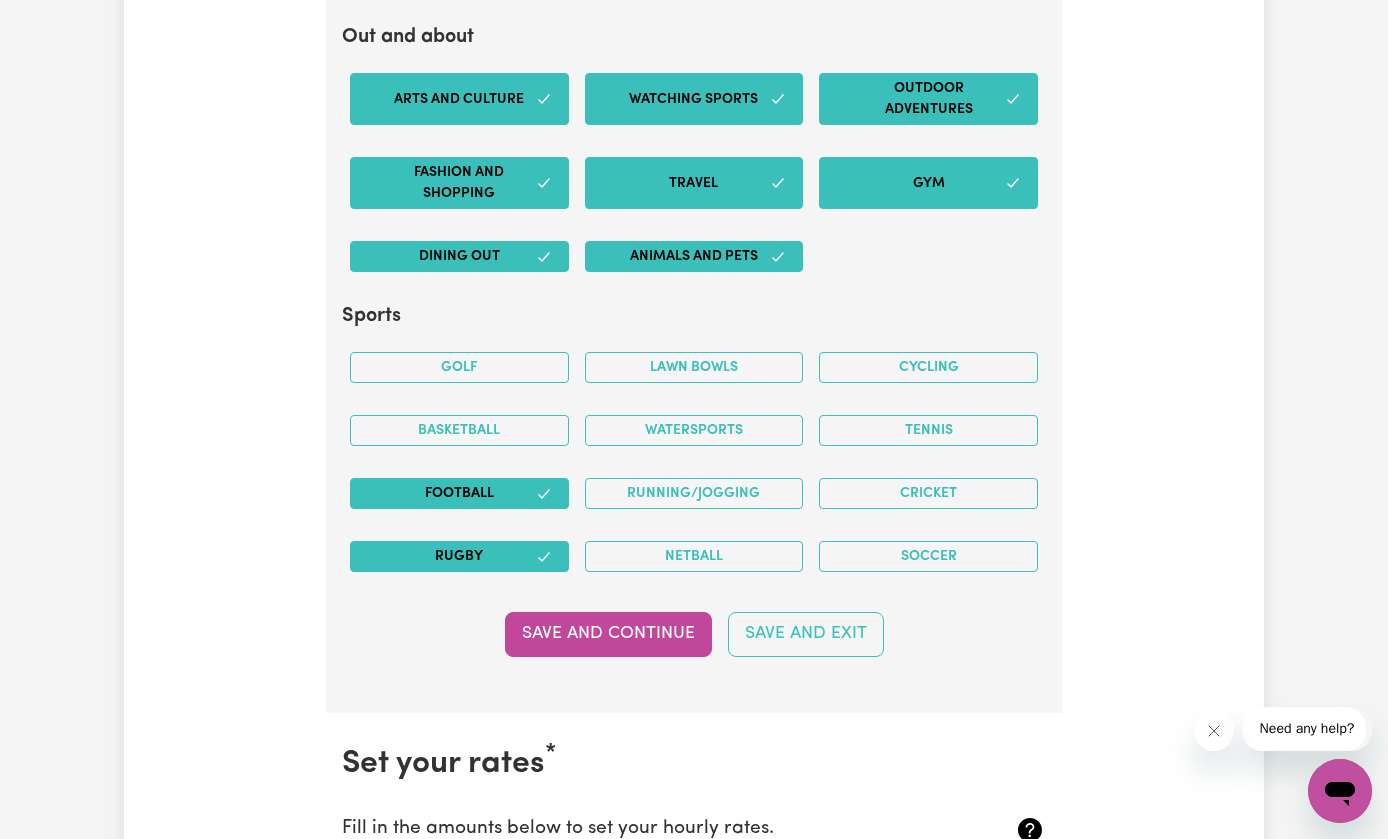 click on "Netball" at bounding box center (694, 556) 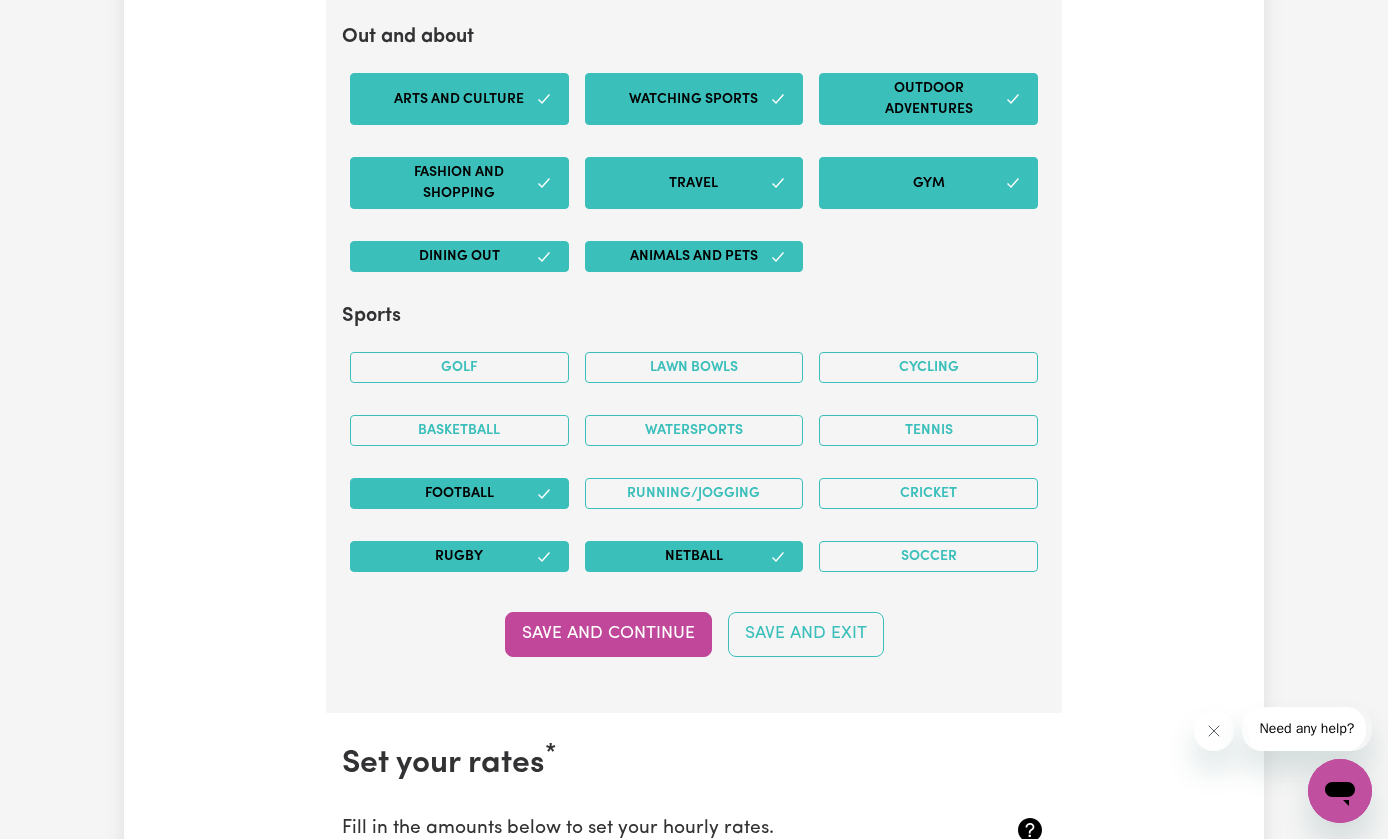 click on "Netball" at bounding box center [694, 556] 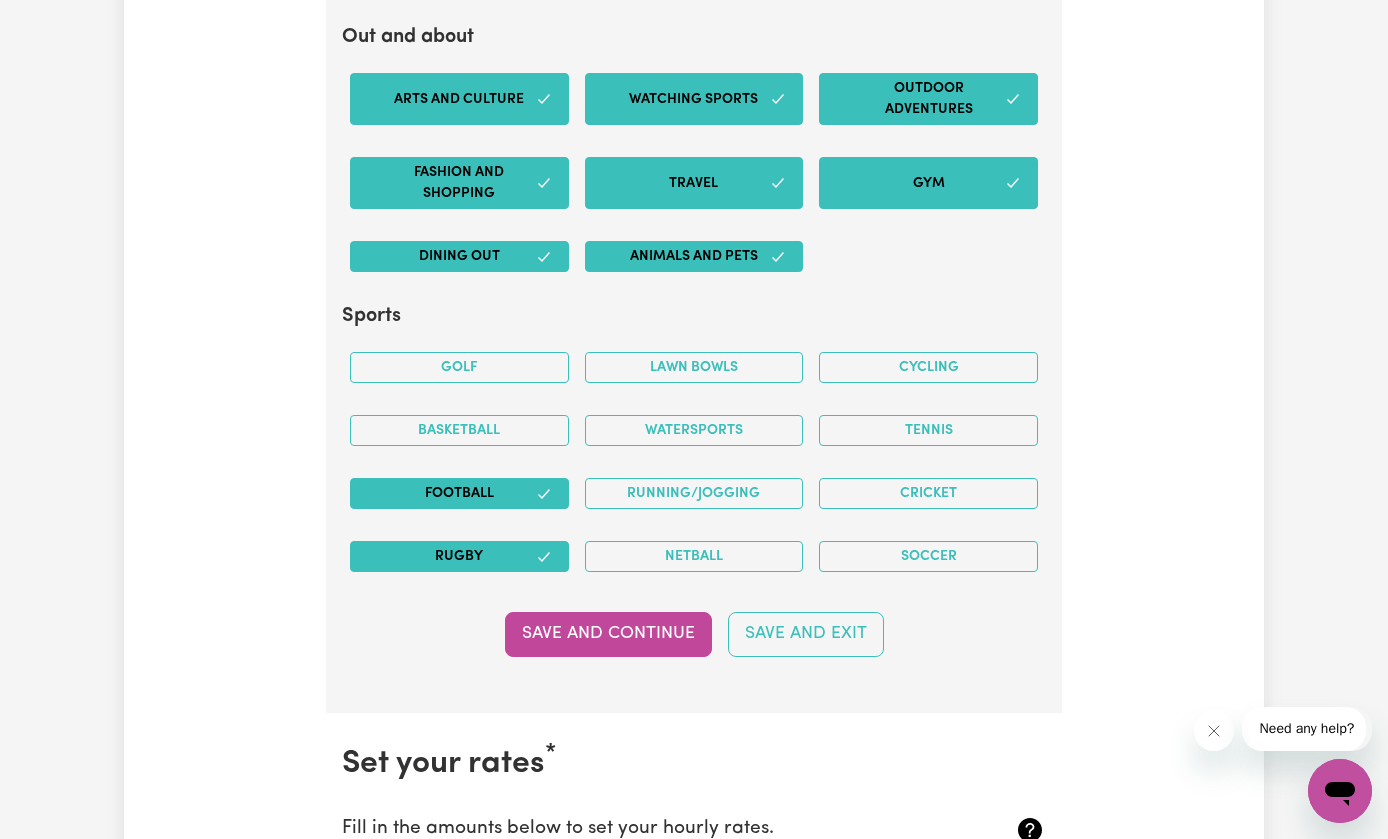 click on "Running/Jogging" at bounding box center [694, 493] 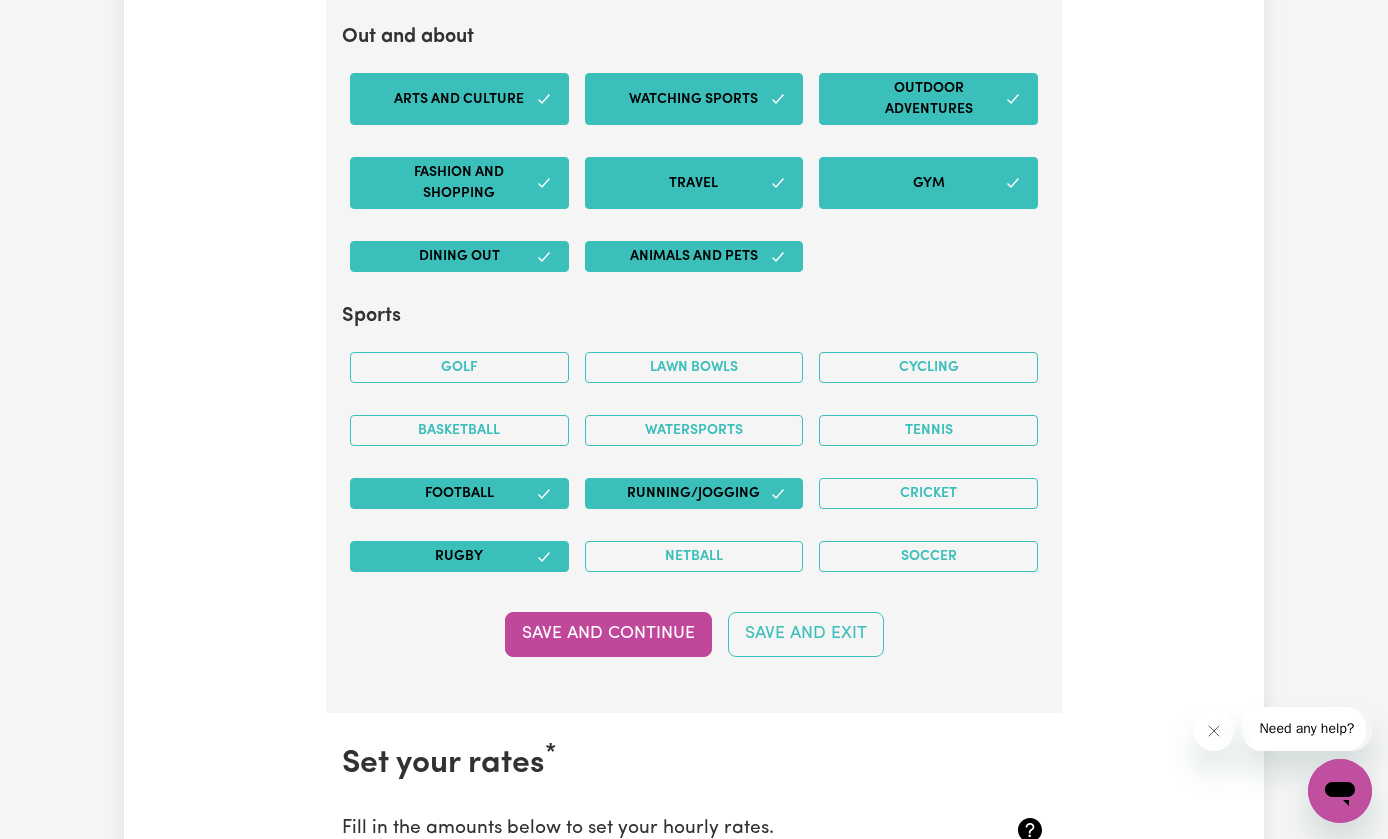 click on "Netball" at bounding box center (694, 556) 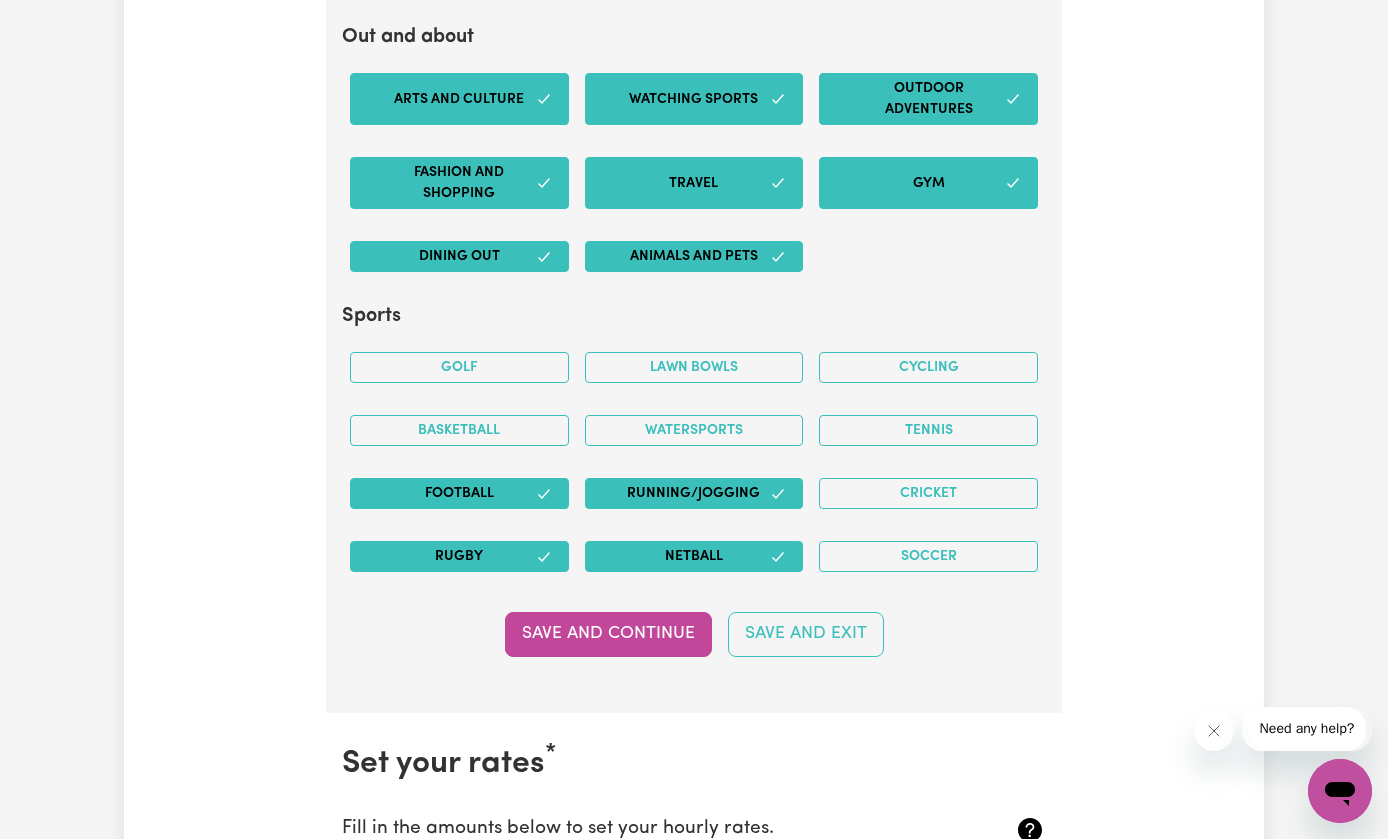 click on "Basketball" at bounding box center [459, 430] 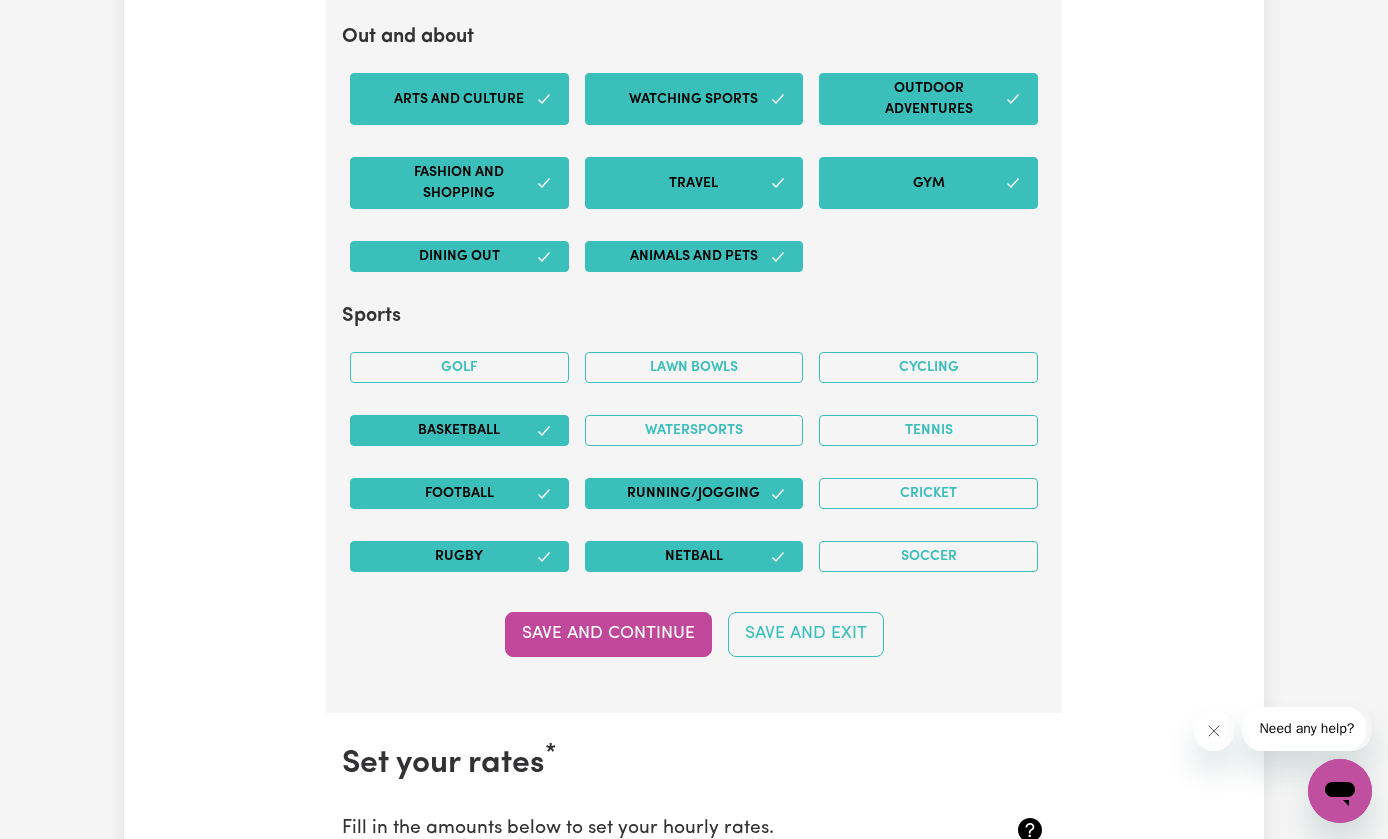 click on "Lawn bowls" at bounding box center [694, 367] 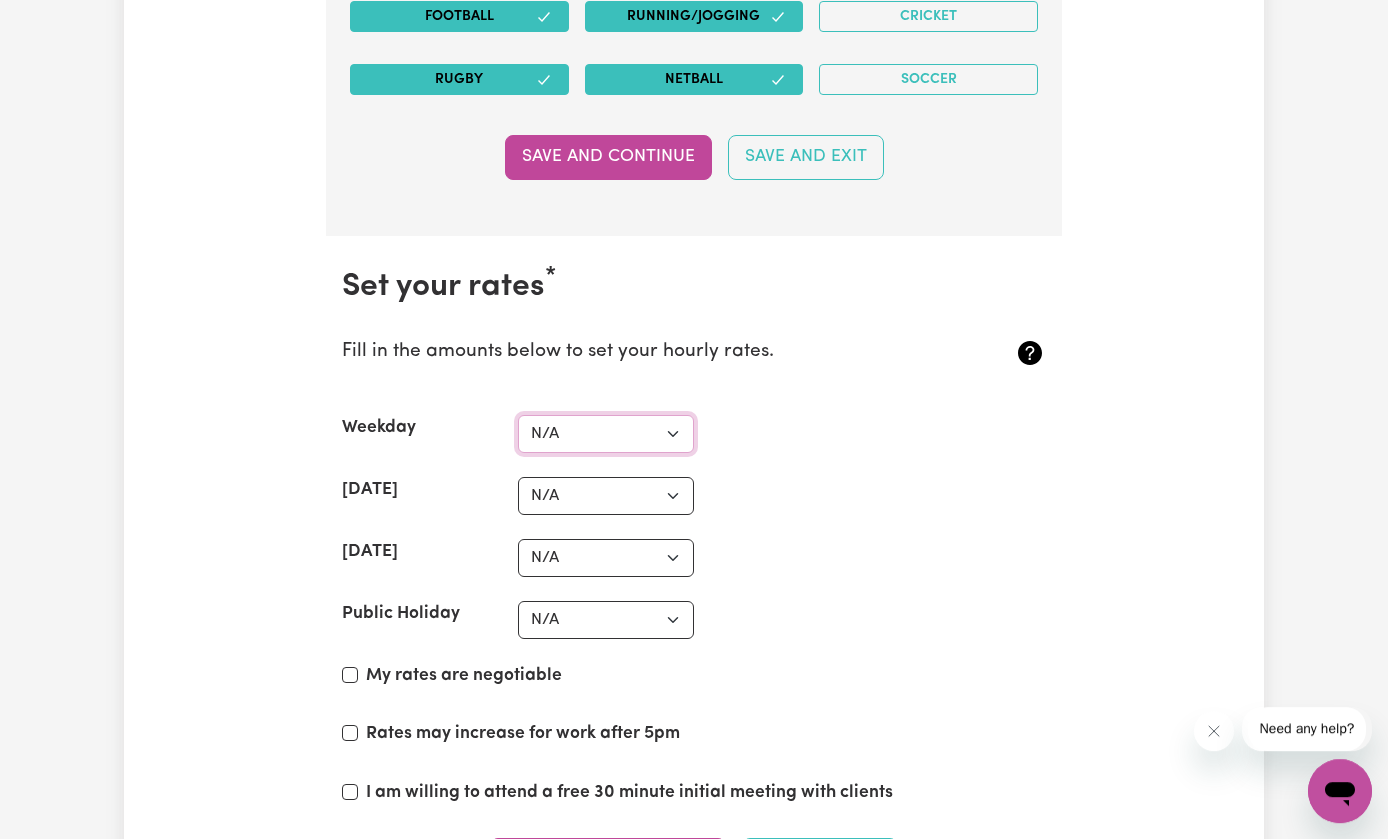 click on "N/A $37 $38 $39 $40 $41 $42 $43 $44 $45 $46 $47 $48 $49 $50 $51 $52 $53 $54 $55 $56 $57 $58 $59 $60 $61 $62 $63 $64 $65 $66 $67 $68 $69 $70 $71 $72 $73 $74 $75 $76 $77 $78 $79 $80 $81 $82 $83 $84 $85 $86 $87 $88 $89 $90 $91 $92 $93 $94 $95 $96 $97 $98 $99 $100 $101 $102 $103 $104 $105 $106 $107 $108 $109 $110 $111 $112 $113 $114 $115 $116 $117 $118 $119 $120 $121 $122 $123 $124 $125 $126 $127 $128 $129 $130 $131 $132 $133 $134 $135 $136 $137 $138 $139 $140 $141 $142 $143 $144 $145 $146 $147 $148 $149 $150 $151 $152 $153 $154 $155 $156 $157 $158 $159 $160 $161 $162" at bounding box center (606, 434) 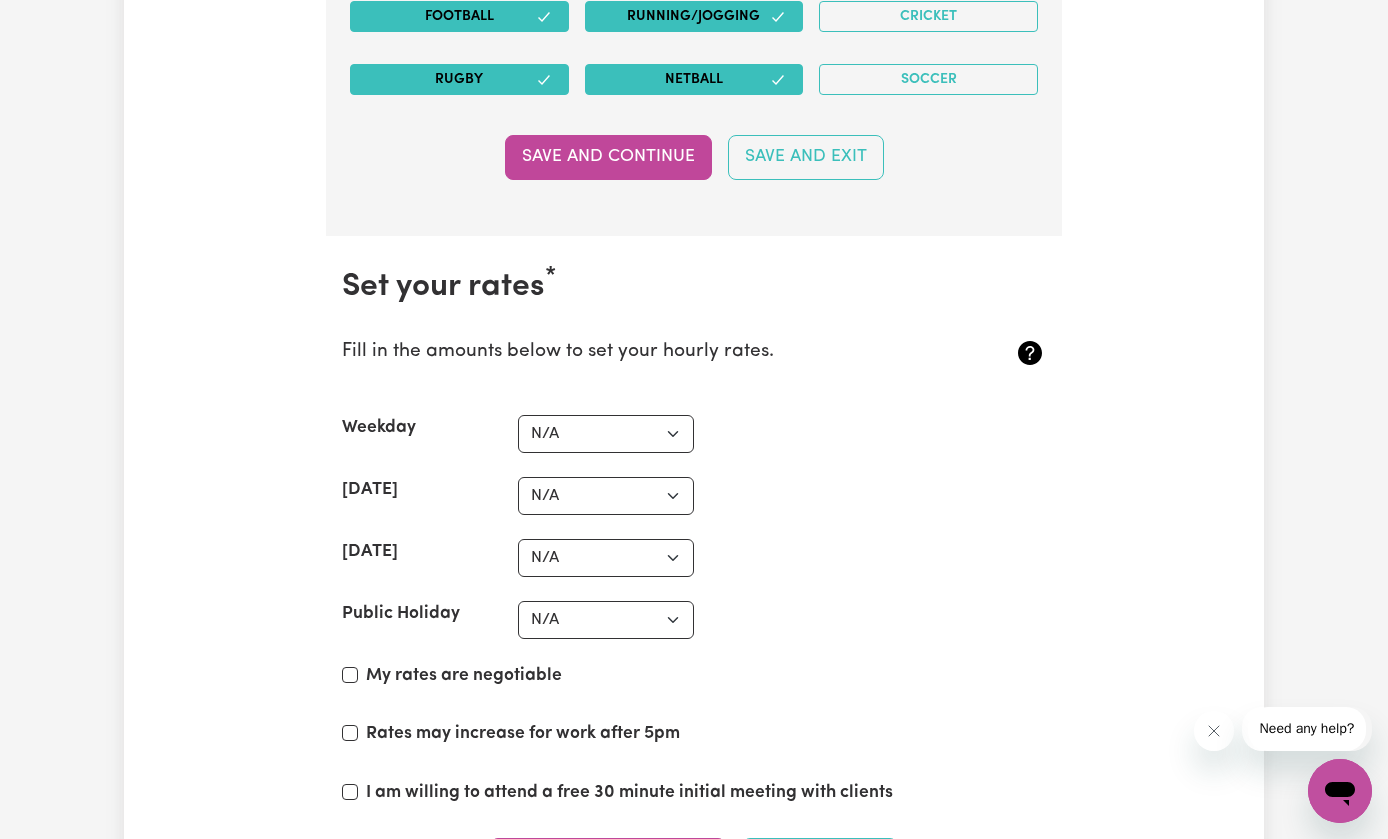 click on "My rates are negotiable" at bounding box center (350, 675) 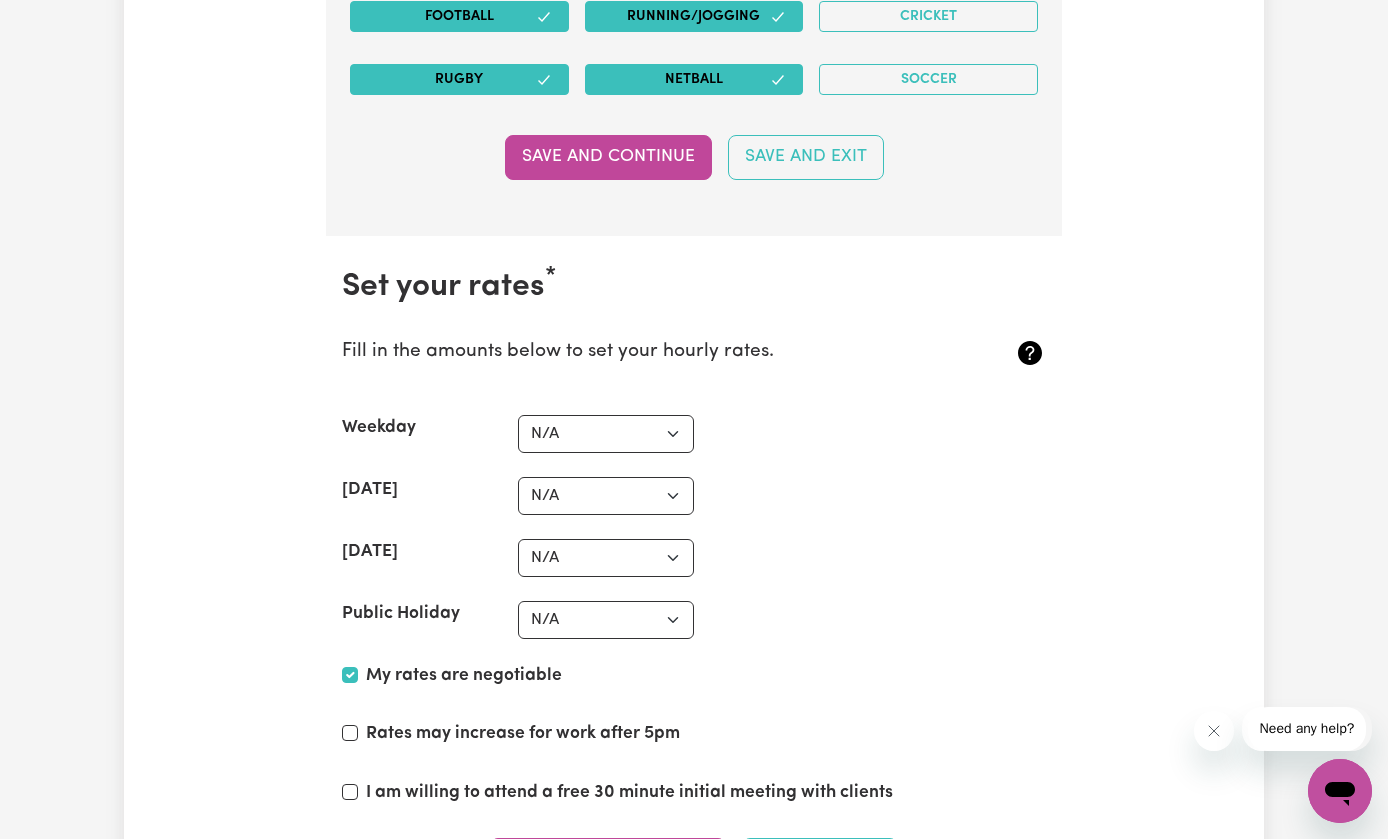 checkbox on "true" 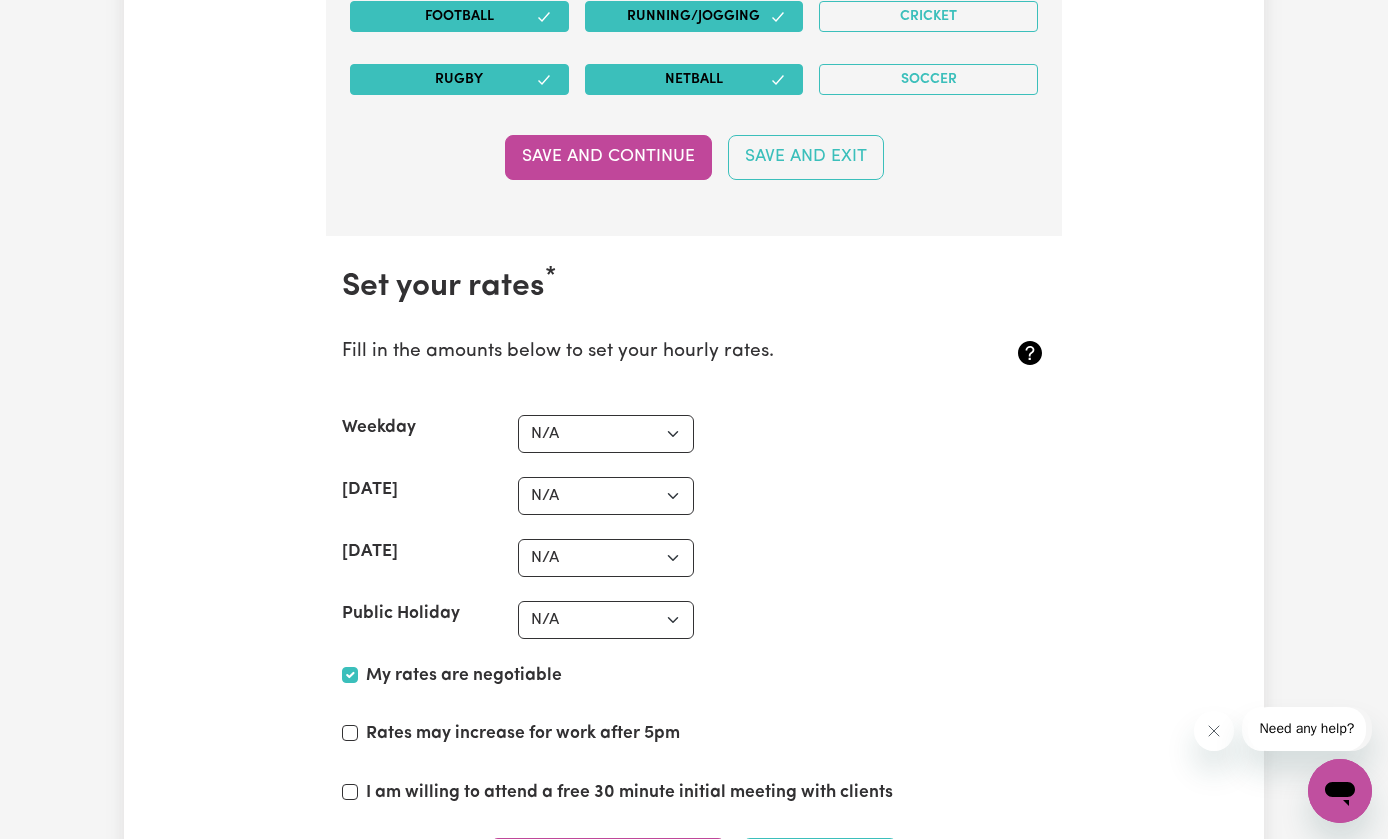 click on "Rates may increase for work after 5pm" at bounding box center [350, 733] 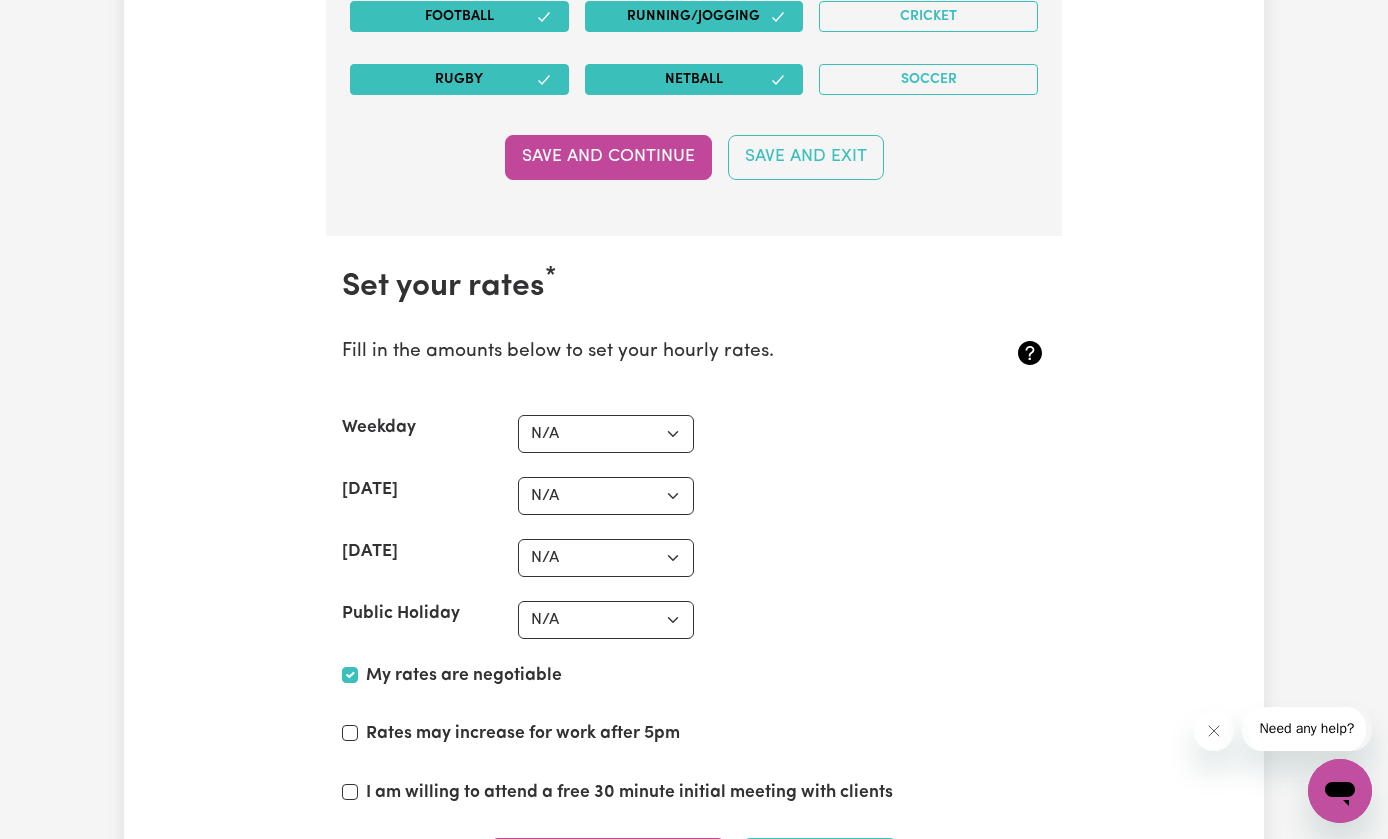 checkbox on "true" 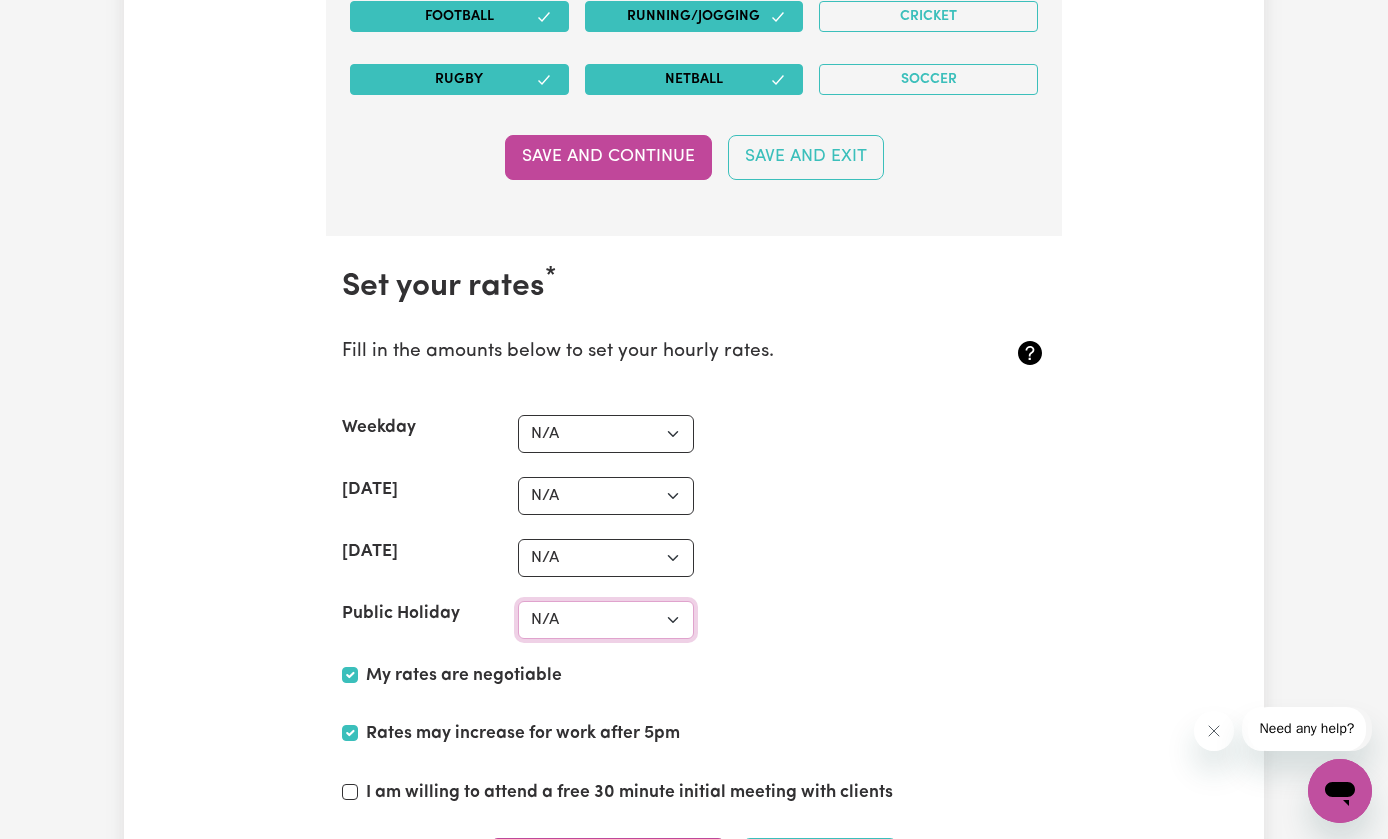 click on "N/A $37 $38 $39 $40 $41 $42 $43 $44 $45 $46 $47 $48 $49 $50 $51 $52 $53 $54 $55 $56 $57 $58 $59 $60 $61 $62 $63 $64 $65 $66 $67 $68 $69 $70 $71 $72 $73 $74 $75 $76 $77 $78 $79 $80 $81 $82 $83 $84 $85 $86 $87 $88 $89 $90 $91 $92 $93 $94 $95 $96 $97 $98 $99 $100 $101 $102 $103 $104 $105 $106 $107 $108 $109 $110 $111 $112 $113 $114 $115 $116 $117 $118 $119 $120 $121 $122 $123 $124 $125 $126 $127 $128 $129 $130 $131 $132 $133 $134 $135 $136 $137 $138 $139 $140 $141 $142 $143 $144 $145 $146 $147 $148 $149 $150 $151 $152 $153 $154 $155 $156 $157 $158 $159 $160 $161 $162" at bounding box center [606, 620] 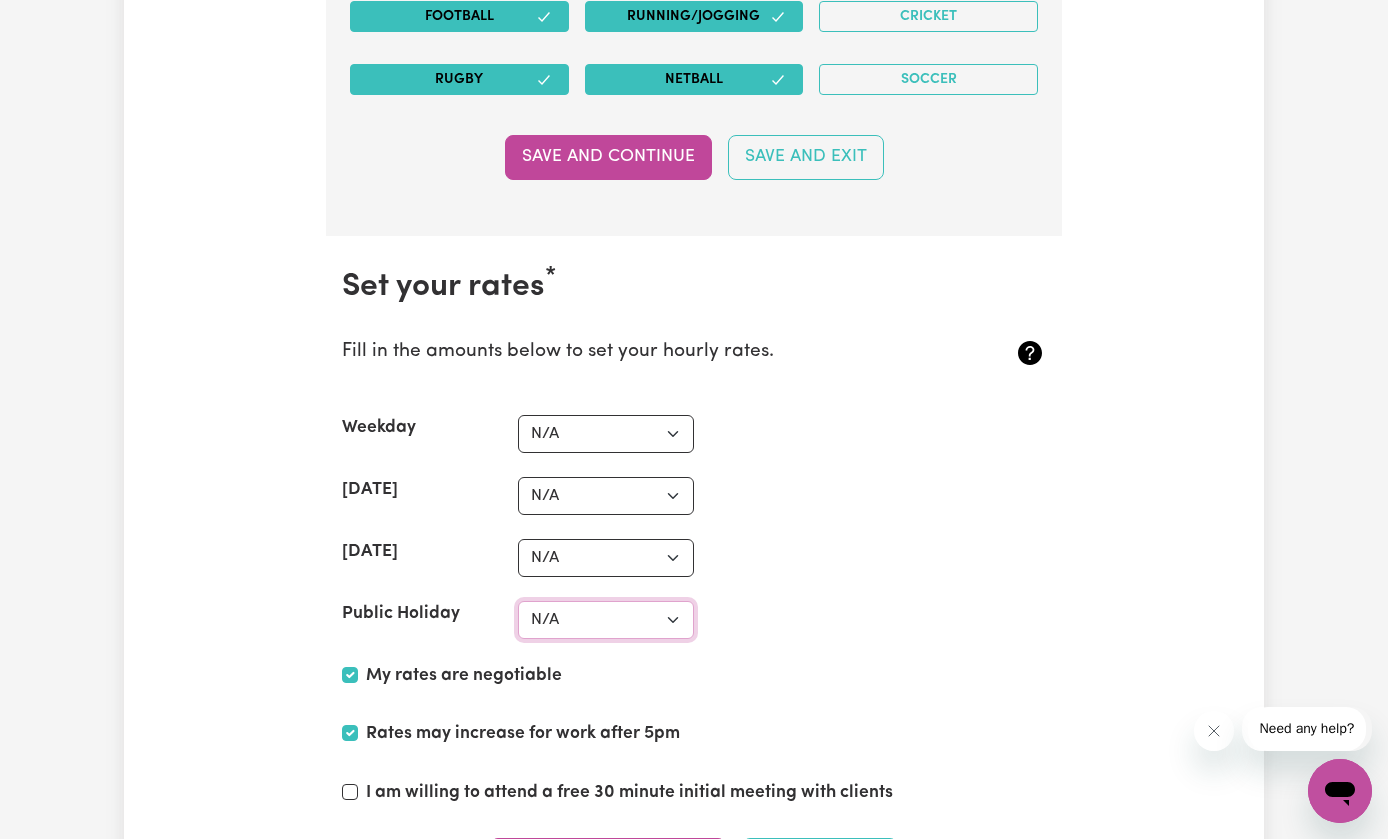 select on "50" 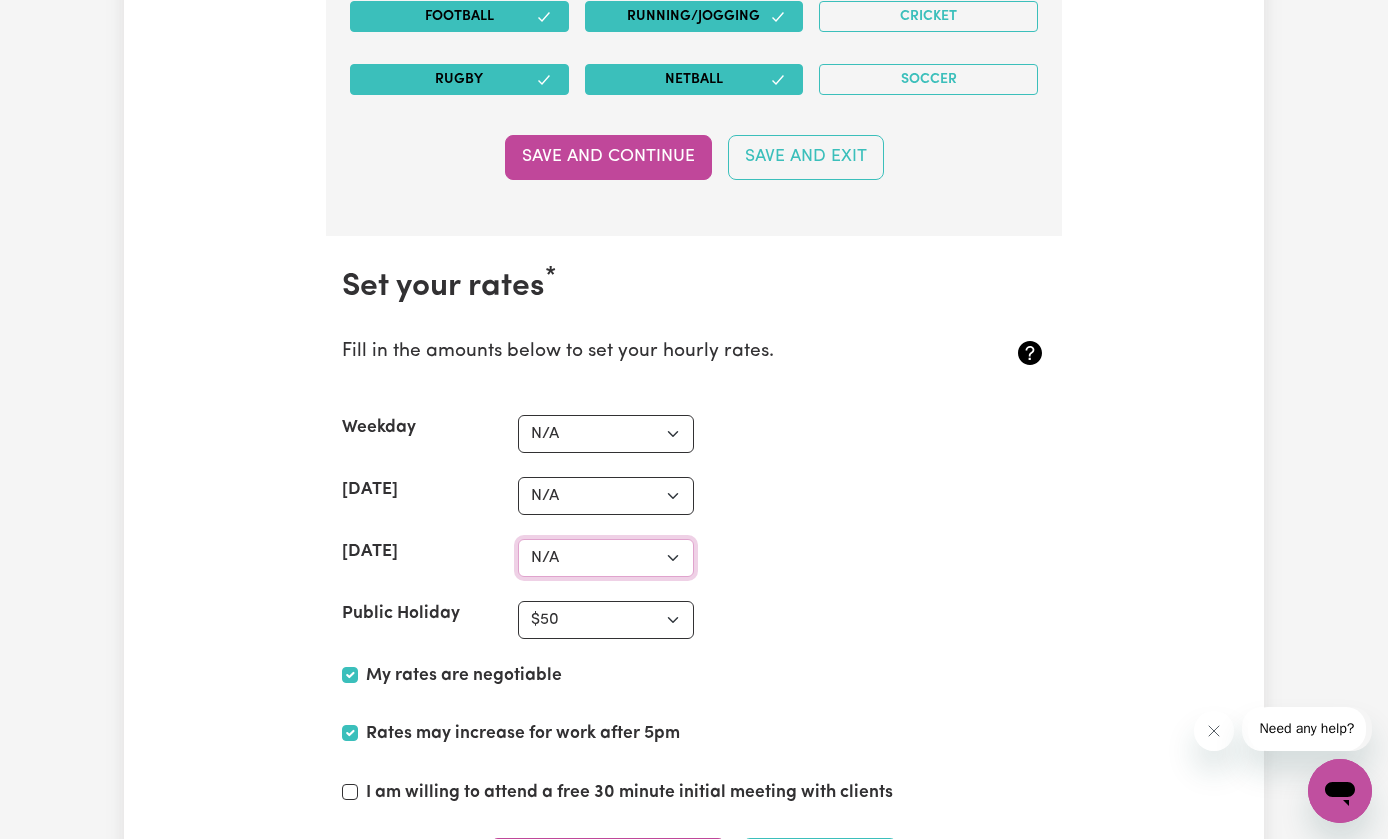 click on "N/A $37 $38 $39 $40 $41 $42 $43 $44 $45 $46 $47 $48 $49 $50 $51 $52 $53 $54 $55 $56 $57 $58 $59 $60 $61 $62 $63 $64 $65 $66 $67 $68 $69 $70 $71 $72 $73 $74 $75 $76 $77 $78 $79 $80 $81 $82 $83 $84 $85 $86 $87 $88 $89 $90 $91 $92 $93 $94 $95 $96 $97 $98 $99 $100 $101 $102 $103 $104 $105 $106 $107 $108 $109 $110 $111 $112 $113 $114 $115 $116 $117 $118 $119 $120 $121 $122 $123 $124 $125 $126 $127 $128 $129 $130 $131 $132 $133 $134 $135 $136 $137 $138 $139 $140 $141 $142 $143 $144 $145 $146 $147 $148 $149 $150 $151 $152 $153 $154 $155 $156 $157 $158 $159 $160 $161 $162" at bounding box center (606, 558) 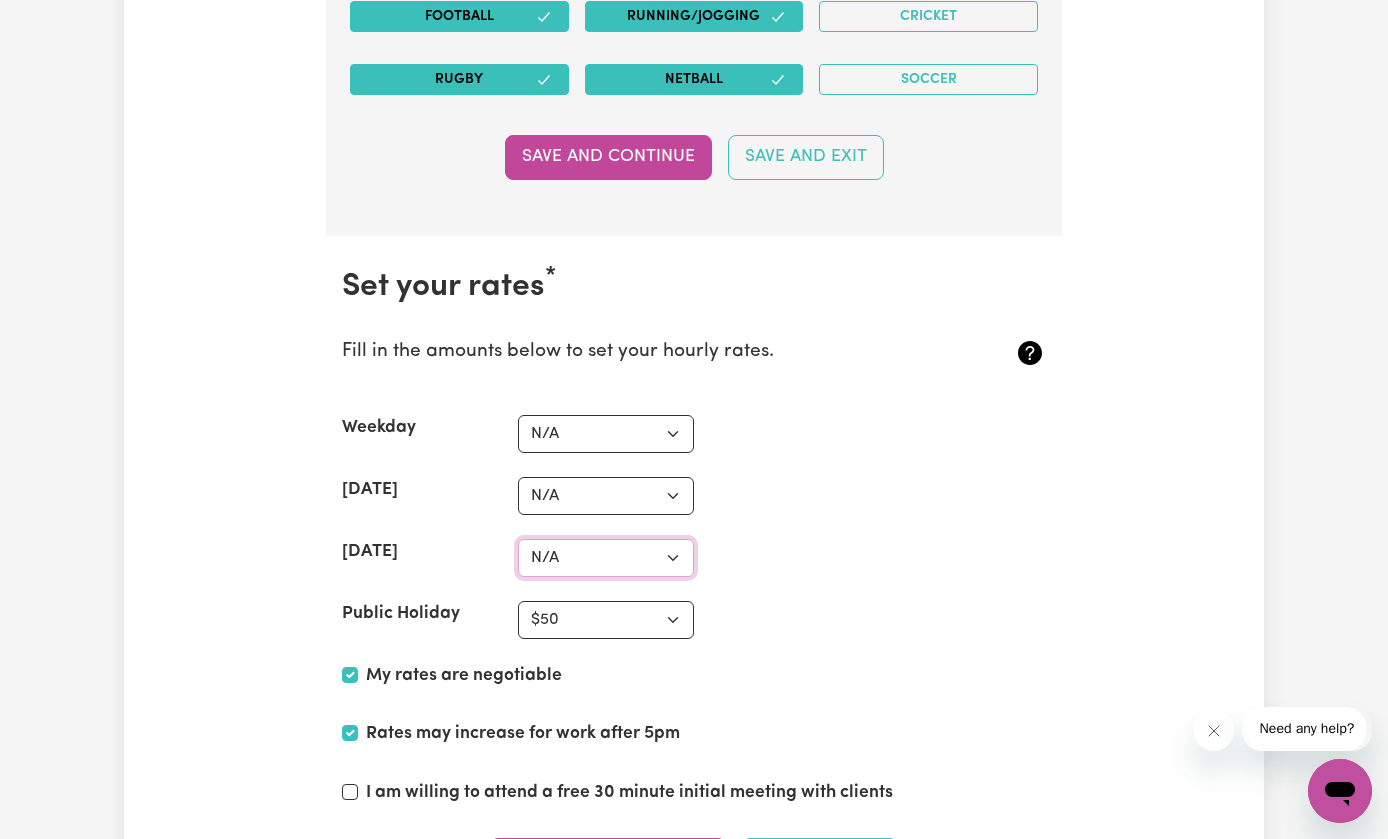 select on "50" 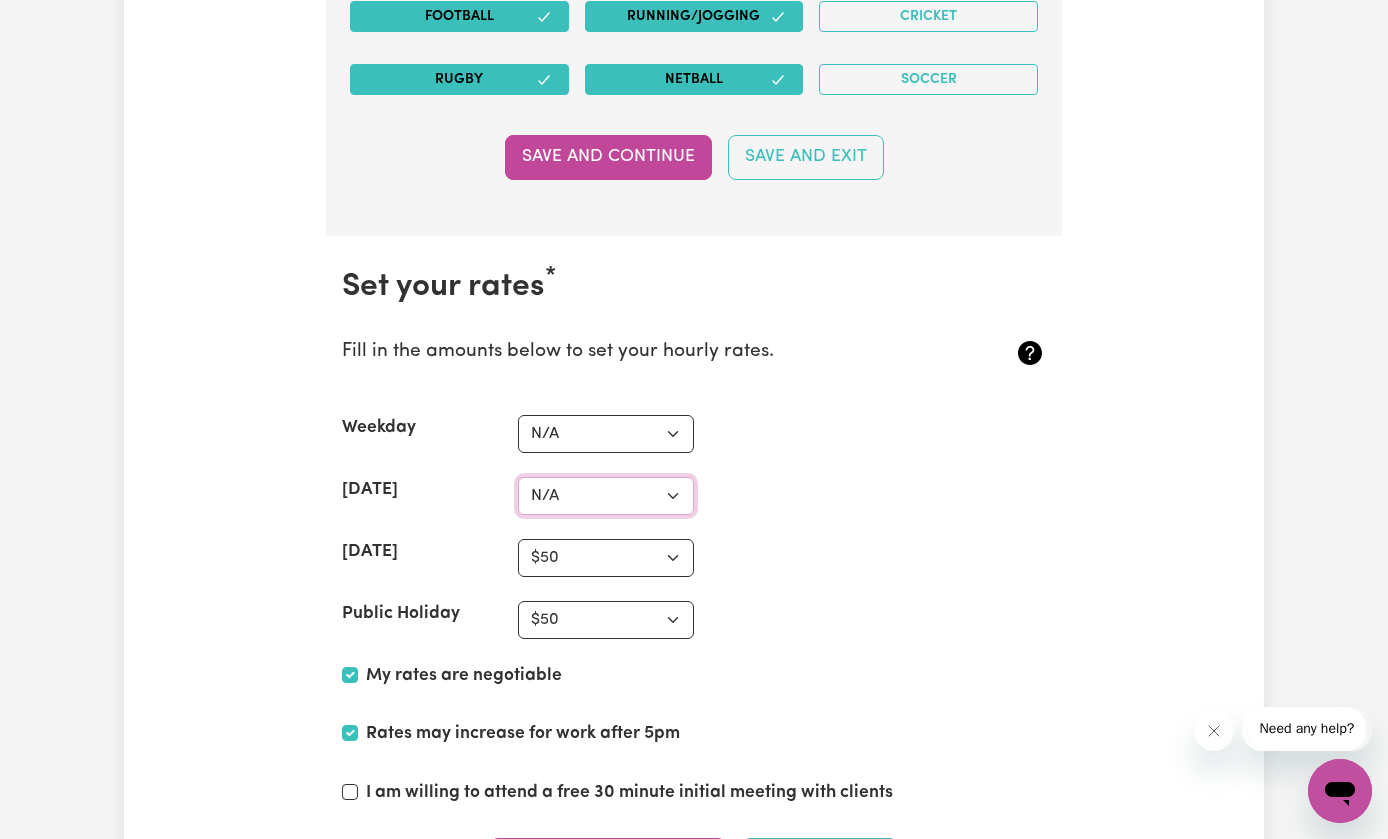 click on "N/A $37 $38 $39 $40 $41 $42 $43 $44 $45 $46 $47 $48 $49 $50 $51 $52 $53 $54 $55 $56 $57 $58 $59 $60 $61 $62 $63 $64 $65 $66 $67 $68 $69 $70 $71 $72 $73 $74 $75 $76 $77 $78 $79 $80 $81 $82 $83 $84 $85 $86 $87 $88 $89 $90 $91 $92 $93 $94 $95 $96 $97 $98 $99 $100 $101 $102 $103 $104 $105 $106 $107 $108 $109 $110 $111 $112 $113 $114 $115 $116 $117 $118 $119 $120 $121 $122 $123 $124 $125 $126 $127 $128 $129 $130 $131 $132 $133 $134 $135 $136 $137 $138 $139 $140 $141 $142 $143 $144 $145 $146 $147 $148 $149 $150 $151 $152 $153 $154 $155 $156 $157 $158 $159 $160 $161 $162" at bounding box center [606, 496] 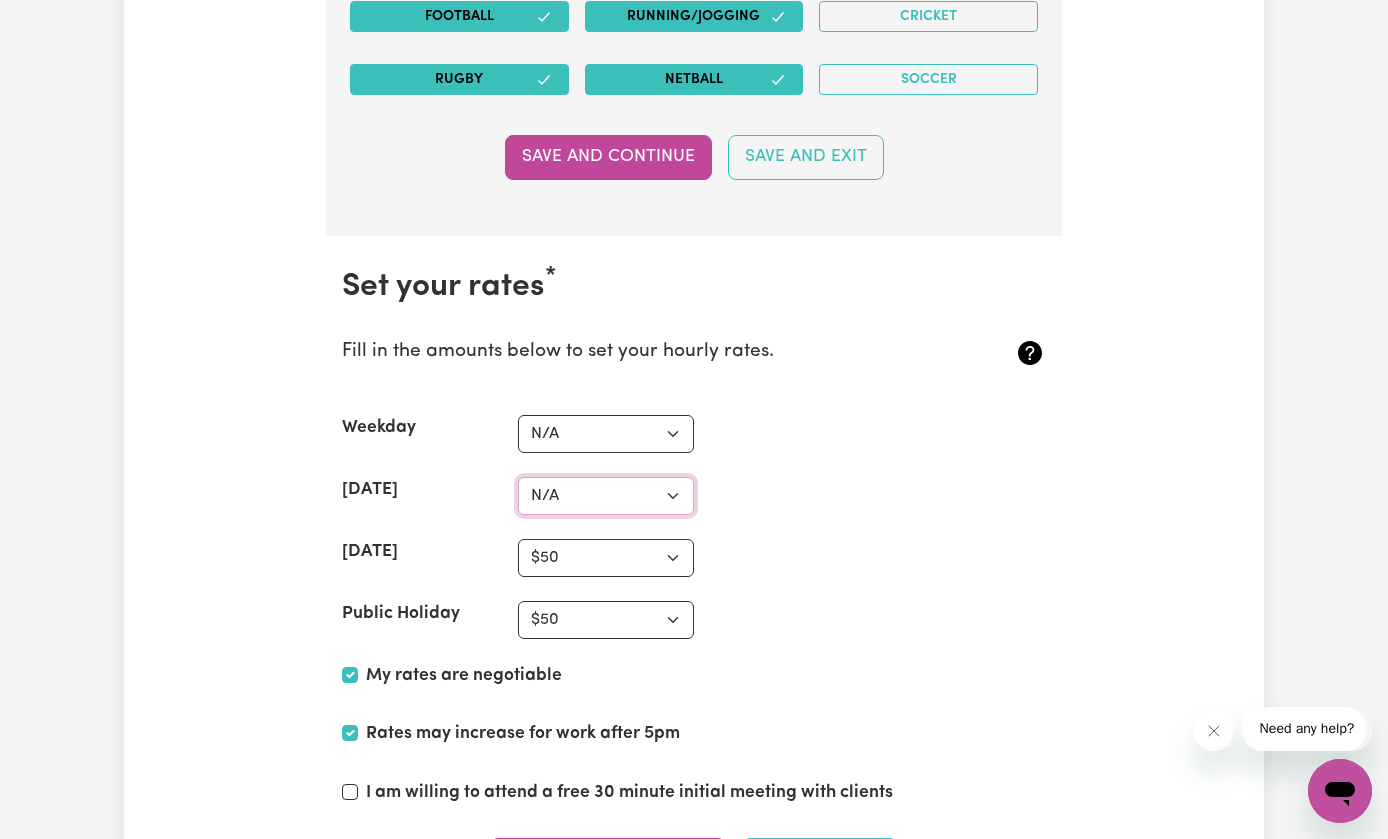 select on "40" 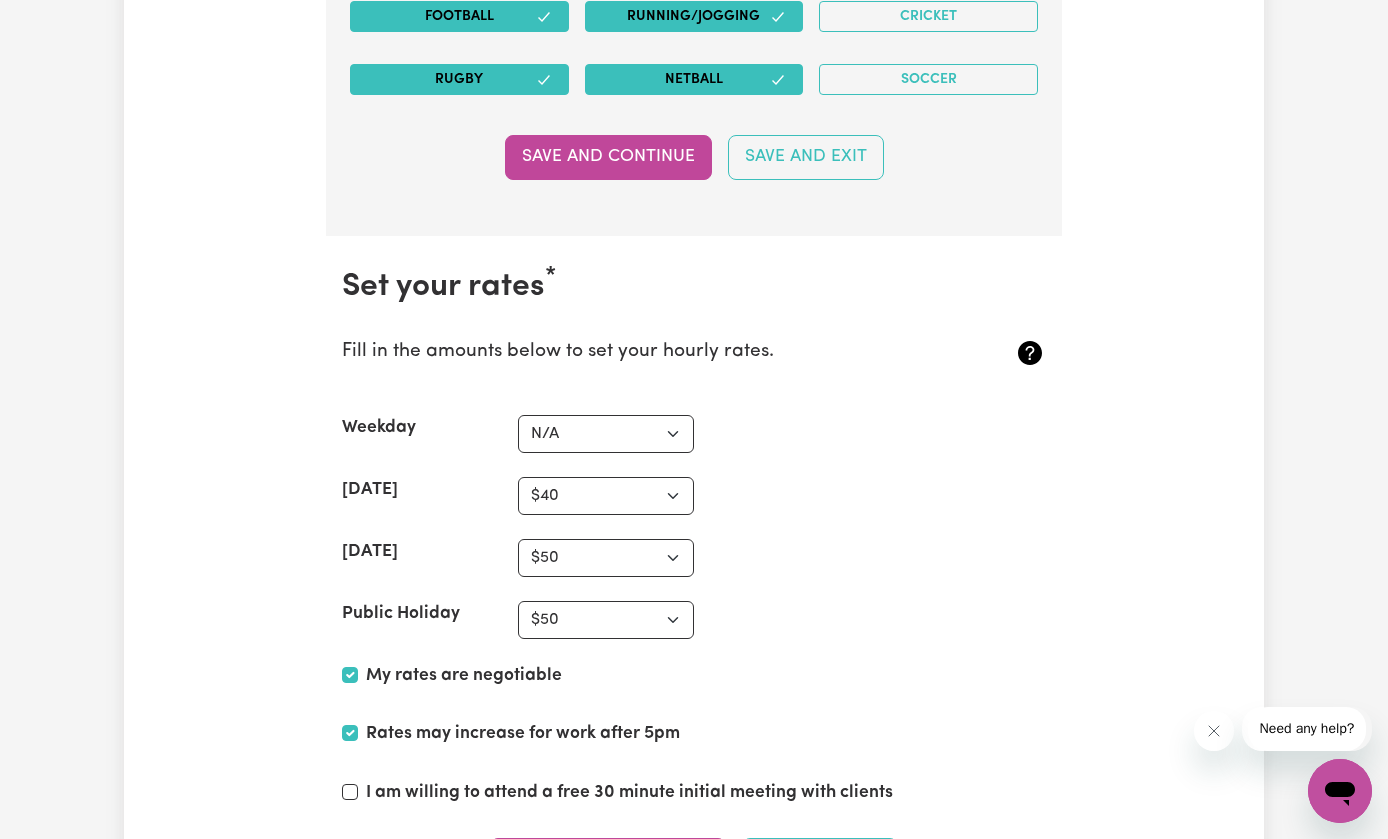 click on "N/A $37 $38 $39 $40 $41 $42 $43 $44 $45 $46 $47 $48 $49 $50 $51 $52 $53 $54 $55 $56 $57 $58 $59 $60 $61 $62 $63 $64 $65 $66 $67 $68 $69 $70 $71 $72 $73 $74 $75 $76 $77 $78 $79 $80 $81 $82 $83 $84 $85 $86 $87 $88 $89 $90 $91 $92 $93 $94 $95 $96 $97 $98 $99 $100 $101 $102 $103 $104 $105 $106 $107 $108 $109 $110 $111 $112 $113 $114 $115 $116 $117 $118 $119 $120 $121 $122 $123 $124 $125 $126 $127 $128 $129 $130 $131 $132 $133 $134 $135 $136 $137 $138 $139 $140 $141 $142 $143 $144 $145 $146 $147 $148 $149 $150 $151 $152 $153 $154 $155 $156 $157 $158 $159 $160 $161 $162" at bounding box center [606, 434] 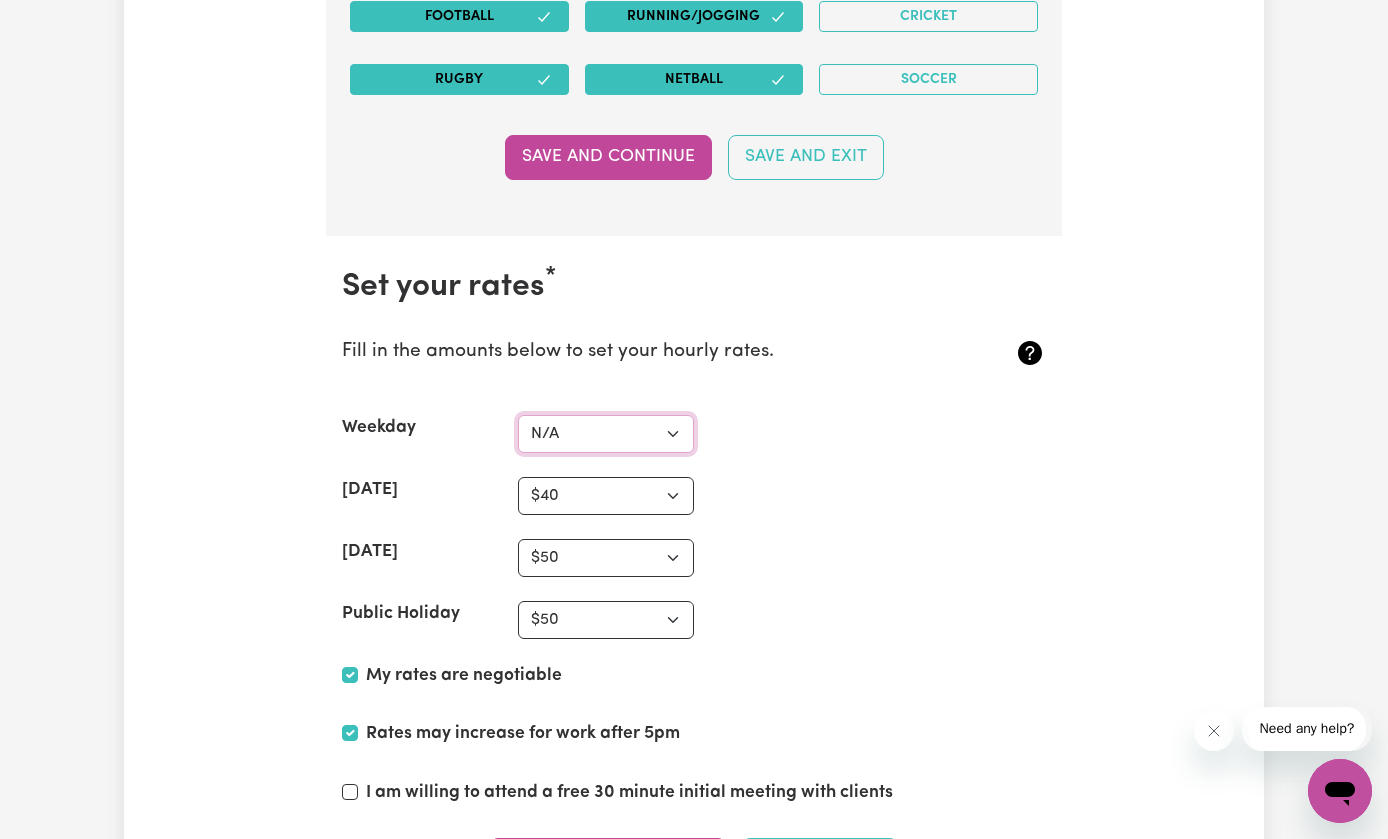 select on "37" 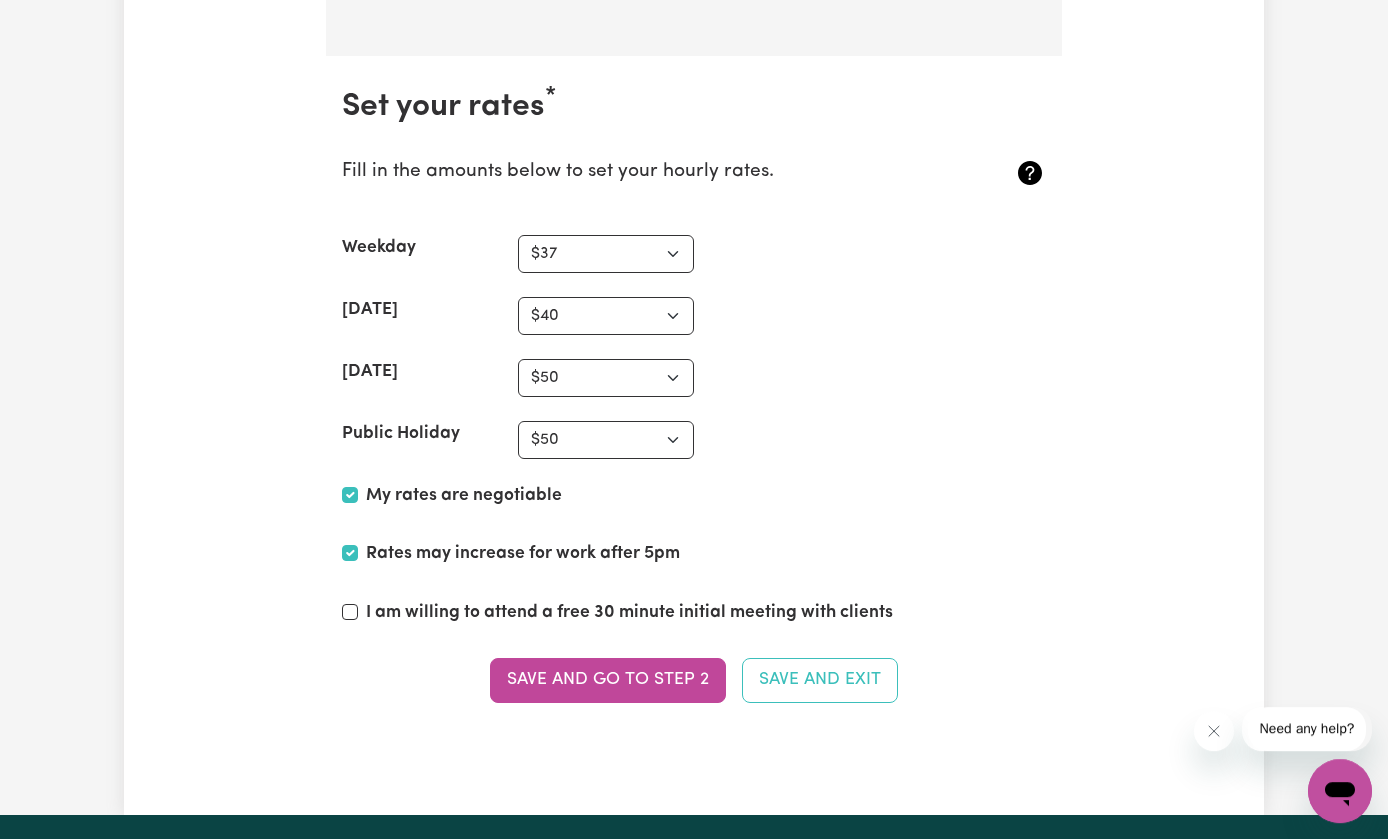 click on "Save and go to Step 2" at bounding box center [608, 680] 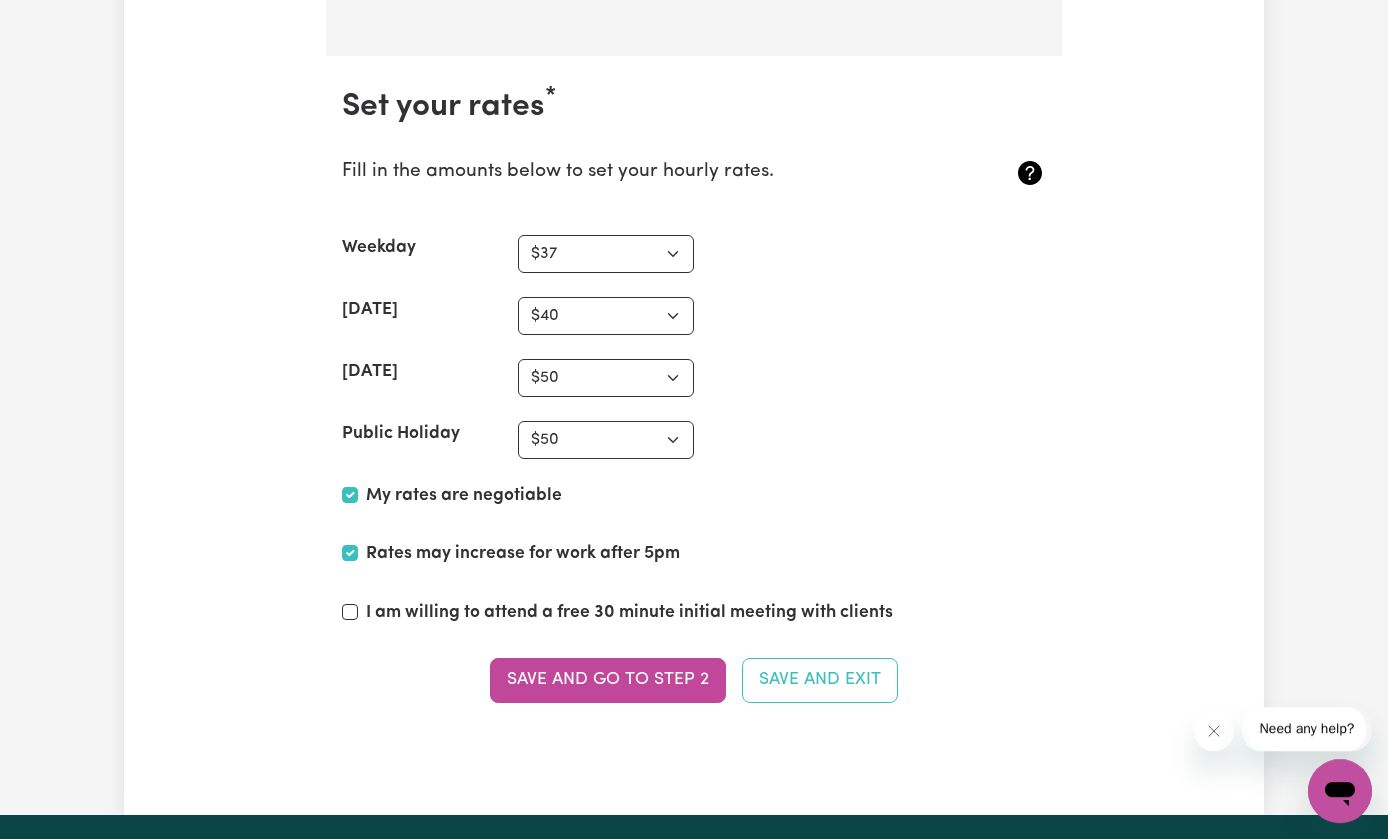 type 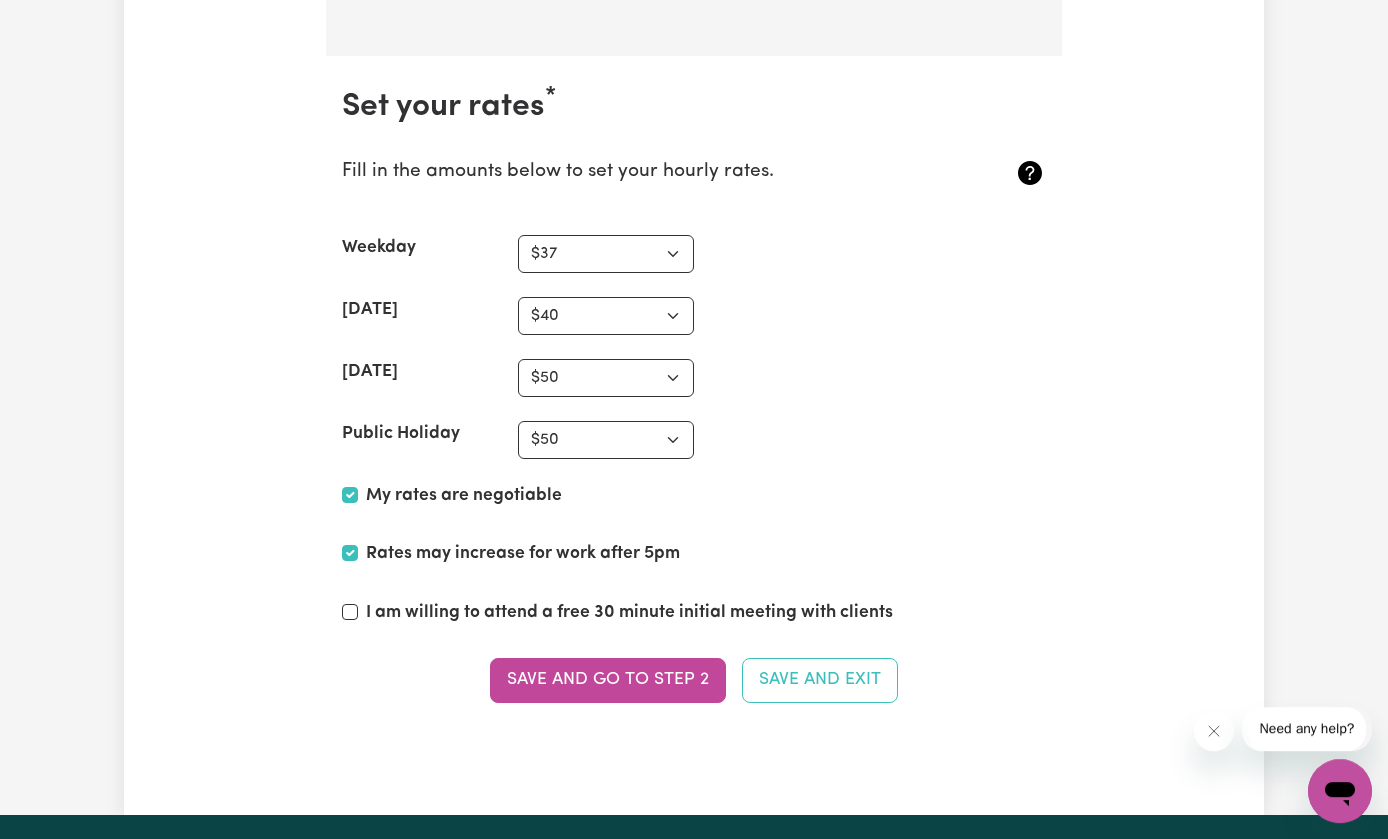 scroll, scrollTop: 4771, scrollLeft: 0, axis: vertical 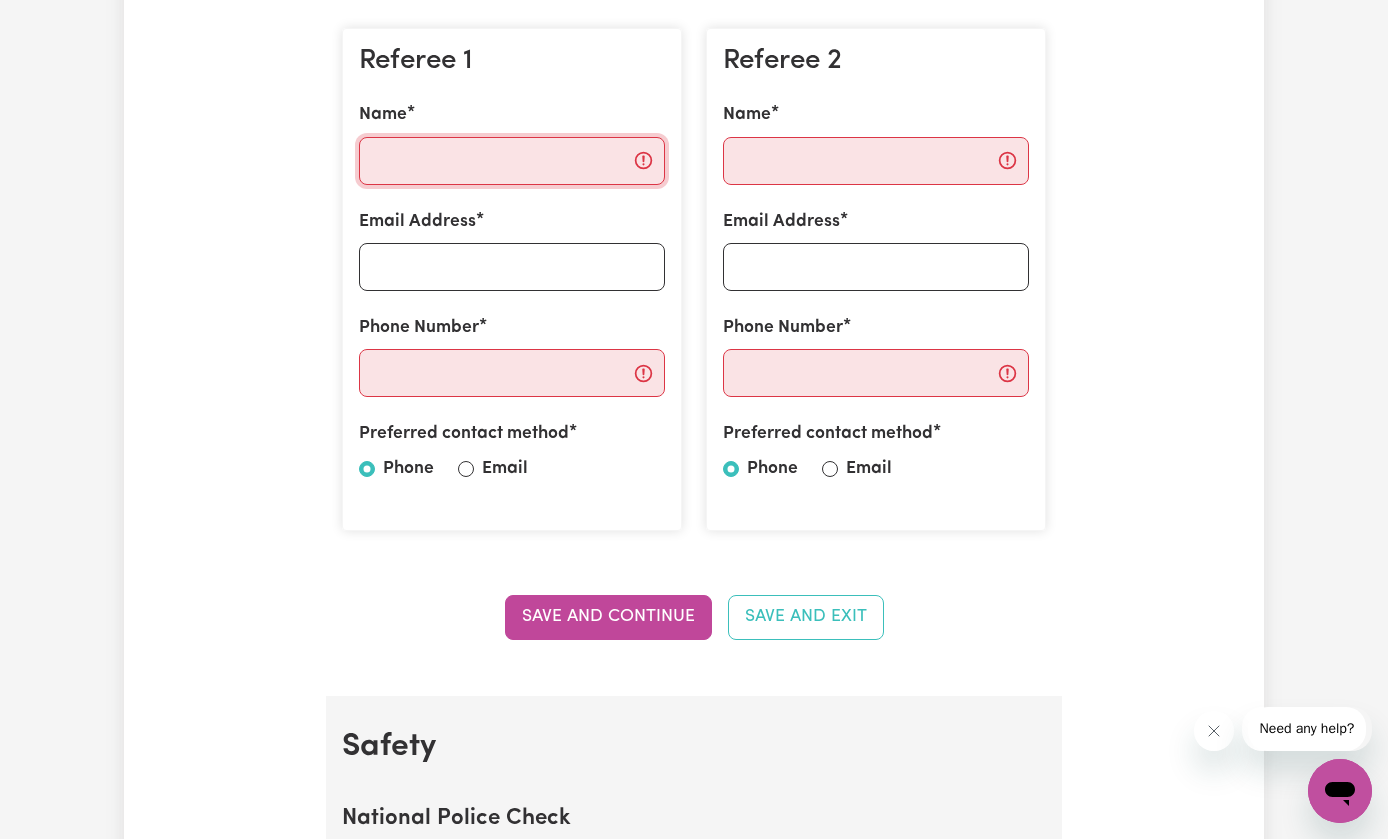 click on "Name" at bounding box center [512, 161] 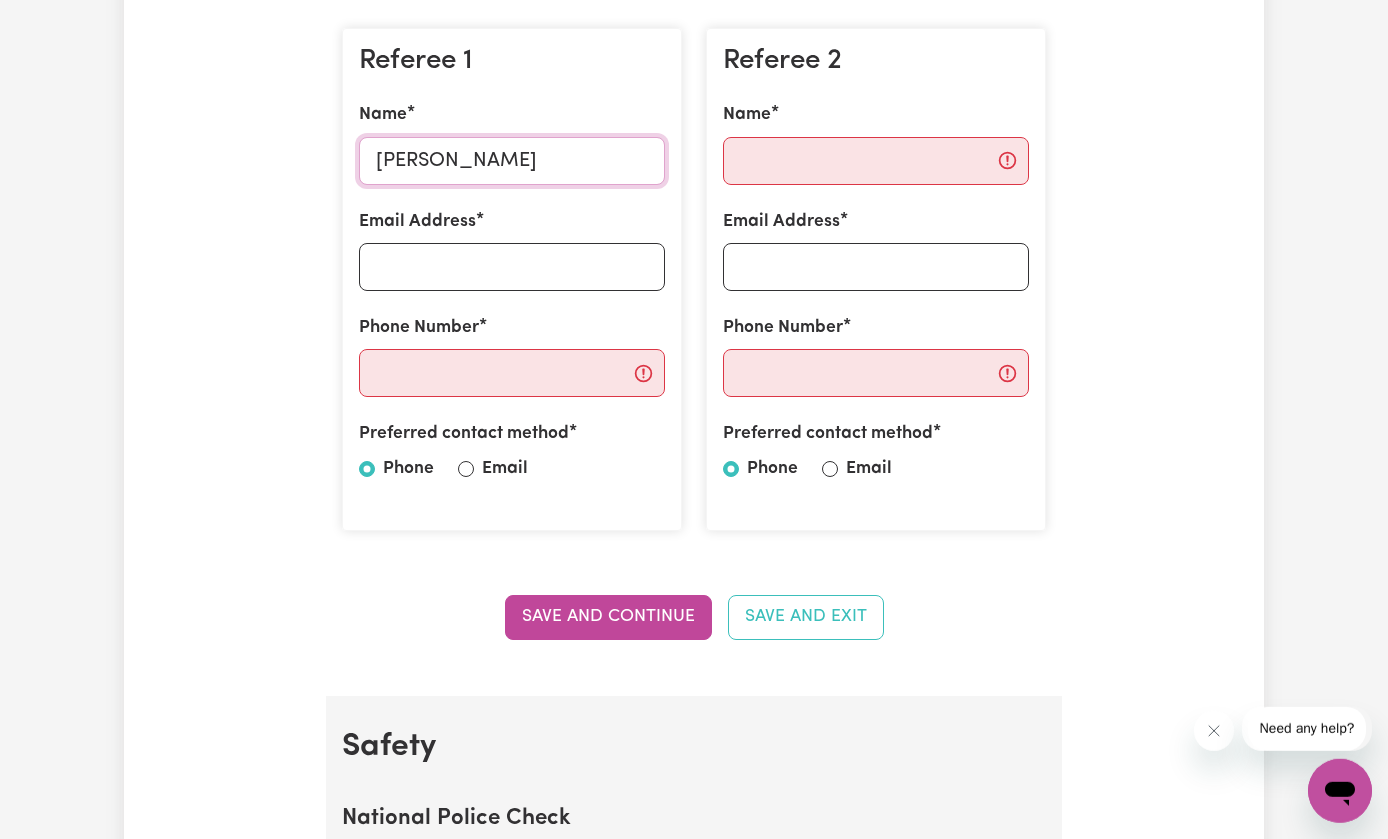 type on "[PERSON_NAME]" 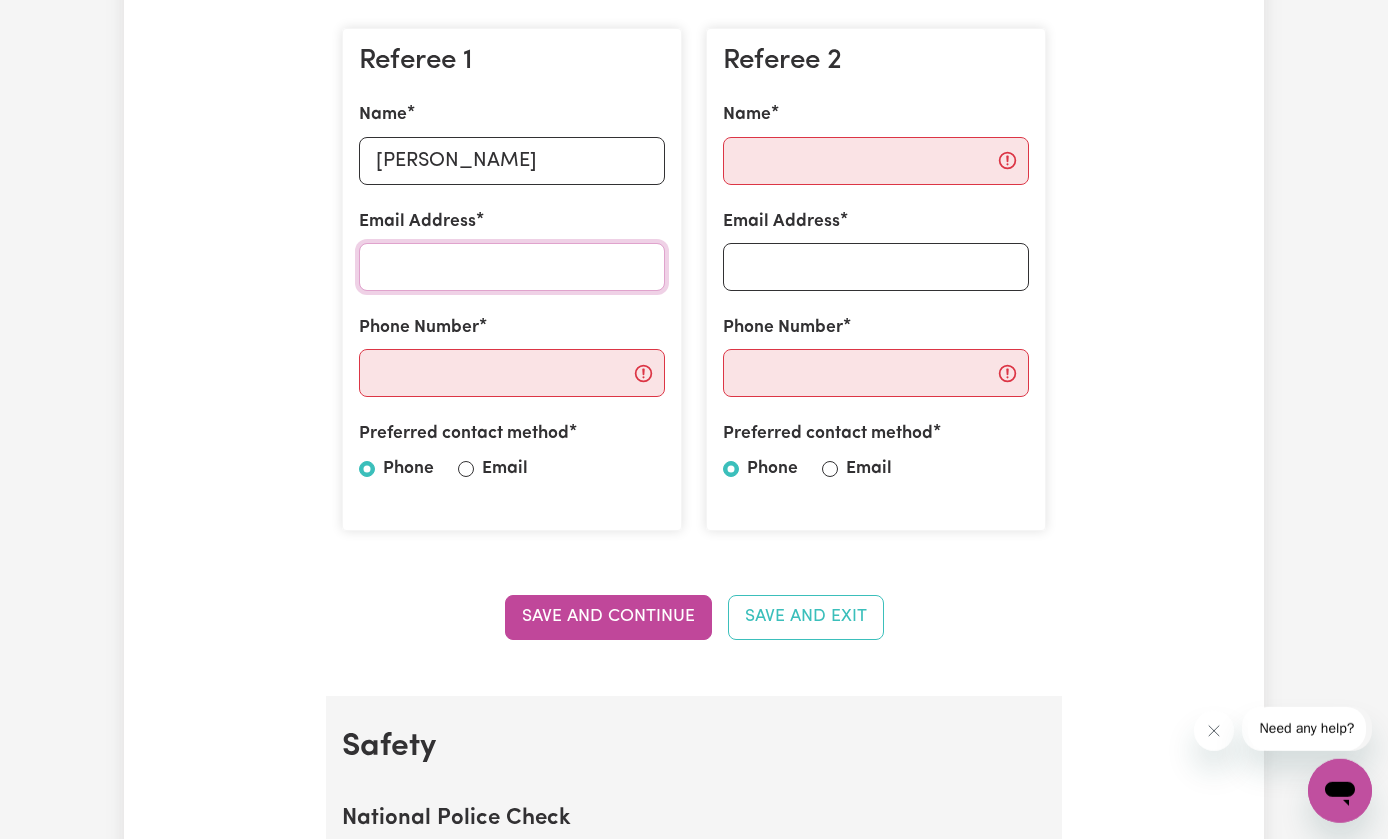 click on "Email Address" at bounding box center (512, 267) 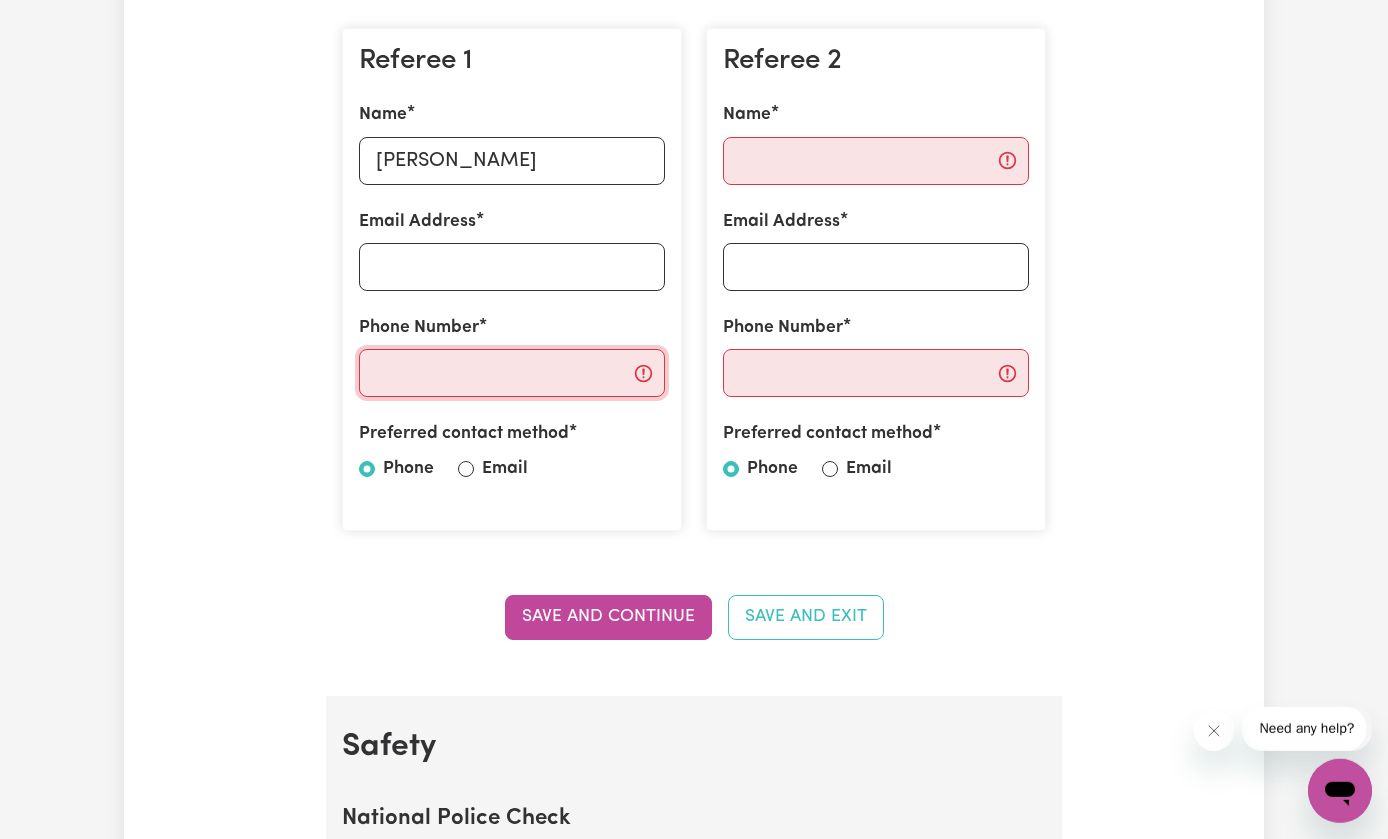 click on "Phone Number" at bounding box center (512, 373) 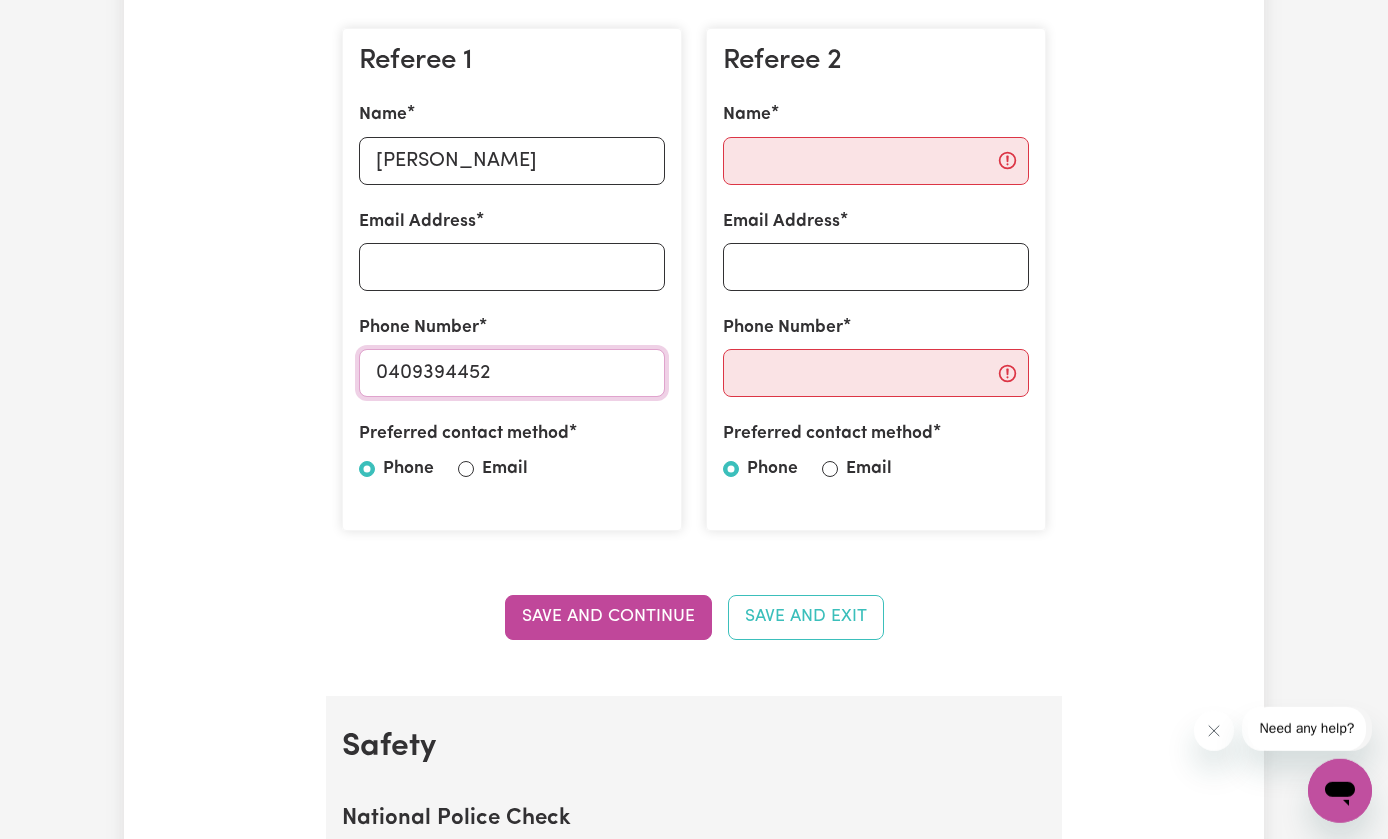 type on "0409394452" 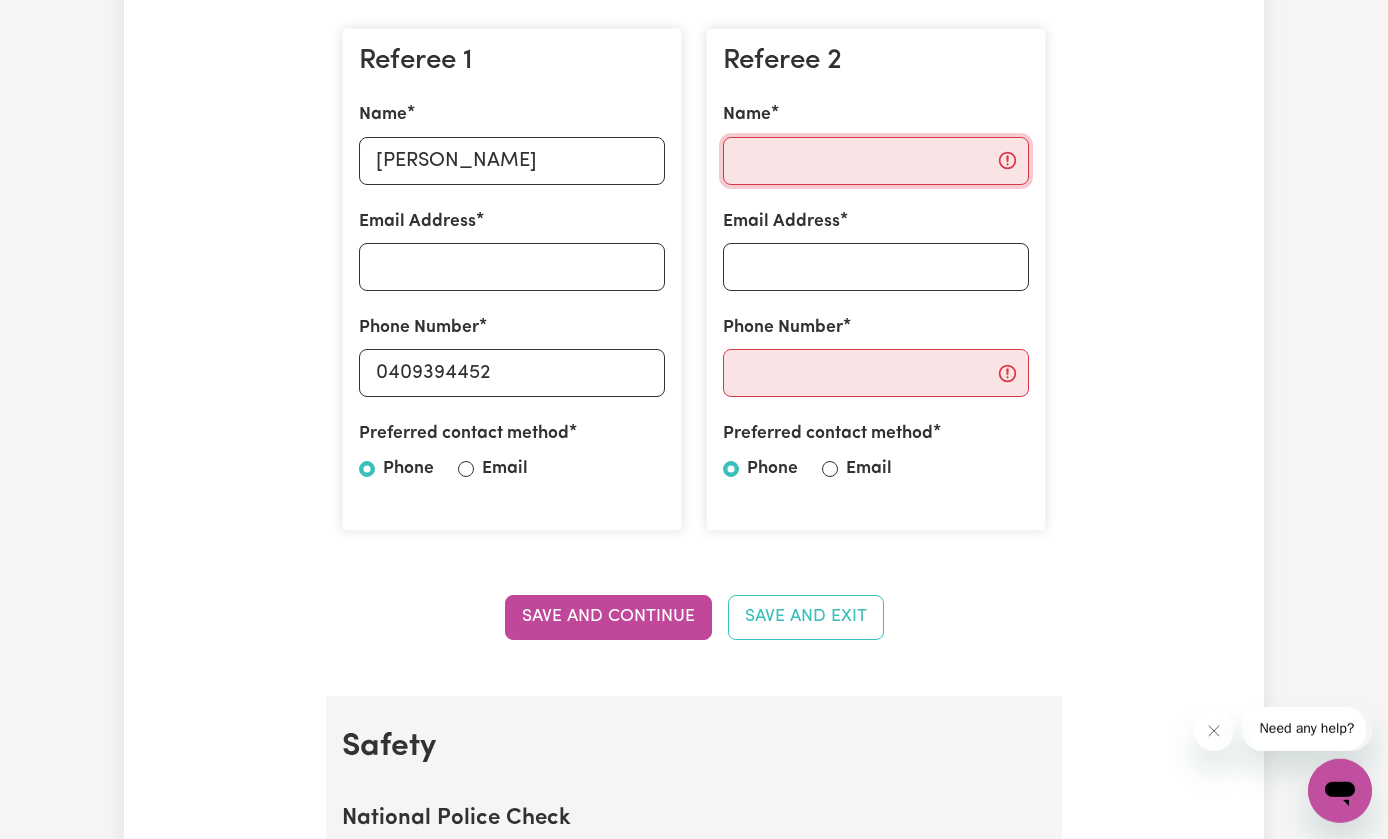 click on "Name" at bounding box center (876, 161) 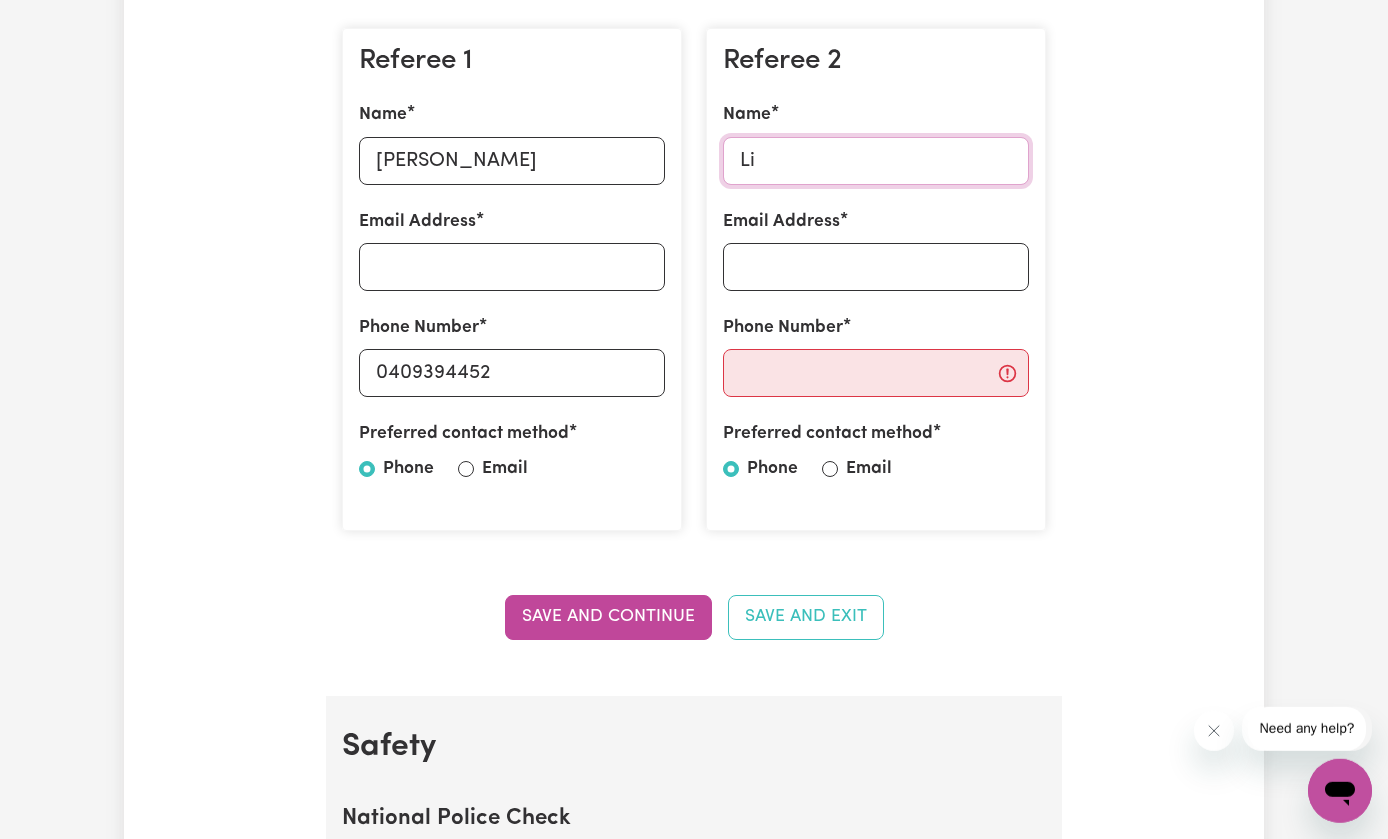 type on "L" 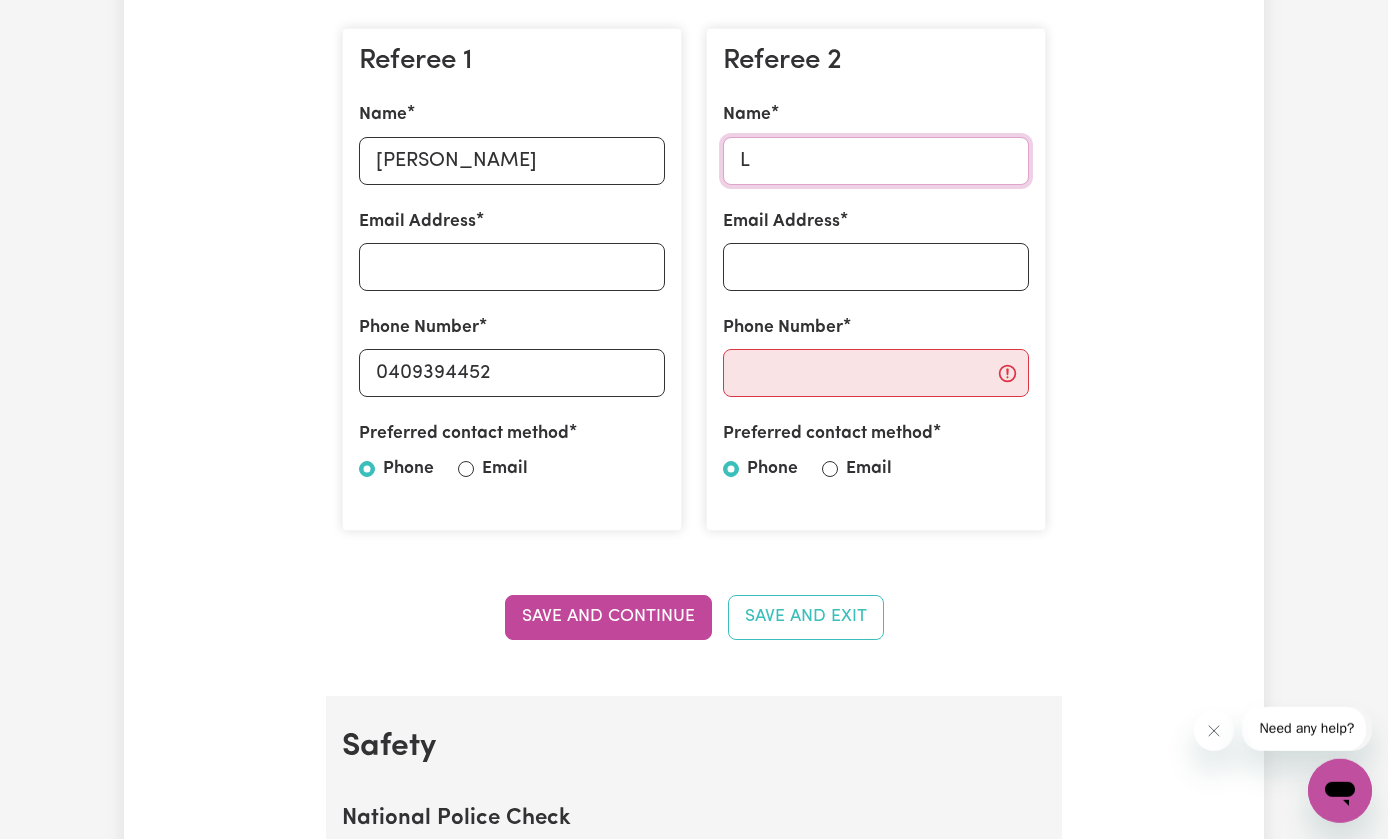 type 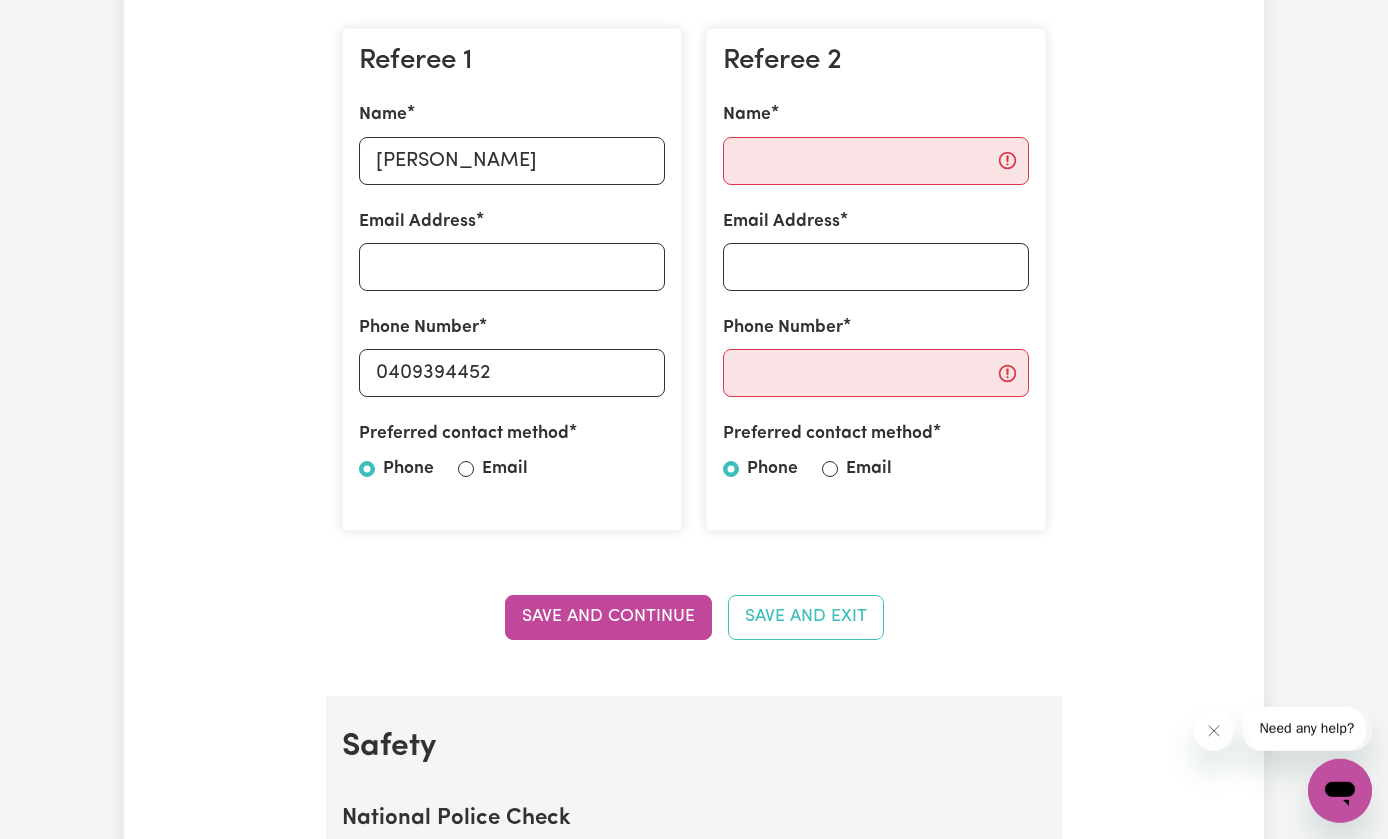 click on "Email Address" at bounding box center [512, 267] 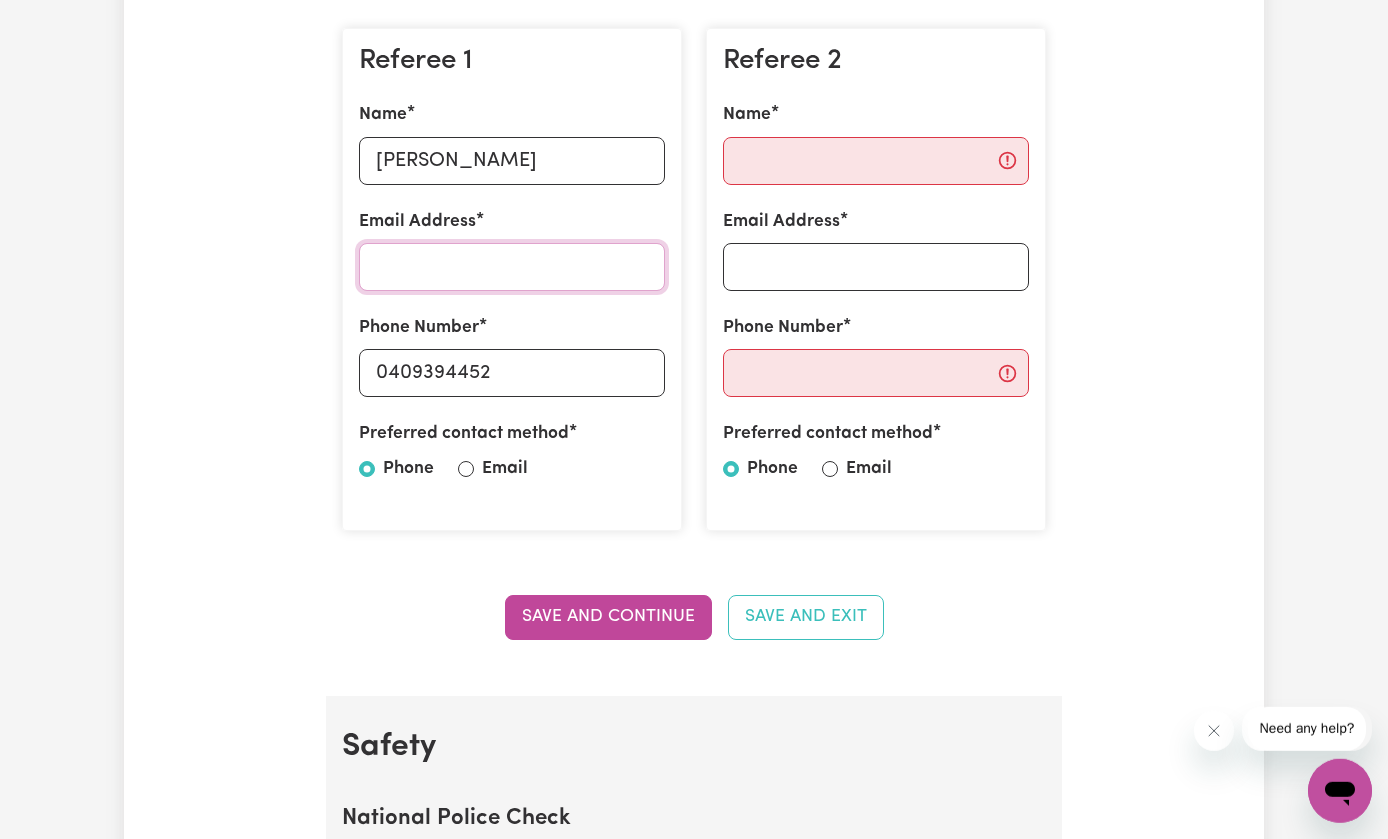 scroll, scrollTop: 588, scrollLeft: 0, axis: vertical 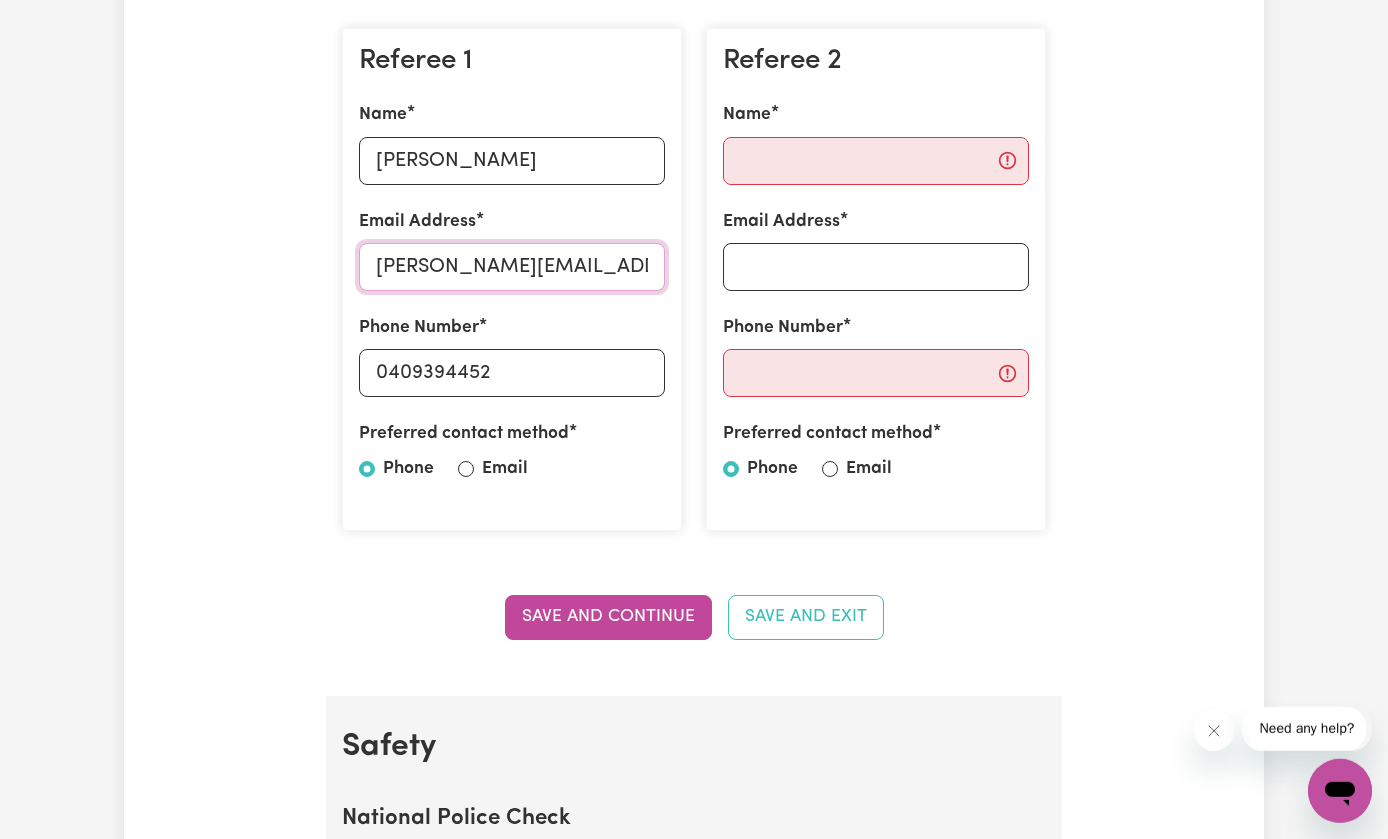 type on "[PERSON_NAME][EMAIL_ADDRESS][DOMAIN_NAME]" 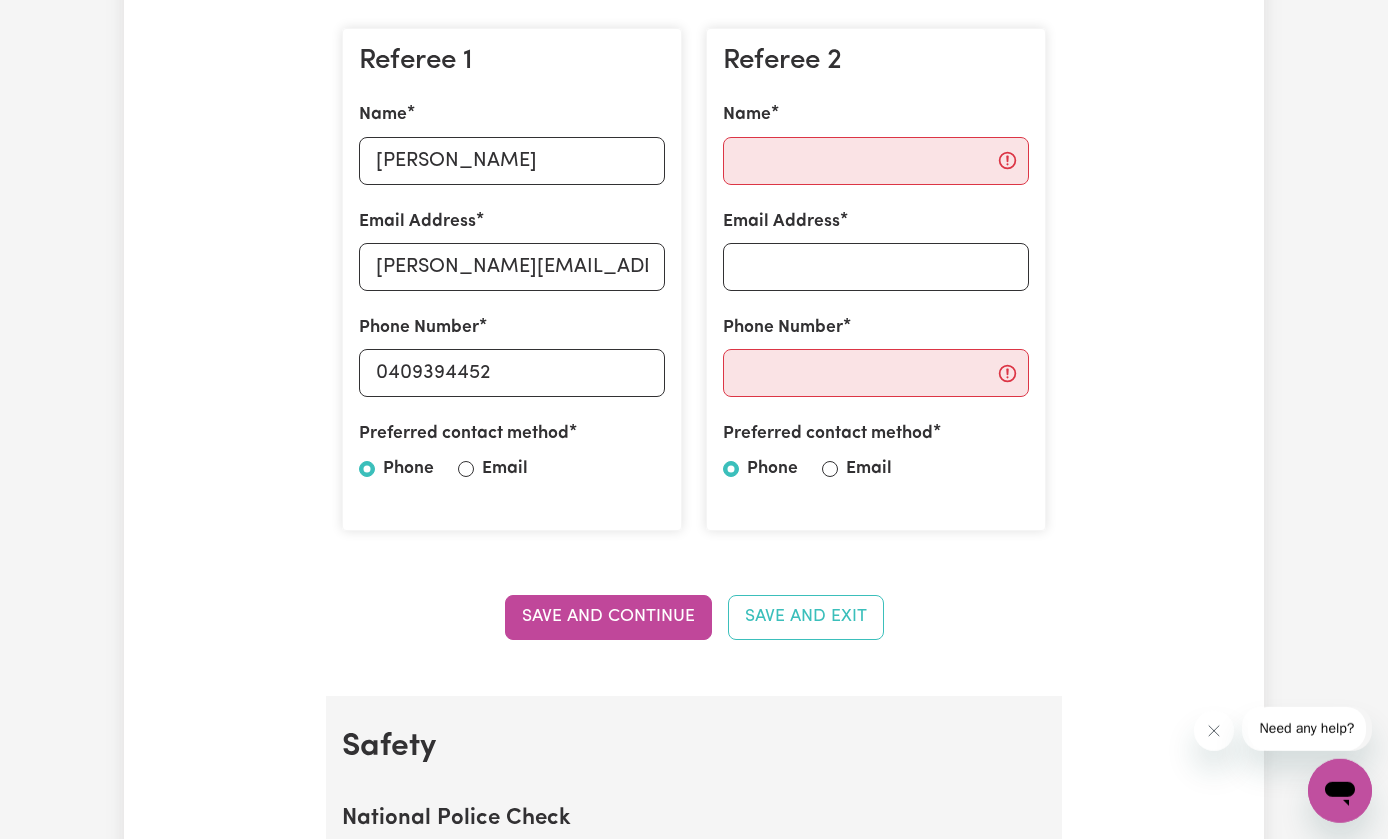click on "Update Profile 1 2 3 4 5 Step  2 :  Referees and Safety Checks To have an active profile, we need your up to date Police Check and the names of two professional referees who we can contact. Referees Enter the details of two referees. Referee 1 Name [PERSON_NAME] Email Address [PERSON_NAME][EMAIL_ADDRESS][DOMAIN_NAME] Phone Number [PHONE_NUMBER] Preferred contact method Phone Email Referee 2 Name Email Address Phone Number Preferred contact method Phone Email Save and Continue Save and Exit Safety National Police Check To register on our platform, you need to have a National Police Check Certificate that was obtained in the last 12 months. National Police Check  document Date of Issue / / Save and Continue Save and Exit Working with Children Check To work with children, you are required to have a Working with Children Check for your state. Working with Children Check  document Date of Expiry / / Working with Children Check Number Save and Continue Save and Exit NDIS Worker Screening Check NDIS Worker Screening Check  document / /" at bounding box center (694, 1448) 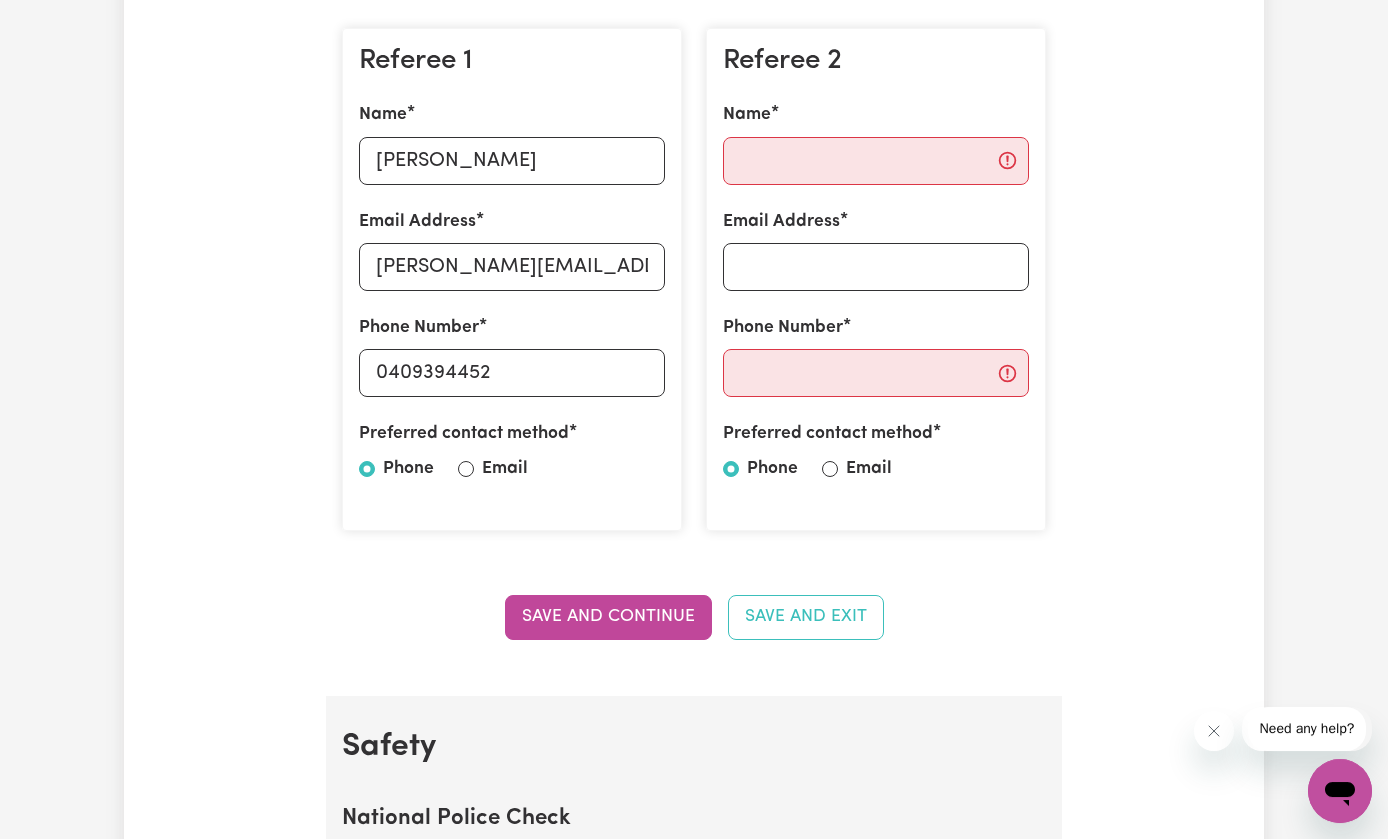 click on "Save and Continue" at bounding box center (608, 617) 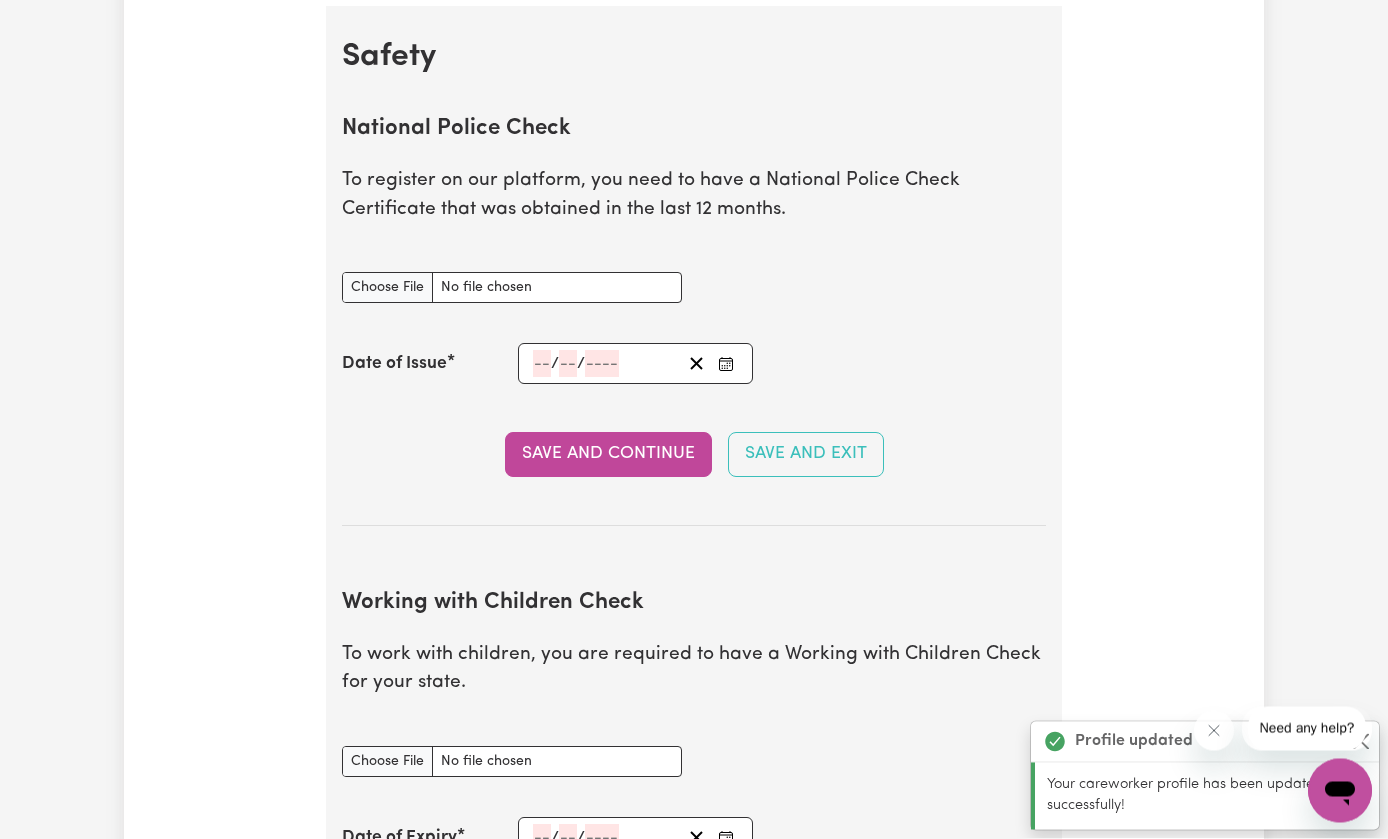 scroll, scrollTop: 1278, scrollLeft: 0, axis: vertical 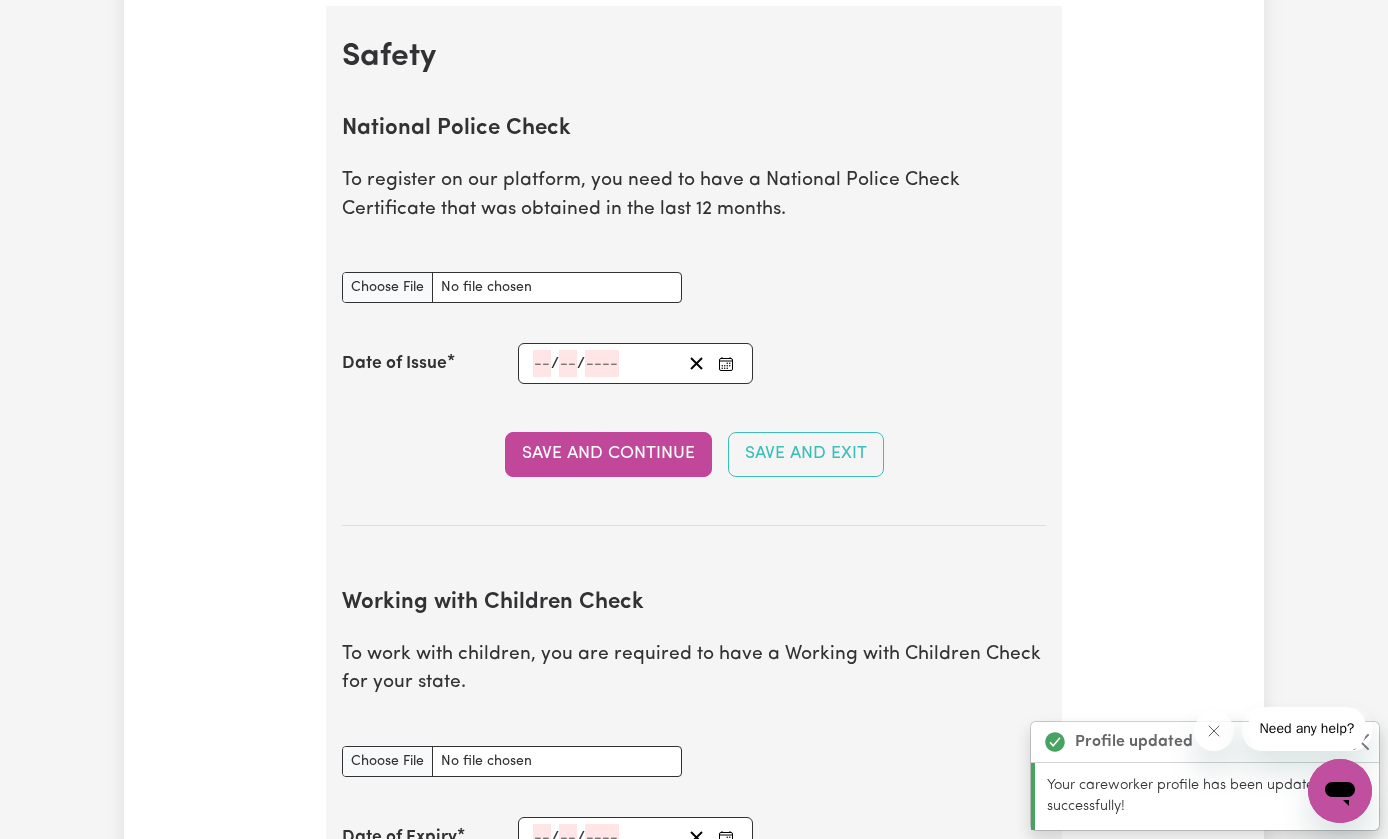 click on "National Police Check  document" at bounding box center [512, 287] 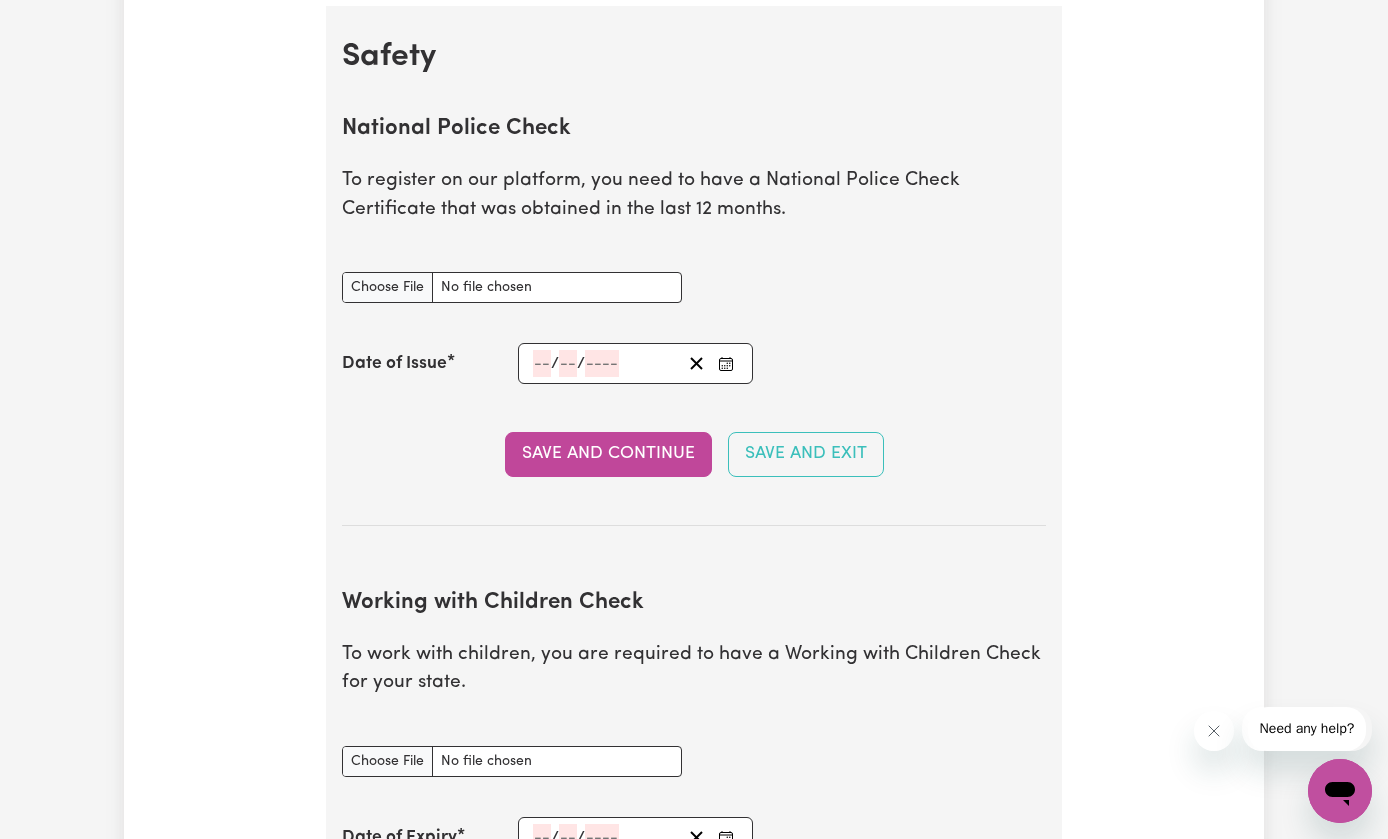 click on "National Police Check  document" at bounding box center (512, 287) 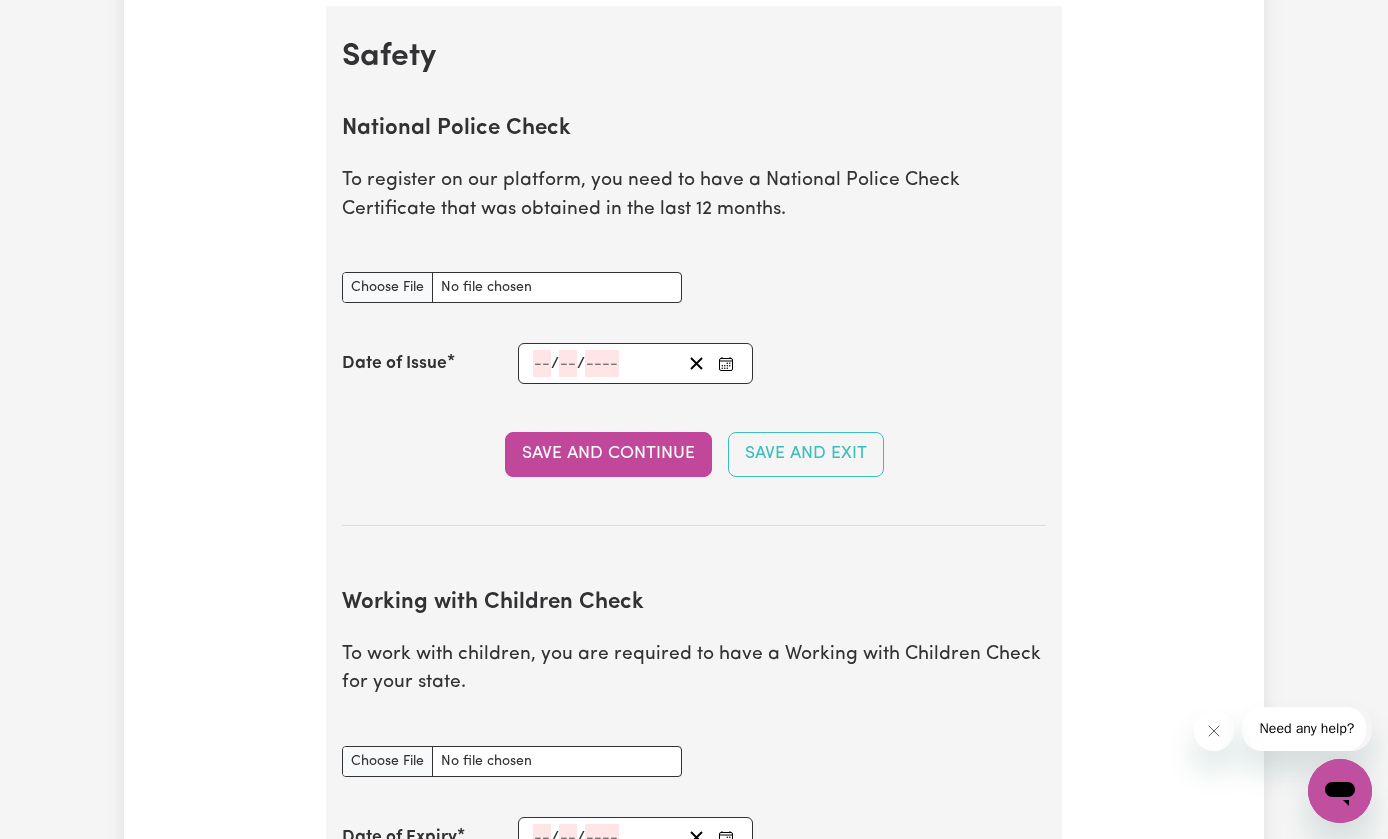 type on "C:\fakepath\1752756.pdf" 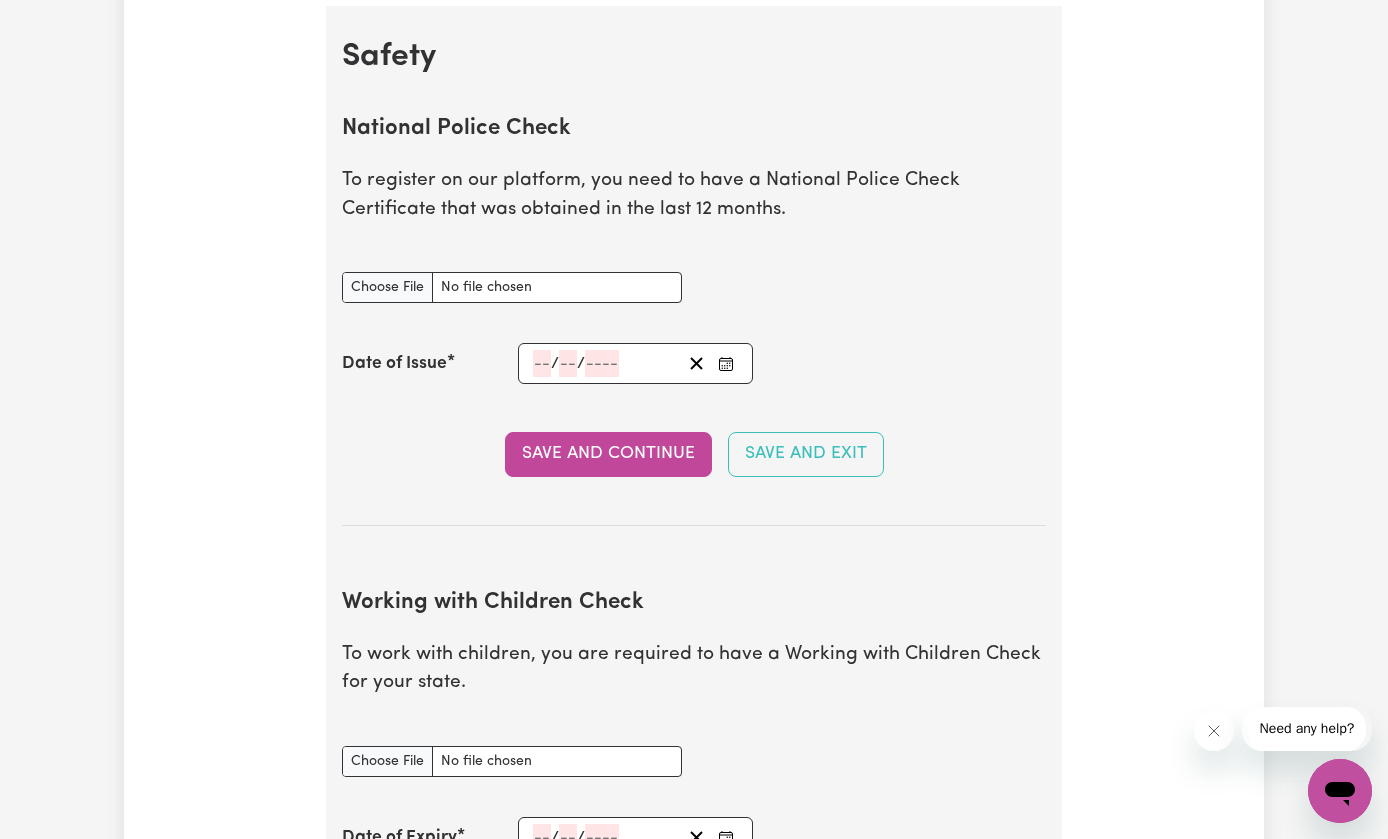 click 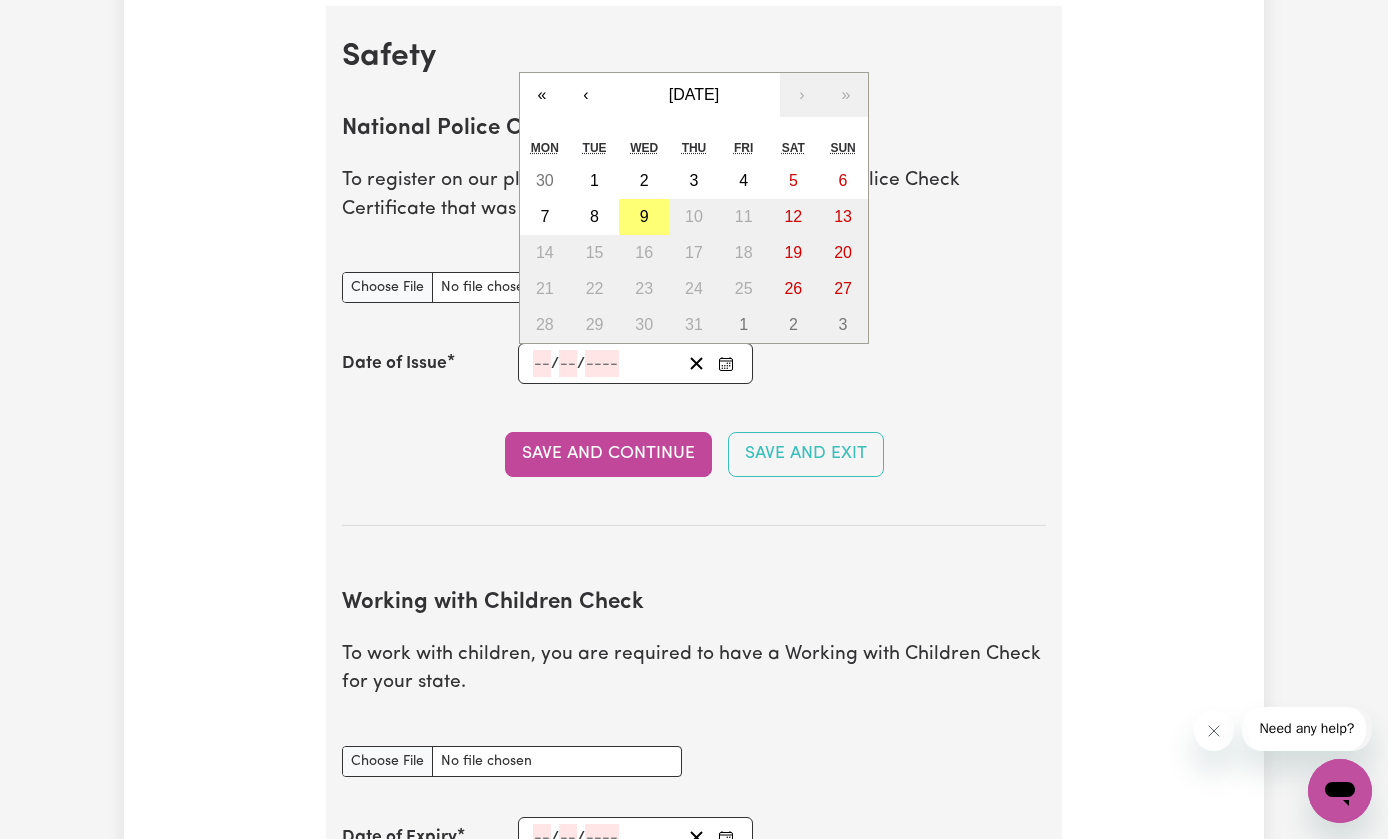 scroll, scrollTop: 1278, scrollLeft: 0, axis: vertical 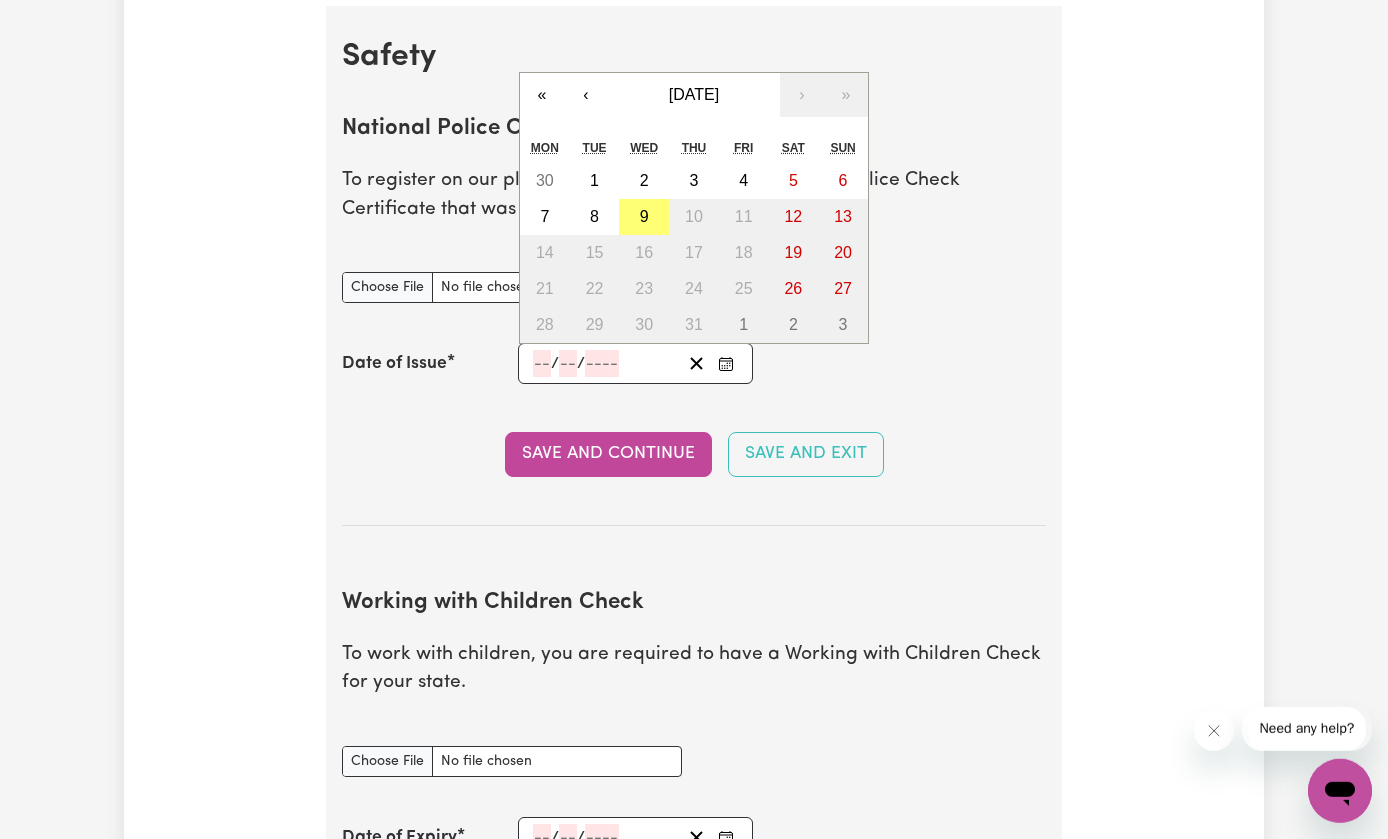 click on "/ / « ‹ [DATE] › » Mon Tue Wed Thu Fri Sat Sun 30 1 2 3 4 5 6 7 8 9 10 11 12 13 14 15 16 17 18 19 20 21 22 23 24 25 26 27 28 29 30 31 1 2 3" at bounding box center [635, 363] 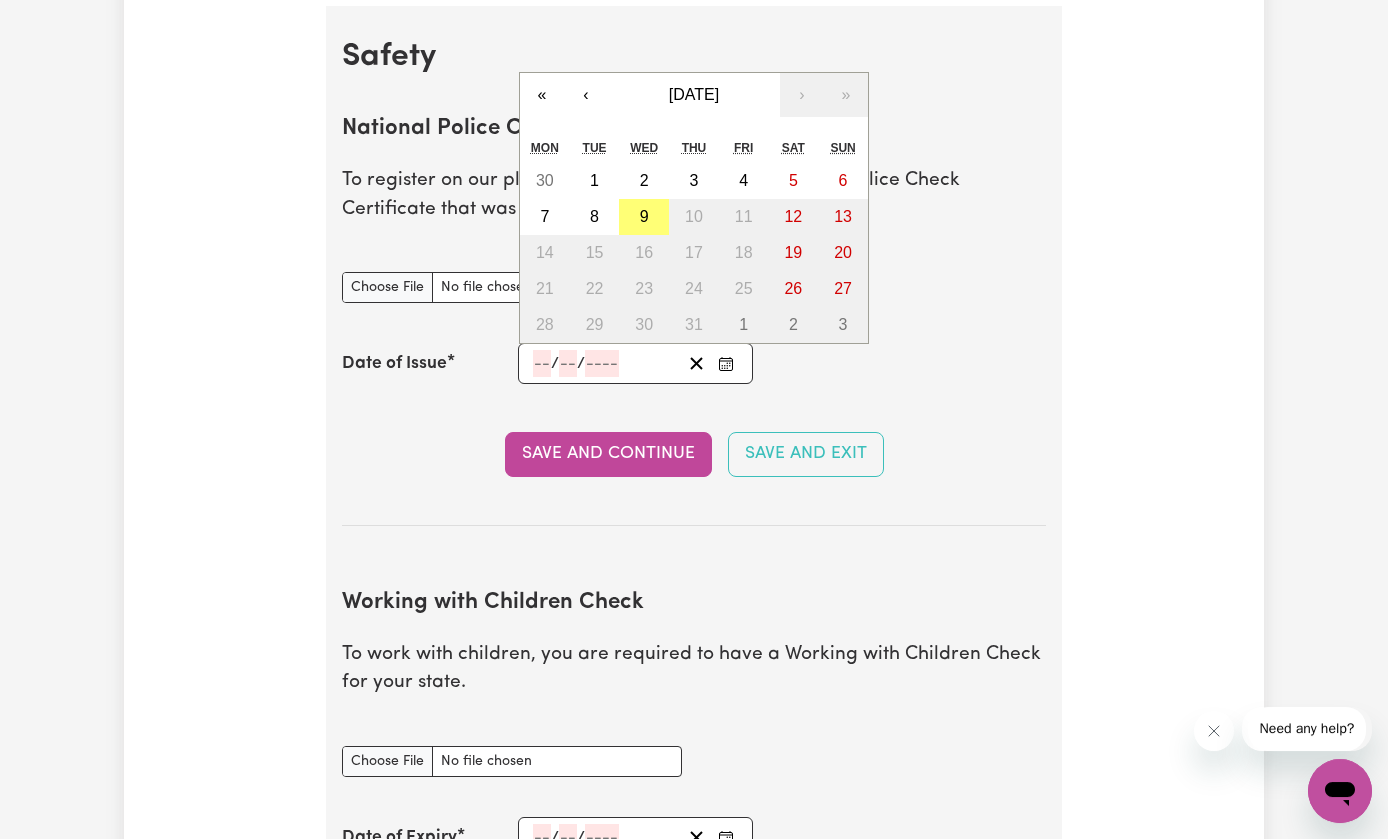 click 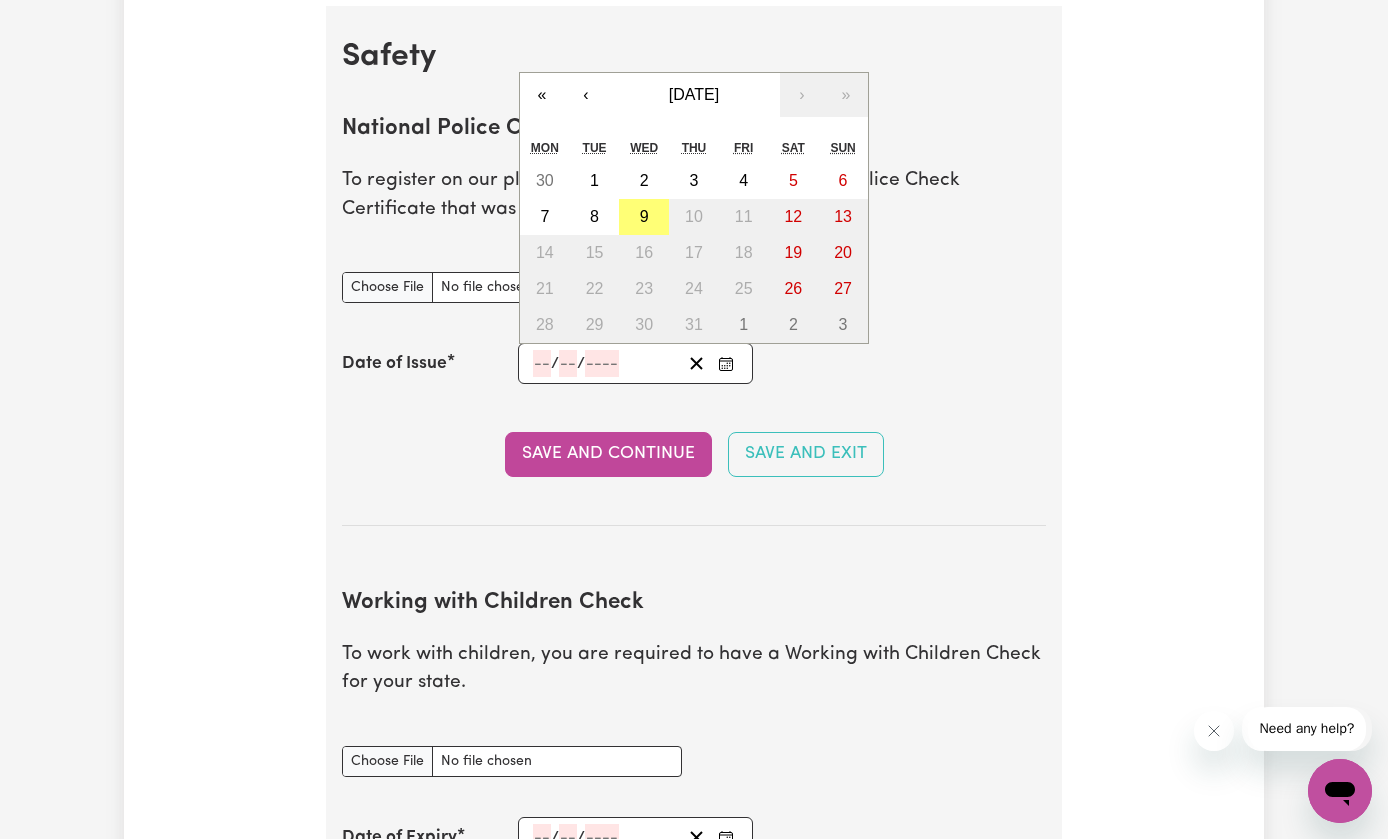 scroll, scrollTop: 1278, scrollLeft: 0, axis: vertical 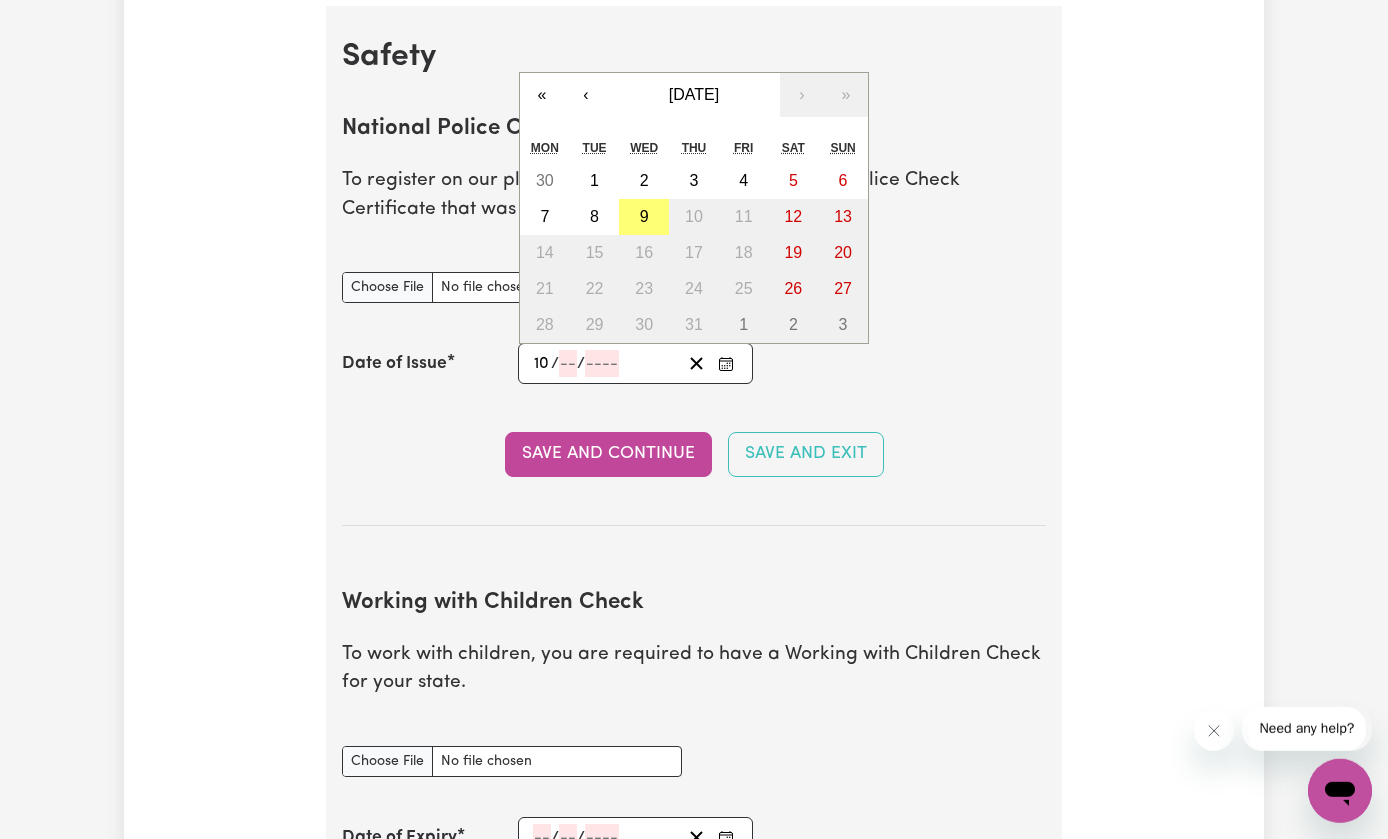 type on "10" 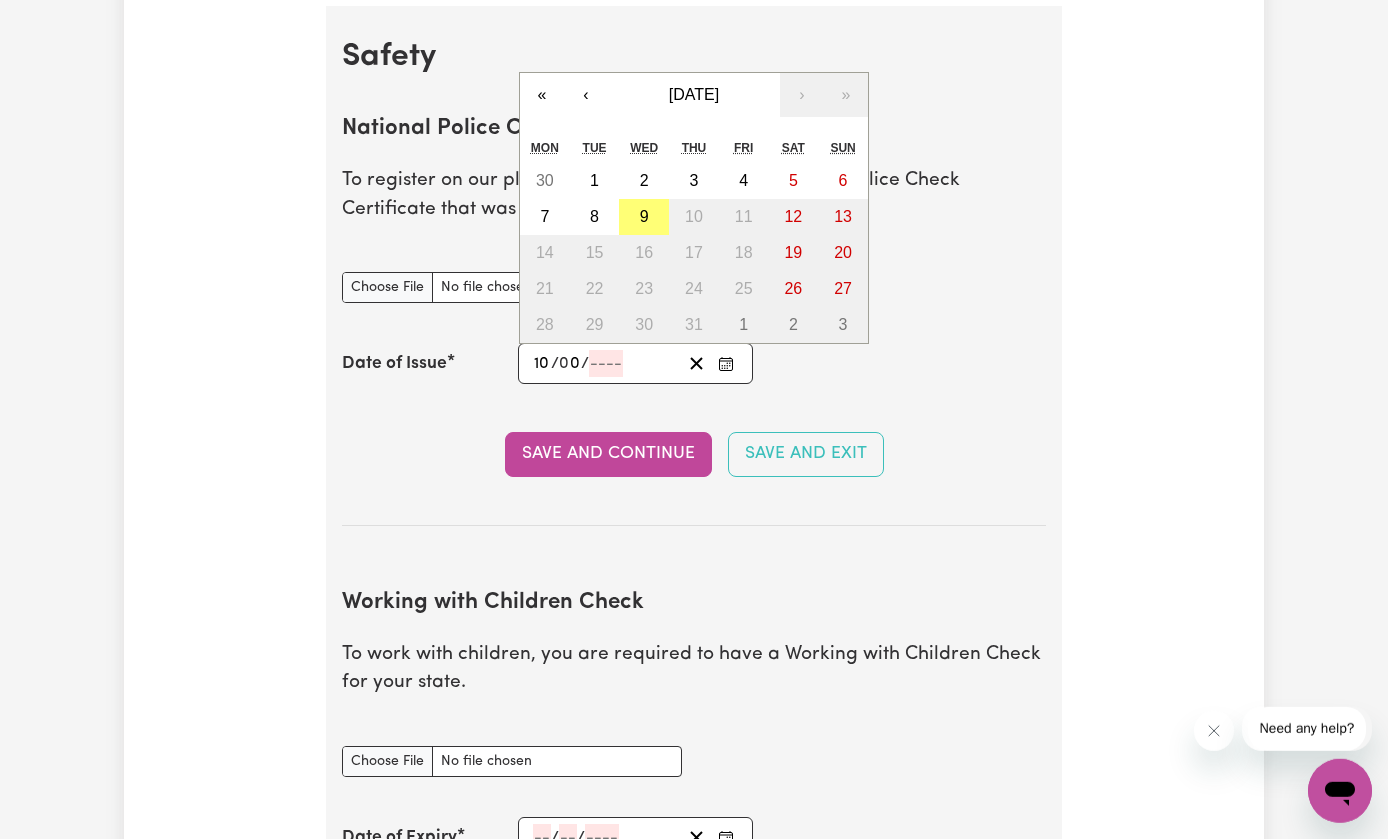 type on "07" 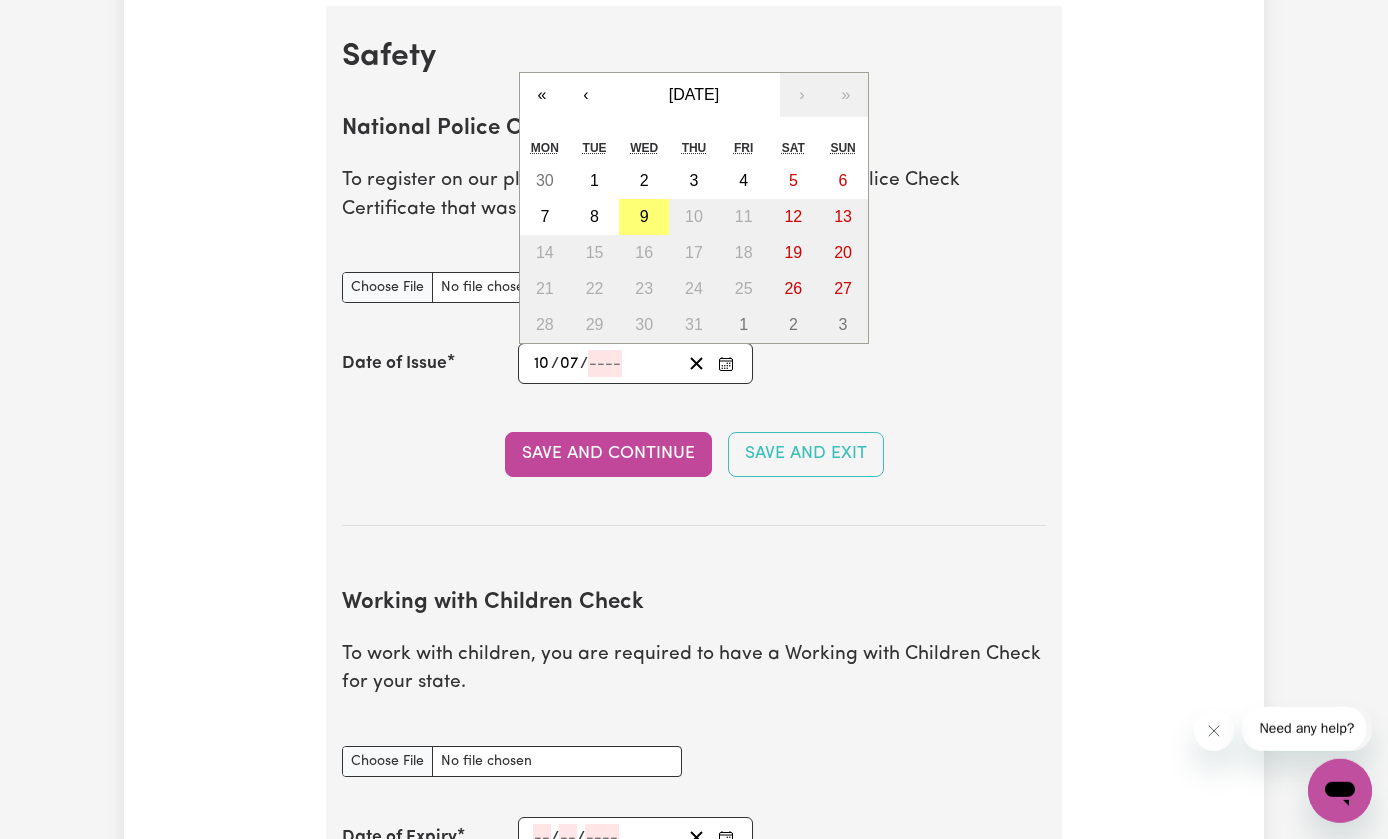 type on "0002-07-10" 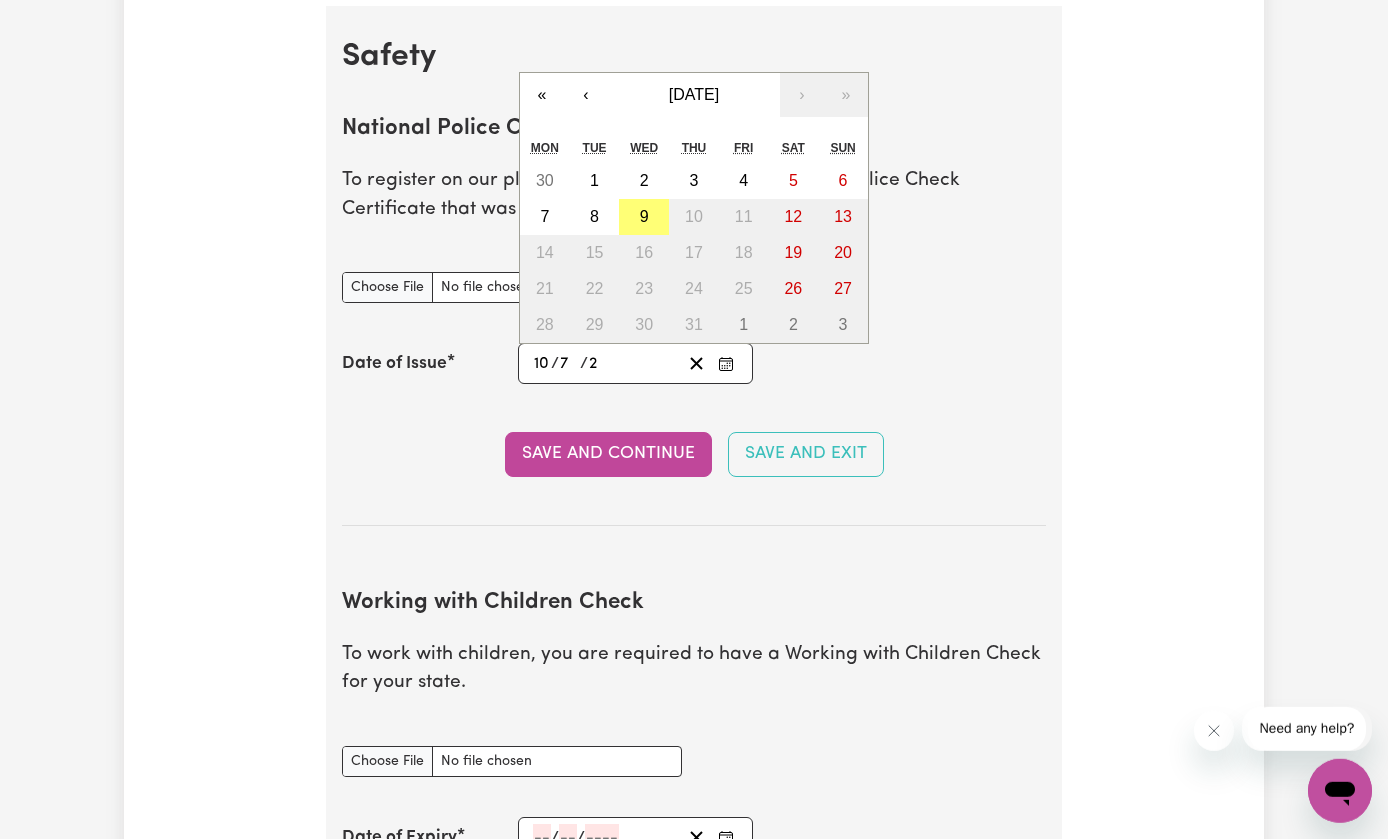 type on "0020-07-10" 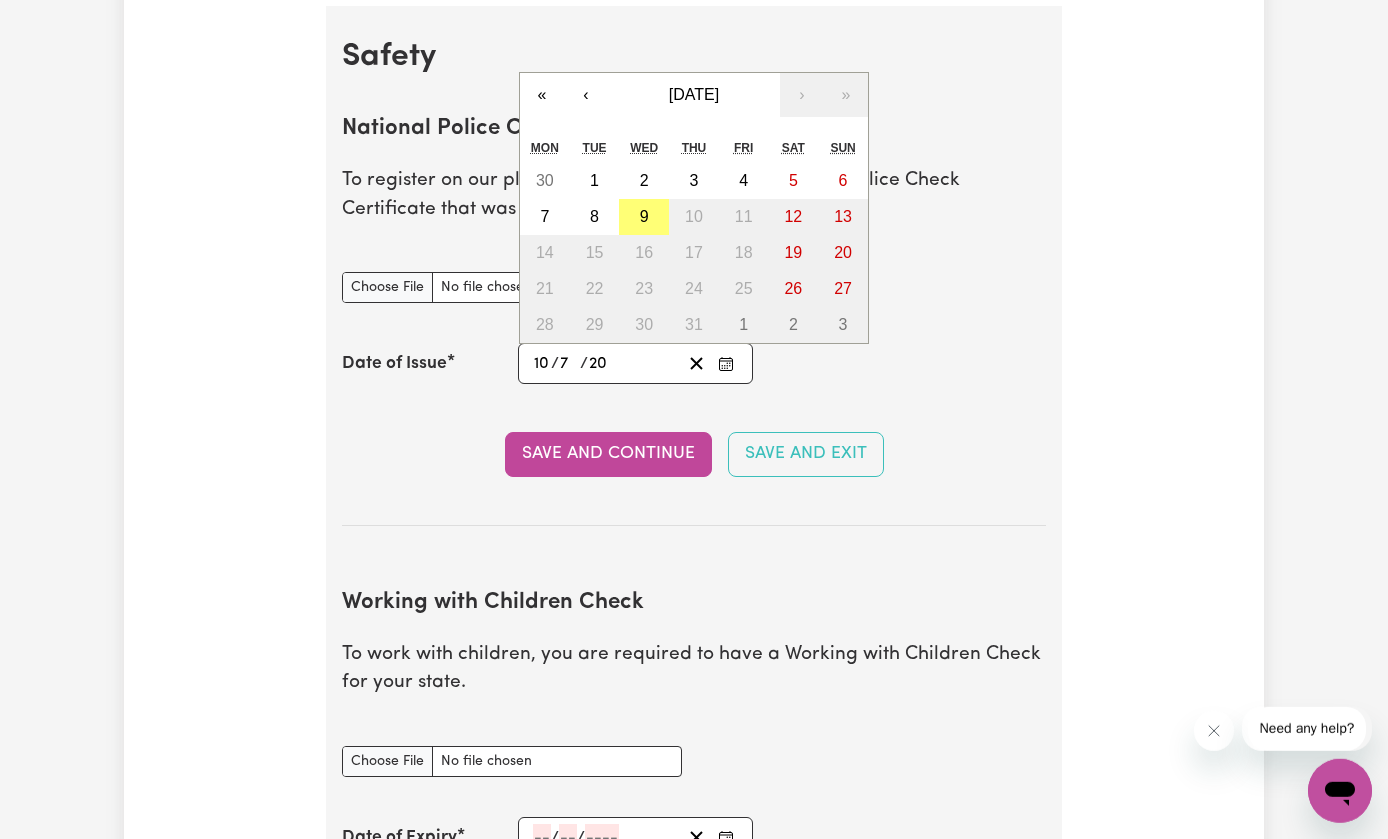 type on "0202-07-10" 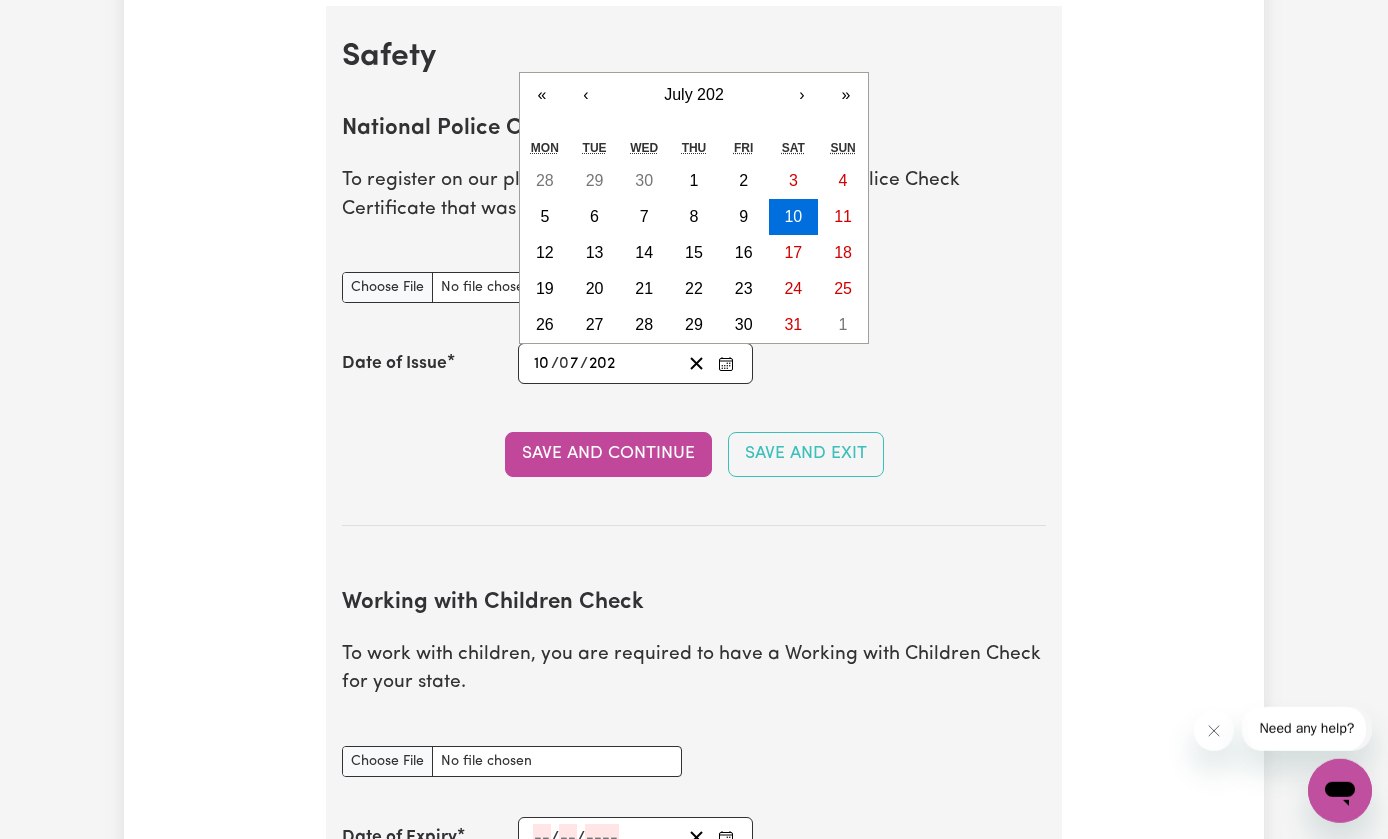 type on "[DATE]" 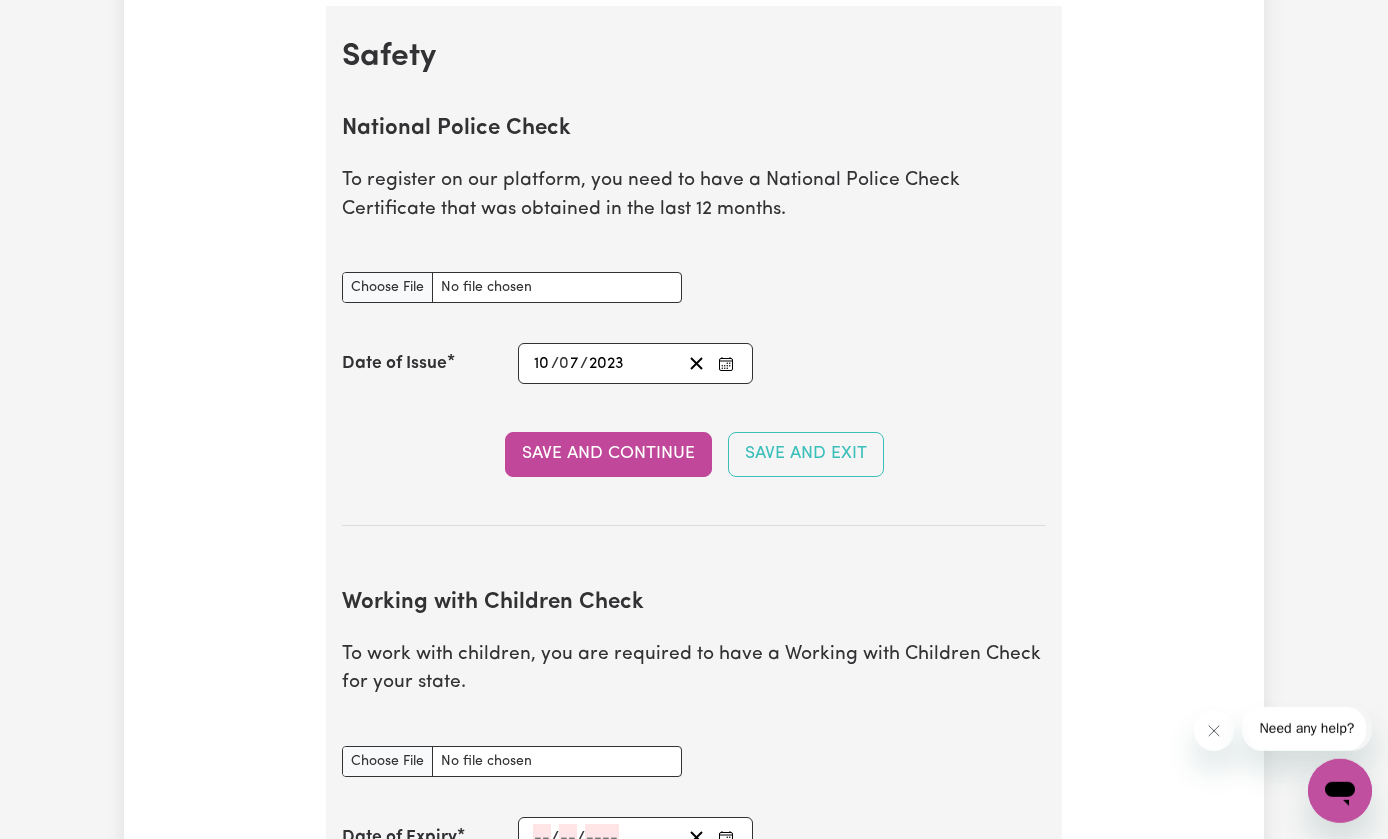 type on "2023" 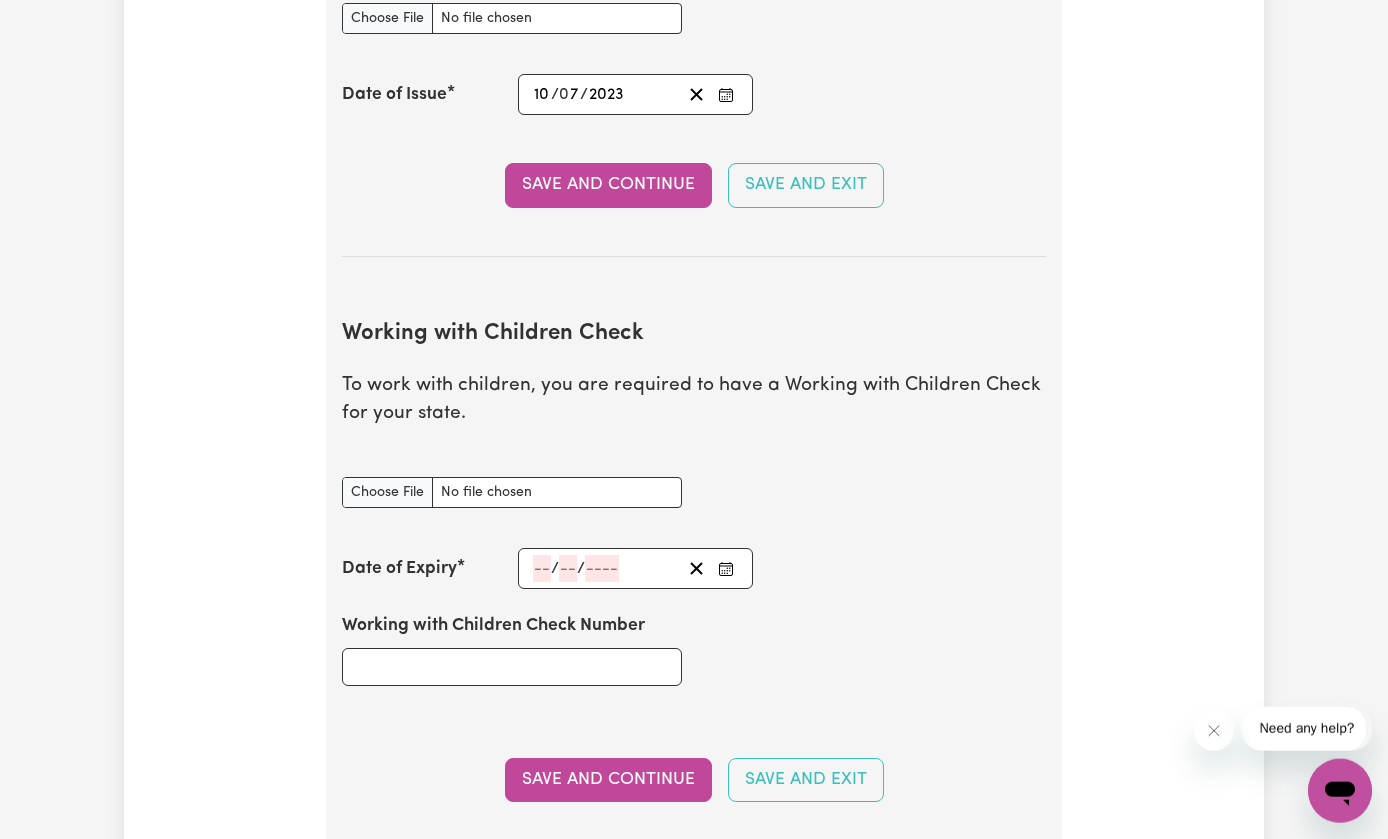 scroll, scrollTop: 1548, scrollLeft: 0, axis: vertical 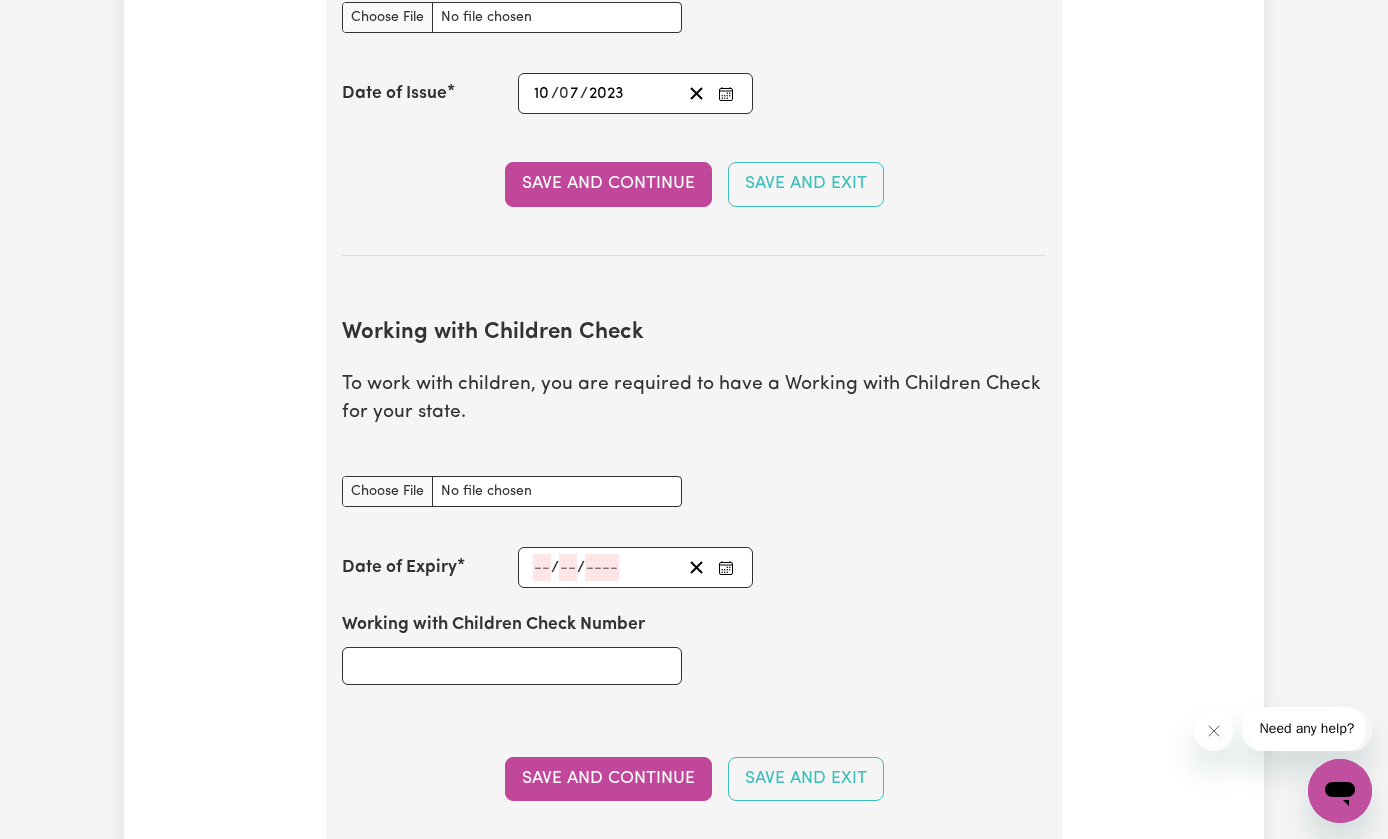 click on "Working with Children Check  document" at bounding box center [512, 491] 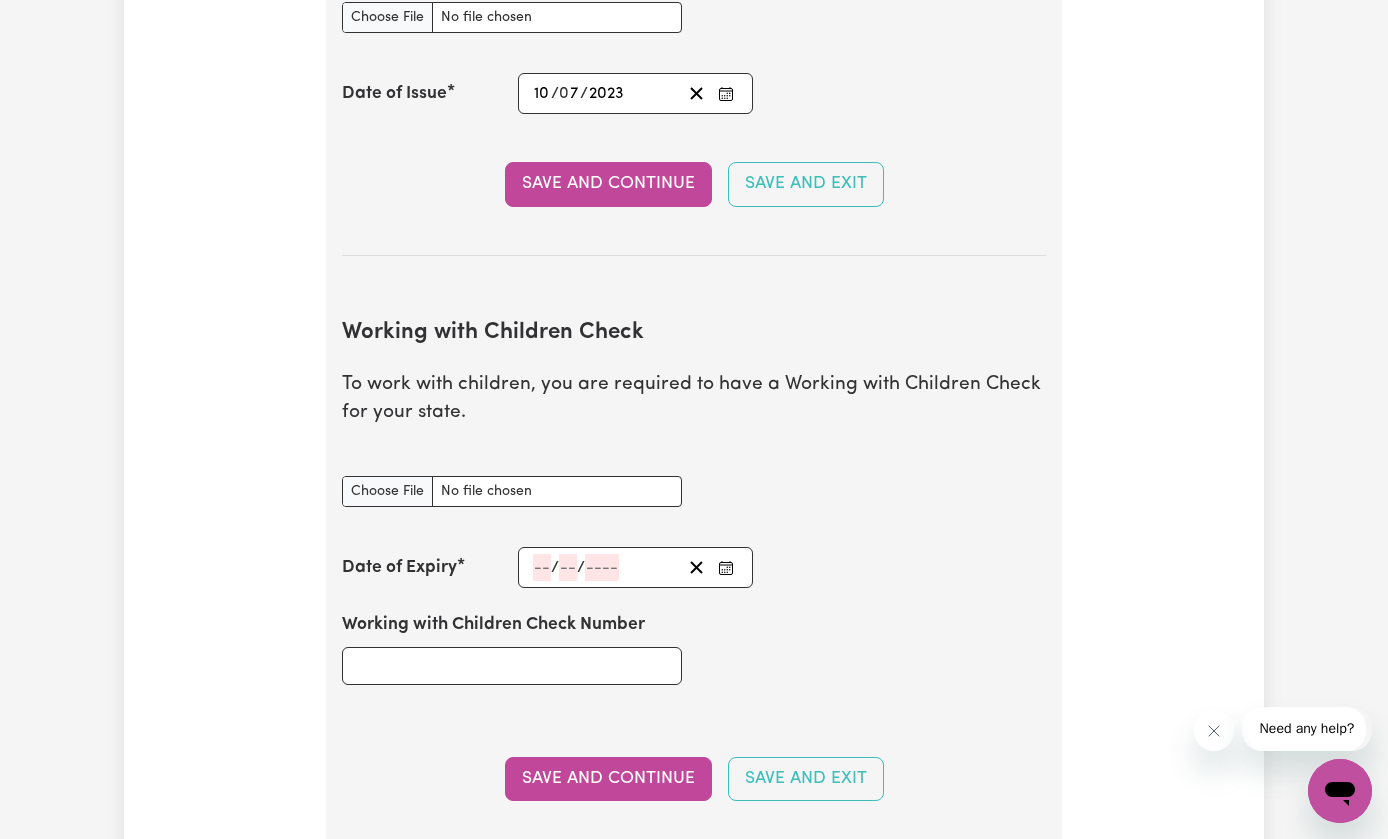 type on "C:\fakepath\IMG_1290.png" 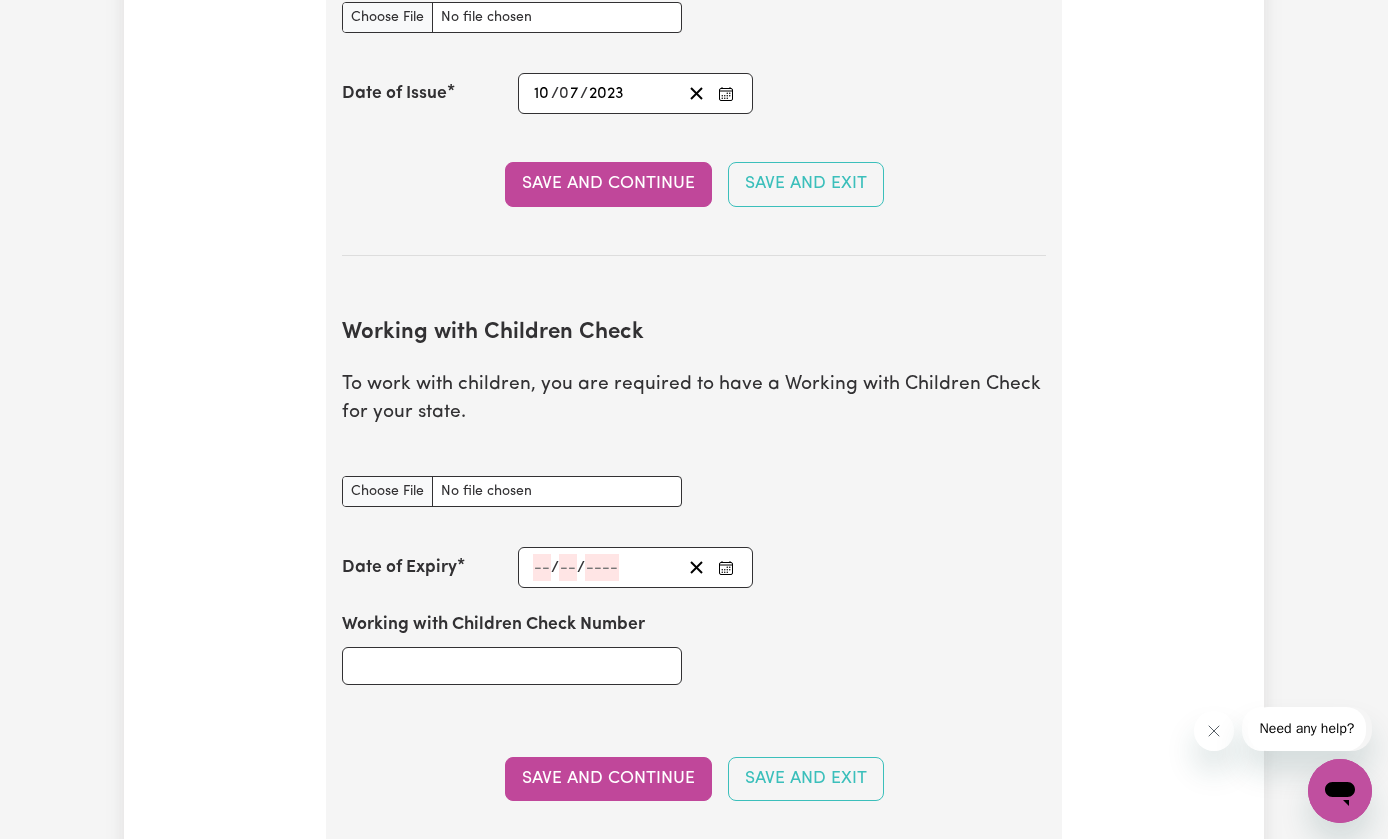 click 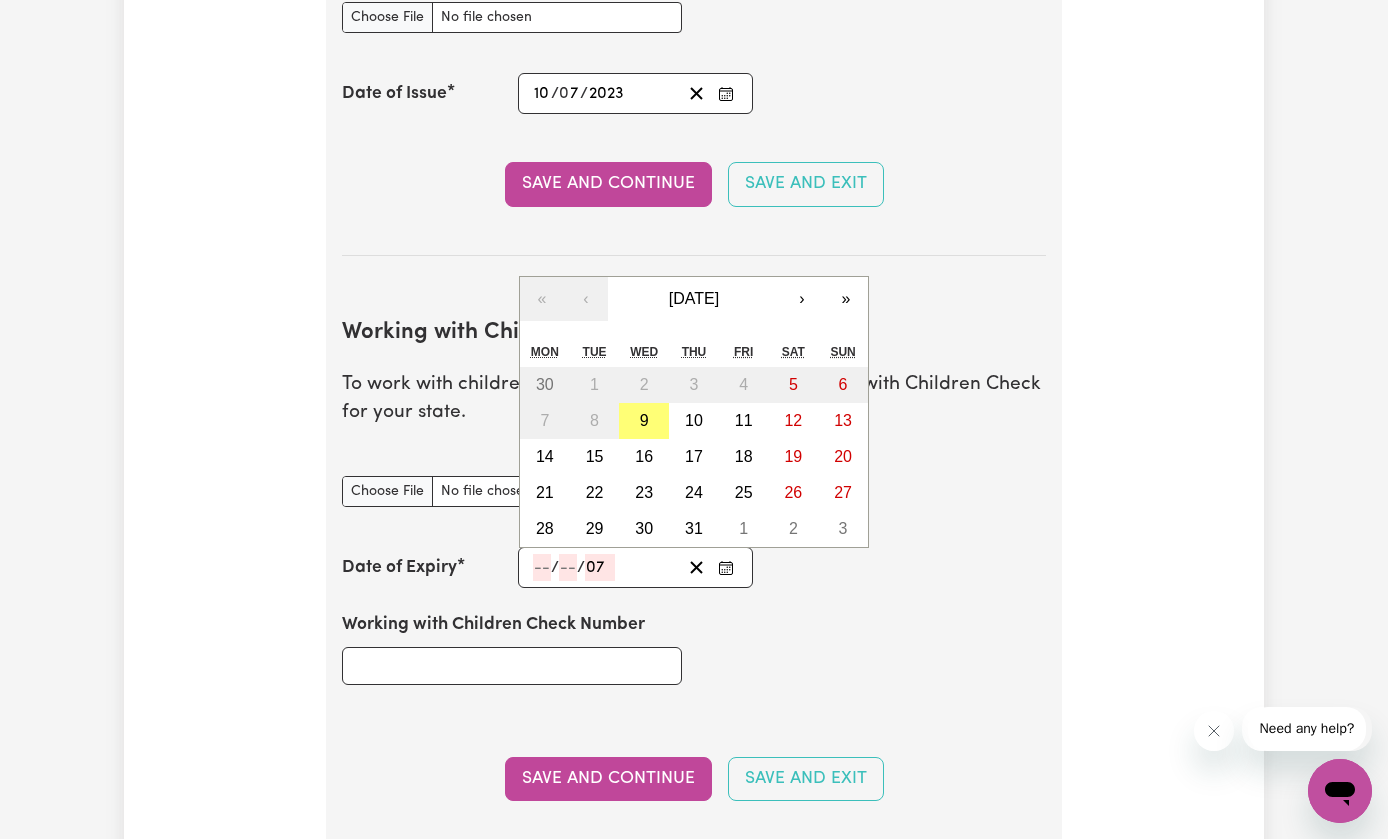 type on "0" 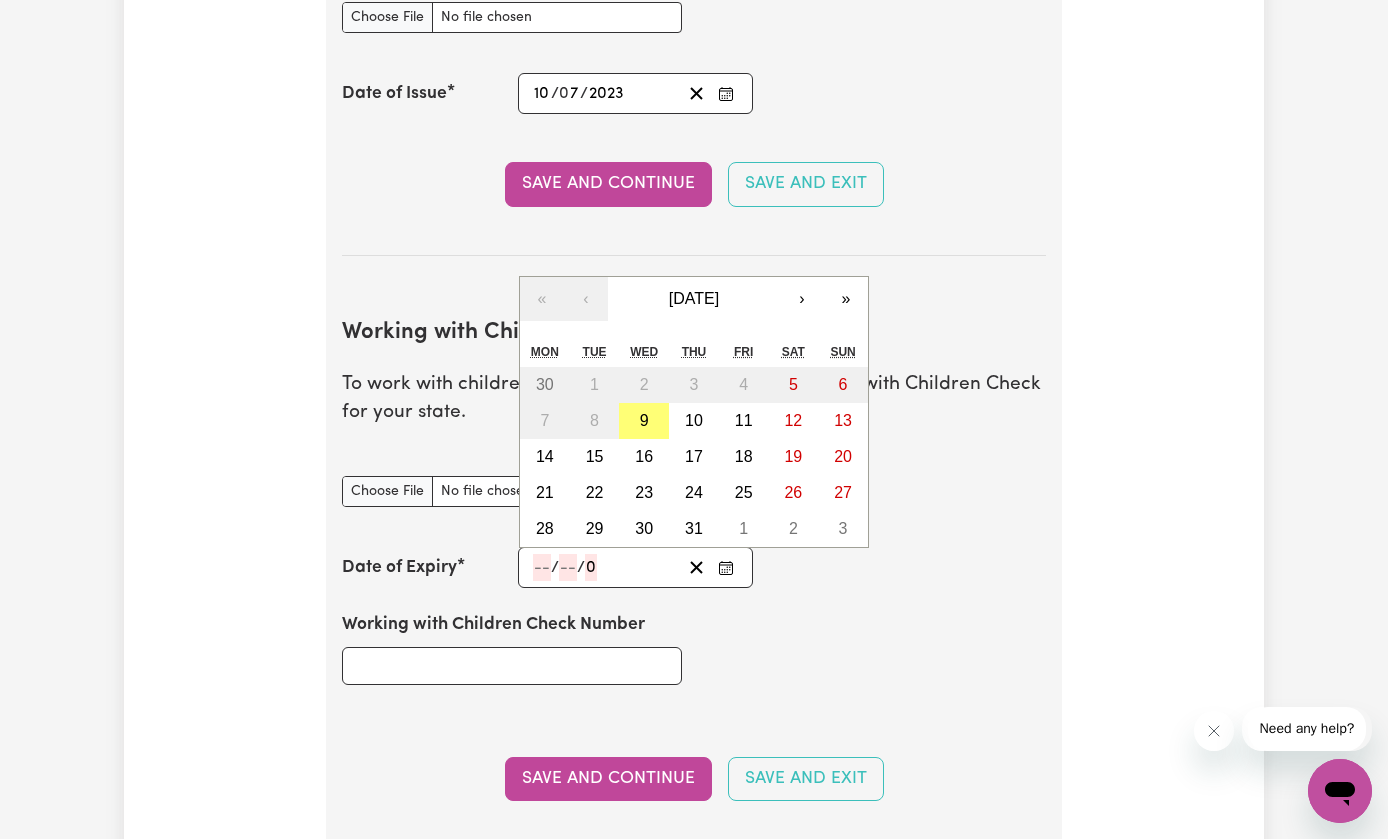 type 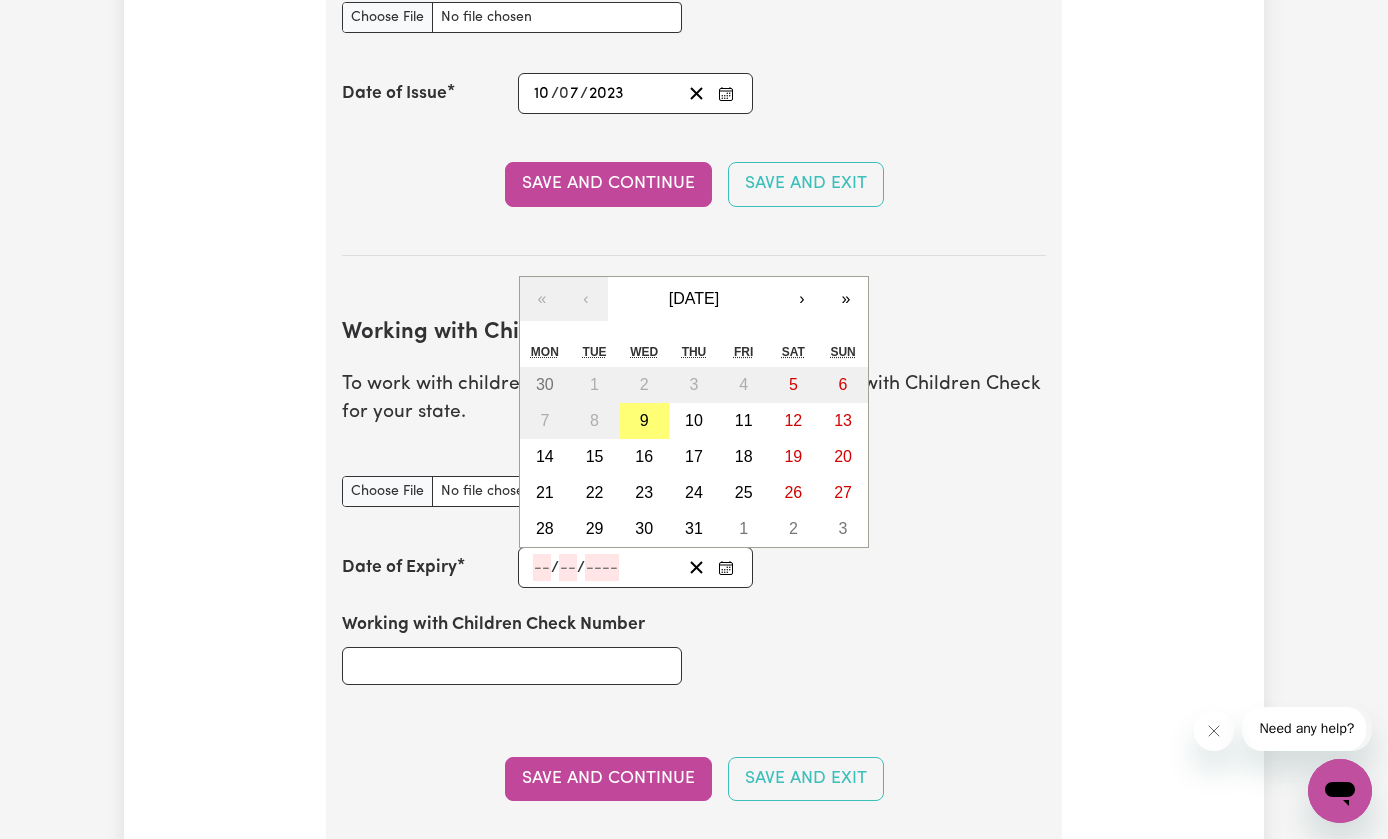 click 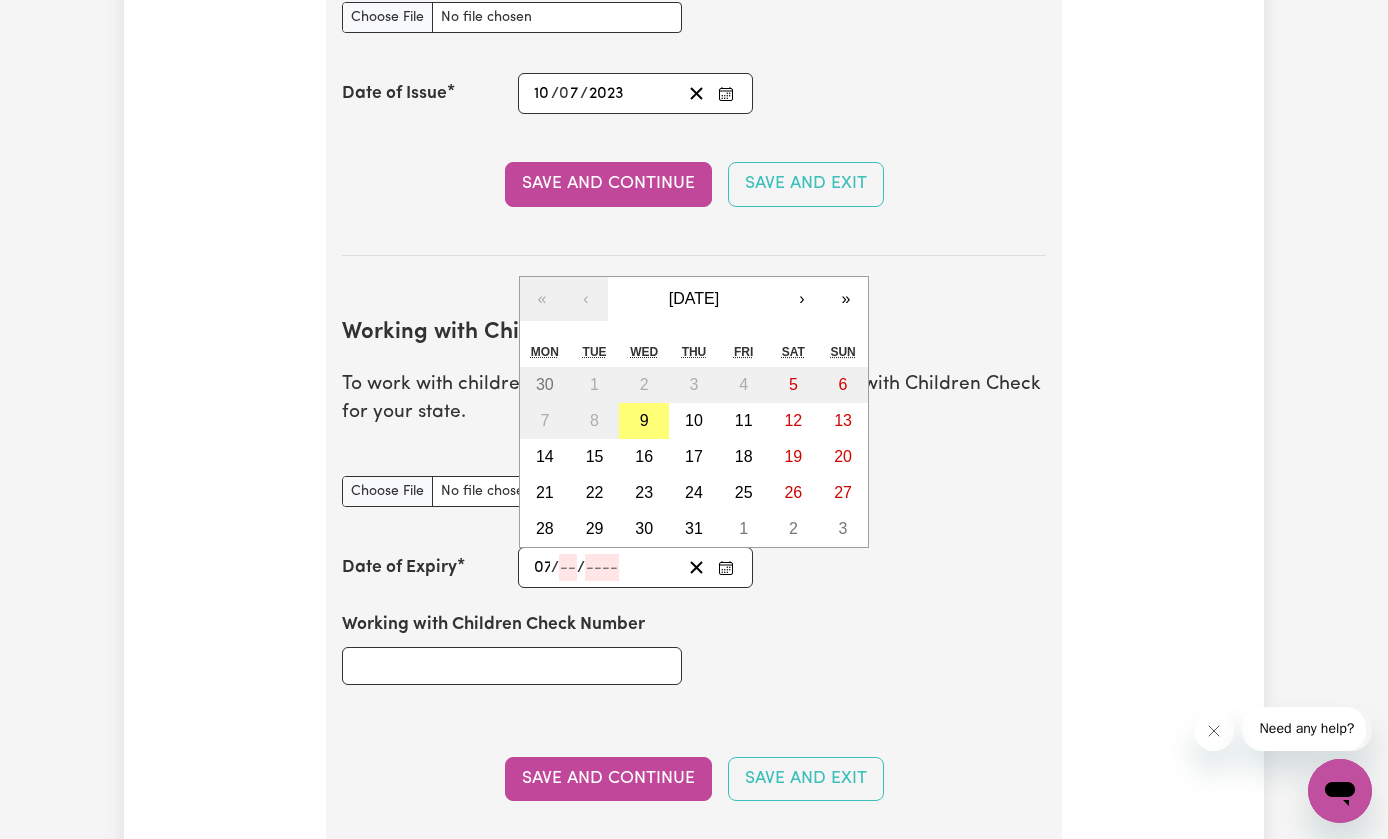 type on "07" 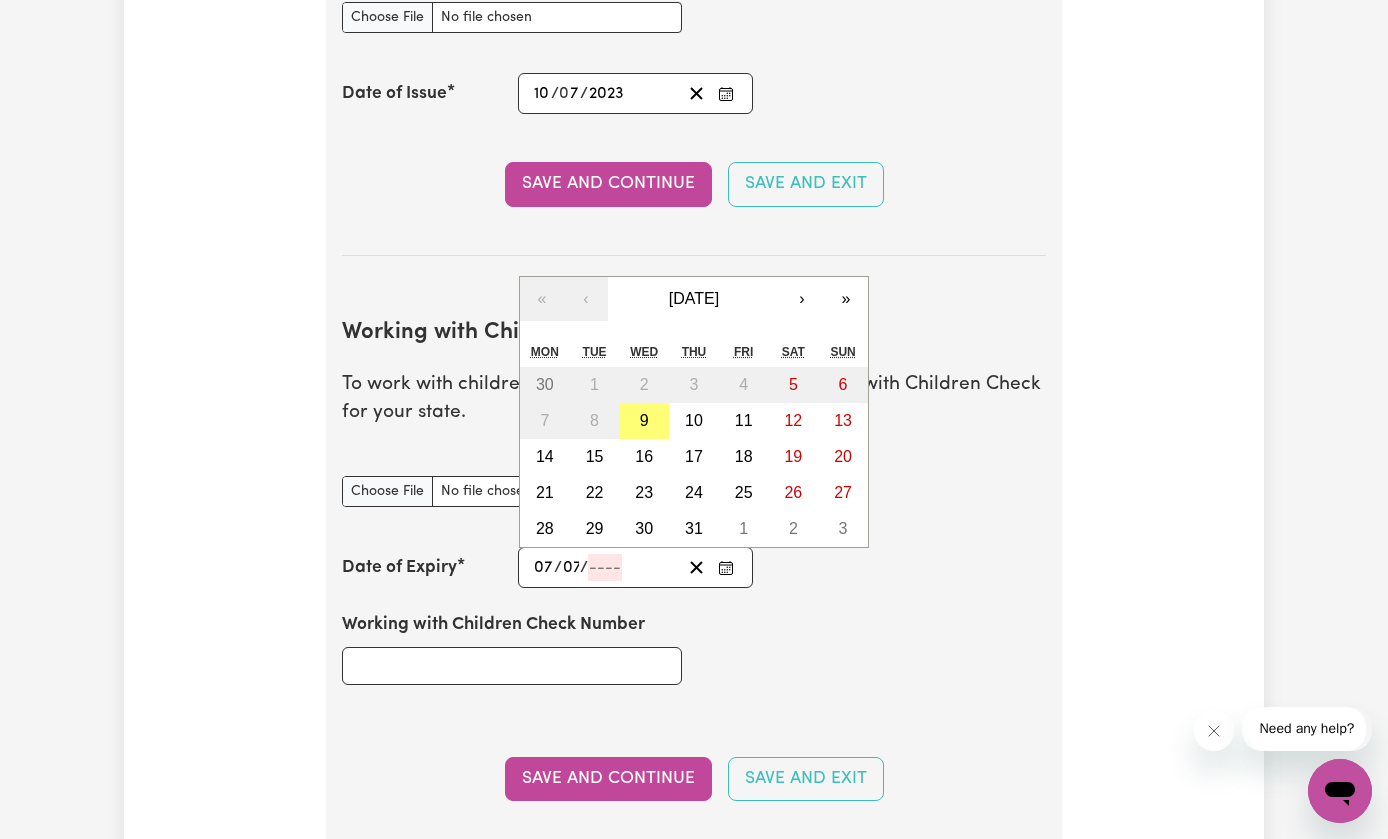 type on "07" 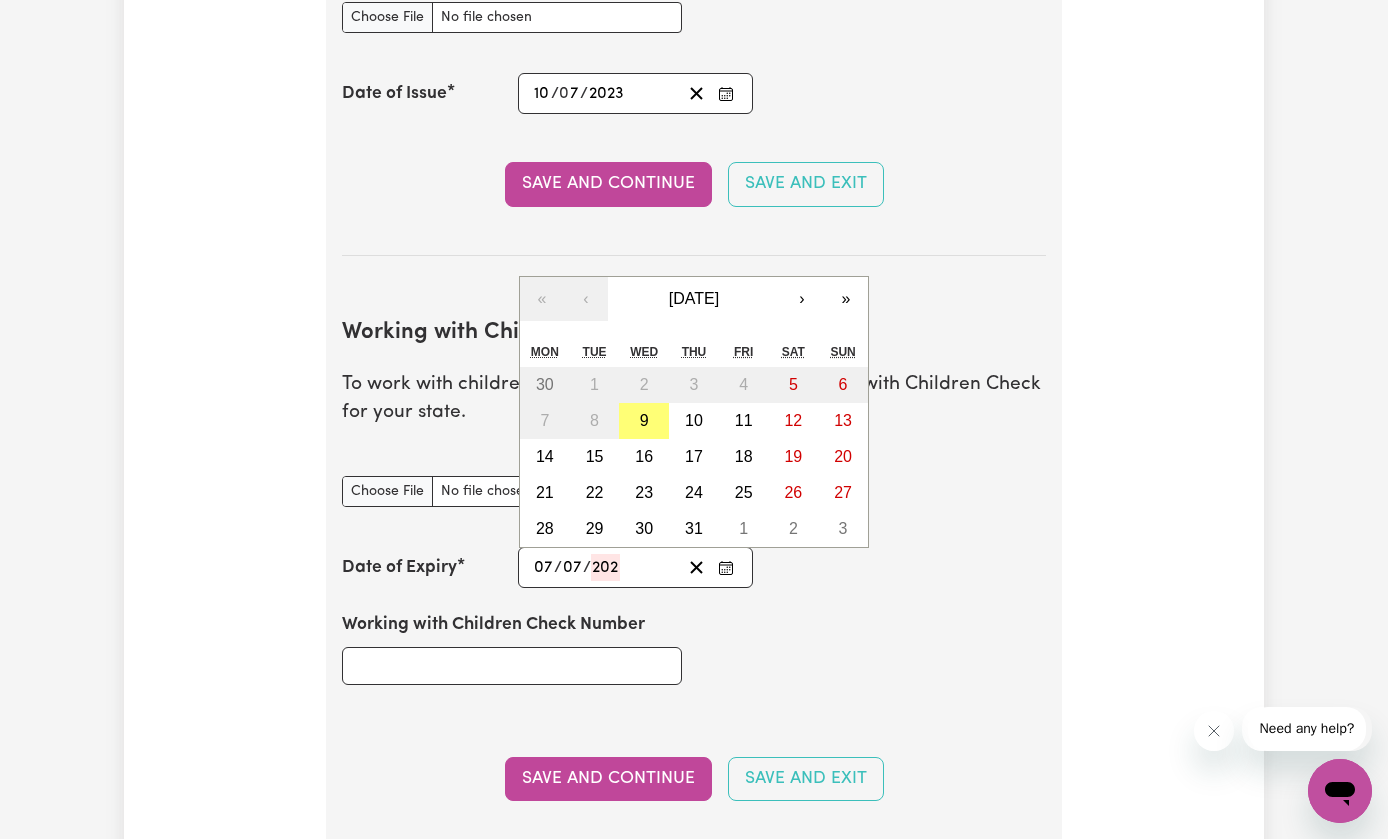 type on "2028" 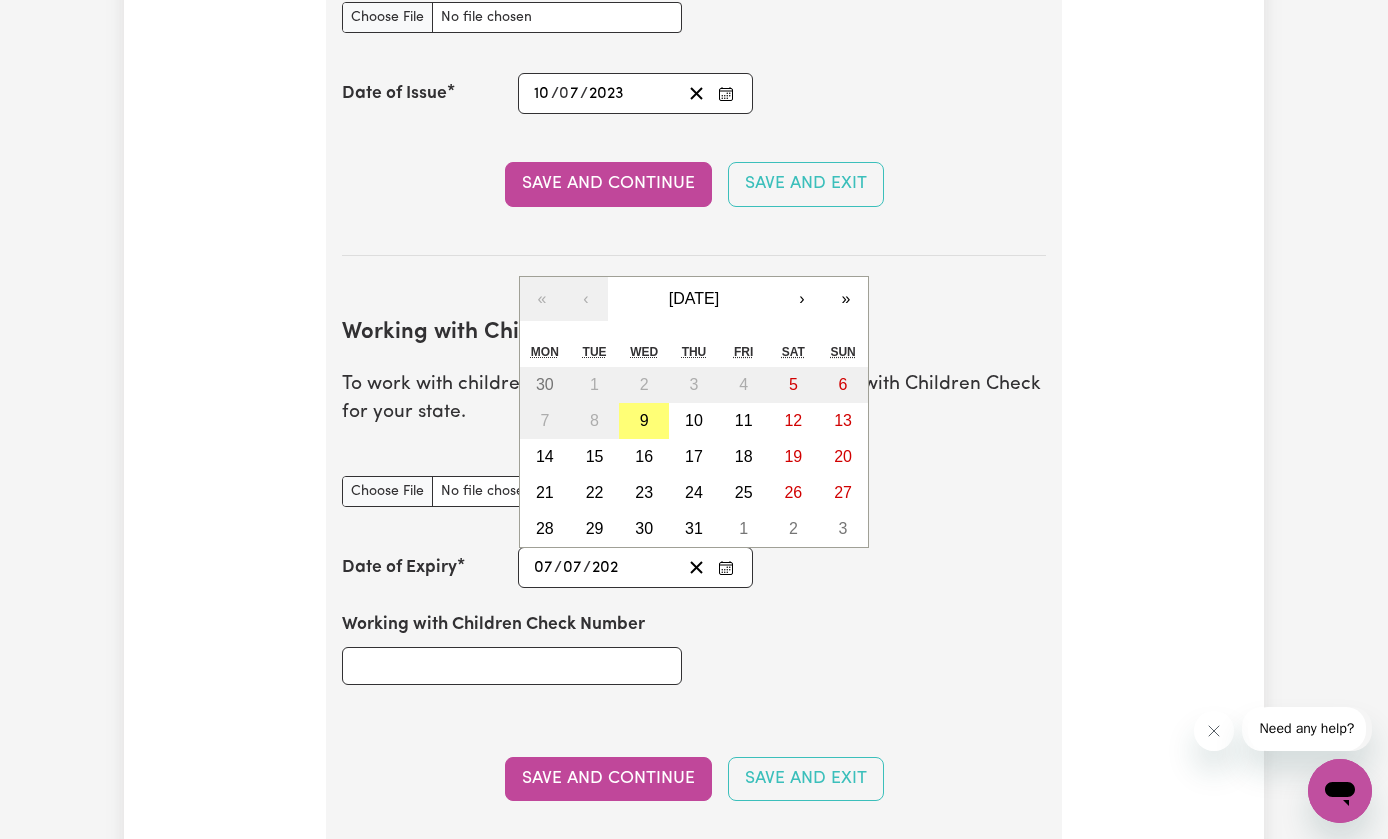 type on "[DATE]" 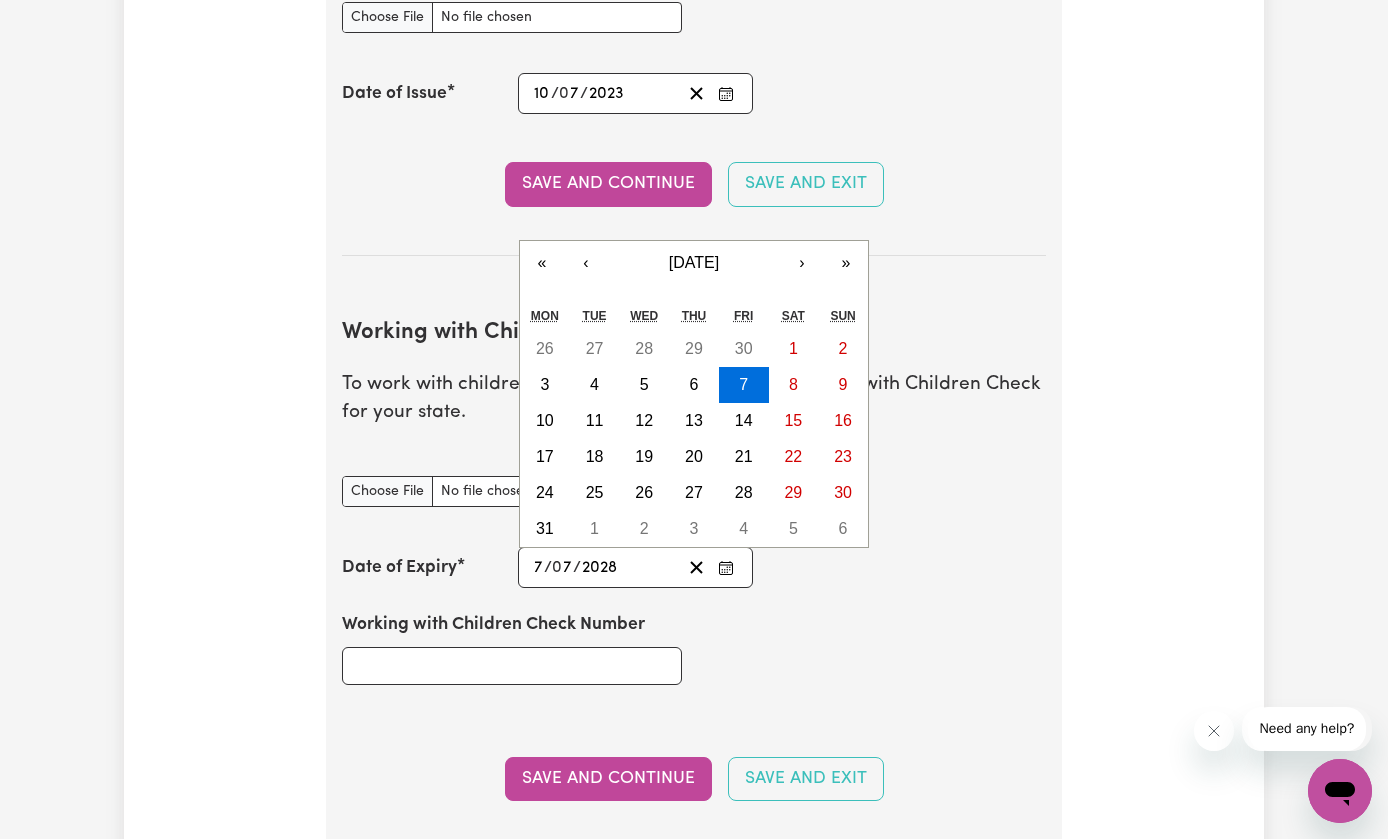 type on "2028" 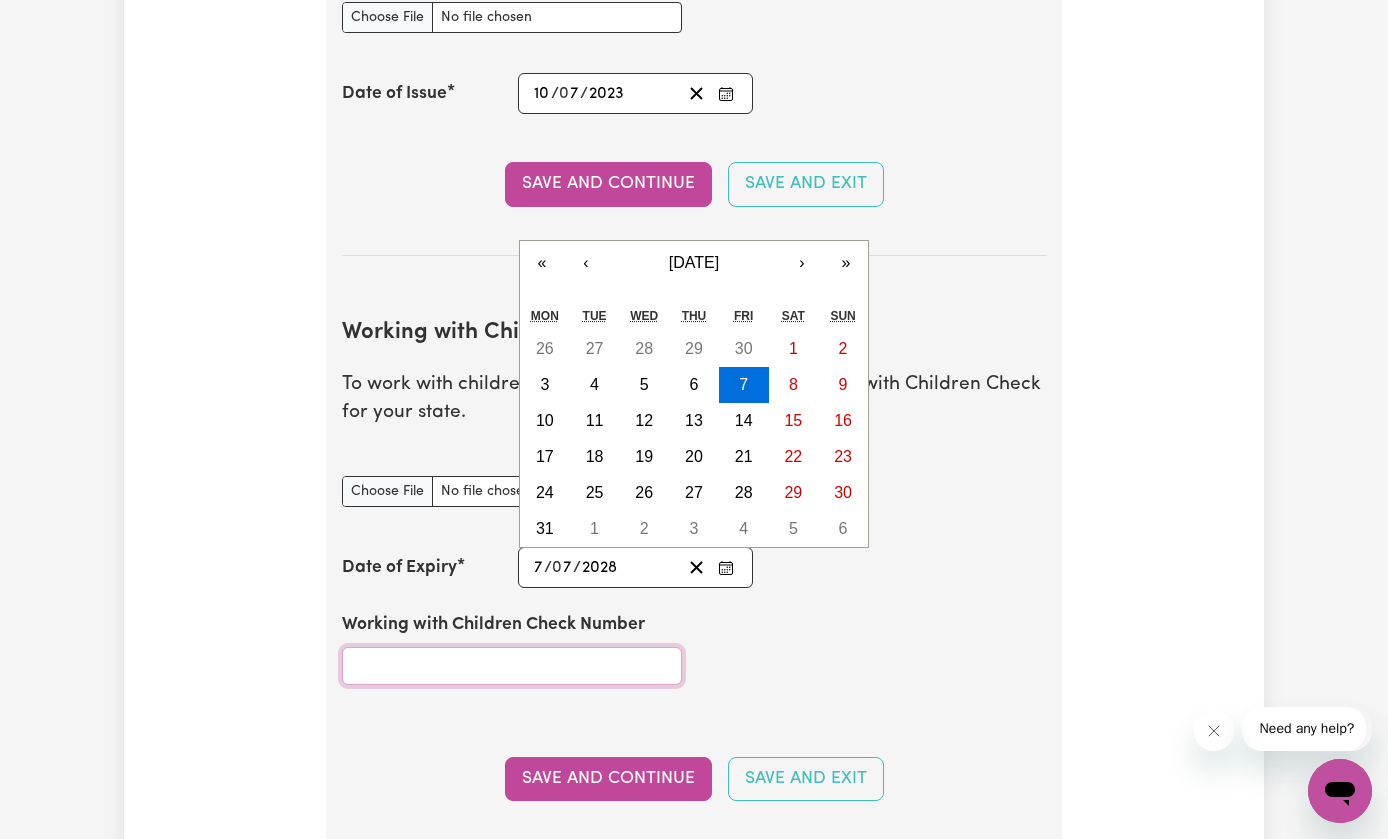 click on "Working with Children Check Number" at bounding box center [512, 666] 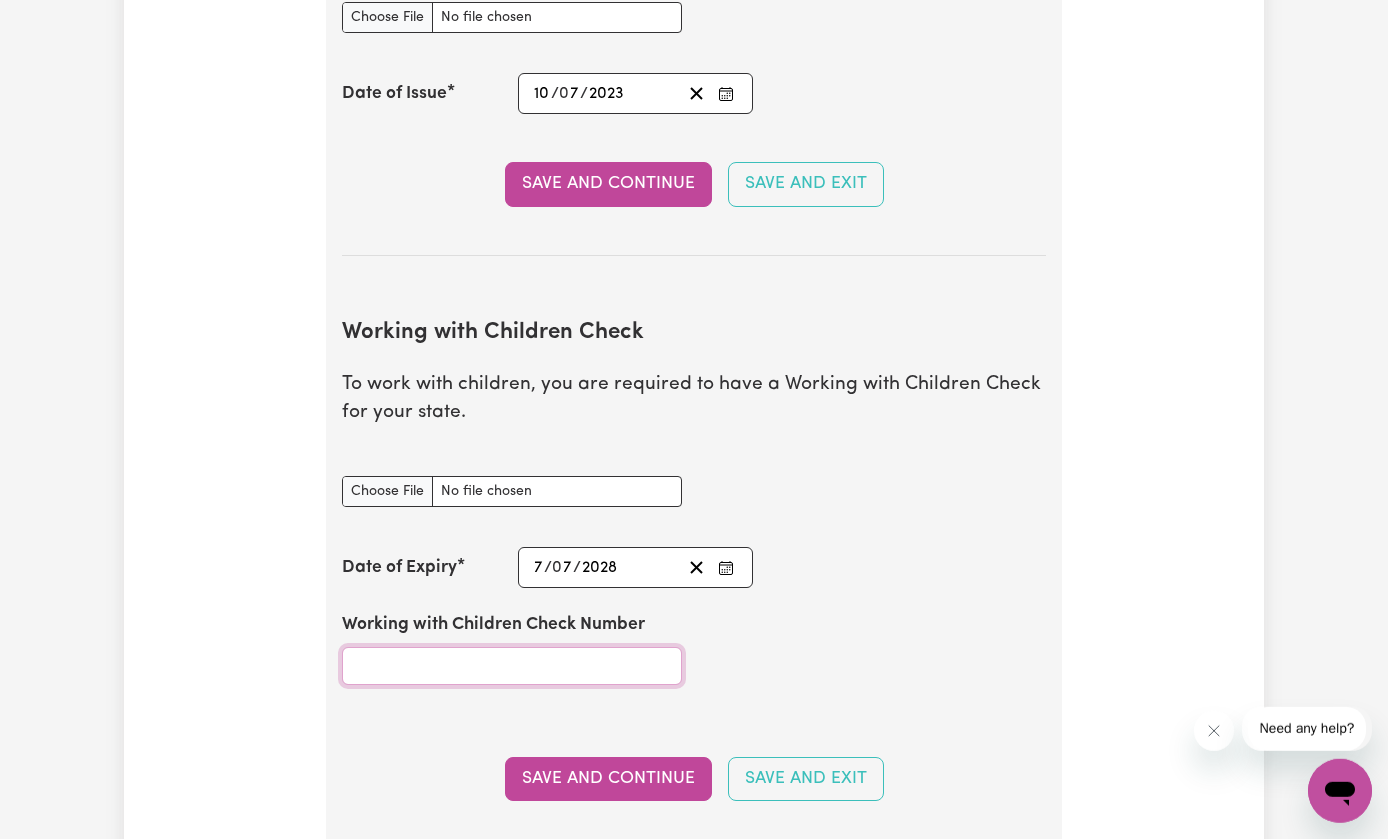 scroll, scrollTop: 1548, scrollLeft: 0, axis: vertical 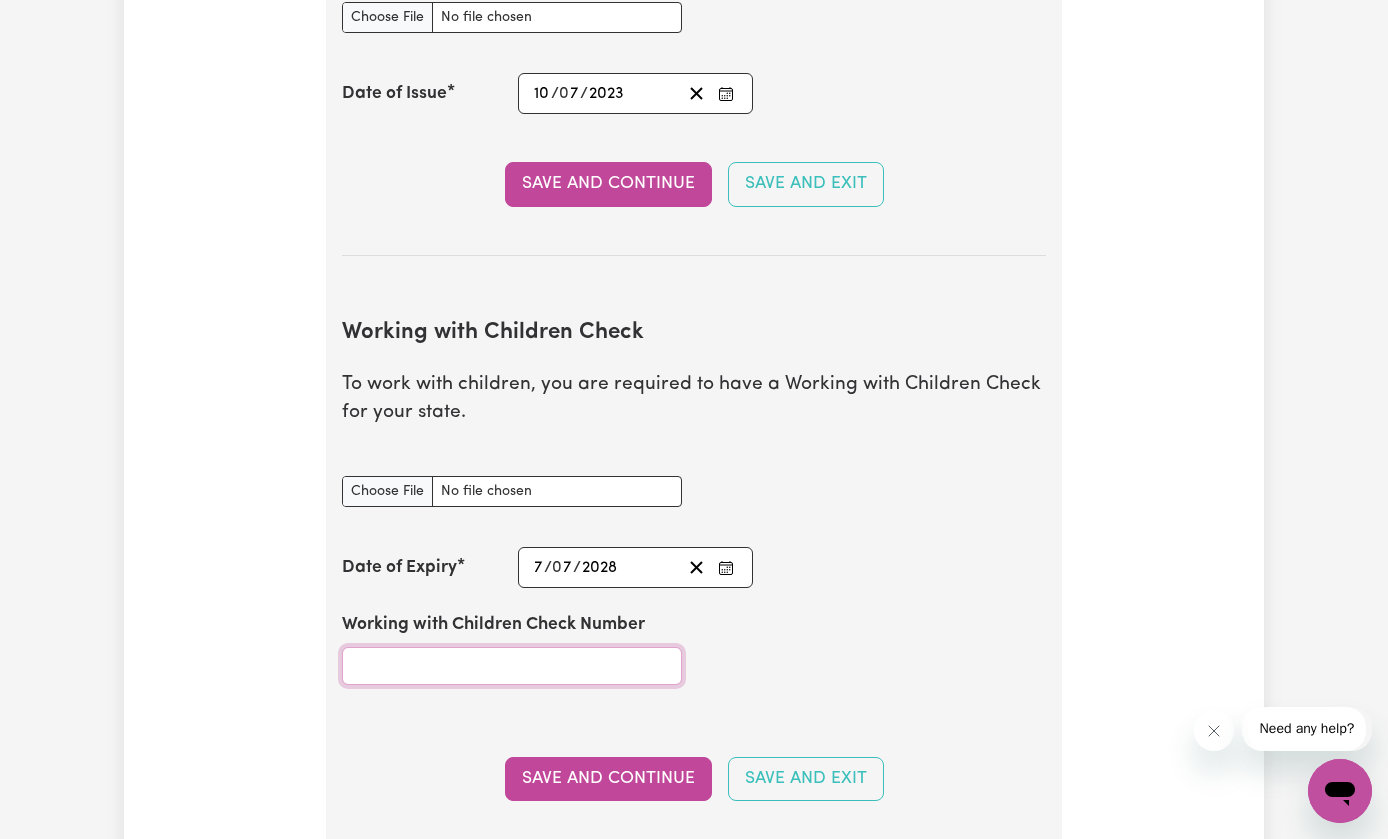 click on "Working with Children Check Number" at bounding box center (512, 666) 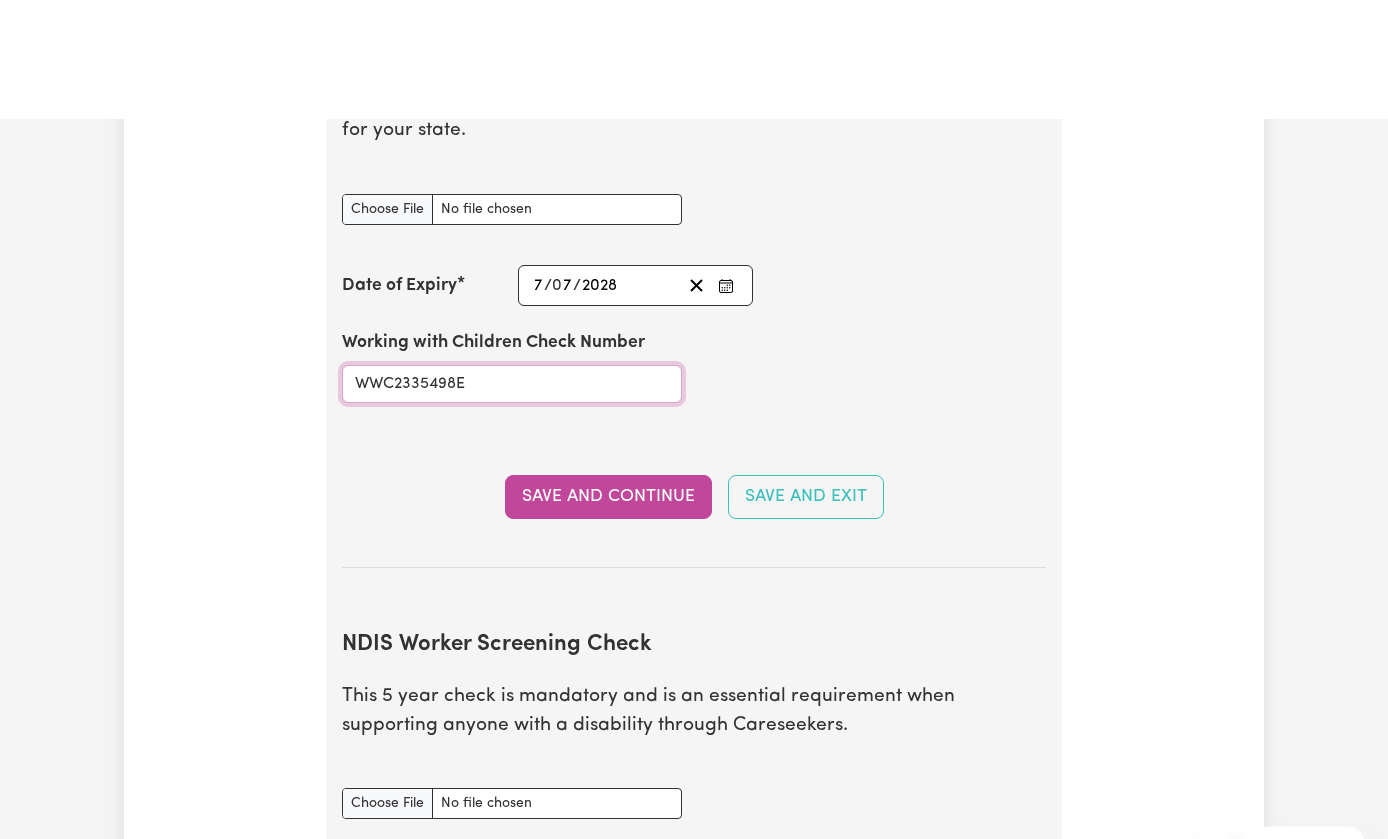 scroll, scrollTop: 2014, scrollLeft: 0, axis: vertical 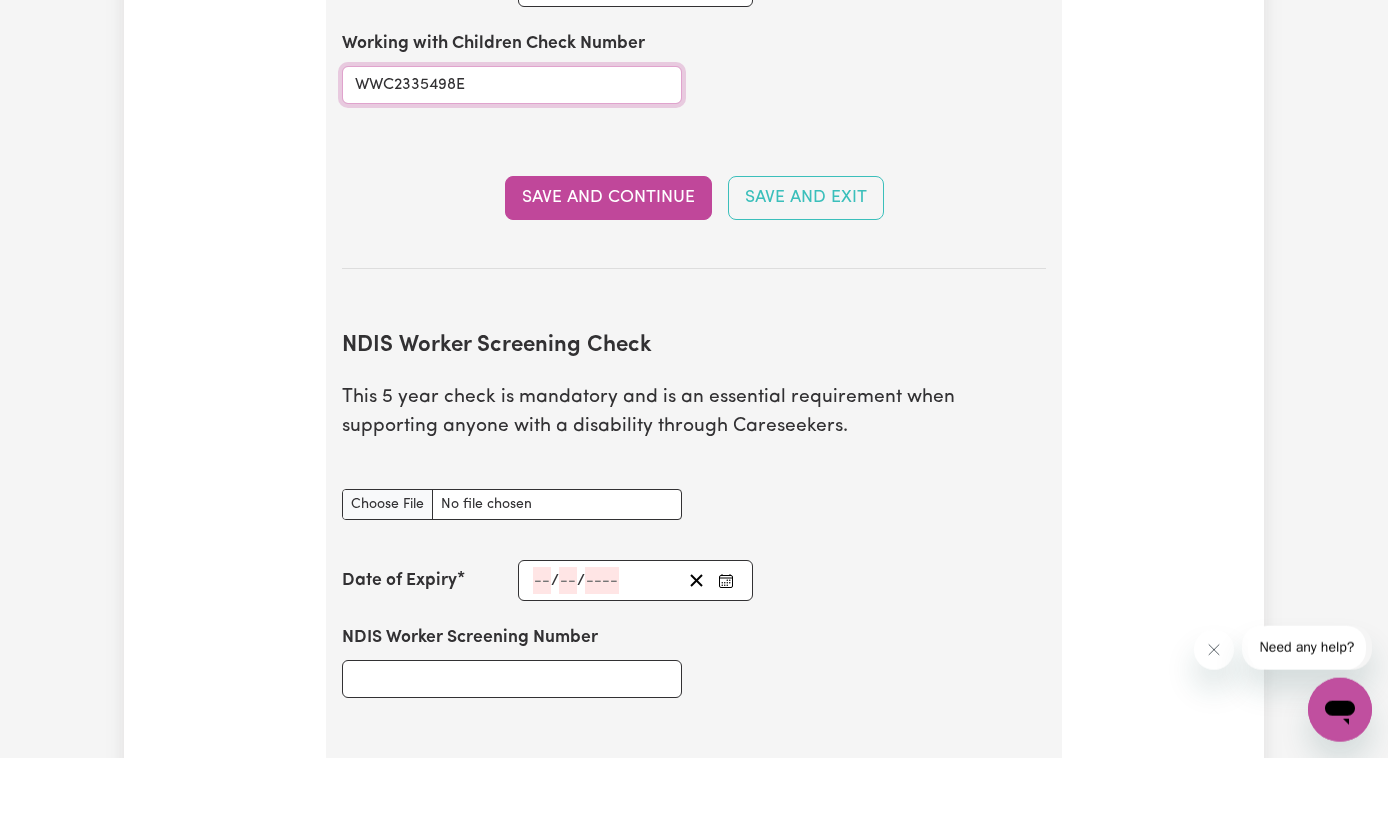 type on "WWC2335498E" 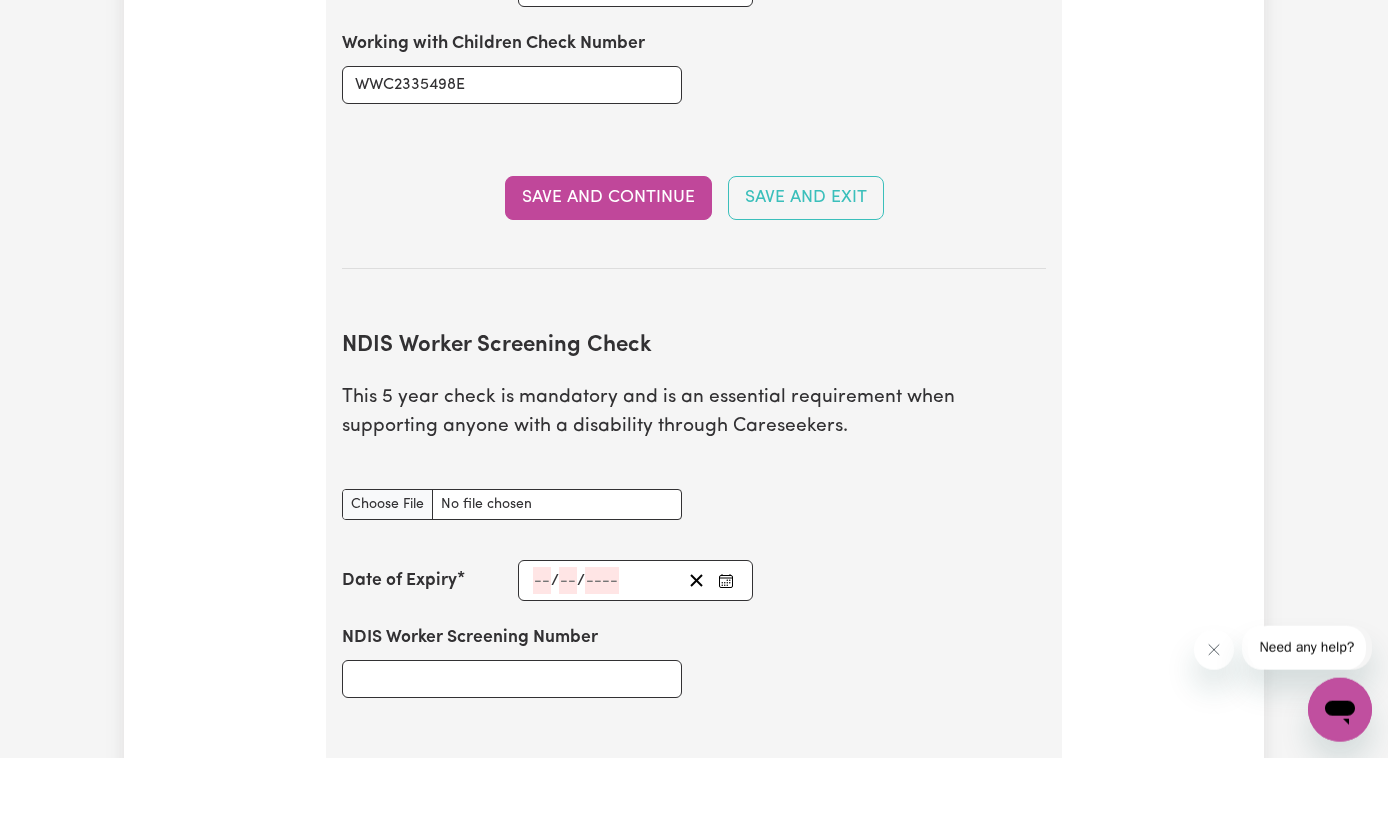 scroll, scrollTop: 2130, scrollLeft: 0, axis: vertical 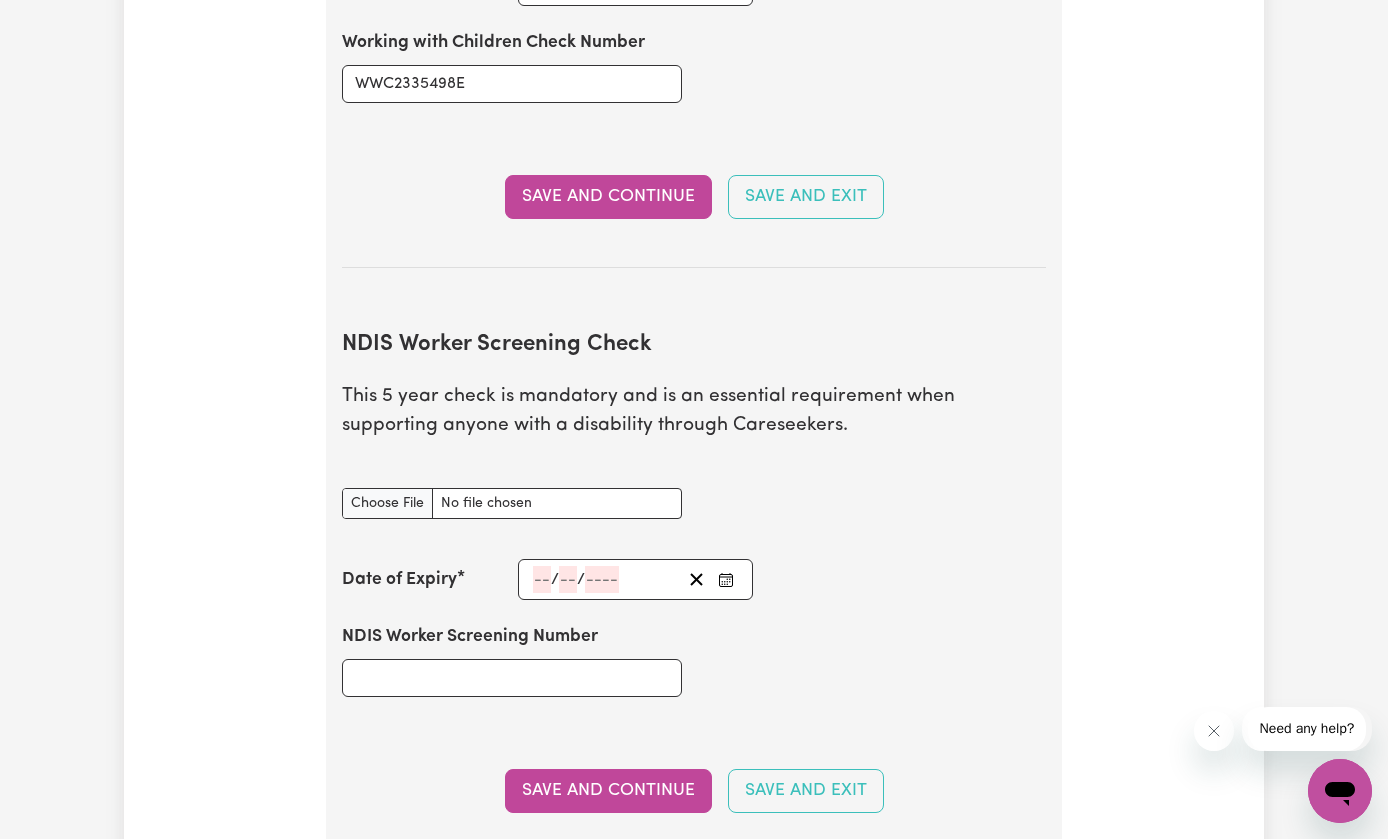 type on "C:\fakepath\IMG_1291.png" 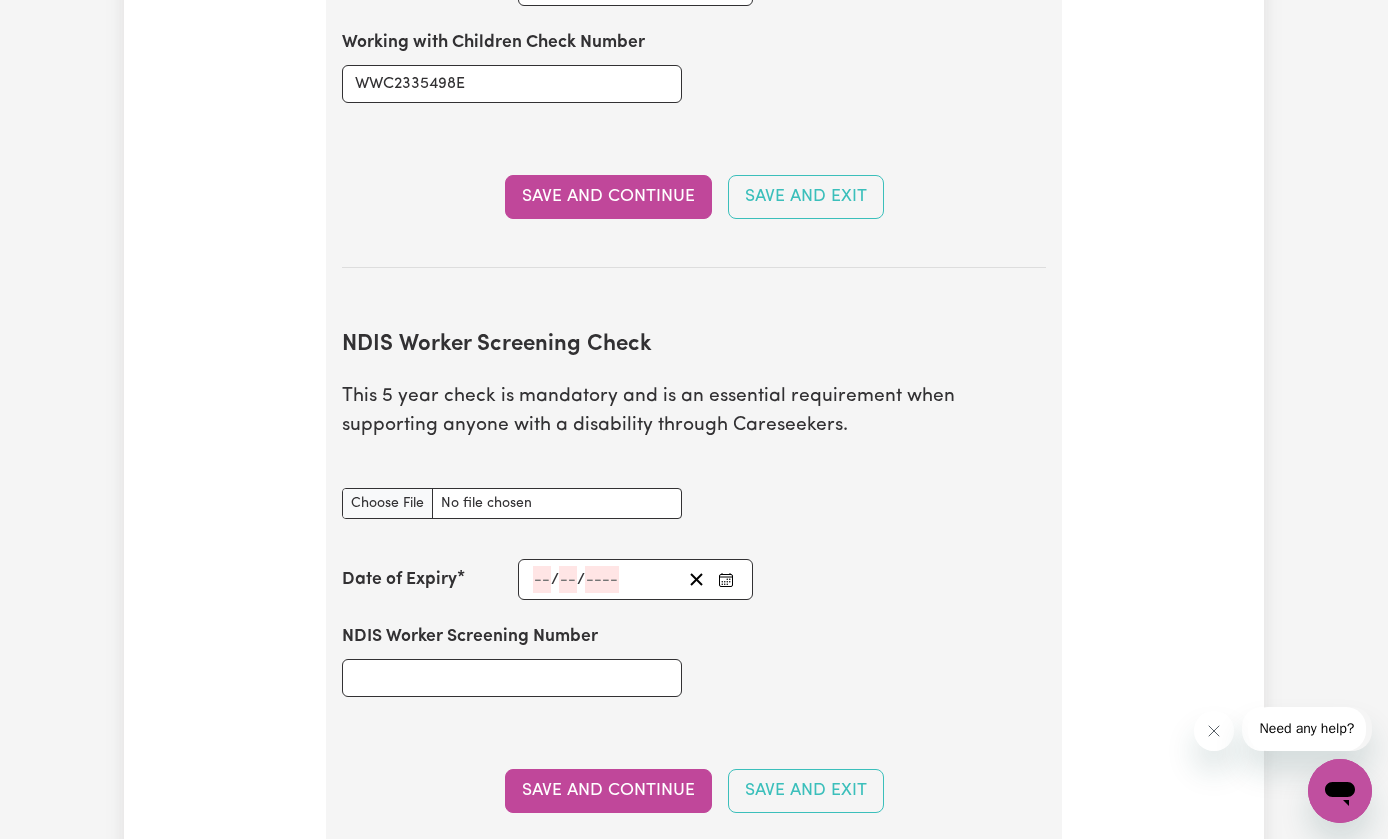 click 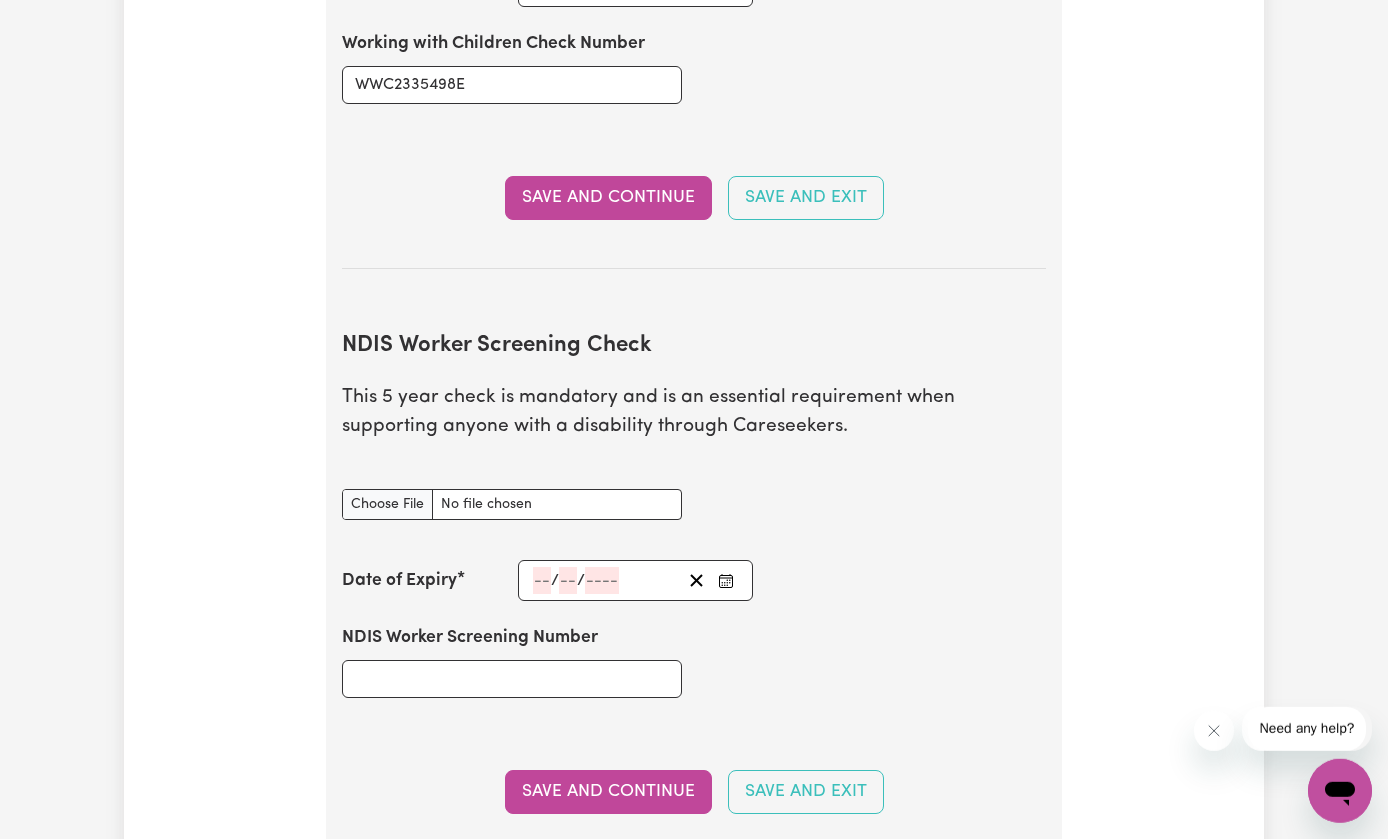 scroll, scrollTop: 2091, scrollLeft: 0, axis: vertical 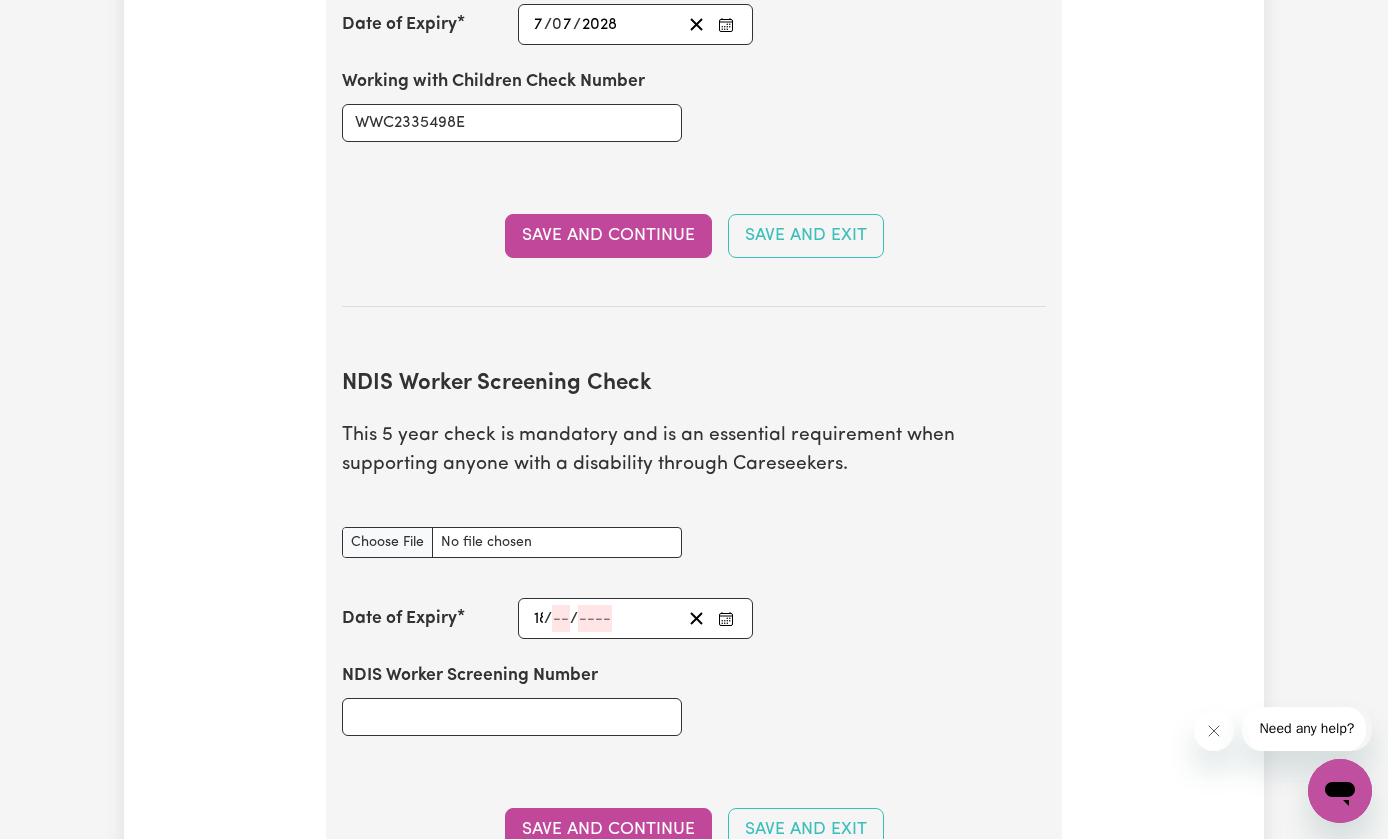 type on "18" 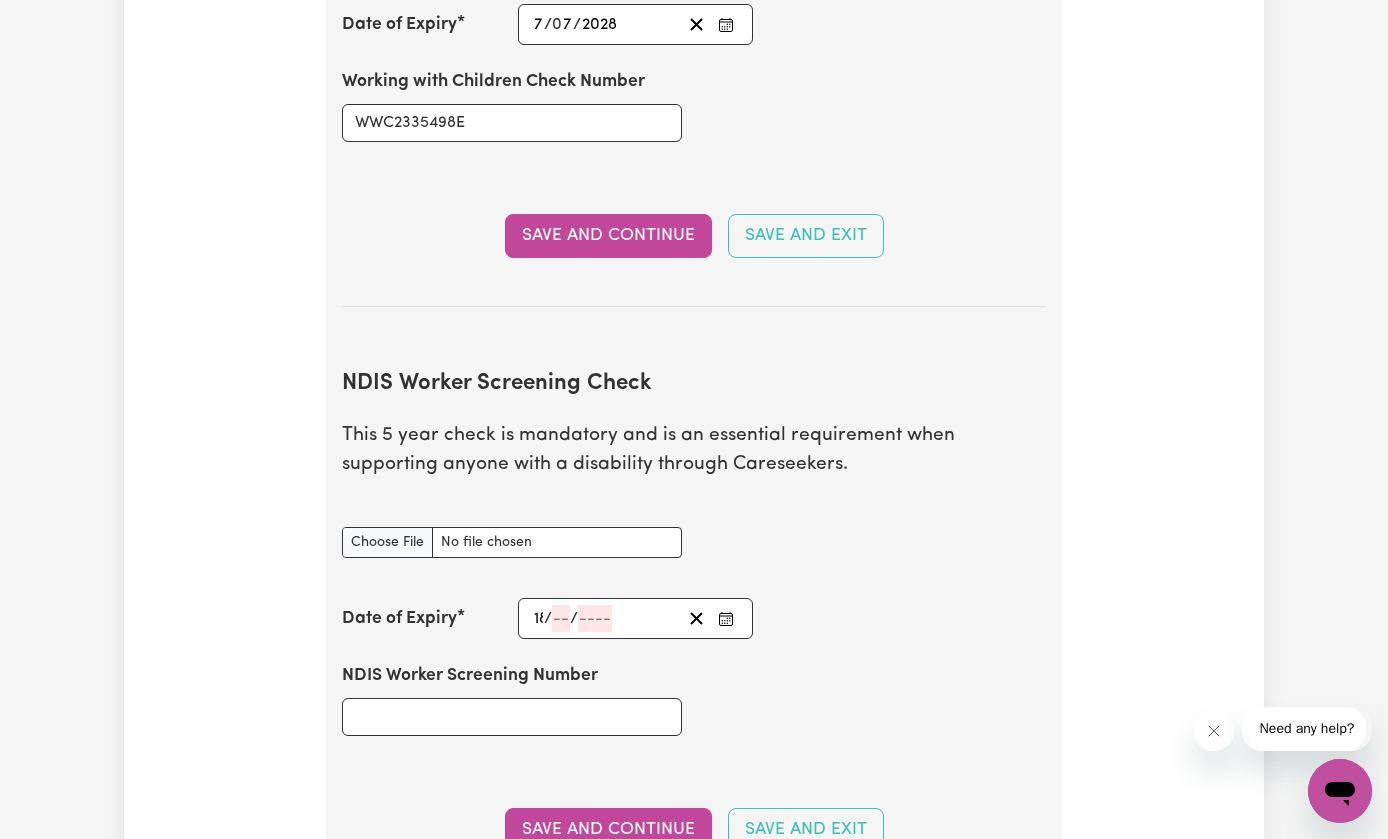 type 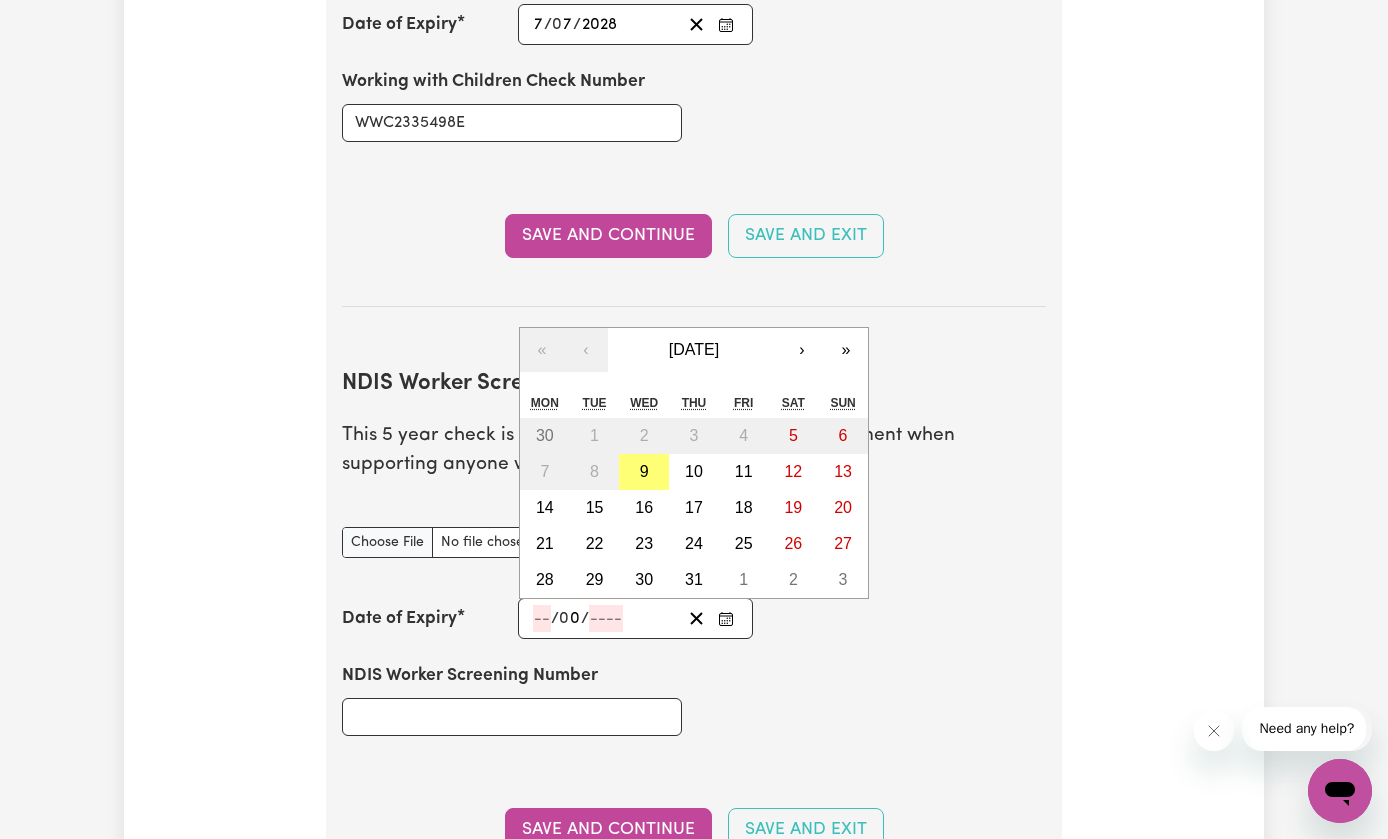 type on "03" 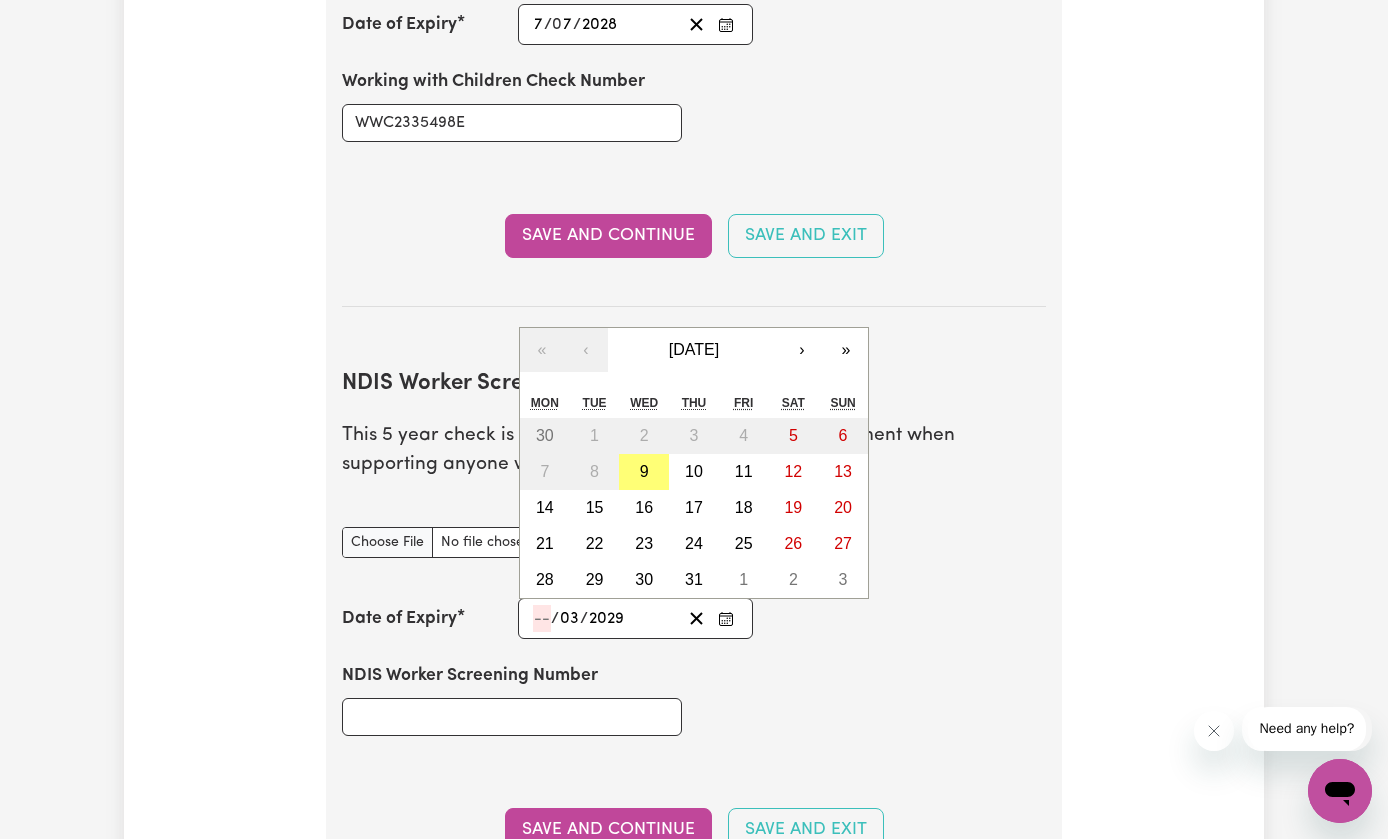 type on "2029" 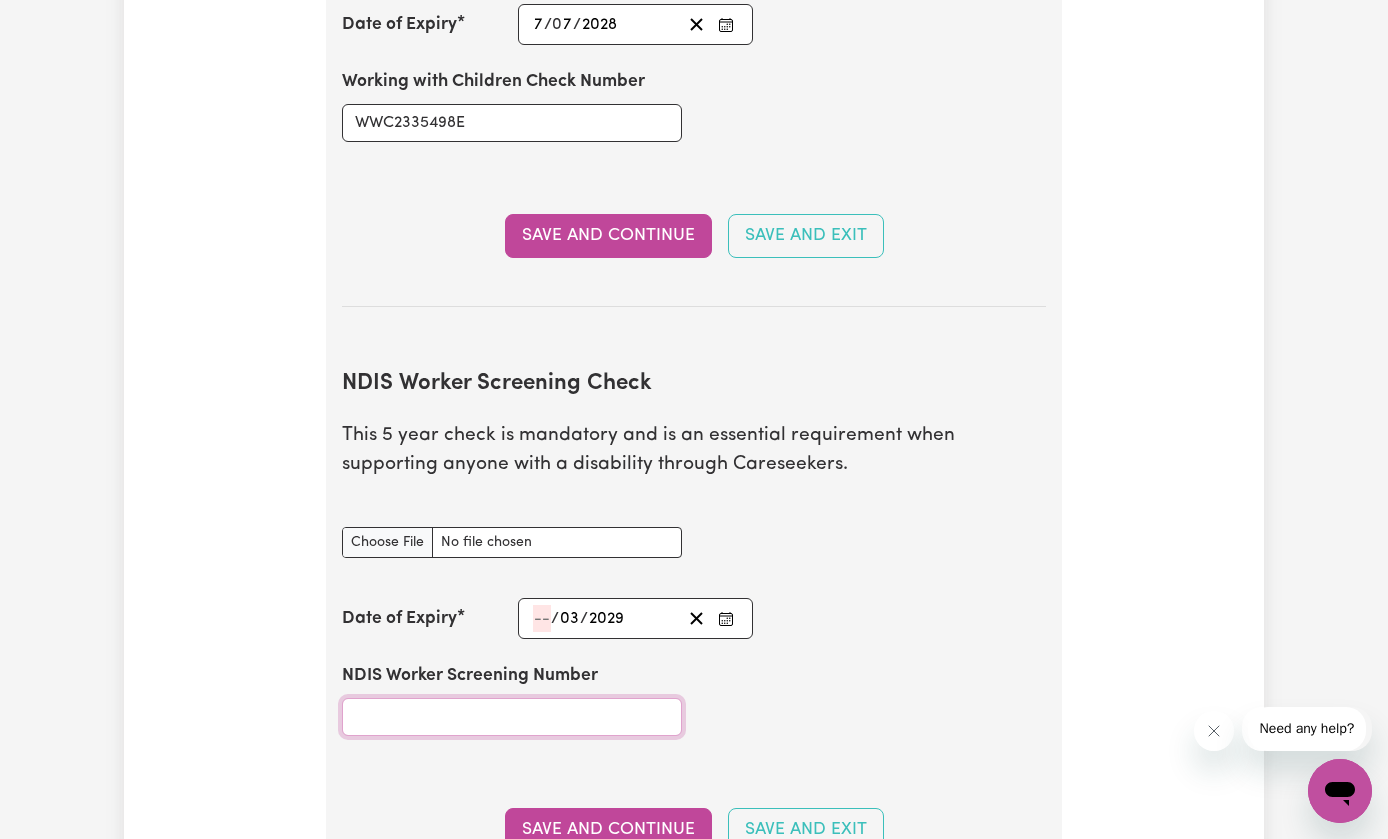 scroll, scrollTop: 2332, scrollLeft: 0, axis: vertical 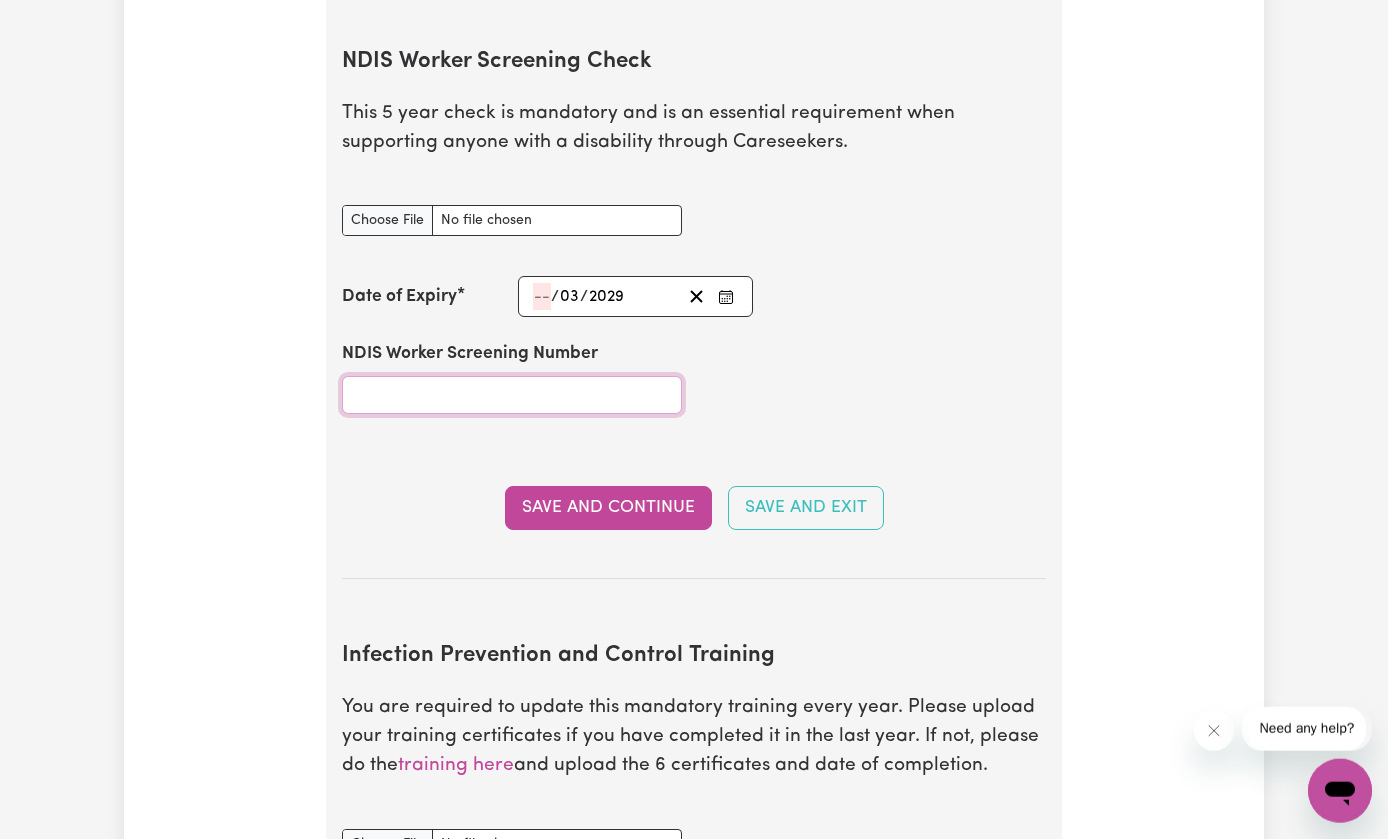 paste on "69037914" 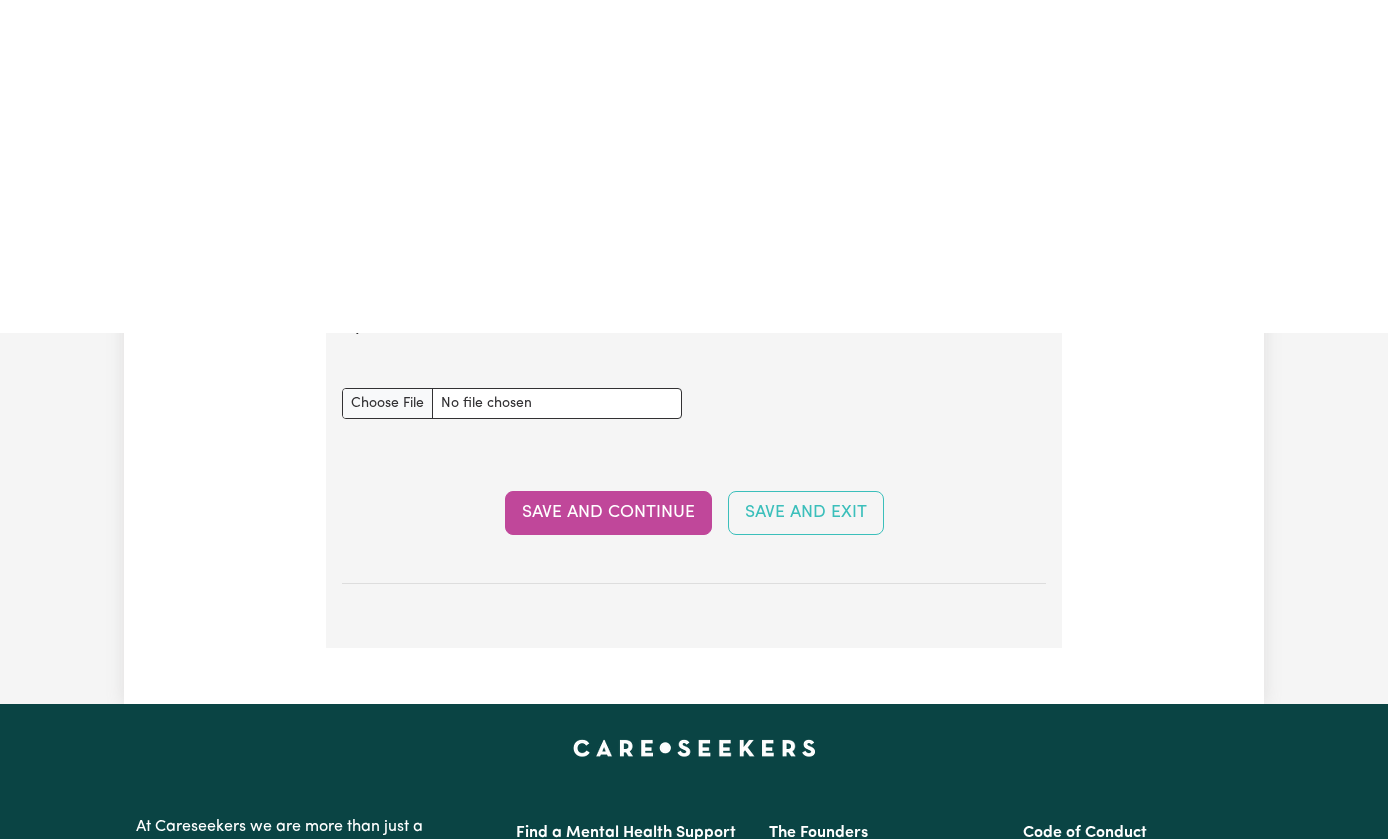 scroll, scrollTop: 3434, scrollLeft: 0, axis: vertical 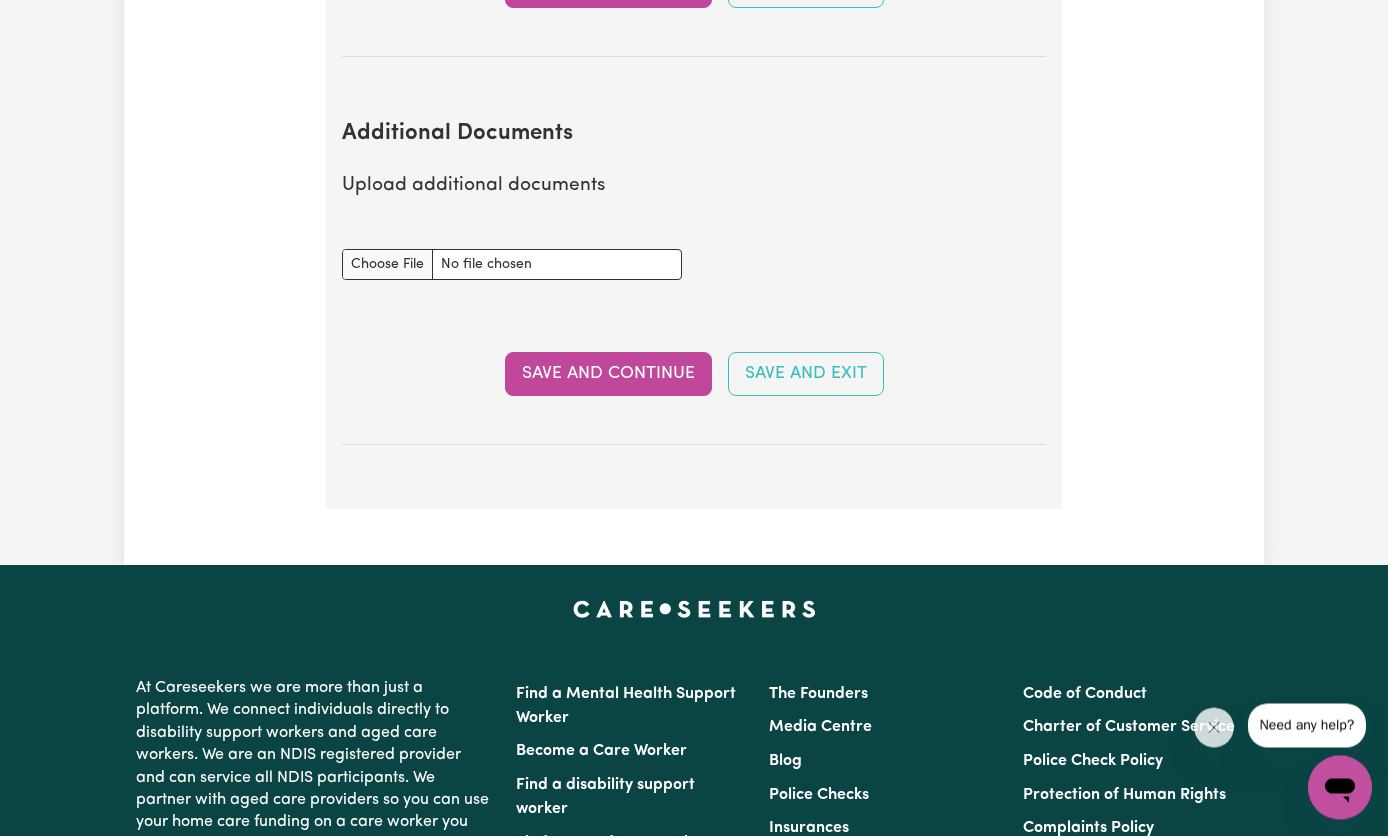 type on "69037914" 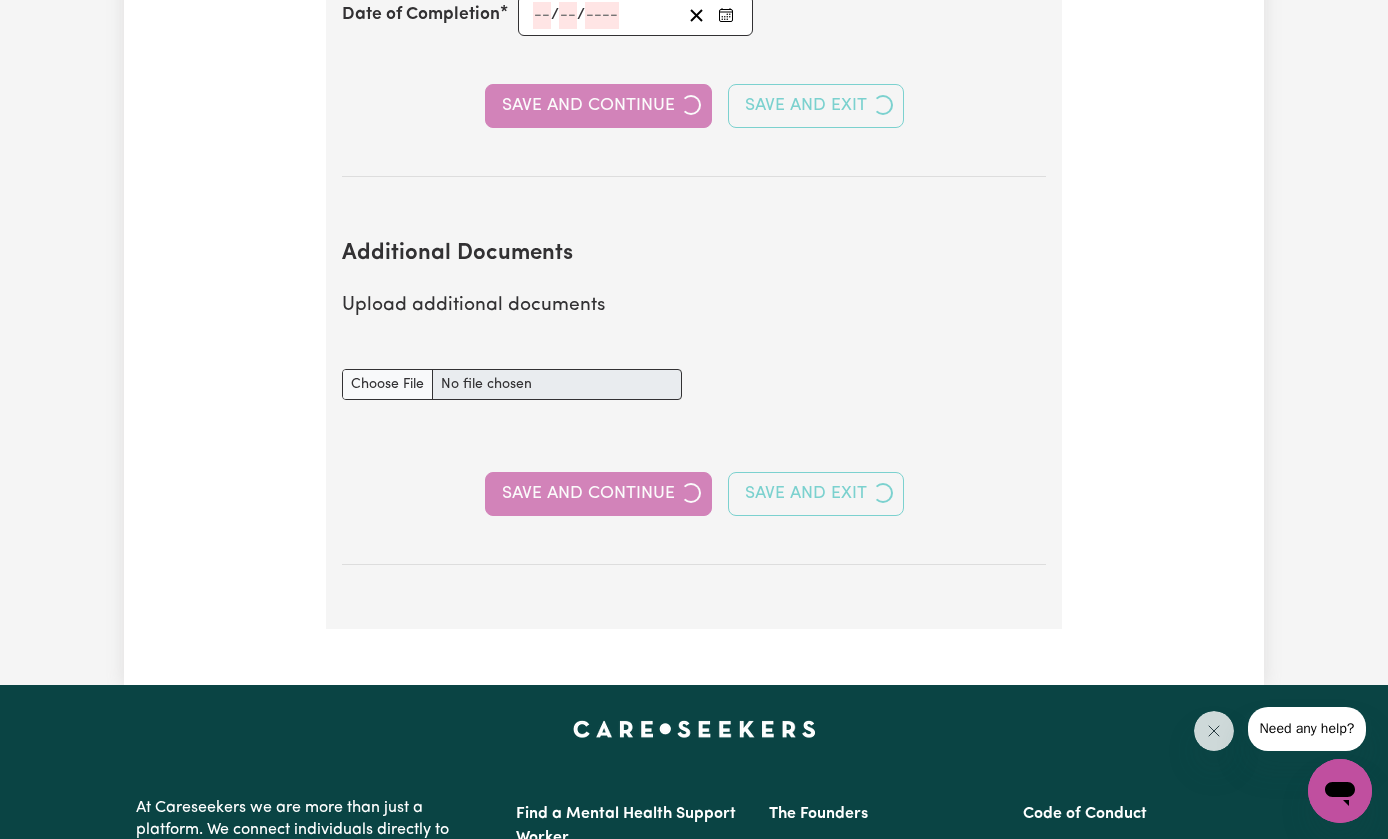 select on "Certificate III (Individual Support)" 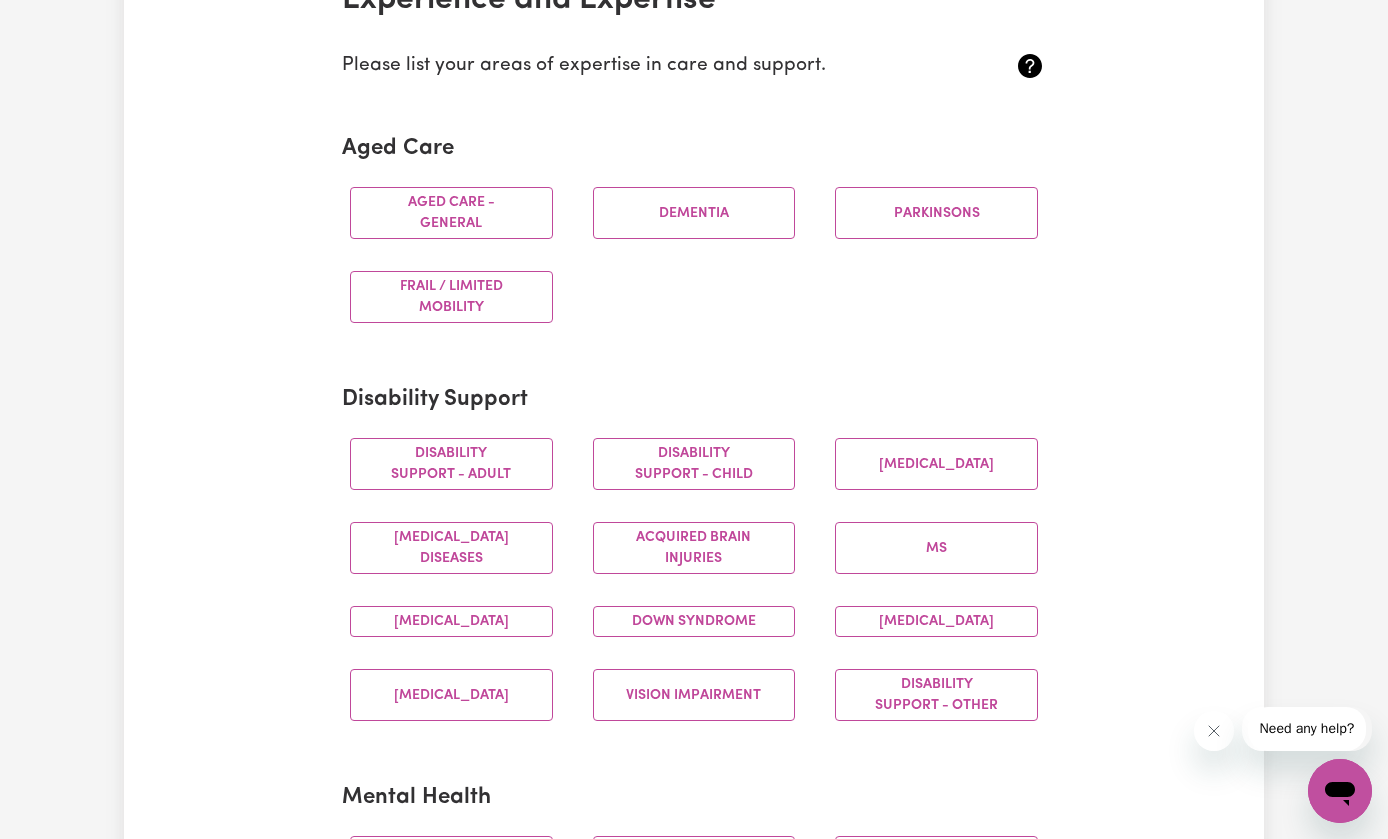 scroll, scrollTop: 519, scrollLeft: 0, axis: vertical 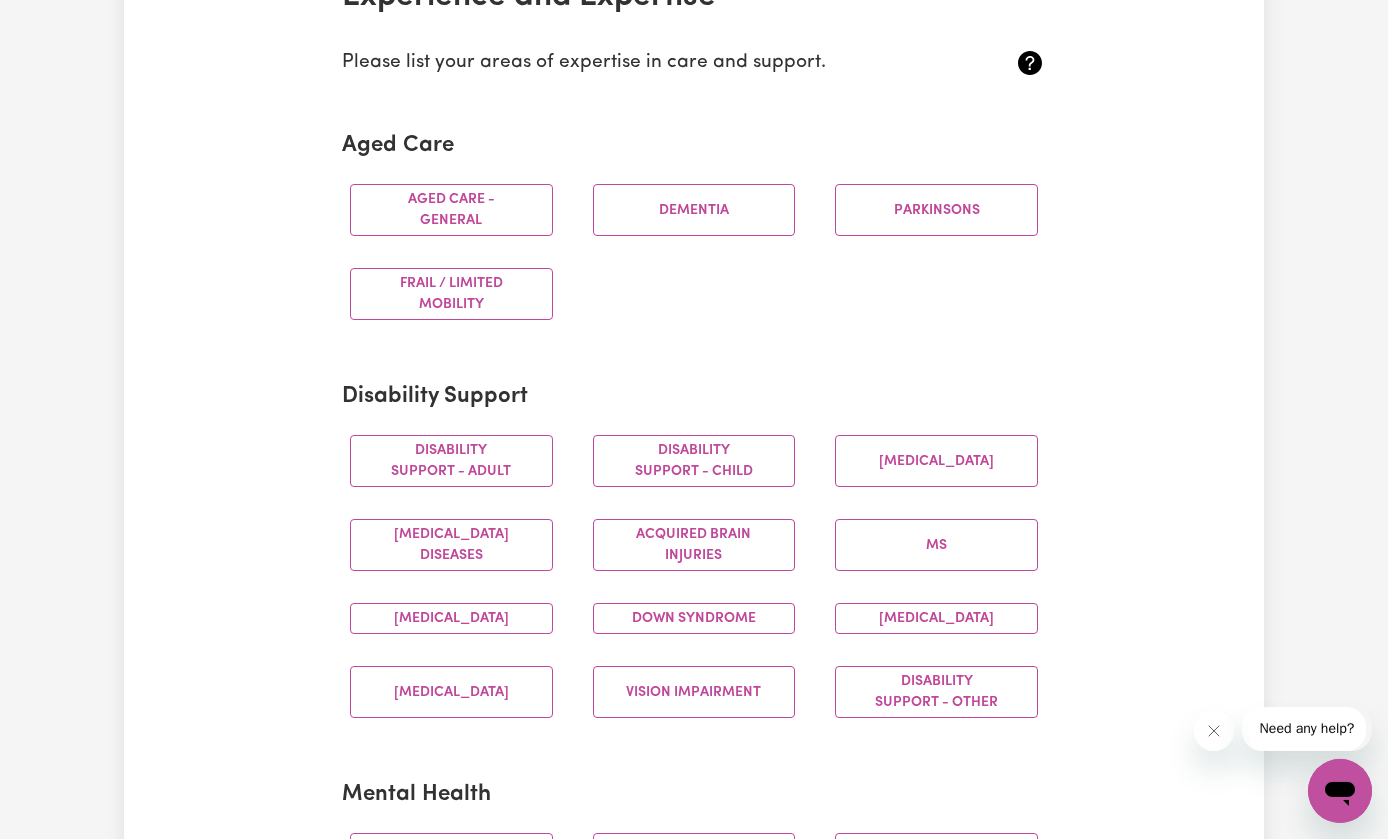 click on "Disability support - Adult" at bounding box center [451, 461] 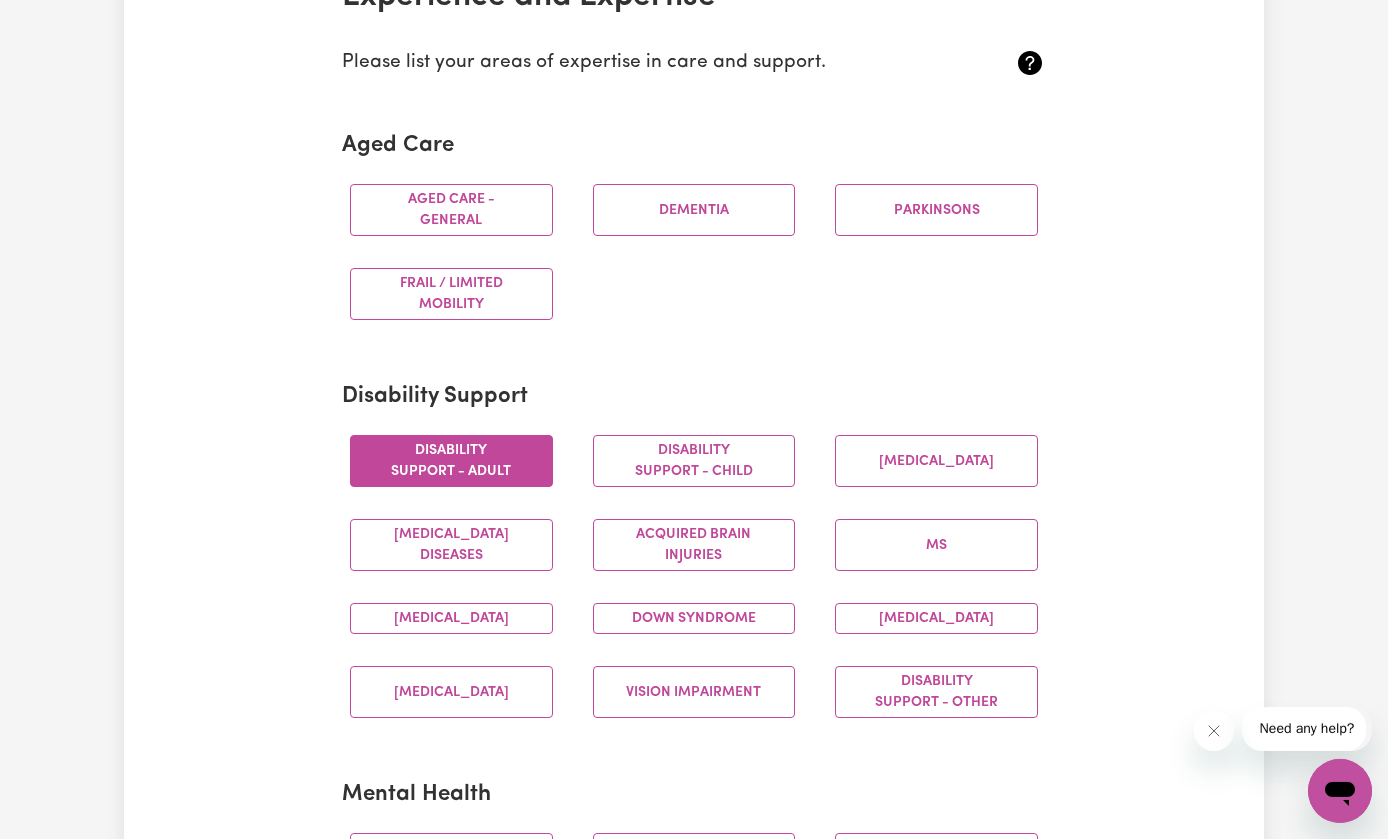 click on "Disability support - Adult" at bounding box center [451, 461] 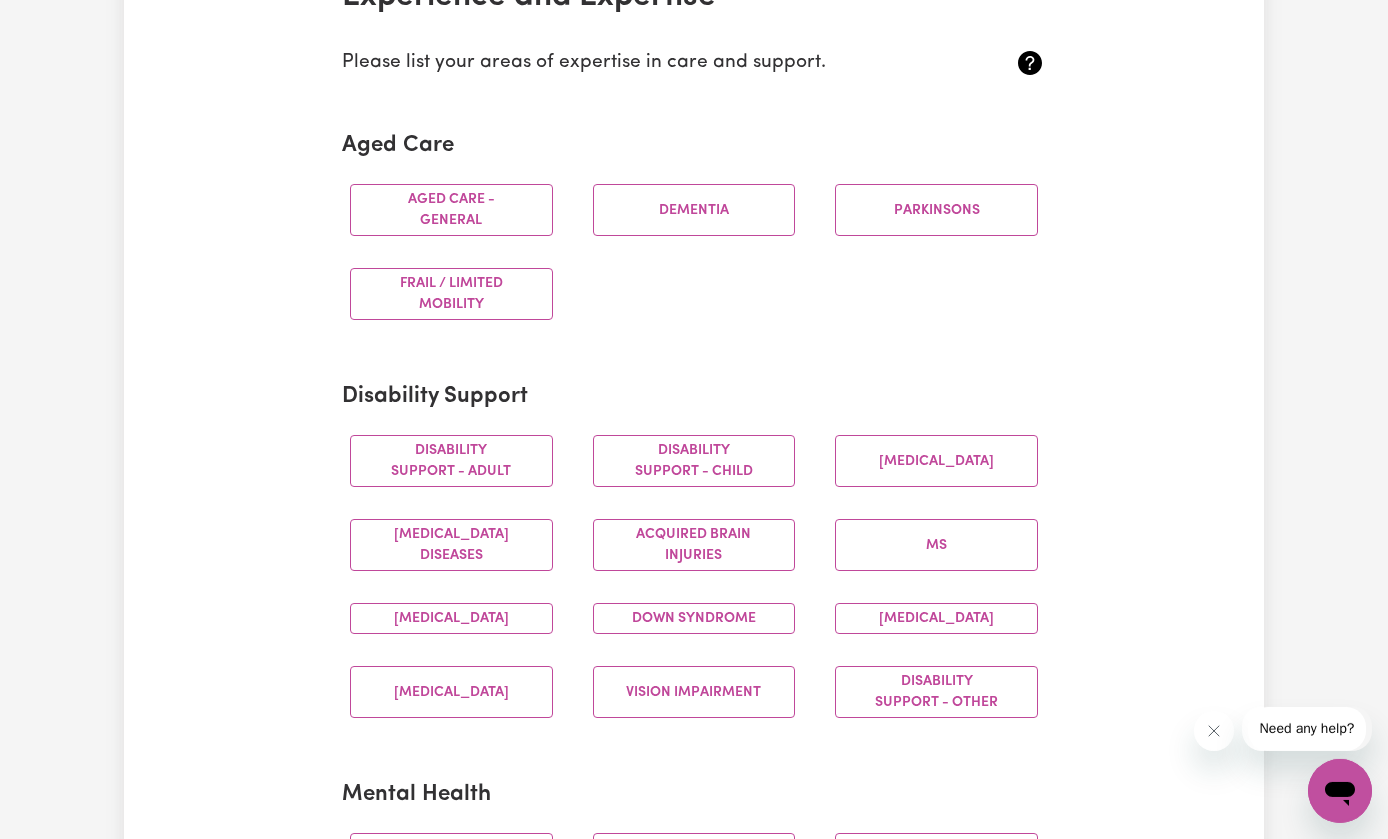 click on "Disability support - Child" at bounding box center [694, 461] 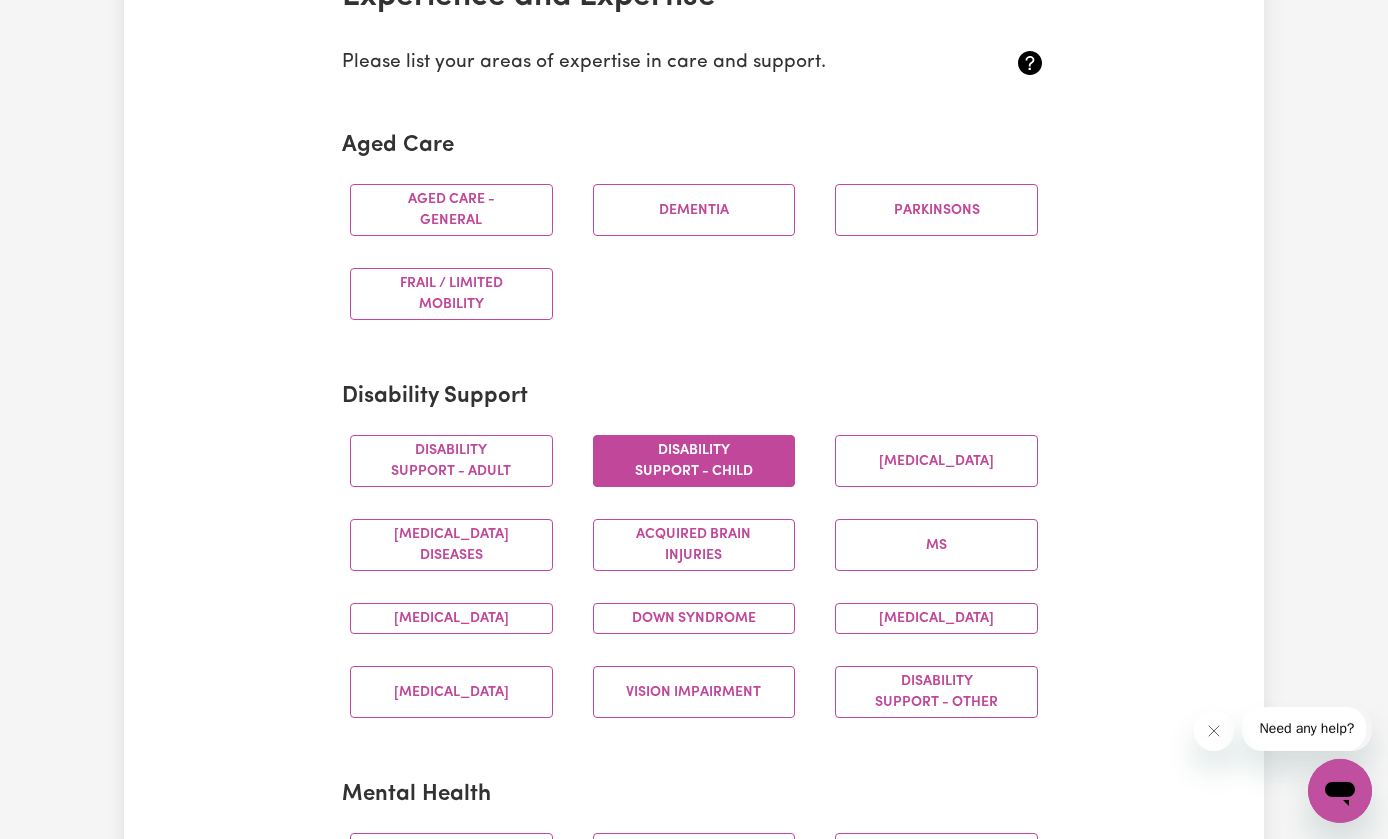 click on "[MEDICAL_DATA]" at bounding box center (451, 618) 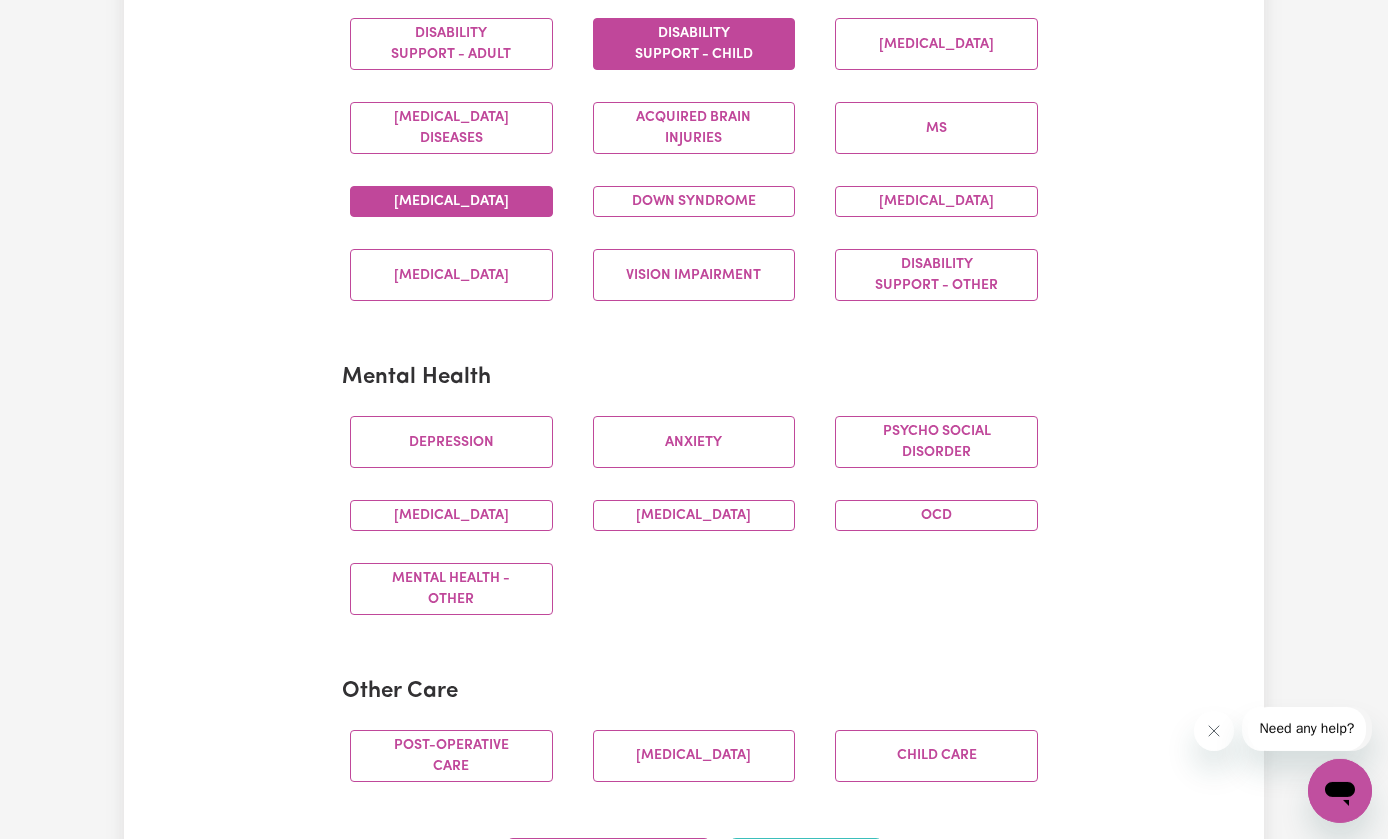 scroll, scrollTop: 939, scrollLeft: 0, axis: vertical 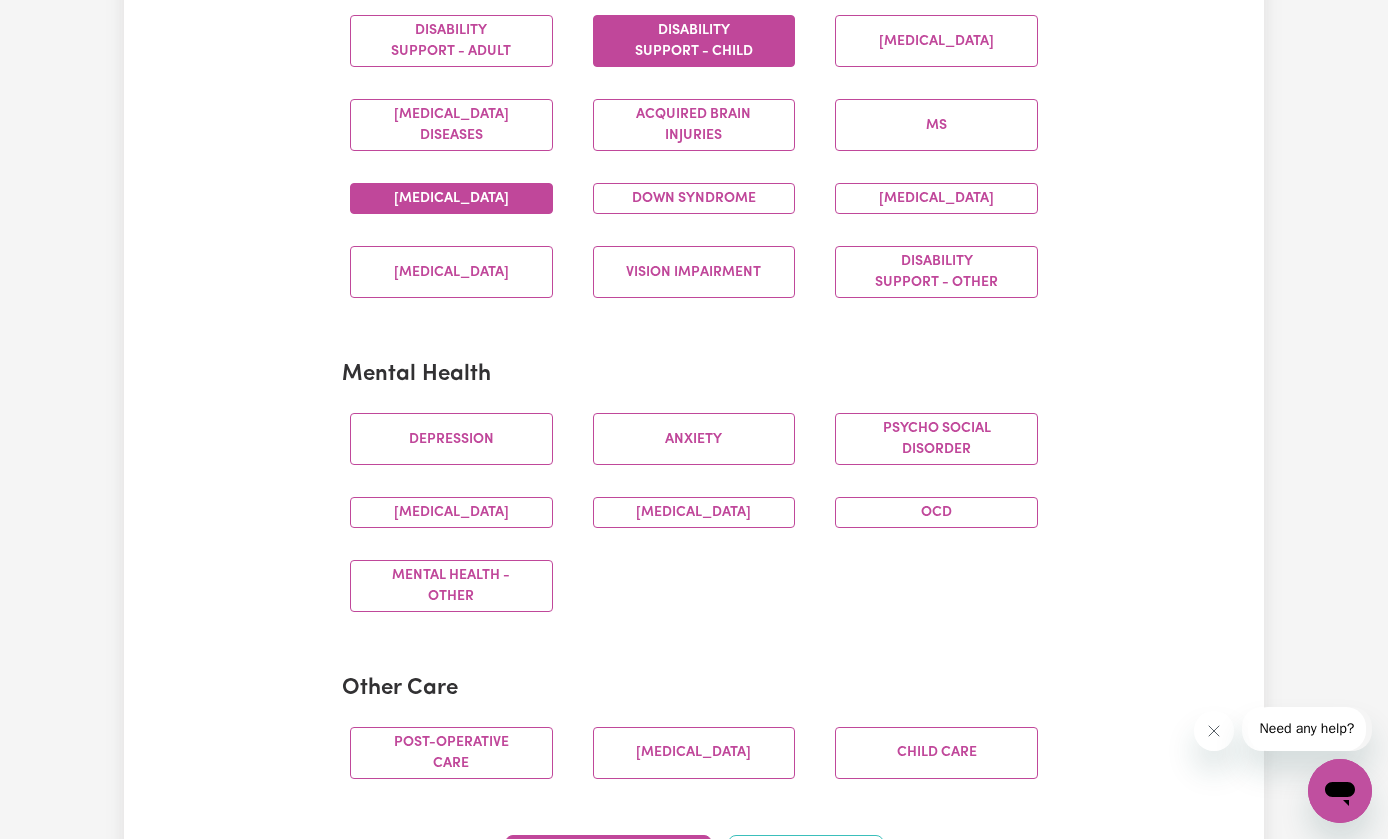 click on "Depression" at bounding box center [451, 439] 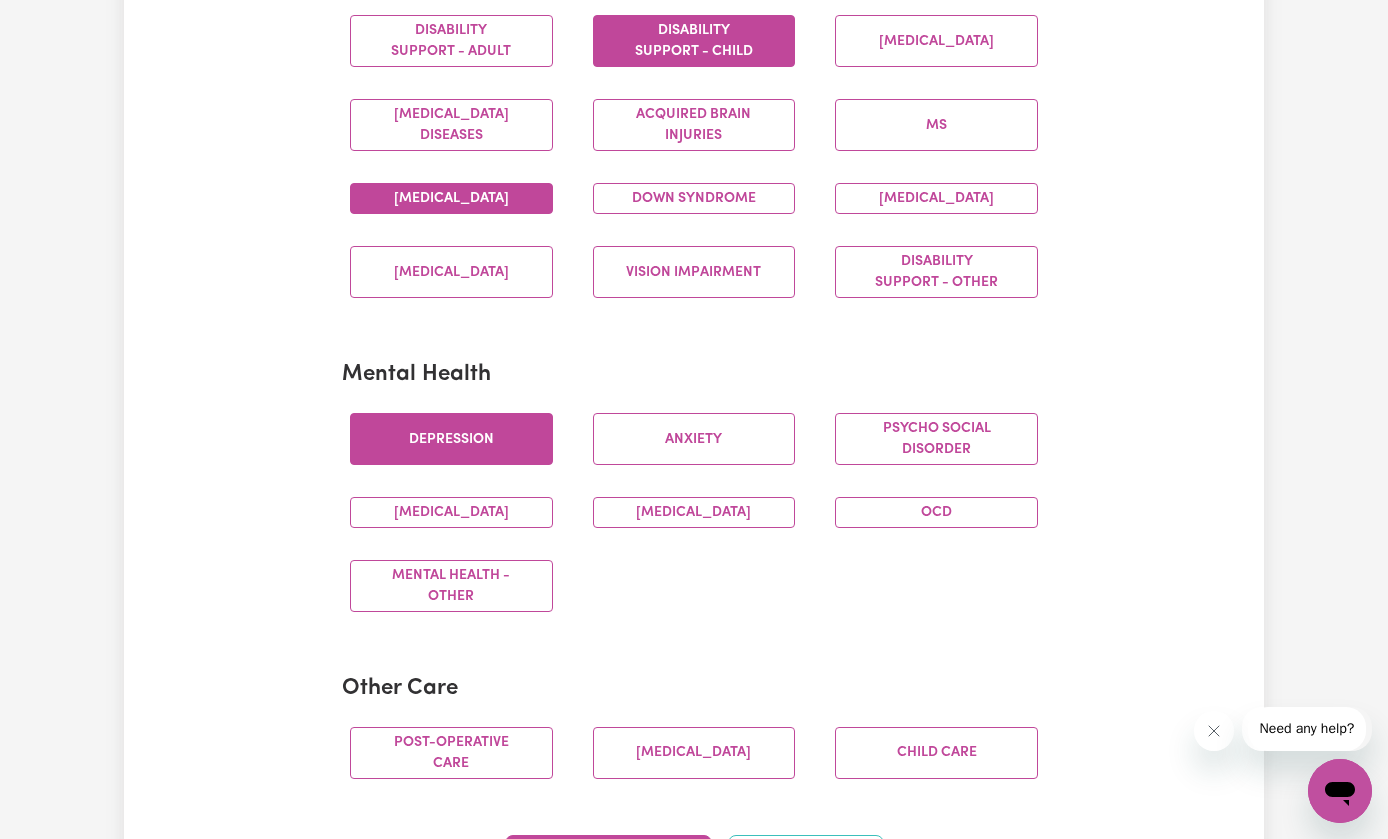 click on "Anxiety" at bounding box center [694, 439] 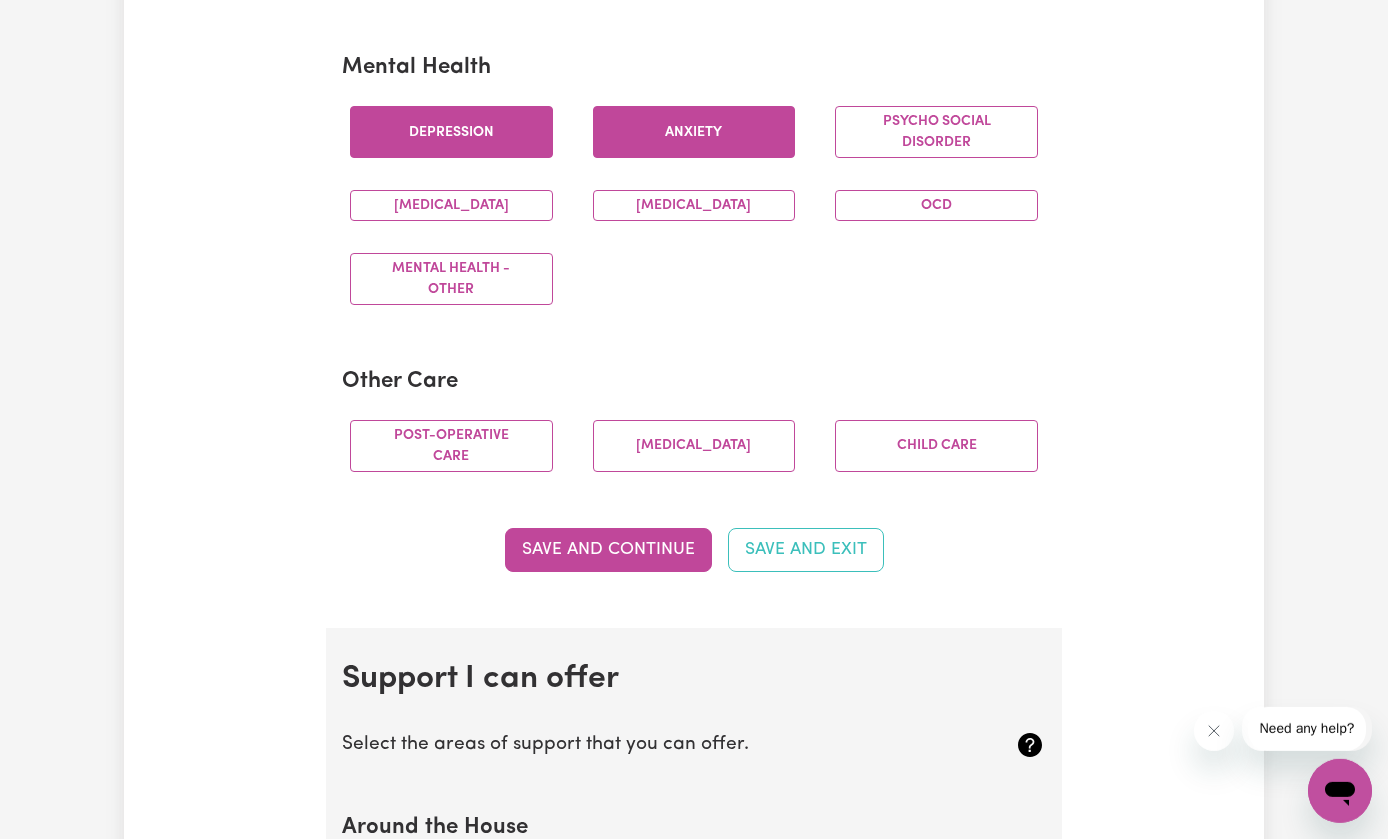 scroll, scrollTop: 1258, scrollLeft: 0, axis: vertical 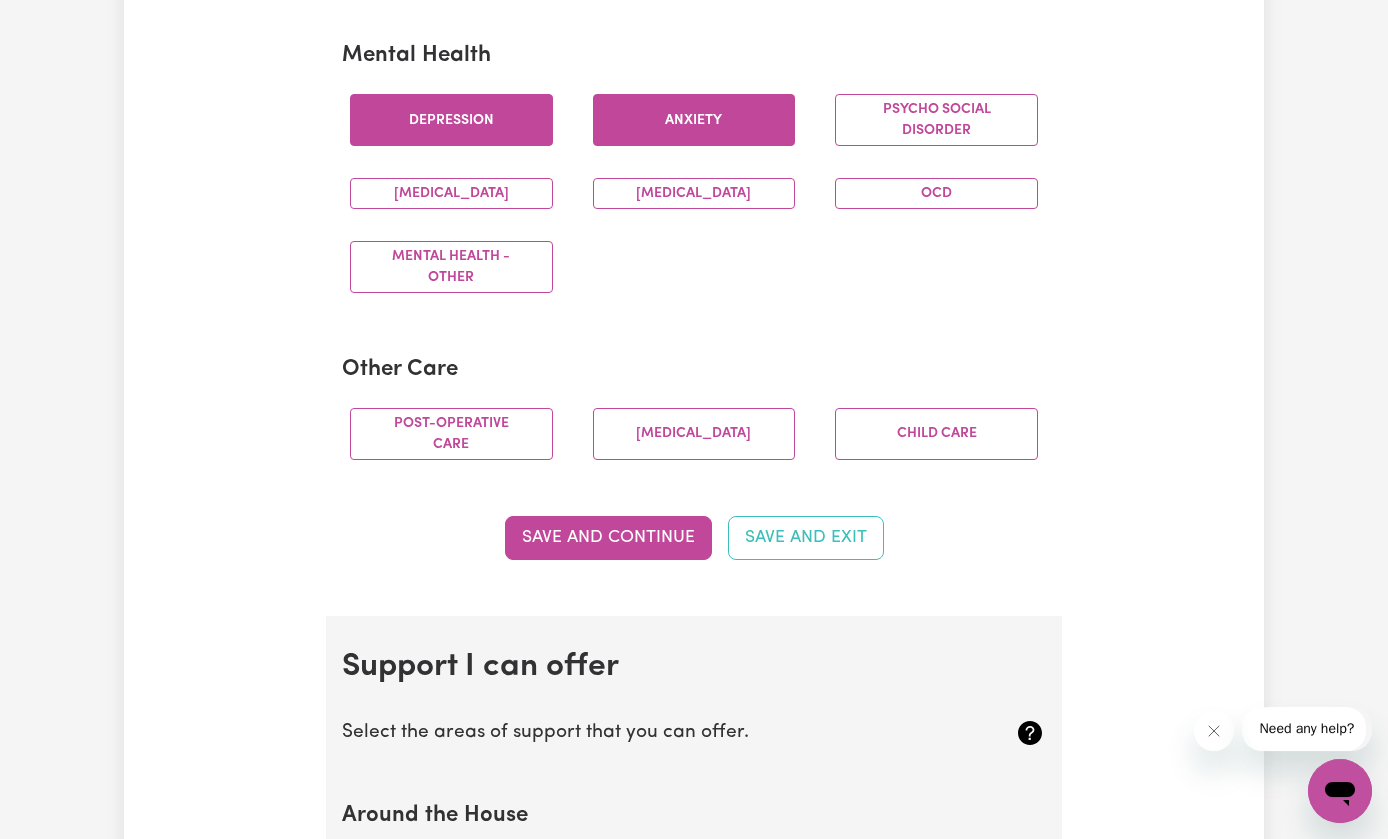 click on "Child care" at bounding box center (936, 434) 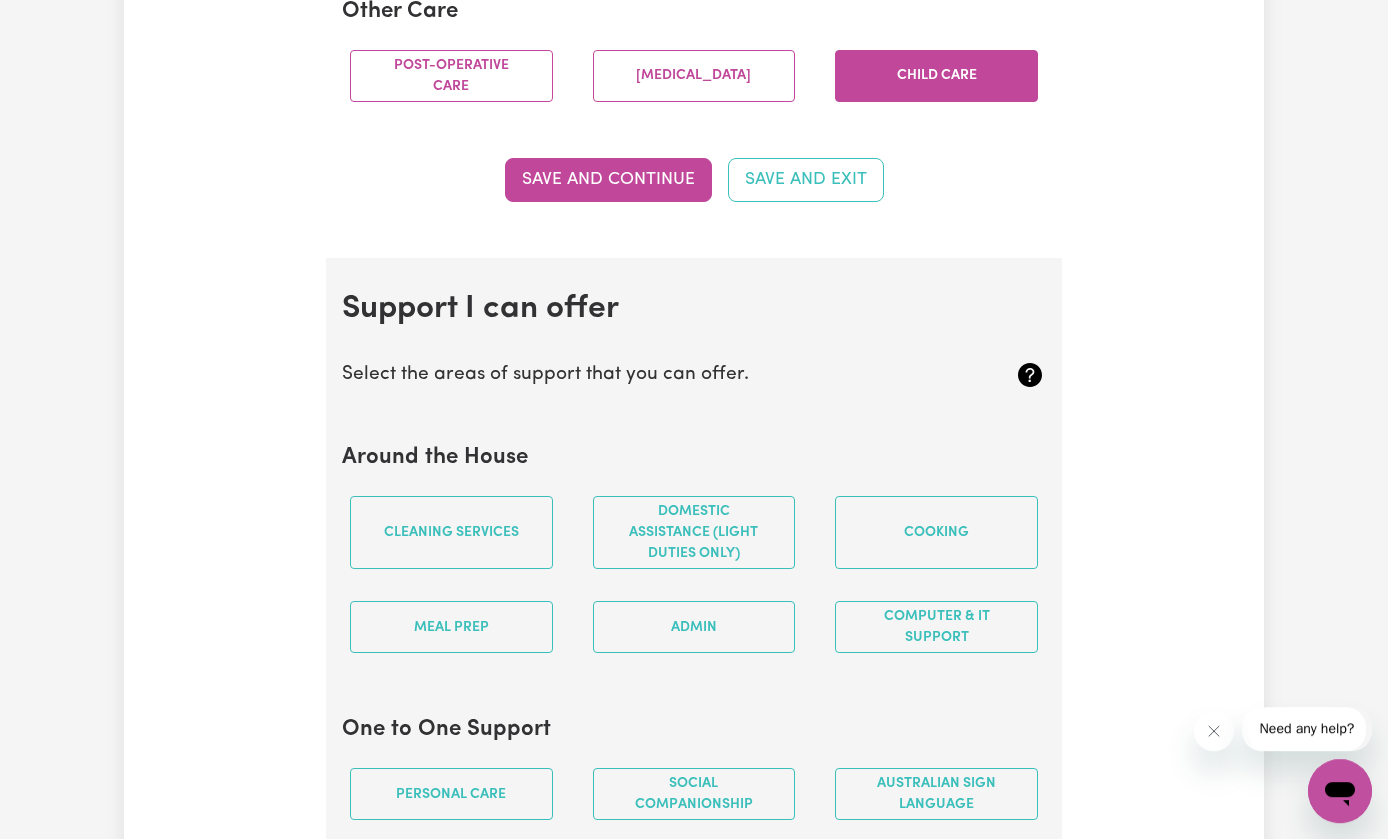 scroll, scrollTop: 1617, scrollLeft: 0, axis: vertical 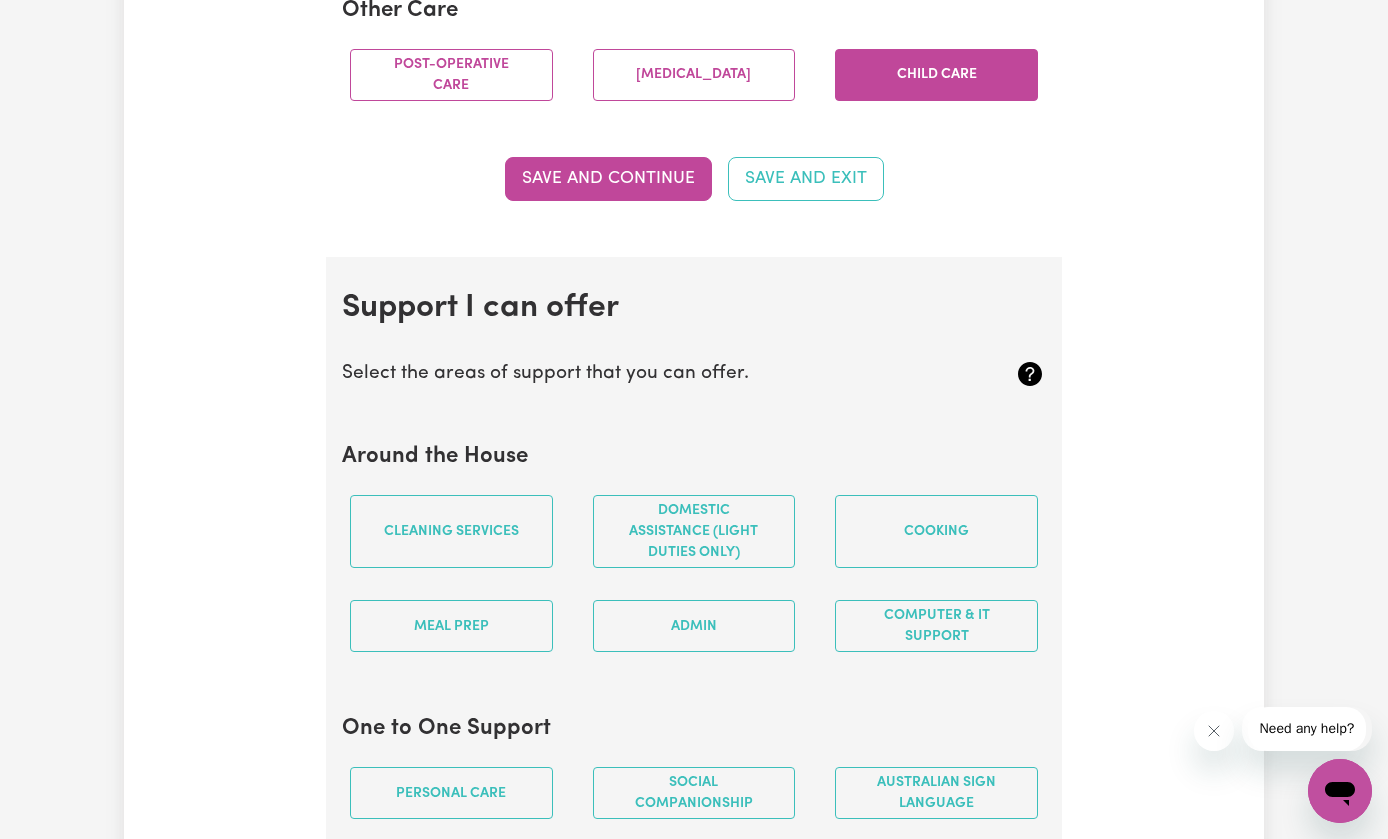 click on "Cleaning services" at bounding box center [451, 531] 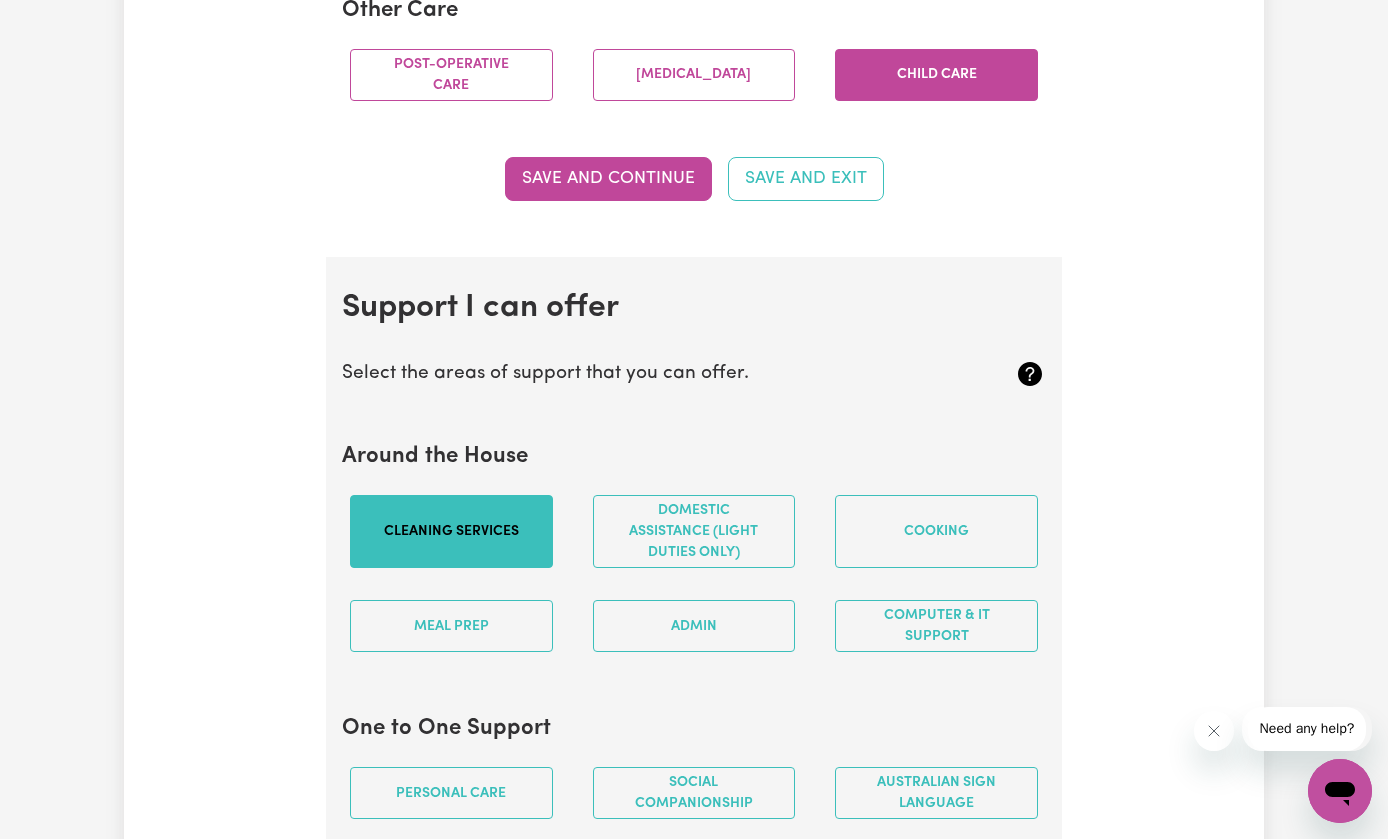 click on "Meal prep" at bounding box center (451, 626) 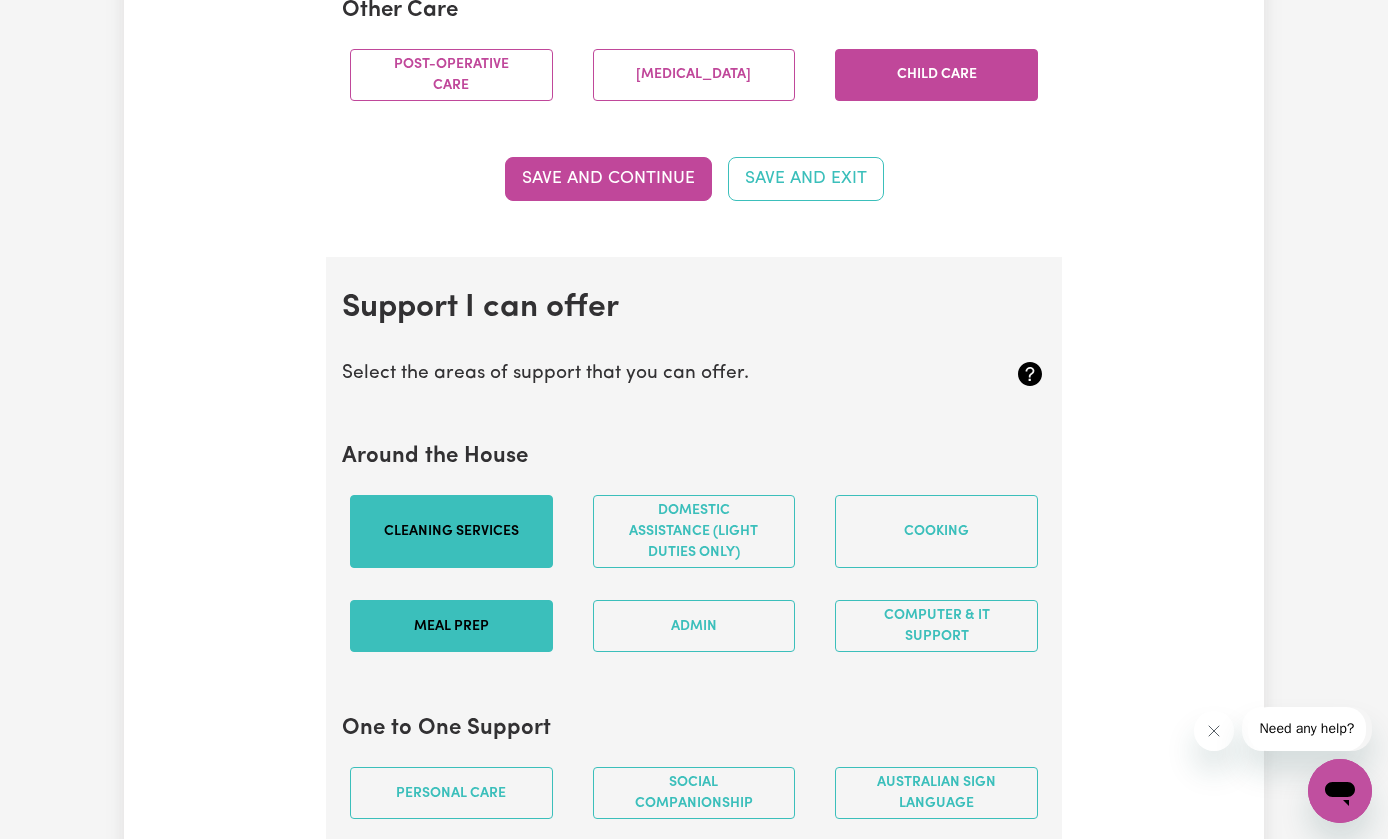 click on "Admin" at bounding box center (694, 626) 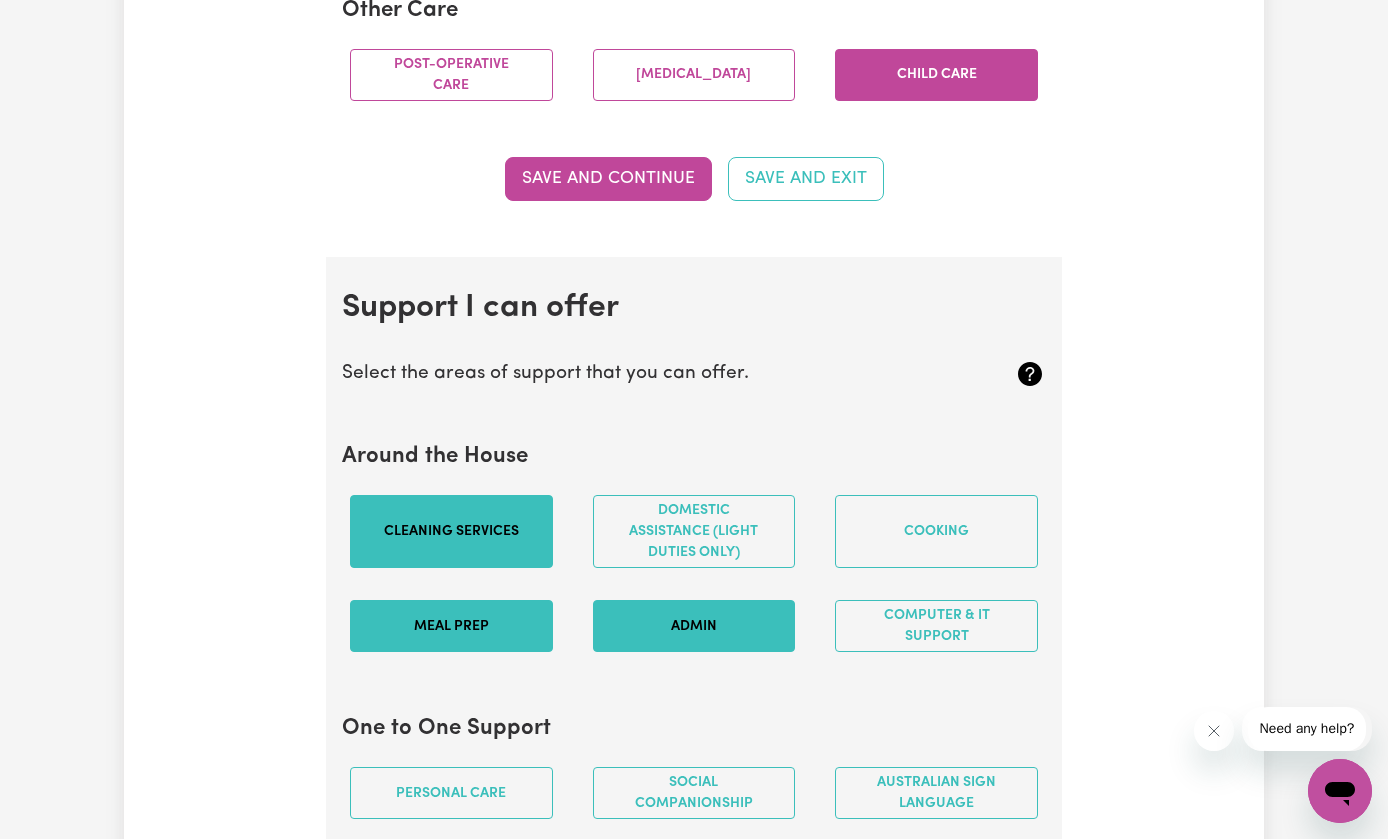 click on "Domestic assistance (light duties only)" at bounding box center (694, 531) 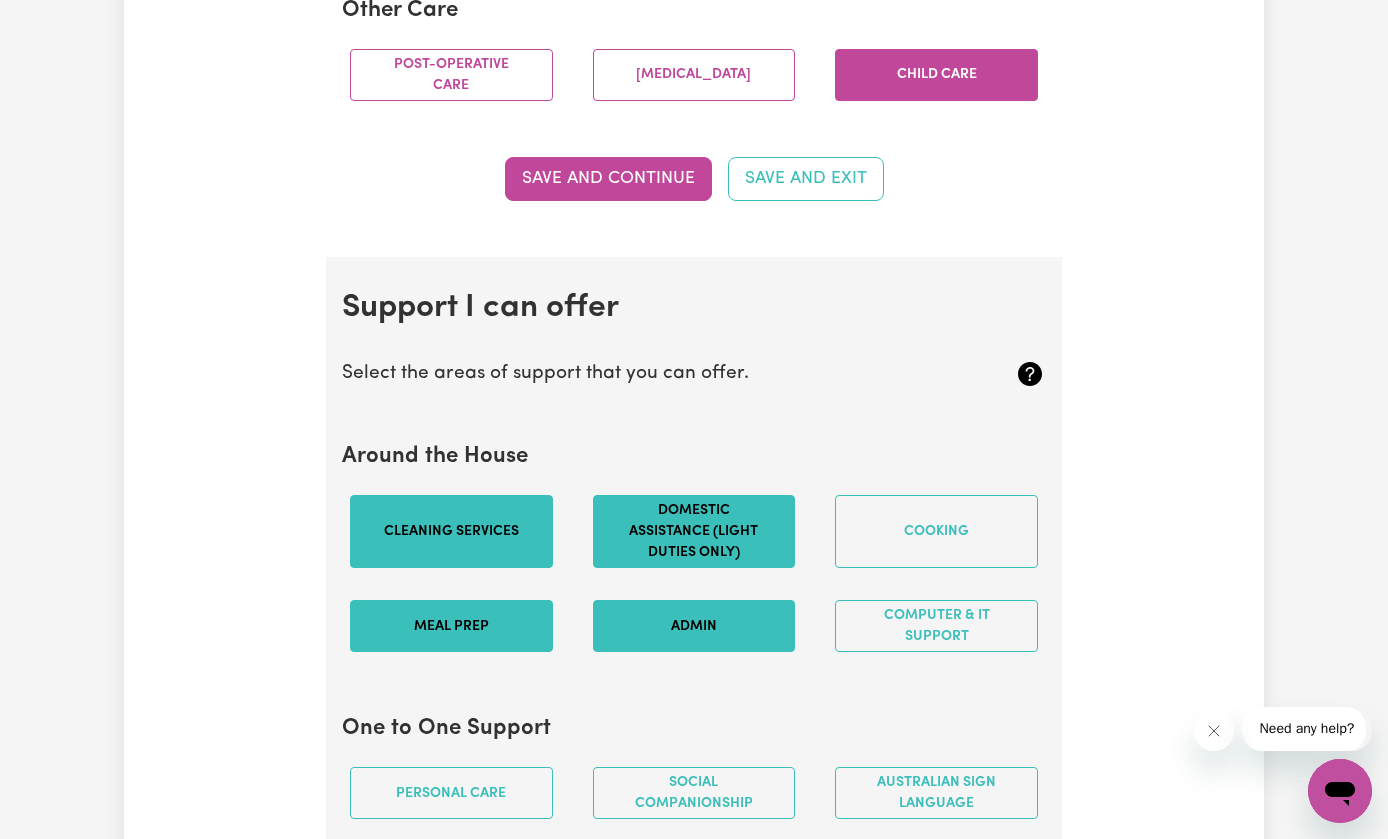 click on "Cooking" at bounding box center (936, 531) 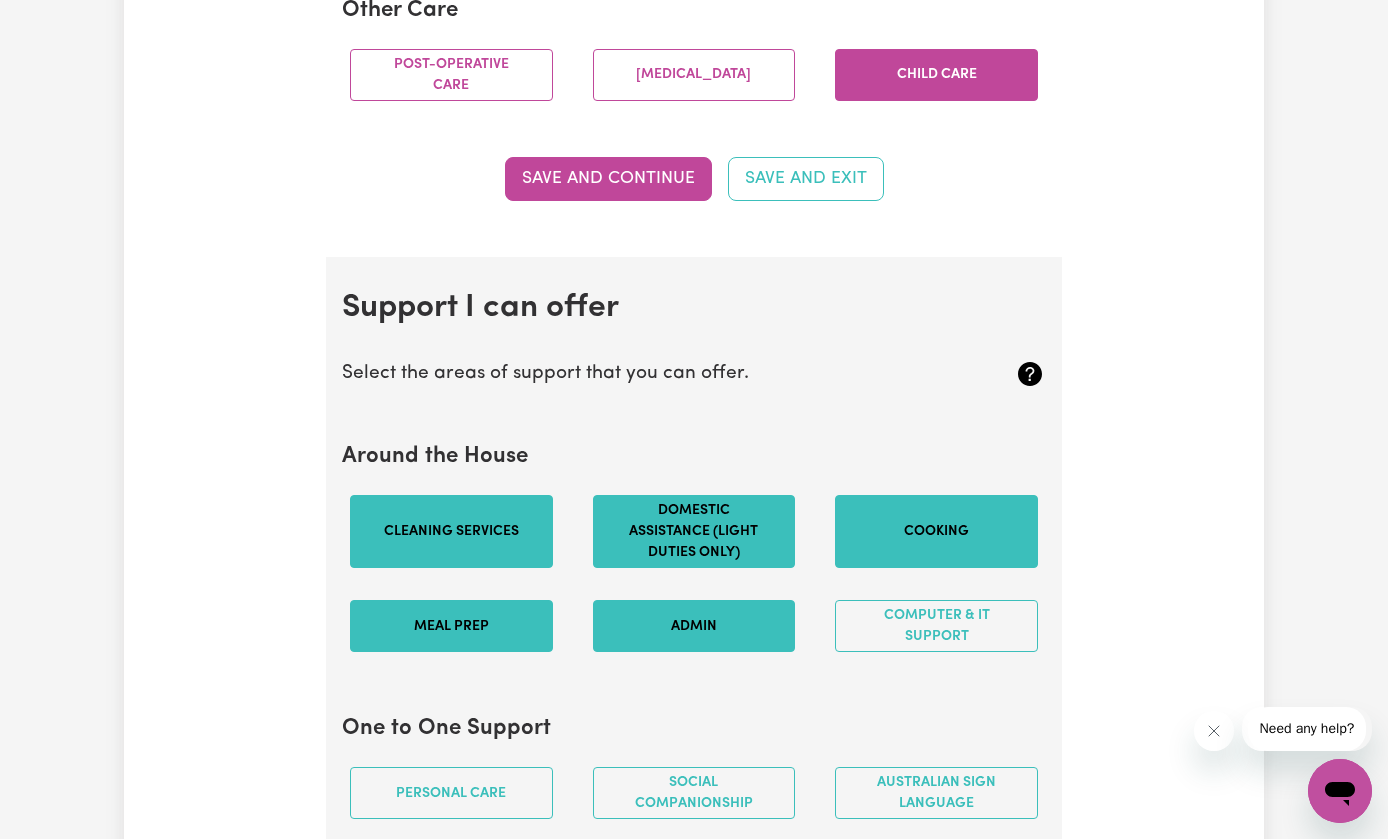 click on "Computer & IT Support" at bounding box center [936, 626] 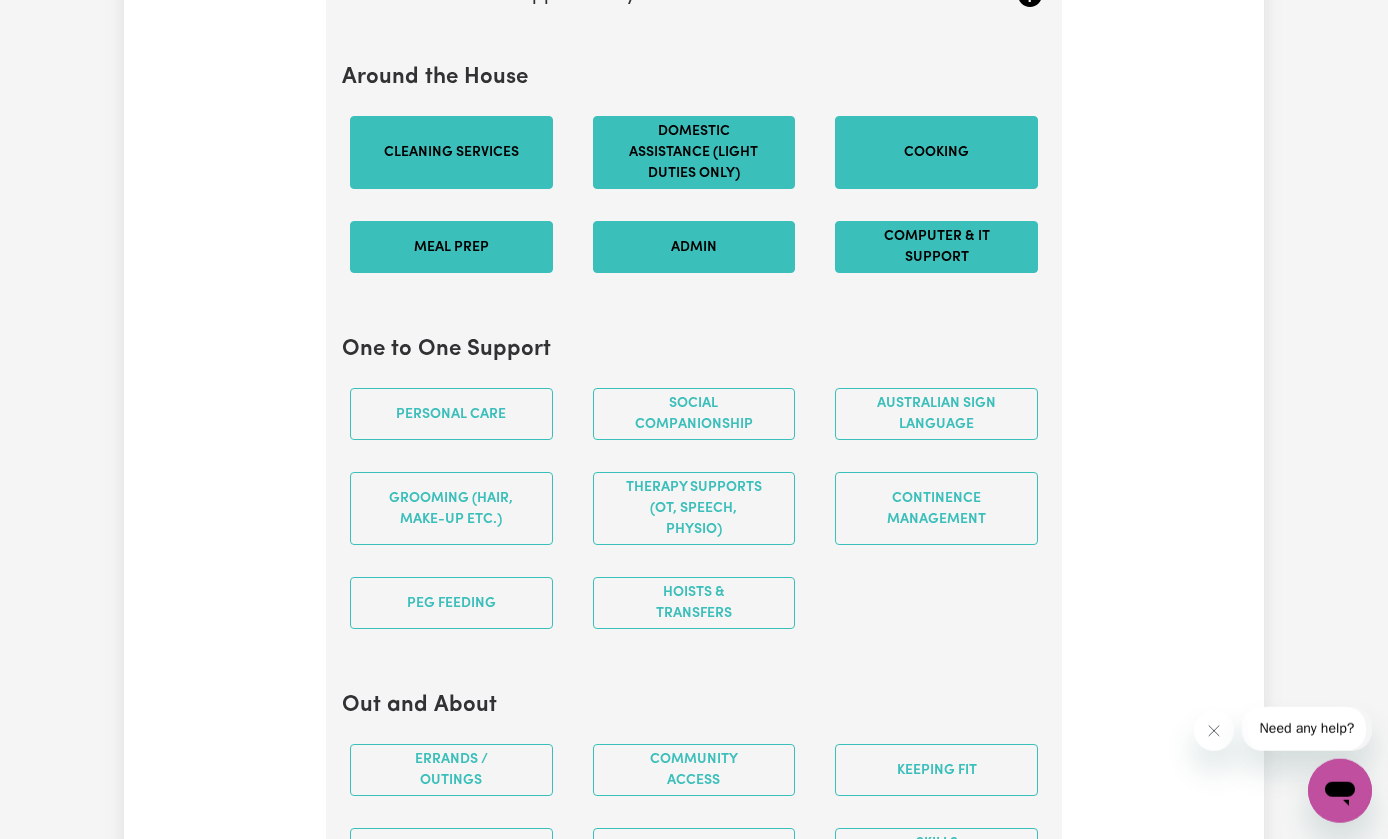 scroll, scrollTop: 2005, scrollLeft: 0, axis: vertical 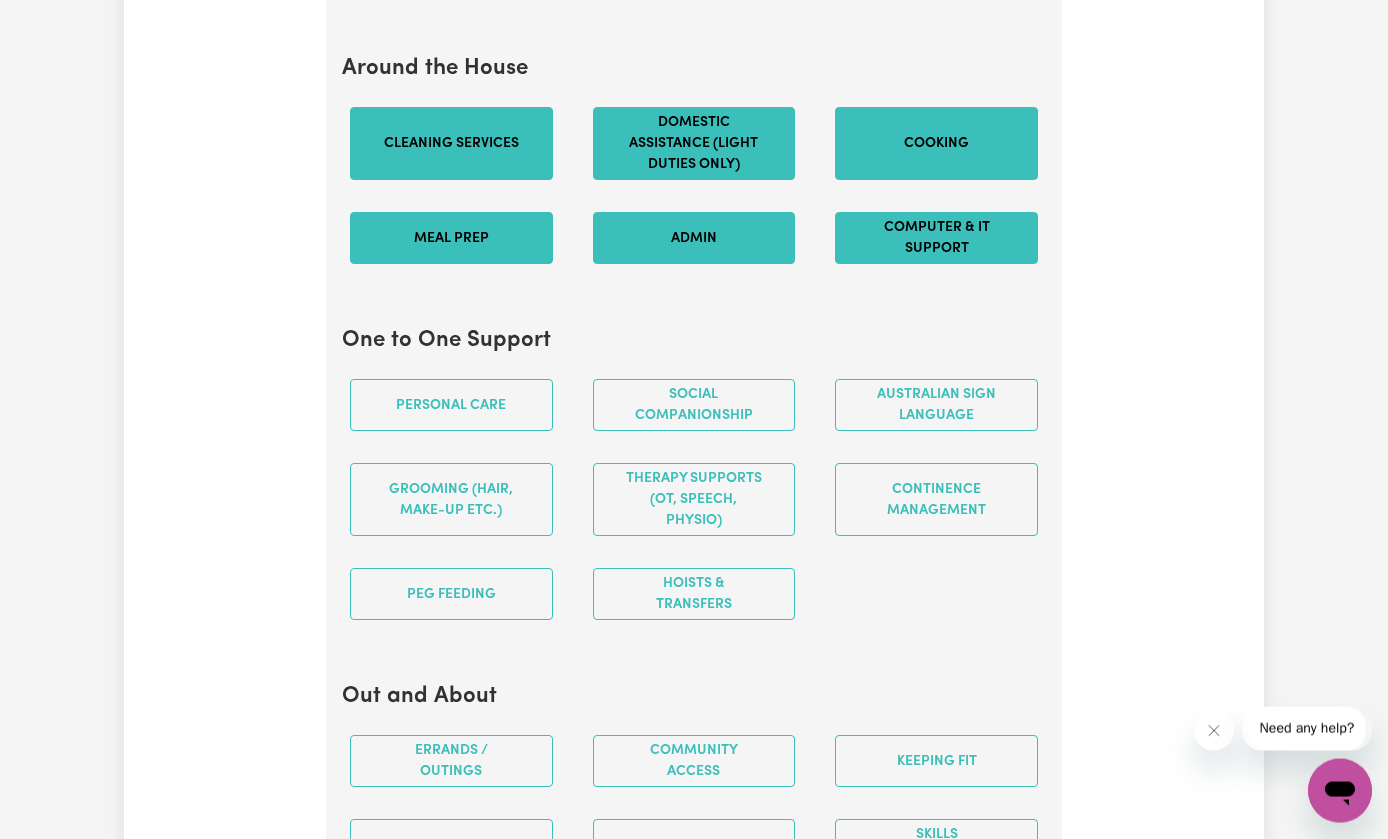 click on "Personal care" at bounding box center (451, 405) 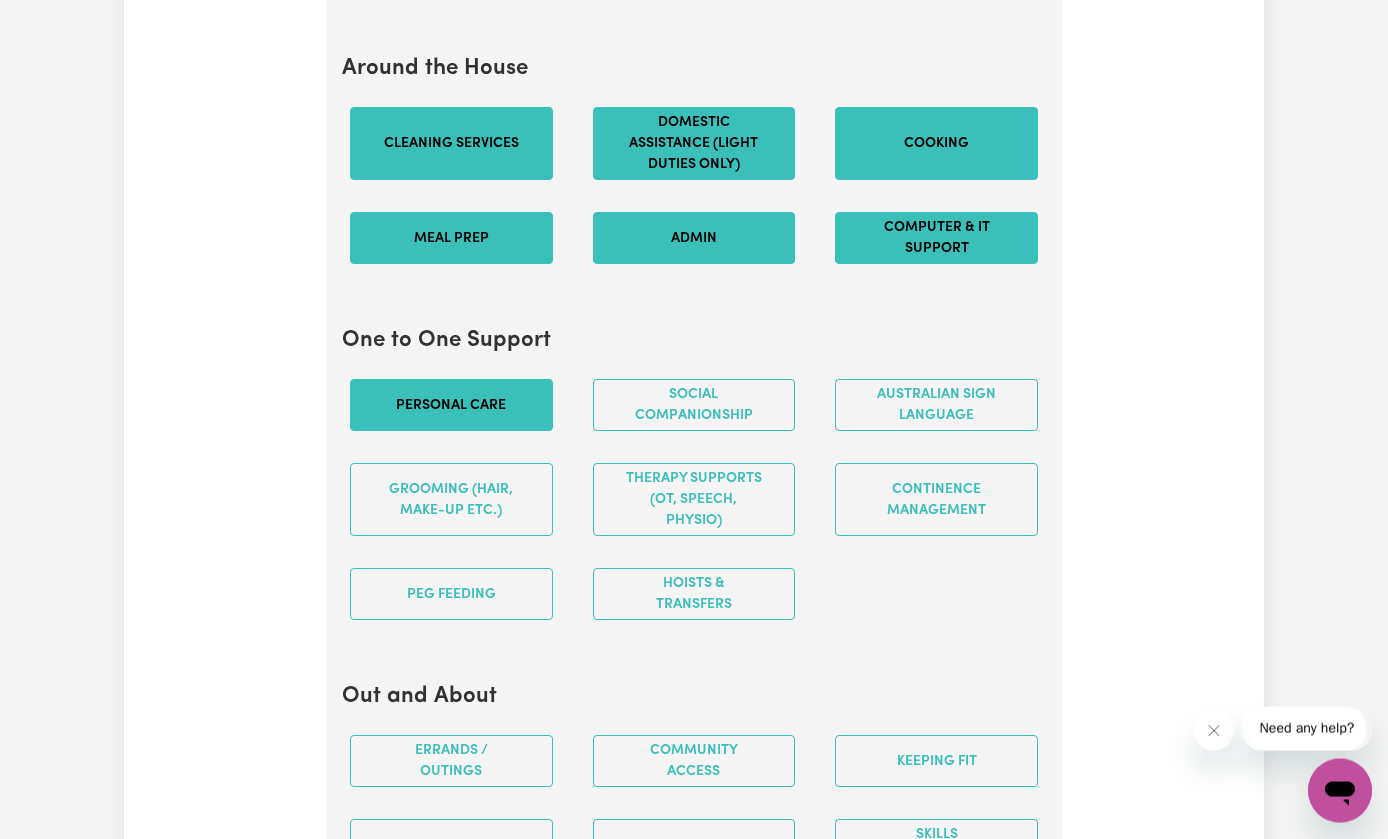 click on "Social companionship" at bounding box center [694, 405] 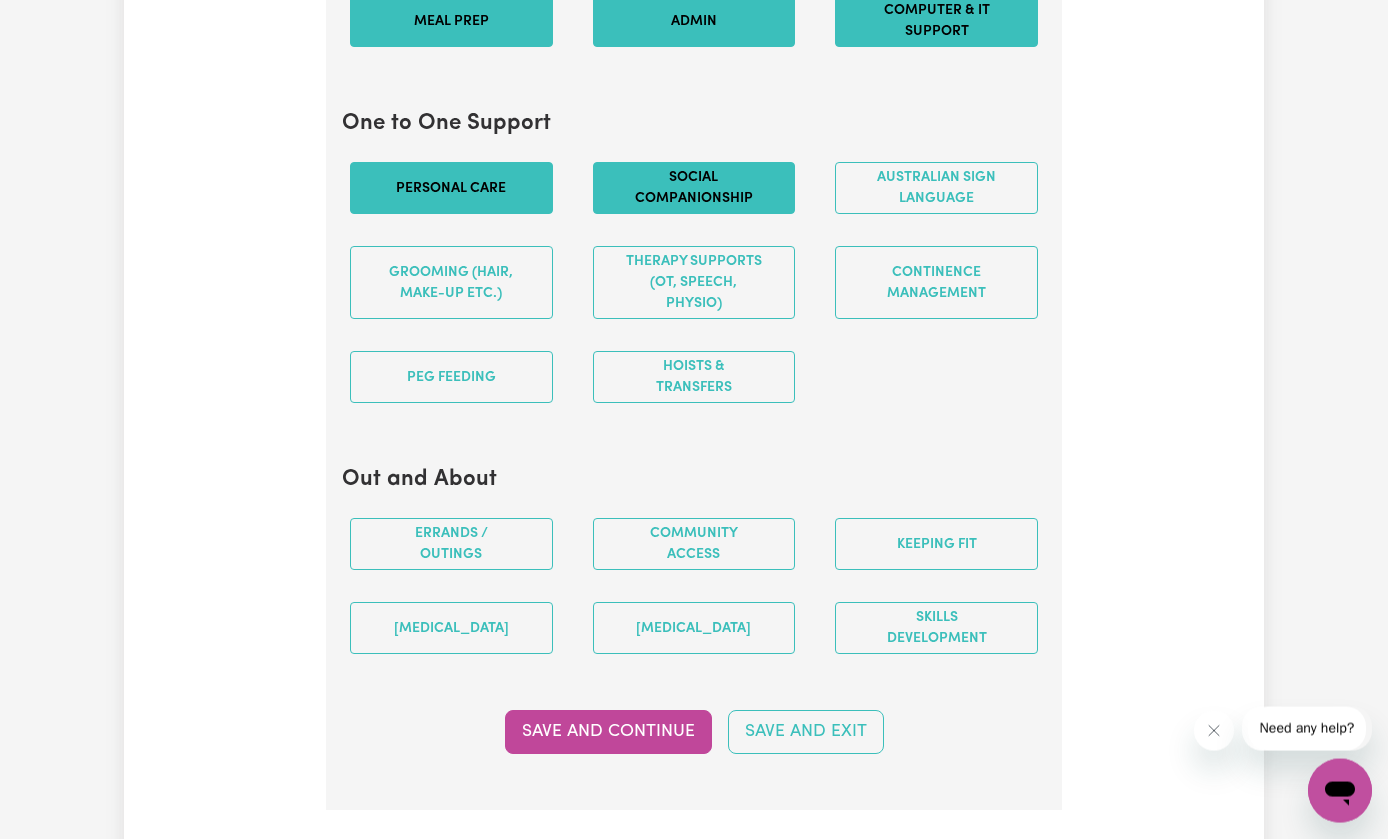 scroll, scrollTop: 2270, scrollLeft: 0, axis: vertical 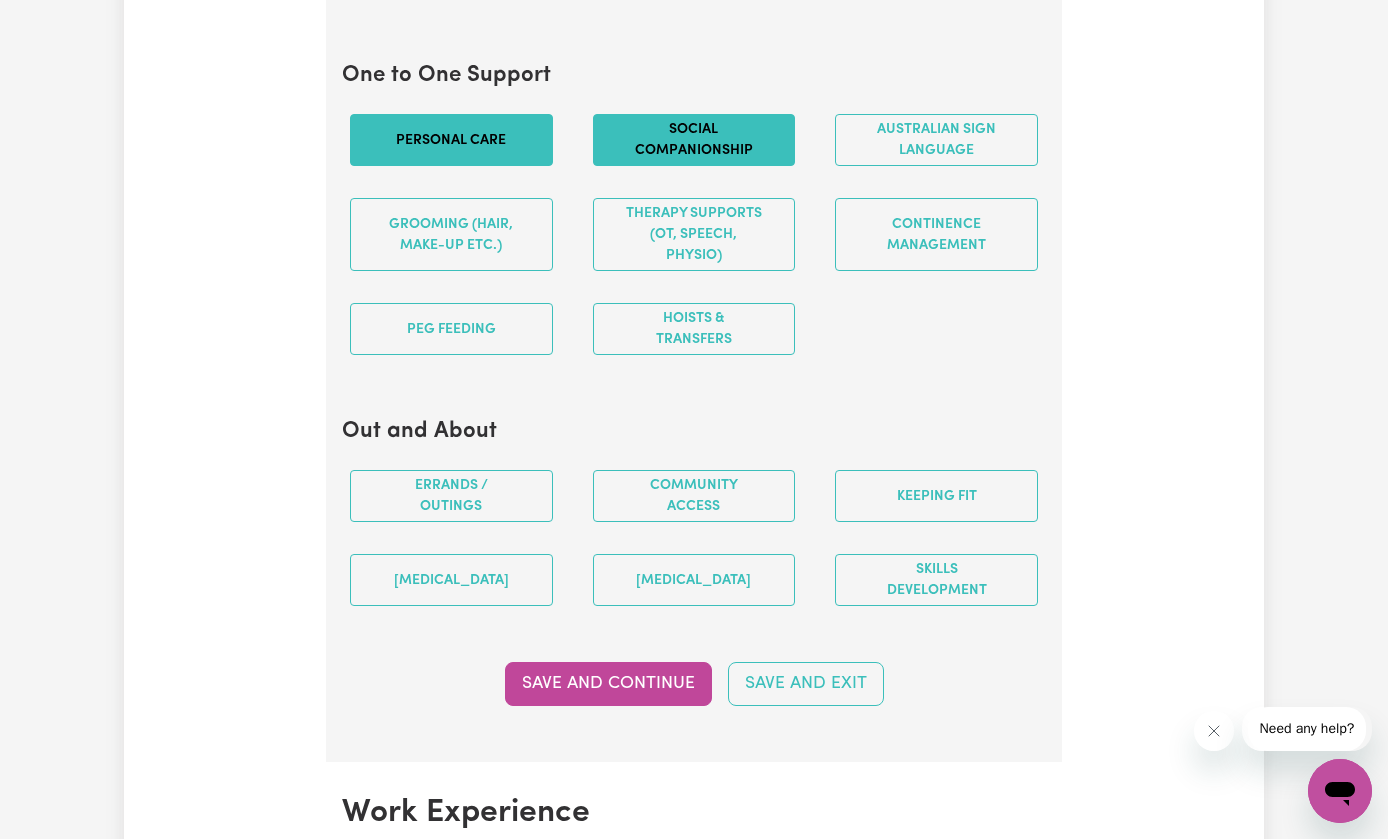 click on "Errands / Outings" at bounding box center [451, 496] 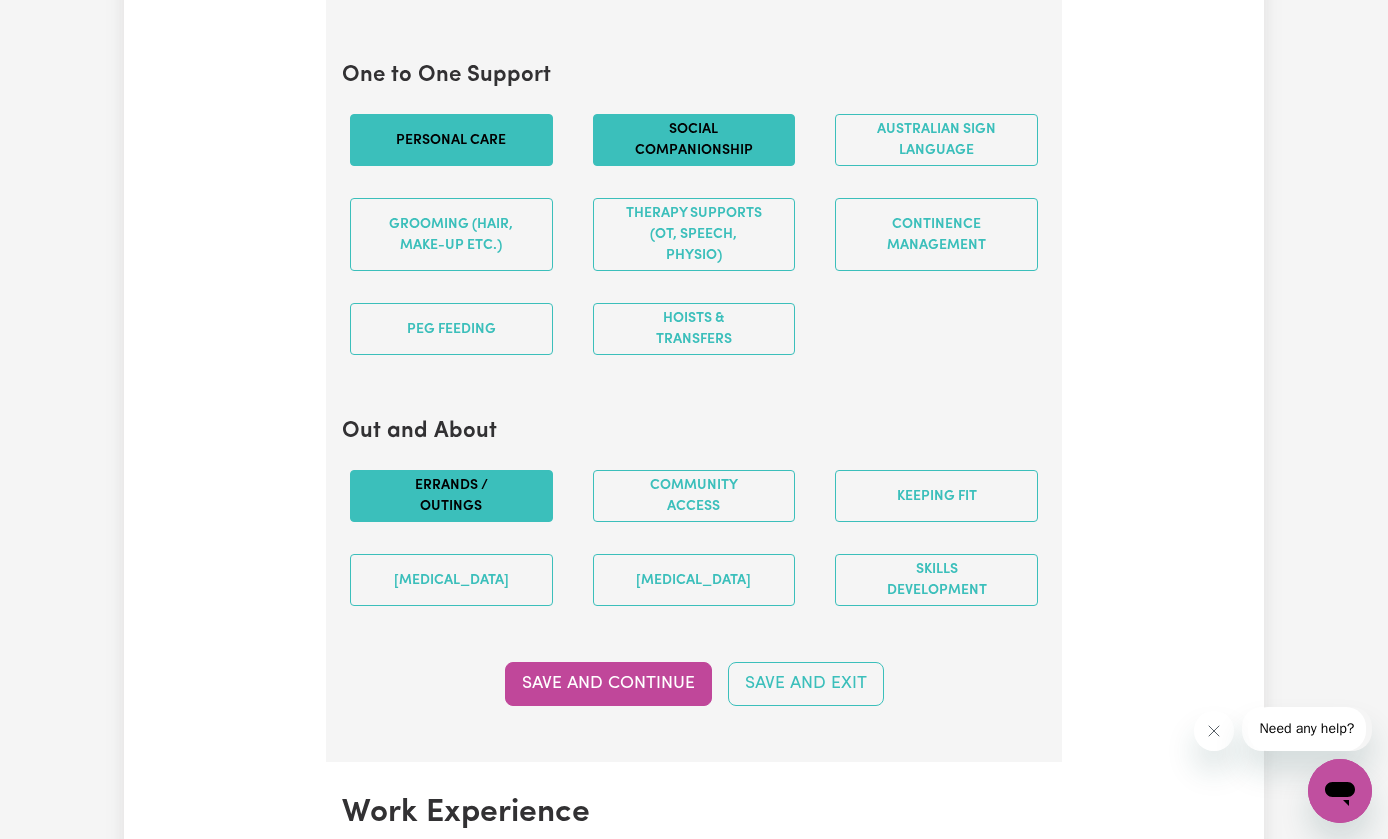click on "[MEDICAL_DATA]" at bounding box center [451, 580] 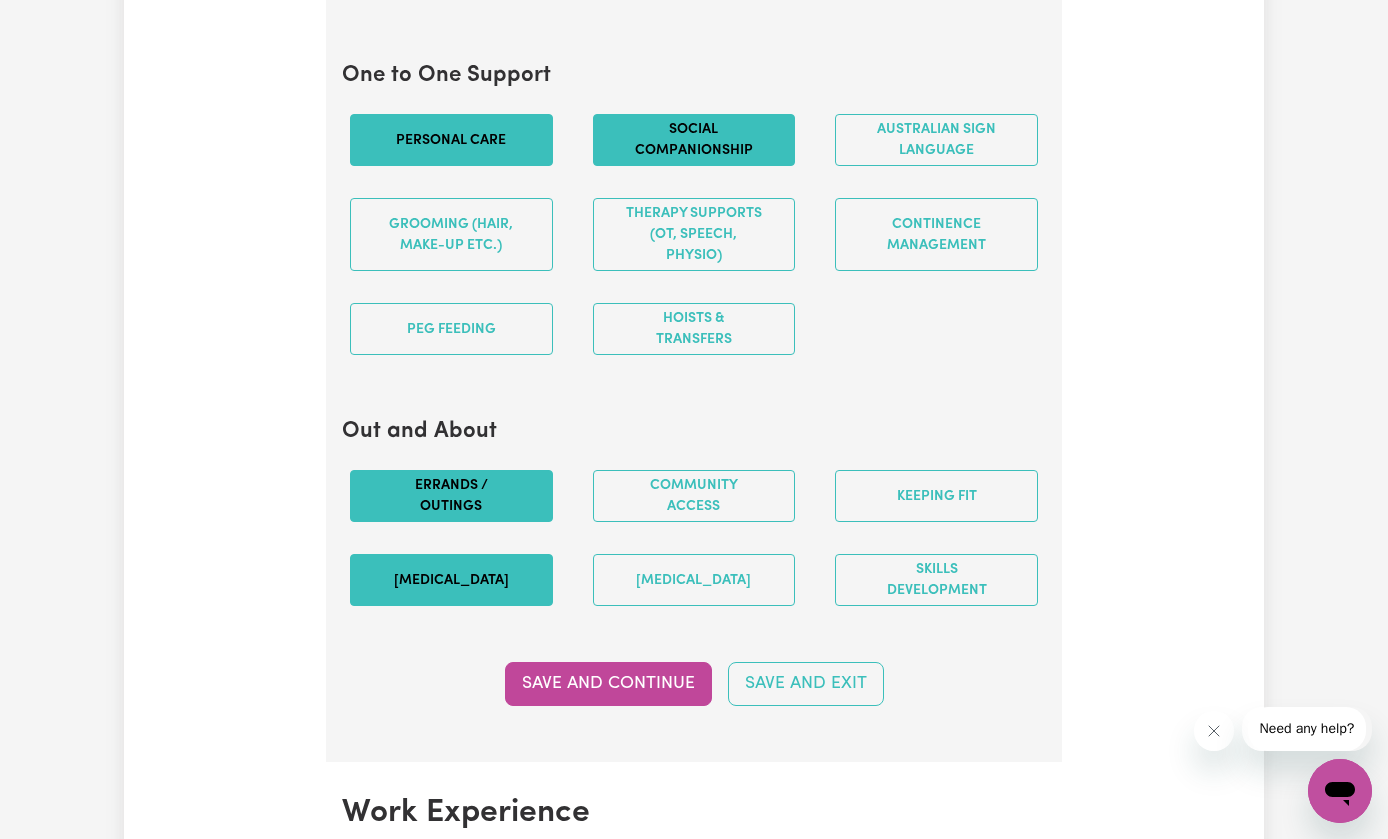 click on "Community access" at bounding box center [694, 496] 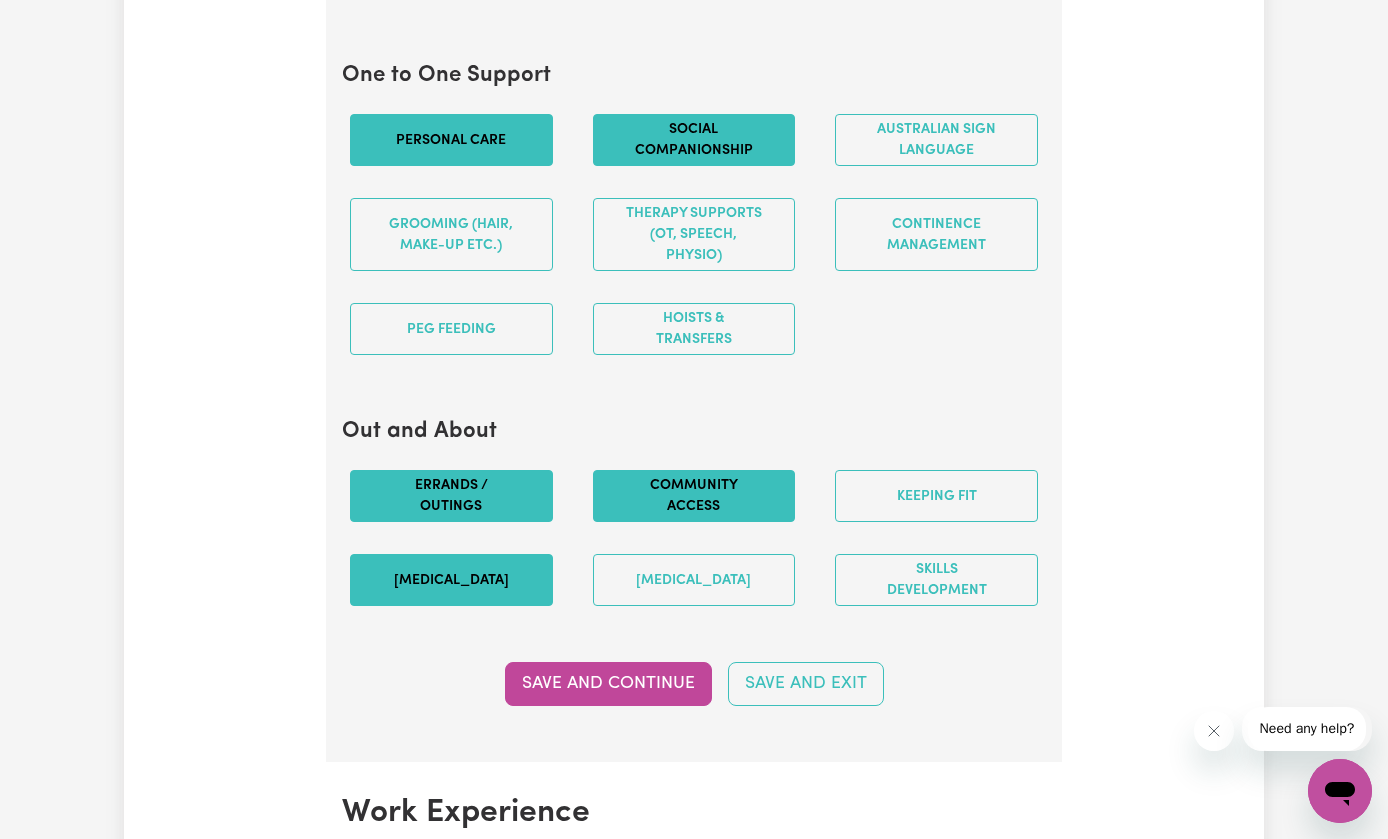 click on "[MEDICAL_DATA]" at bounding box center [694, 580] 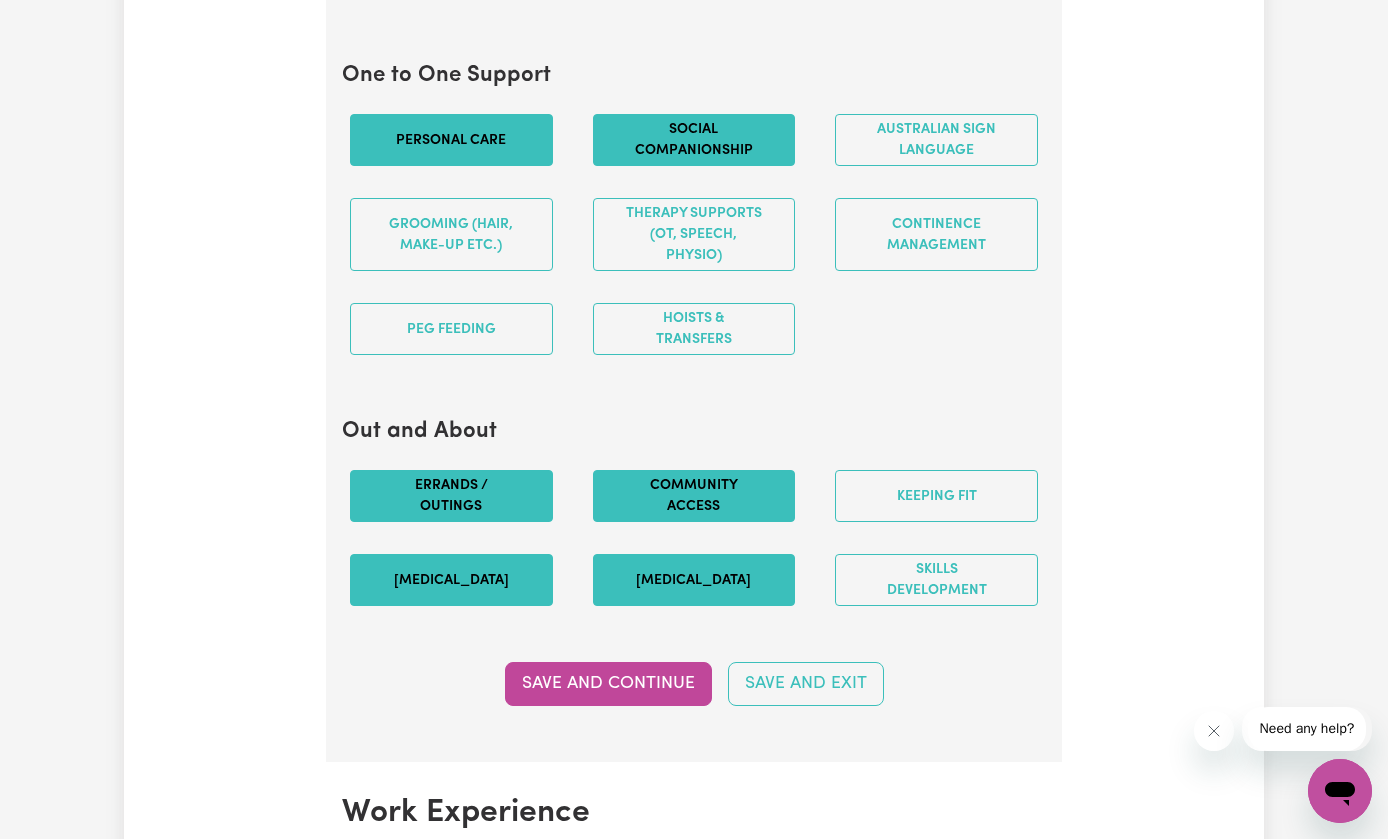 click on "Keeping fit" at bounding box center (936, 496) 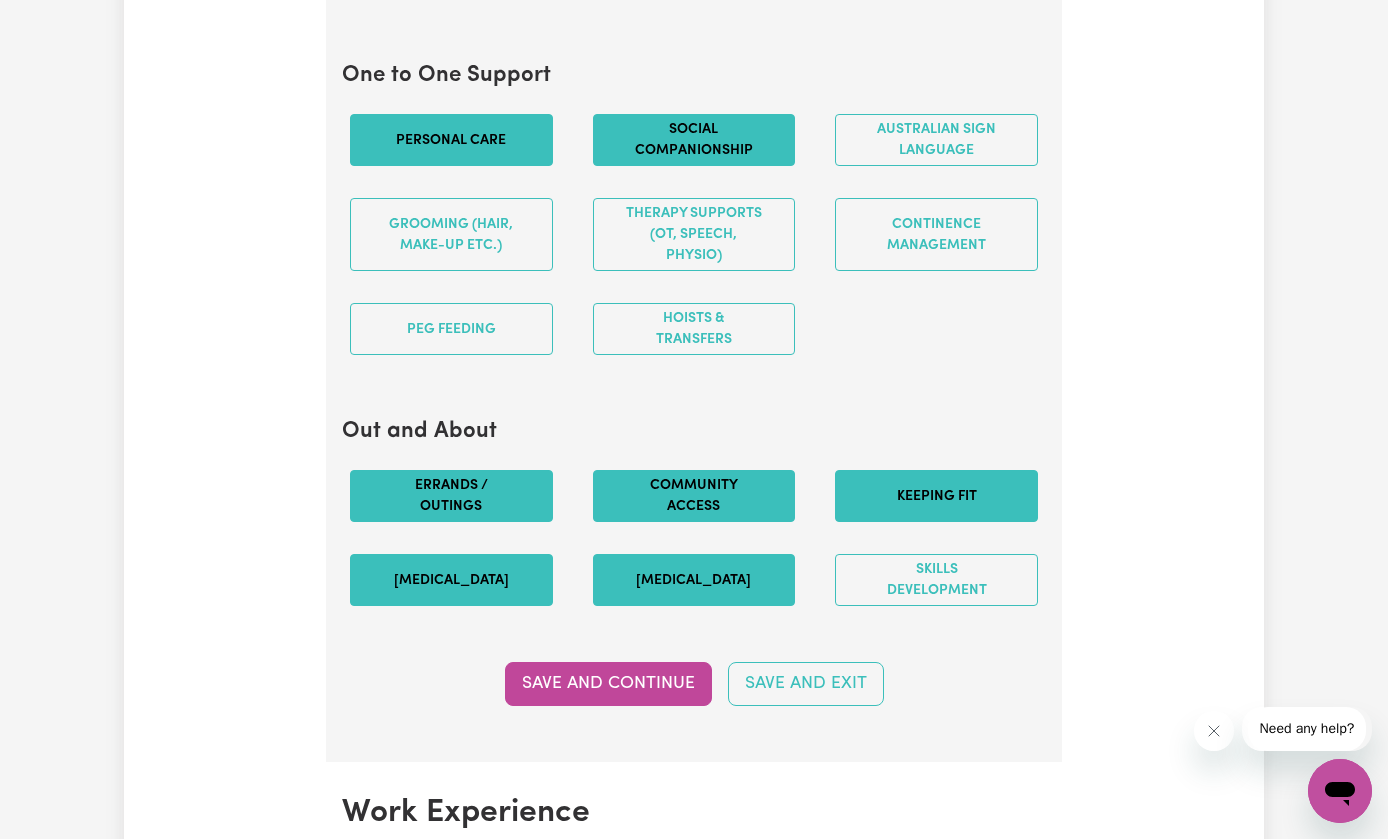 click on "Skills Development" at bounding box center [936, 580] 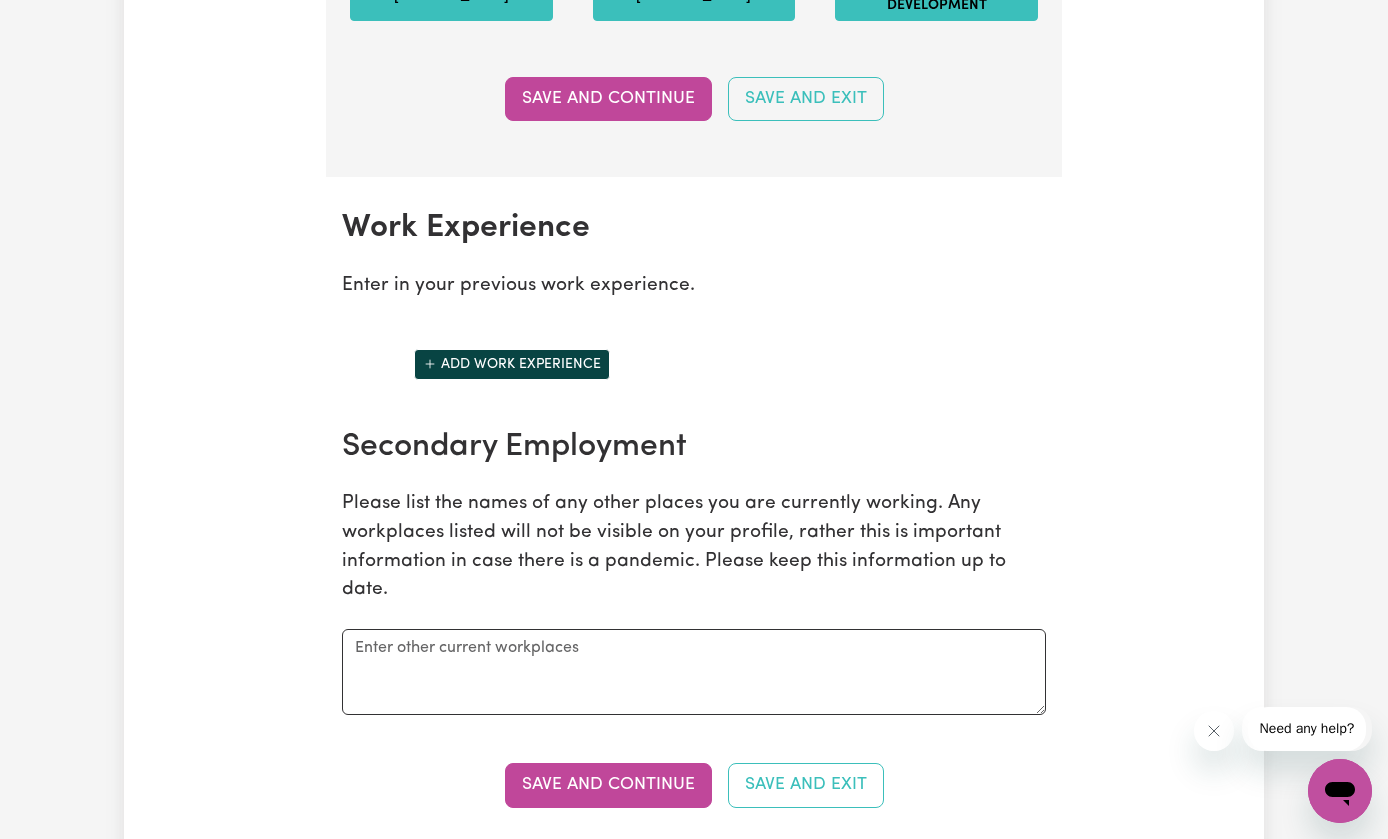 scroll, scrollTop: 2857, scrollLeft: 0, axis: vertical 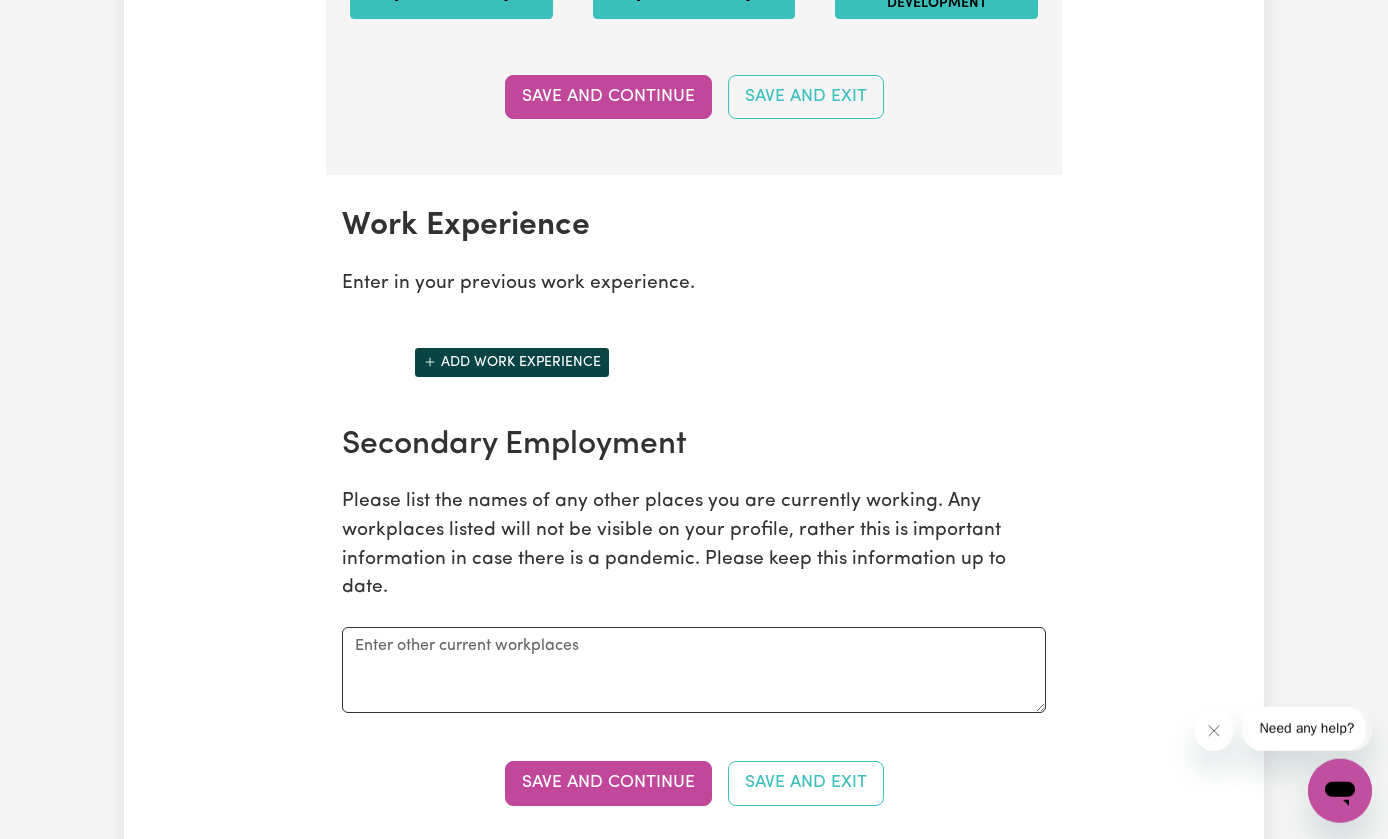 click on "Add work experience" at bounding box center [512, 362] 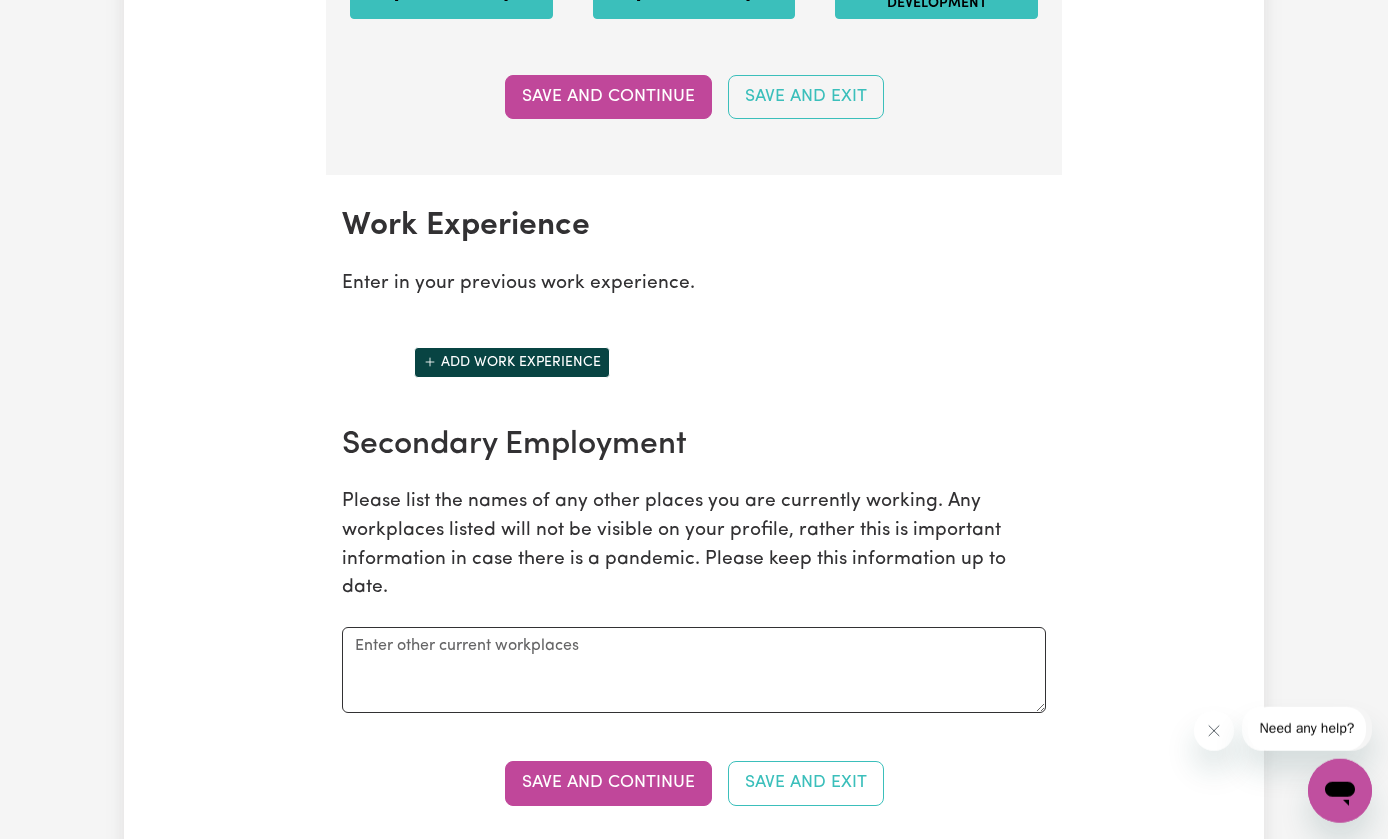 scroll, scrollTop: 2858, scrollLeft: 0, axis: vertical 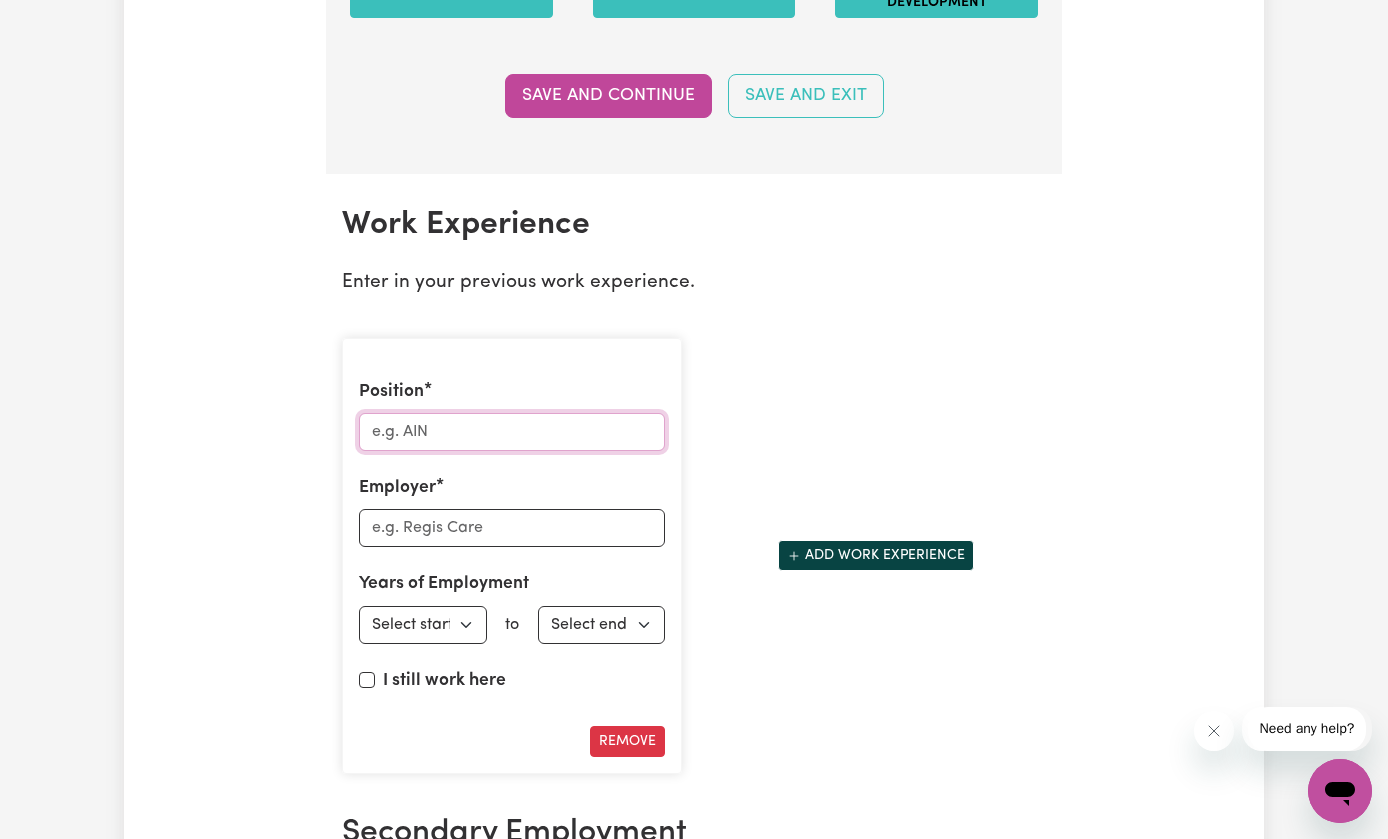 click on "Position" at bounding box center [512, 432] 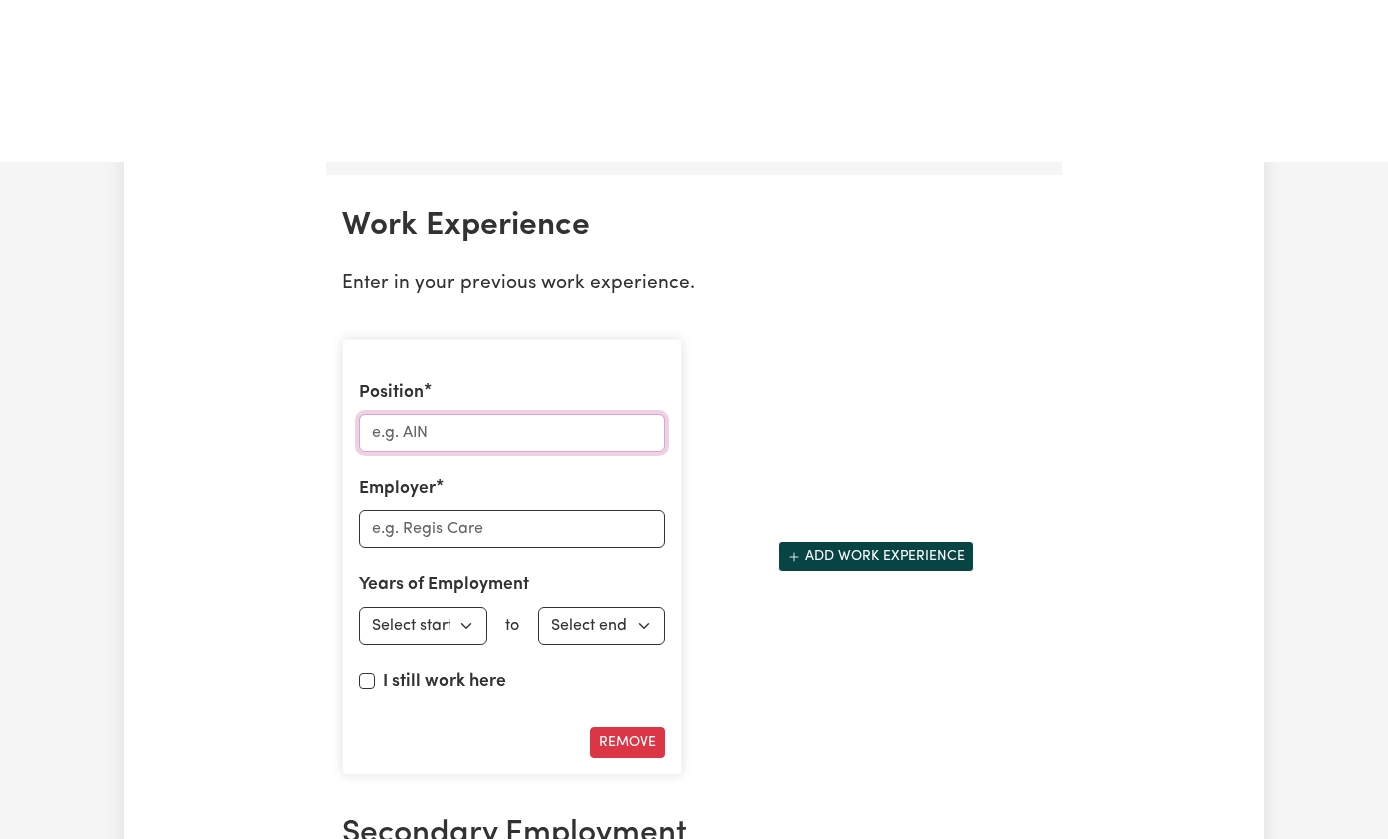 scroll, scrollTop: 3021, scrollLeft: 0, axis: vertical 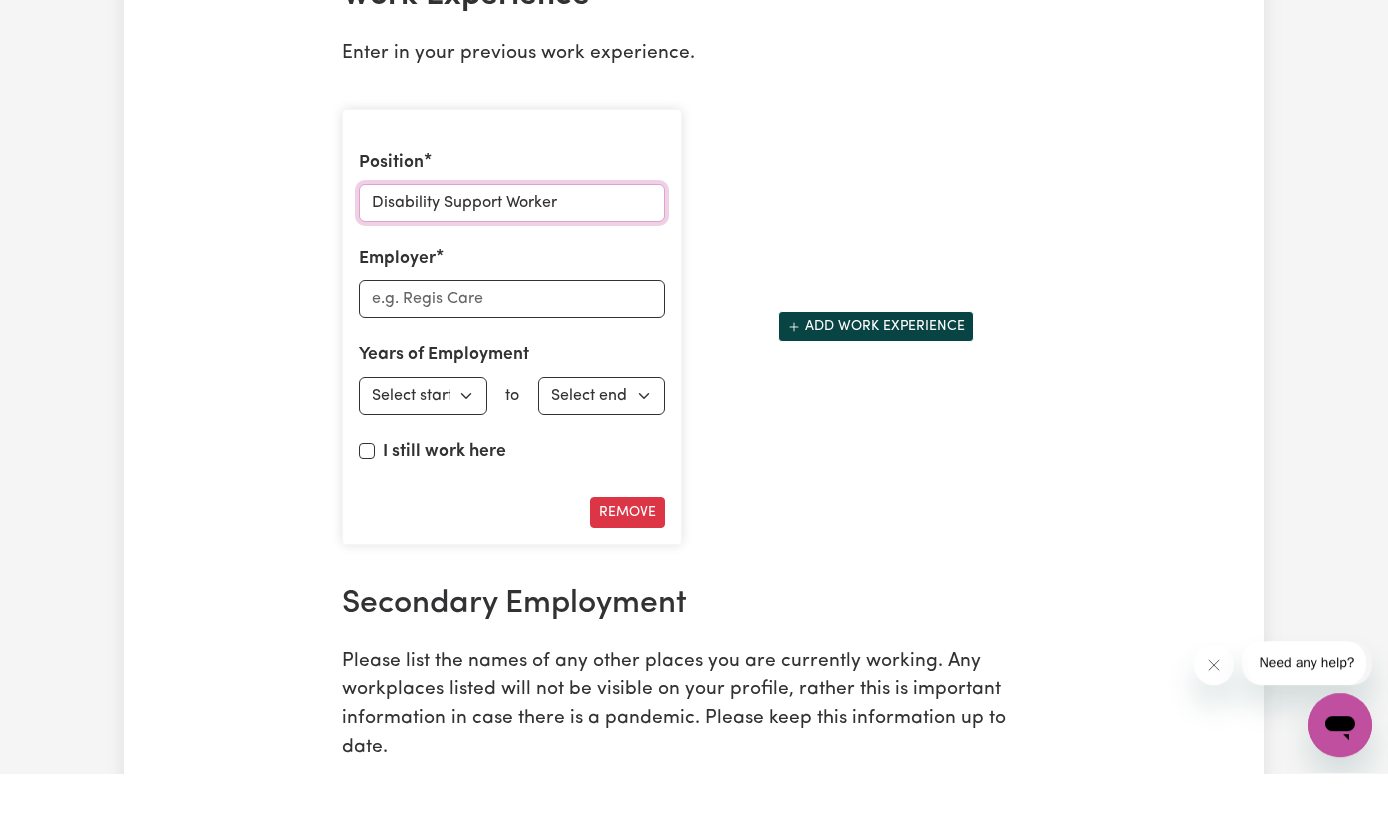 type on "Disability Support Worker" 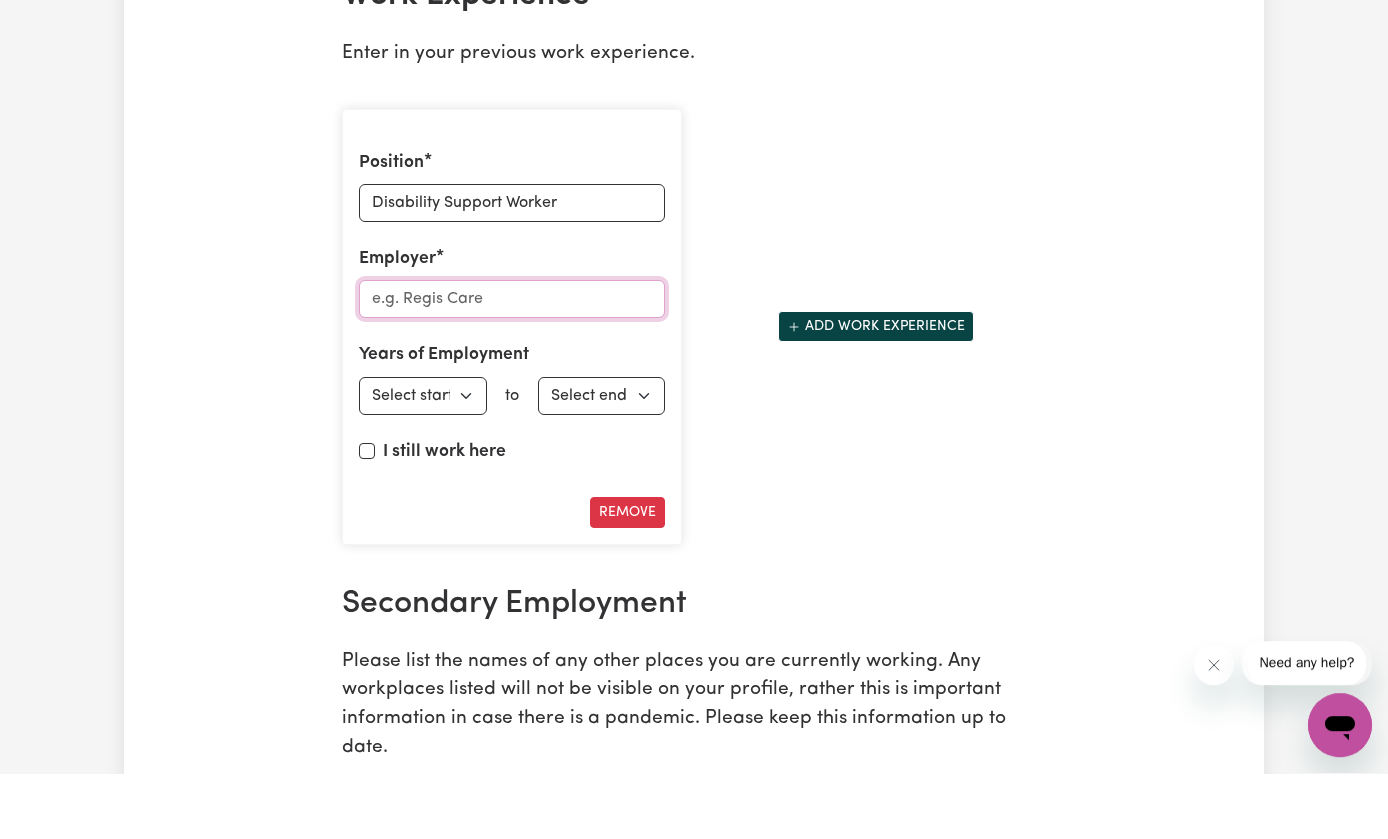 click on "Employer" at bounding box center [512, 365] 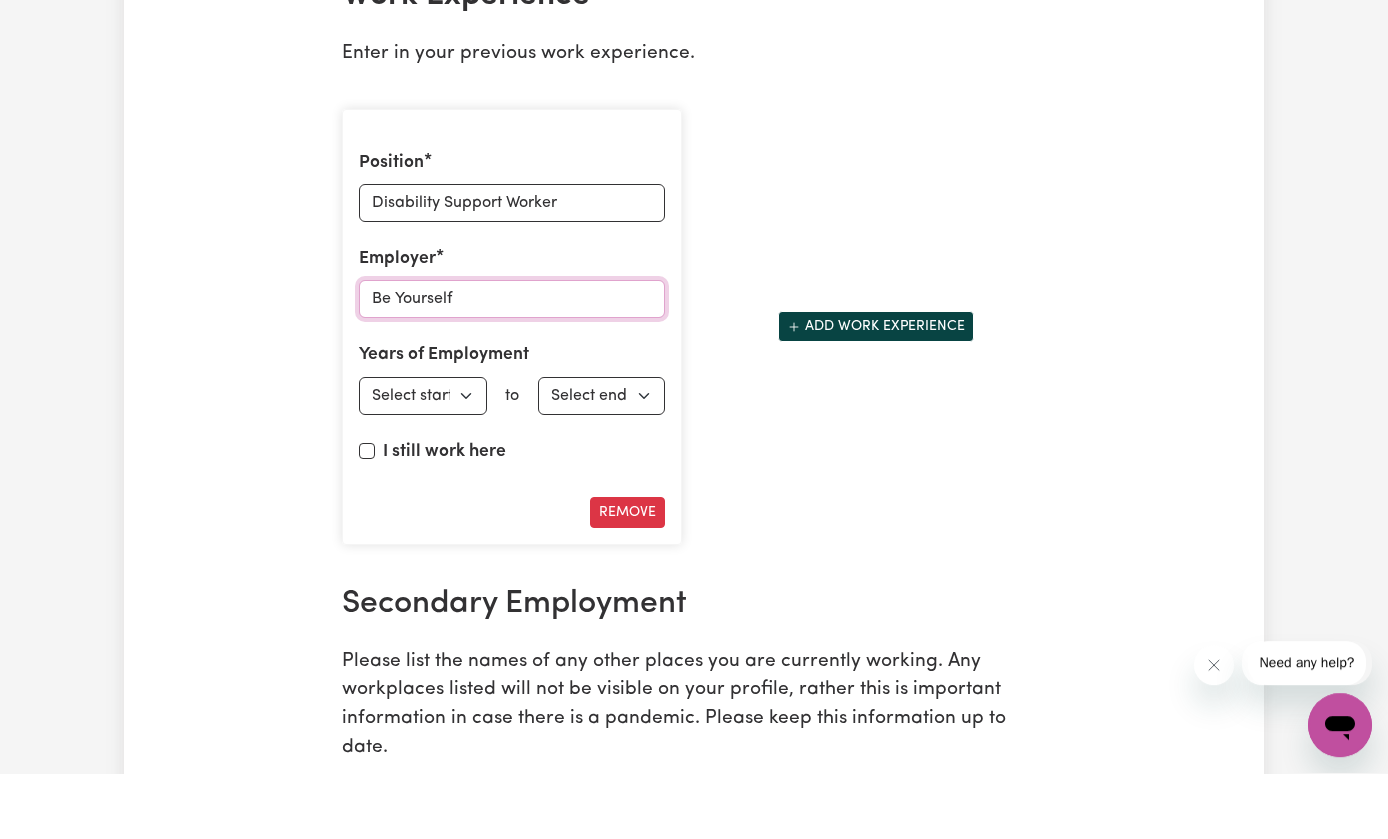 type on "Be Yourself" 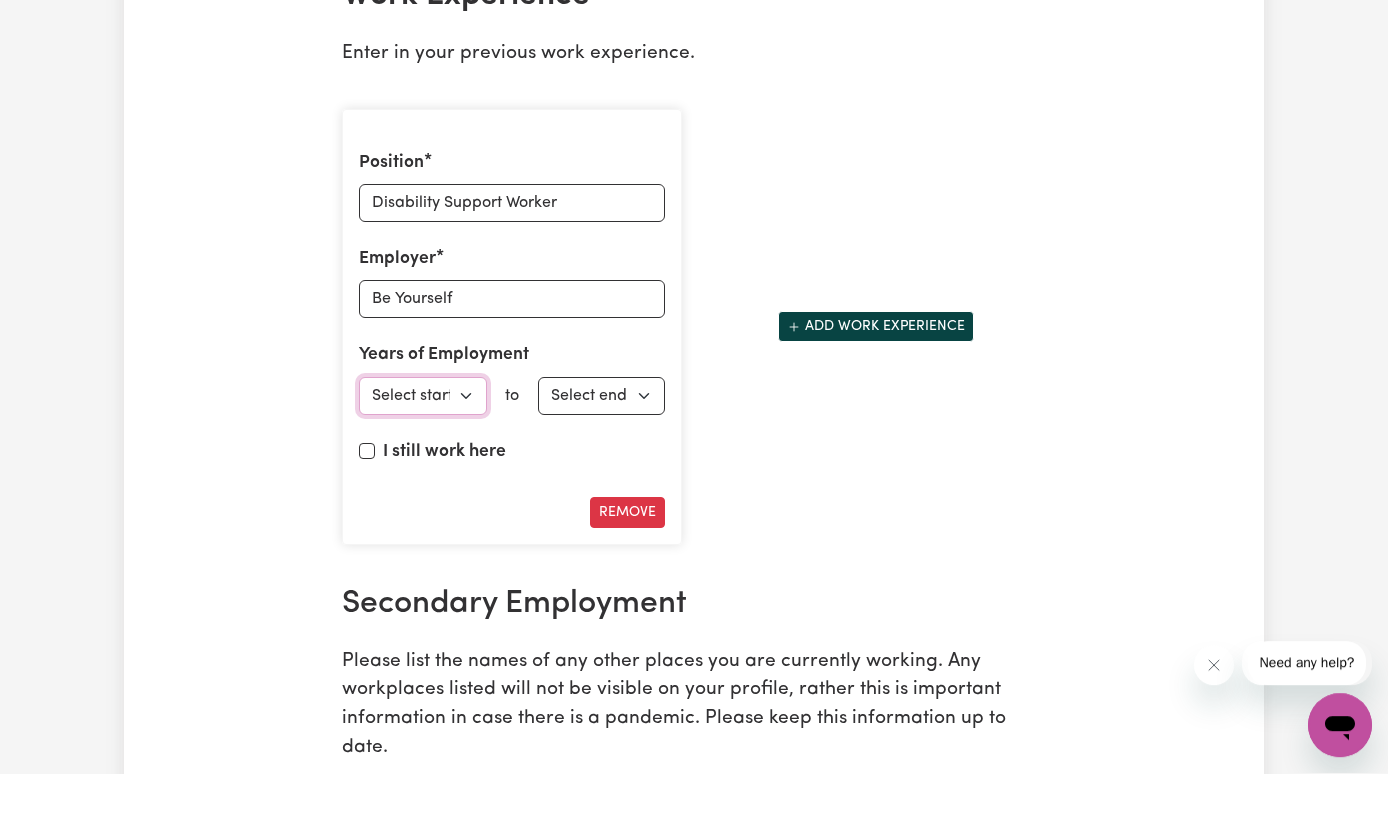 click on "Select start year [DATE] 1952 1953 1954 1955 1956 1957 1958 1959 1960 1961 1962 1963 1964 1965 1966 1967 1968 1969 1970 1971 1972 1973 1974 1975 1976 1977 1978 1979 1980 1981 1982 1983 1984 1985 1986 1987 1988 1989 1990 1991 1992 1993 1994 1995 1996 1997 1998 1999 2000 2001 2002 2003 2004 2005 2006 2007 2008 2009 2010 2011 2012 2013 2014 2015 2016 2017 2018 2019 2020 2021 2022 2023 2024 2025" at bounding box center (423, 462) 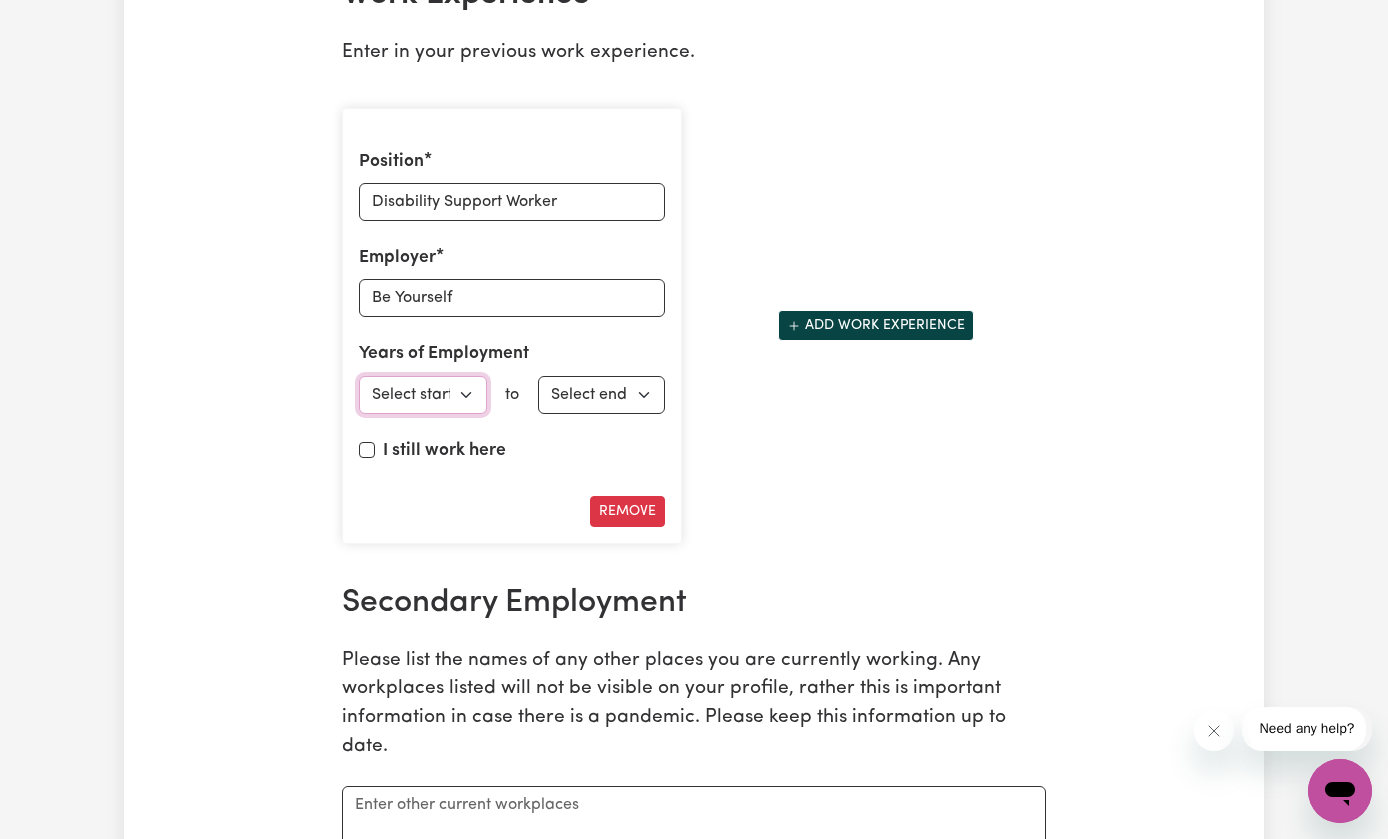 scroll, scrollTop: 3164, scrollLeft: 0, axis: vertical 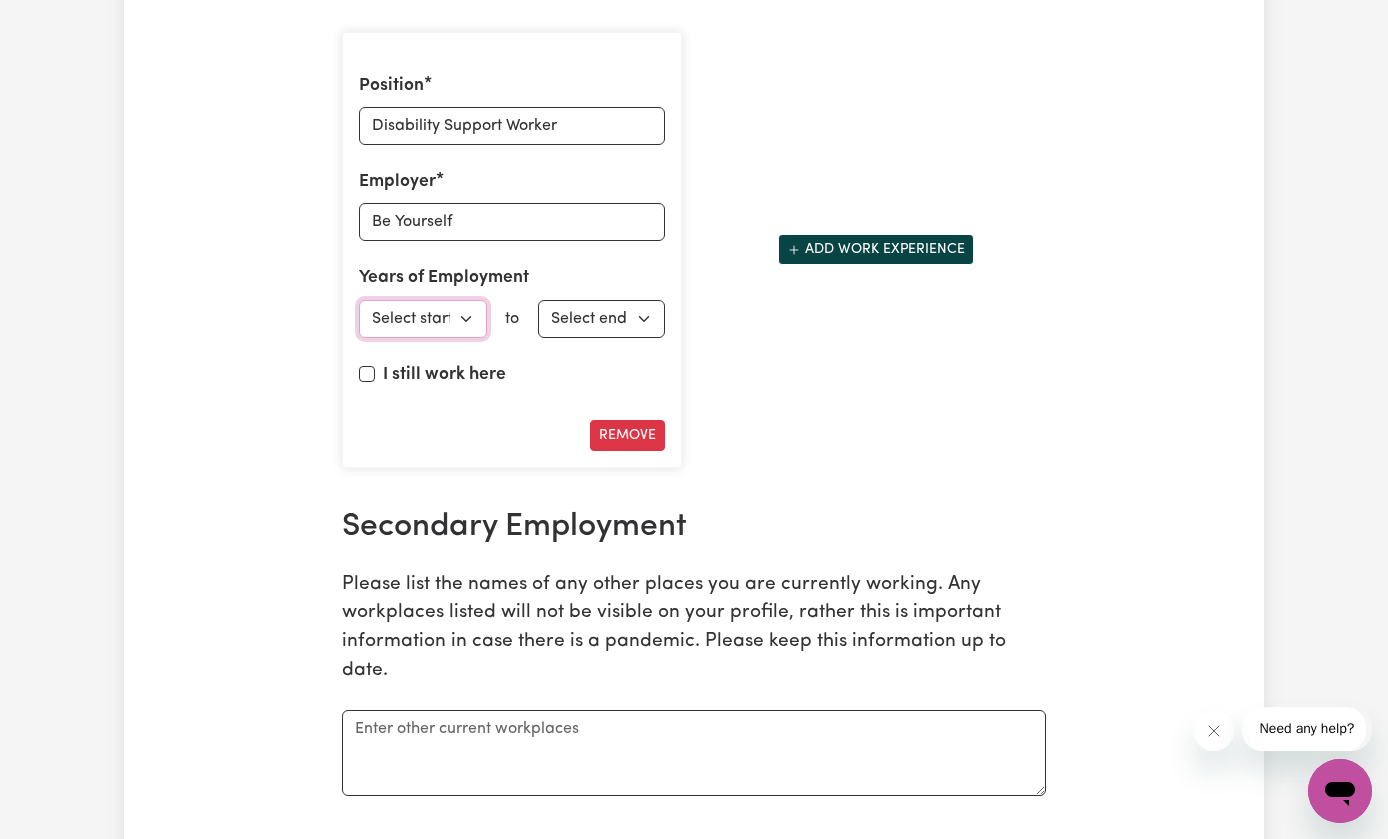 click on "Select start year [DATE] 1952 1953 1954 1955 1956 1957 1958 1959 1960 1961 1962 1963 1964 1965 1966 1967 1968 1969 1970 1971 1972 1973 1974 1975 1976 1977 1978 1979 1980 1981 1982 1983 1984 1985 1986 1987 1988 1989 1990 1991 1992 1993 1994 1995 1996 1997 1998 1999 2000 2001 2002 2003 2004 2005 2006 2007 2008 2009 2010 2011 2012 2013 2014 2015 2016 2017 2018 2019 2020 2021 2022 2023 2024 2025" at bounding box center [423, 319] 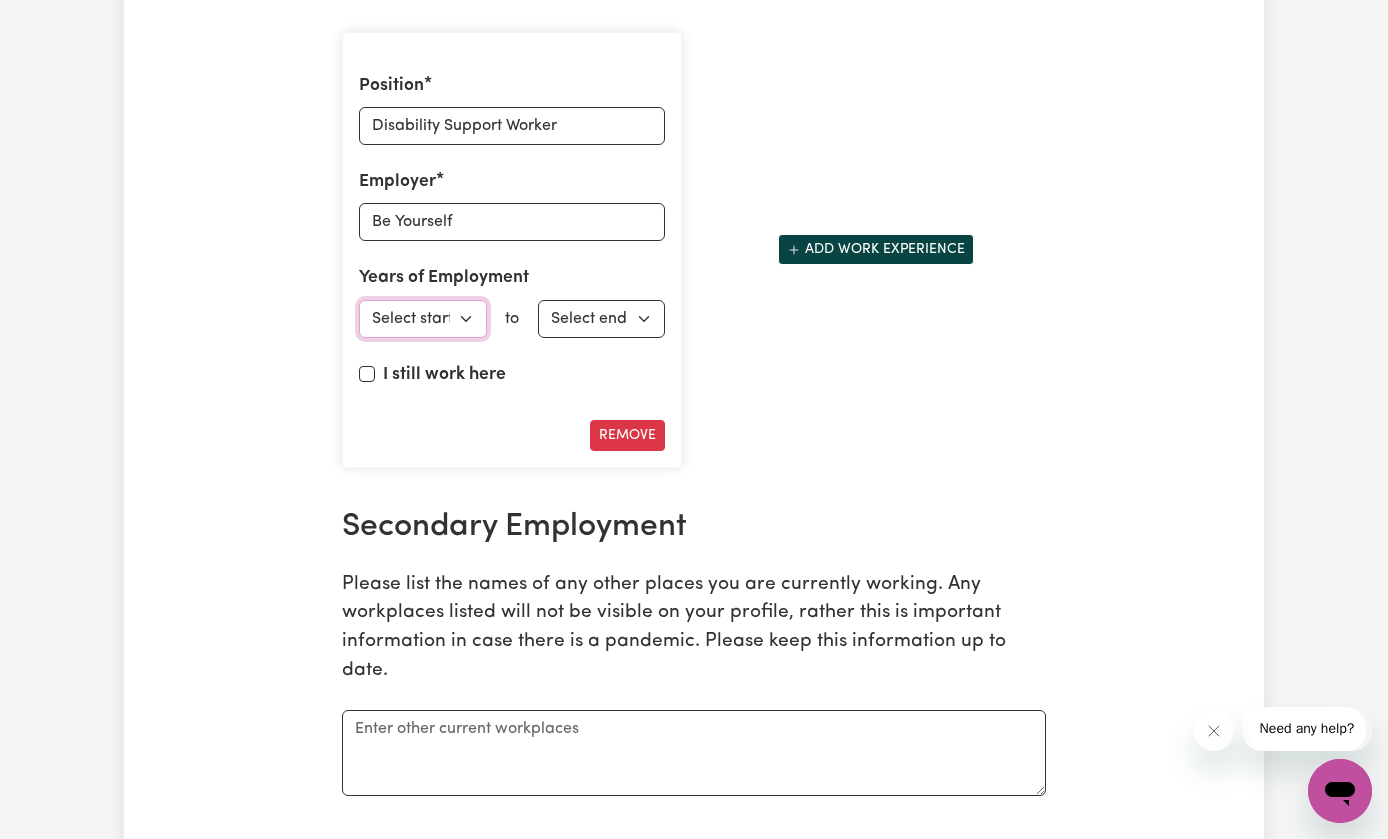 select on "2023" 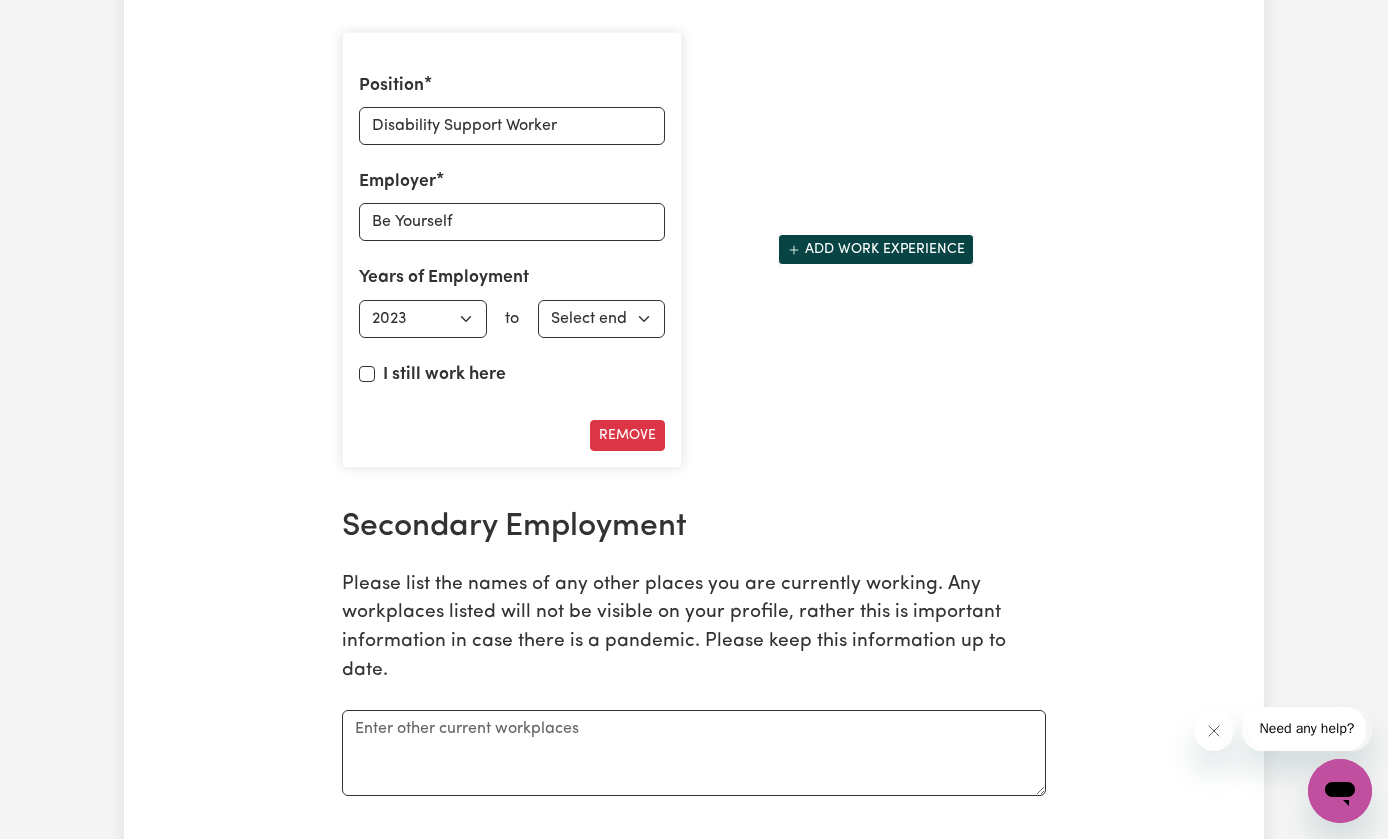 click on "Select end year [DATE] 1952 1953 1954 1955 1956 1957 1958 1959 1960 1961 1962 1963 1964 1965 1966 1967 1968 1969 1970 1971 1972 1973 1974 1975 1976 1977 1978 1979 1980 1981 1982 1983 1984 1985 1986 1987 1988 1989 1990 1991 1992 1993 1994 1995 1996 1997 1998 1999 2000 2001 2002 2003 2004 2005 2006 2007 2008 2009 2010 2011 2012 2013 2014 2015 2016 2017 2018 2019 2020 2021 2022 2023 2024 2025" at bounding box center (602, 319) 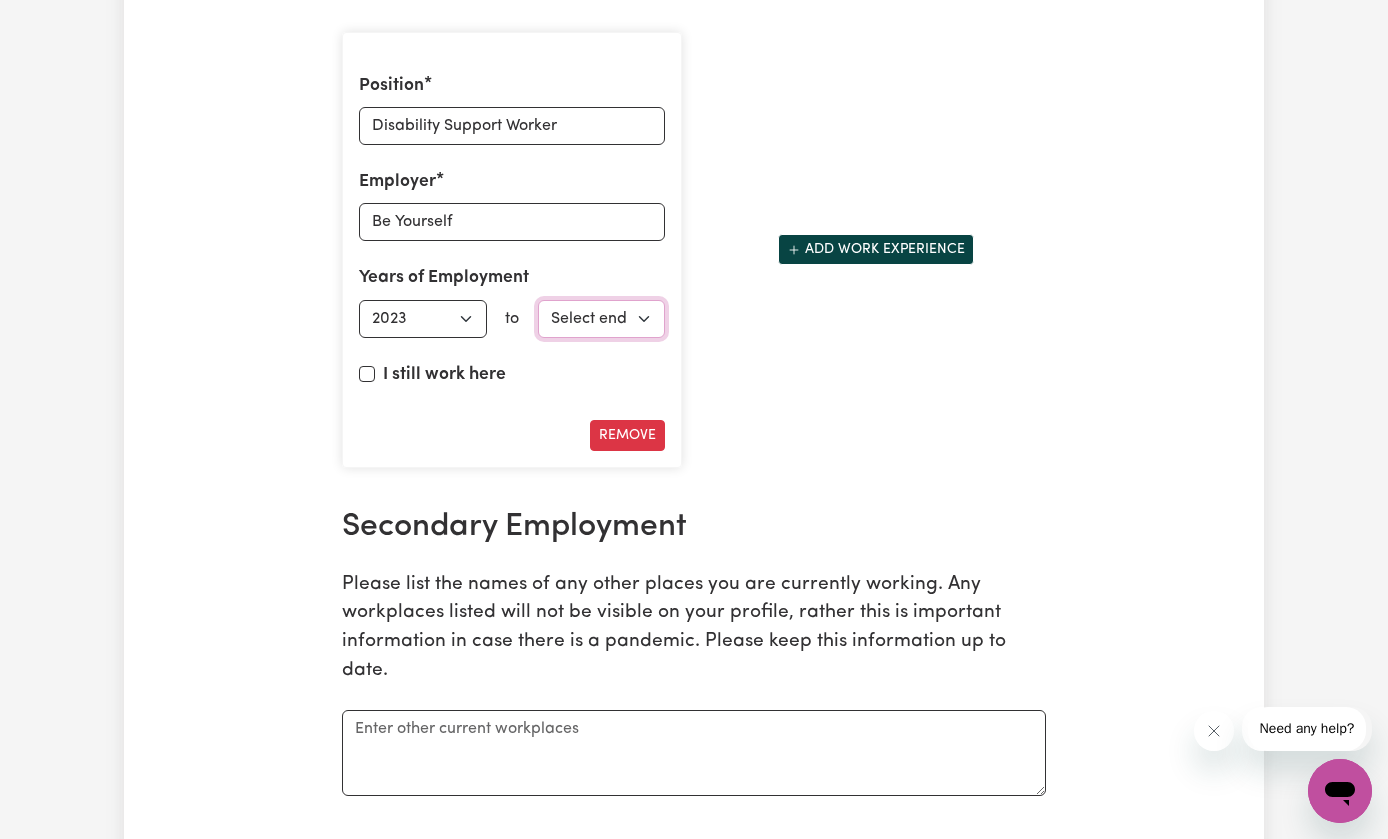 select on "2024" 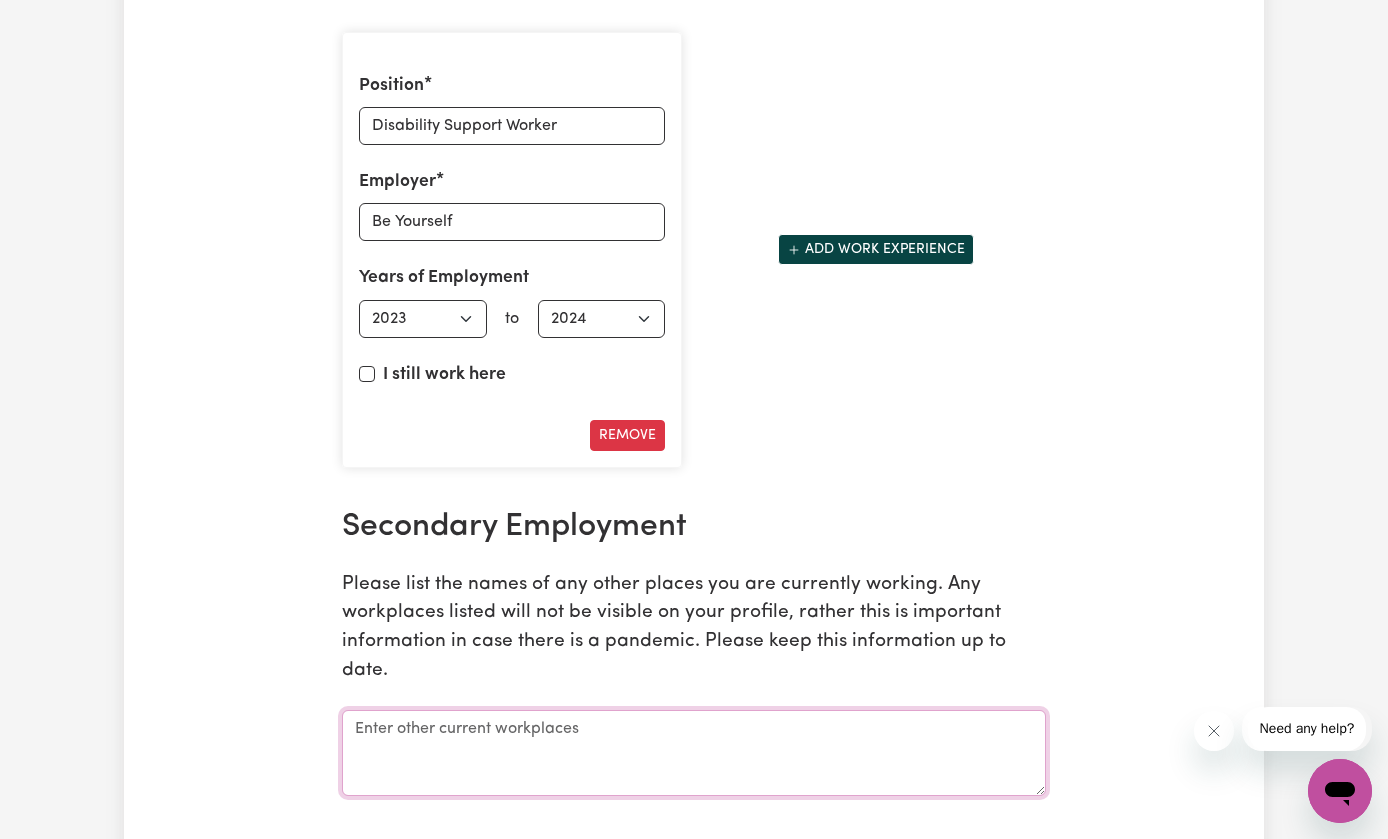 click at bounding box center [694, 753] 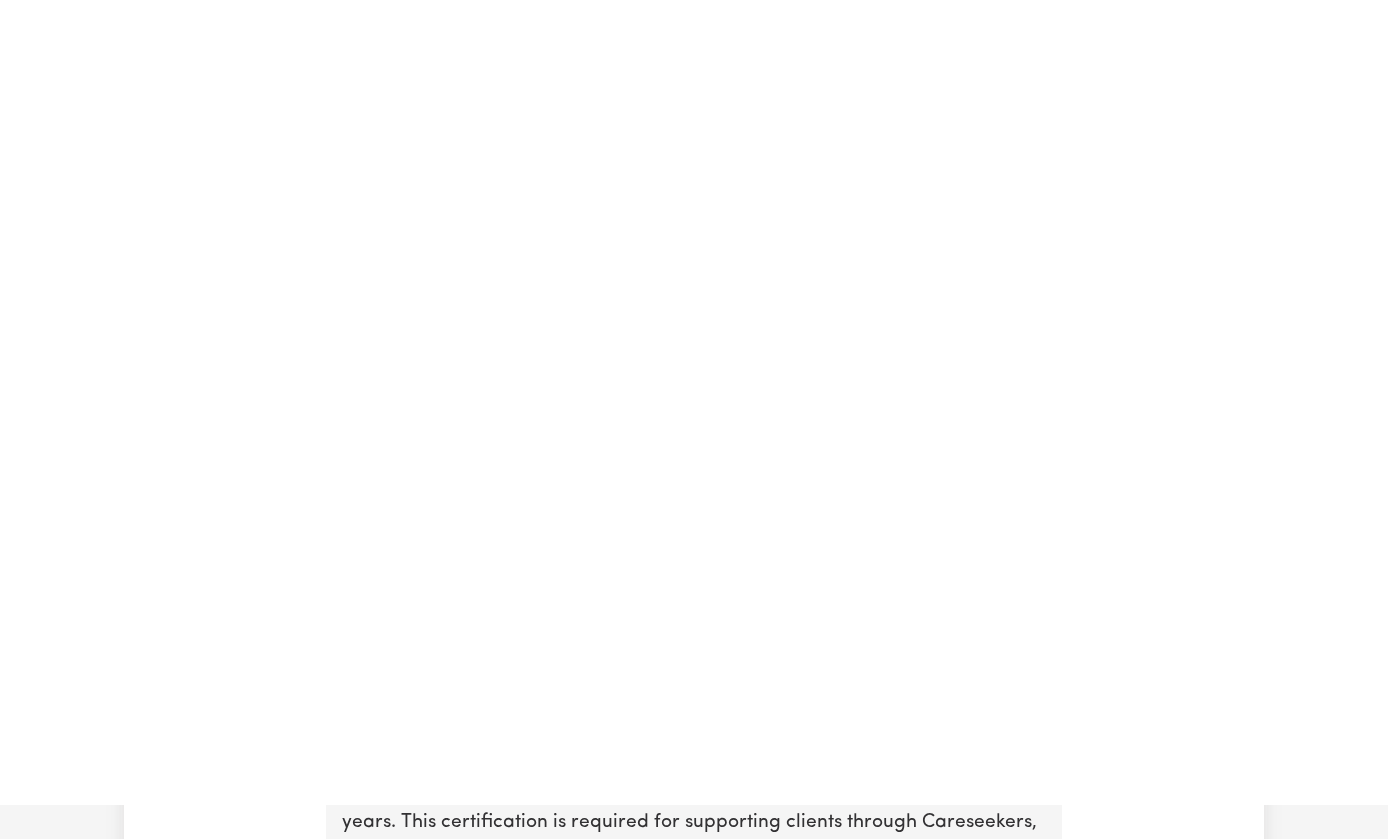 scroll, scrollTop: 4753, scrollLeft: 0, axis: vertical 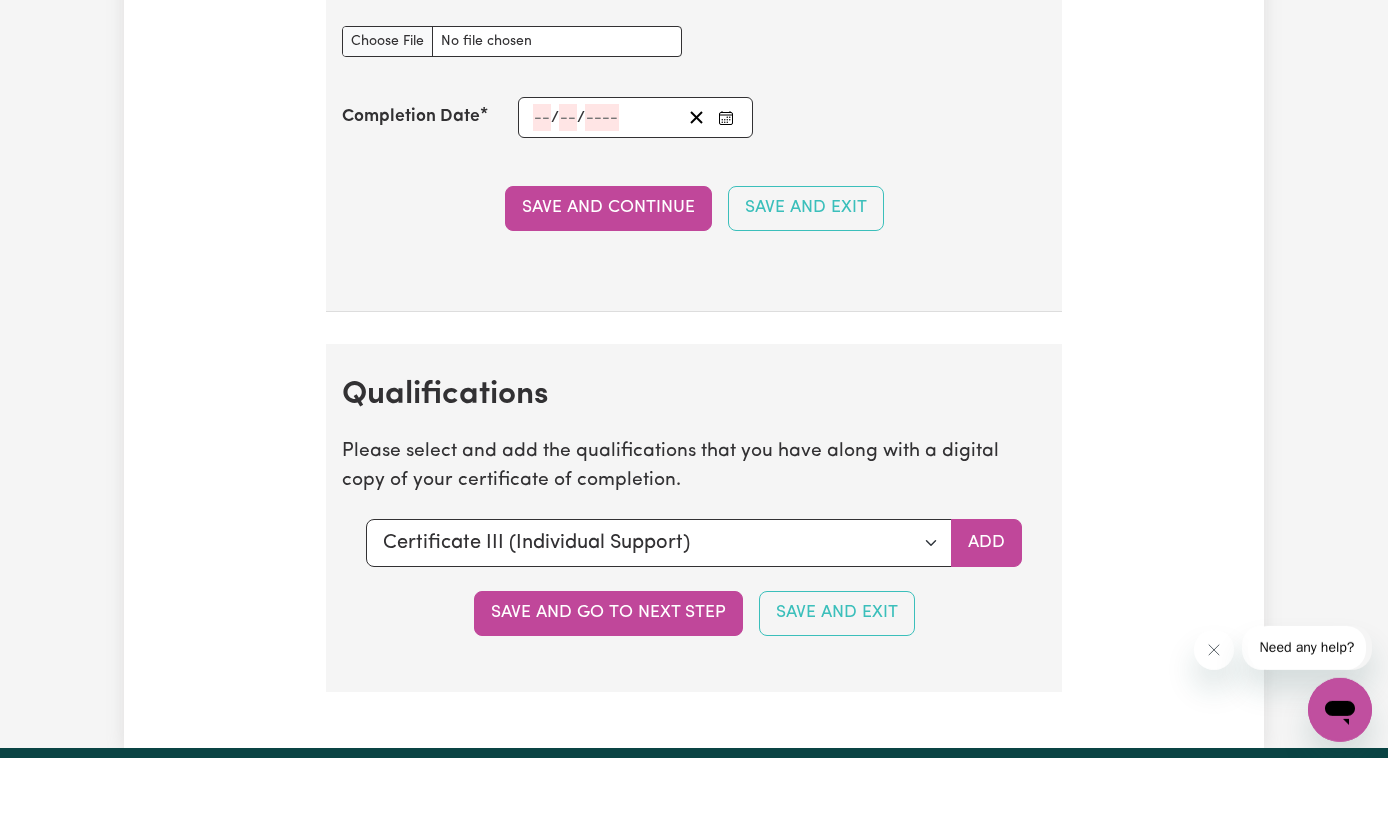 type on "Student Learning Support Officer - [GEOGRAPHIC_DATA]" 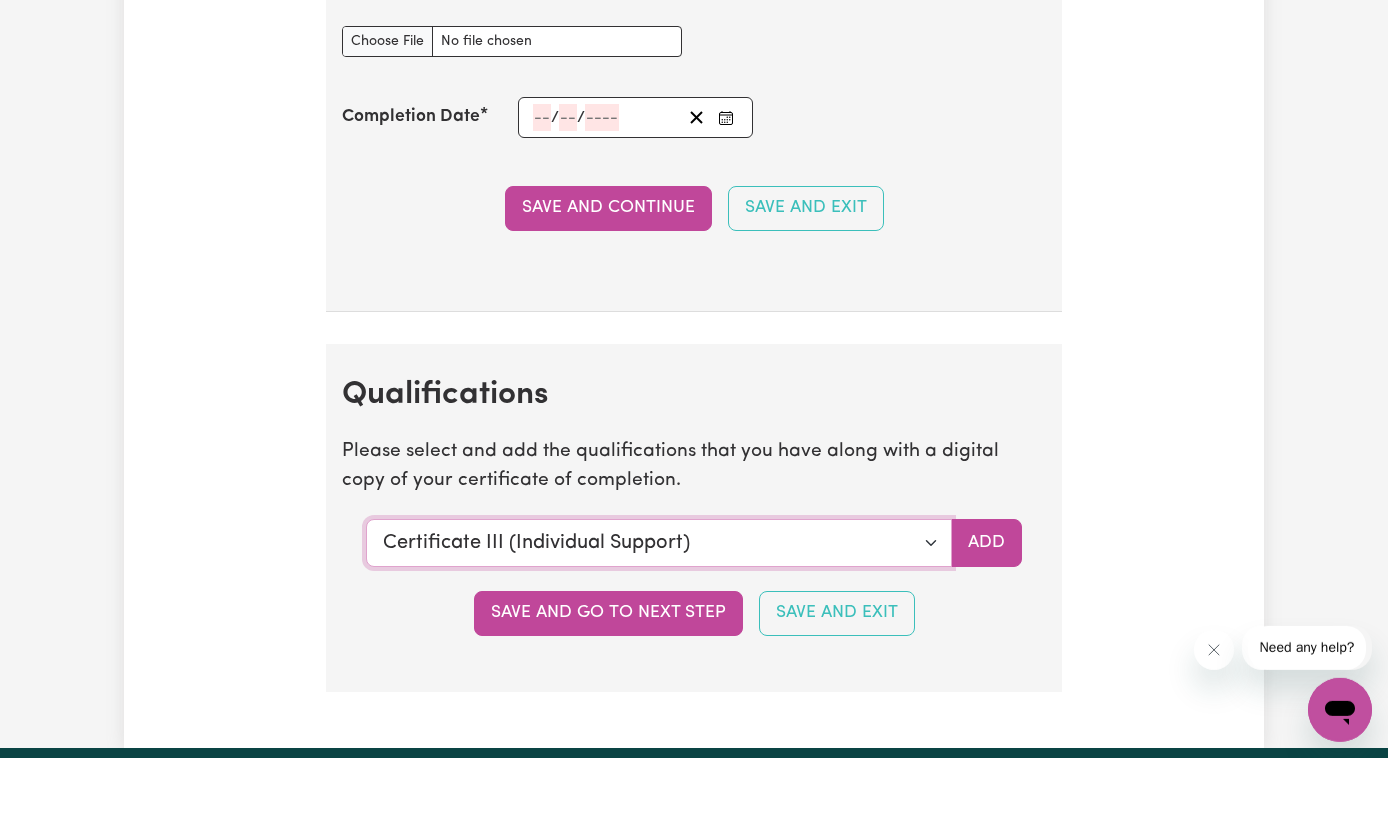 click on "Select a qualification to add... Certificate III (Individual Support) Certificate III in Community Services [CHC32015] Certificate IV (Disability Support) Certificate IV (Ageing Support) Certificate IV in Community Services [CHC42015] Certificate IV (Mental Health) Diploma of Nursing Diploma of Nursing (EEN) Diploma of Community Services Diploma Mental Health Master of Science (Dementia Care) Assist clients with medication [HLTHPS006] CPR Course [HLTAID009-12] Course in First Aid Management of [MEDICAL_DATA] [22300VIC] Course in the Management of [MEDICAL_DATA] Risks and Emergencies in the Workplace [22556VIC] [MEDICAL_DATA] Management Manual Handling [MEDICAL_DATA] Bachelor of Nursing - Australian registered nurse Bachelor of Nursing - Overseas qualification Bachelor of Nursing (Not Registered Under [PERSON_NAME]) Bachelor of social work Bachelor of social work - overseas qualification Bachelor of psychology Bachelor of psychology - overseas qualification Bachelor of applied science (OT, Speech, Physio)" at bounding box center [659, 624] 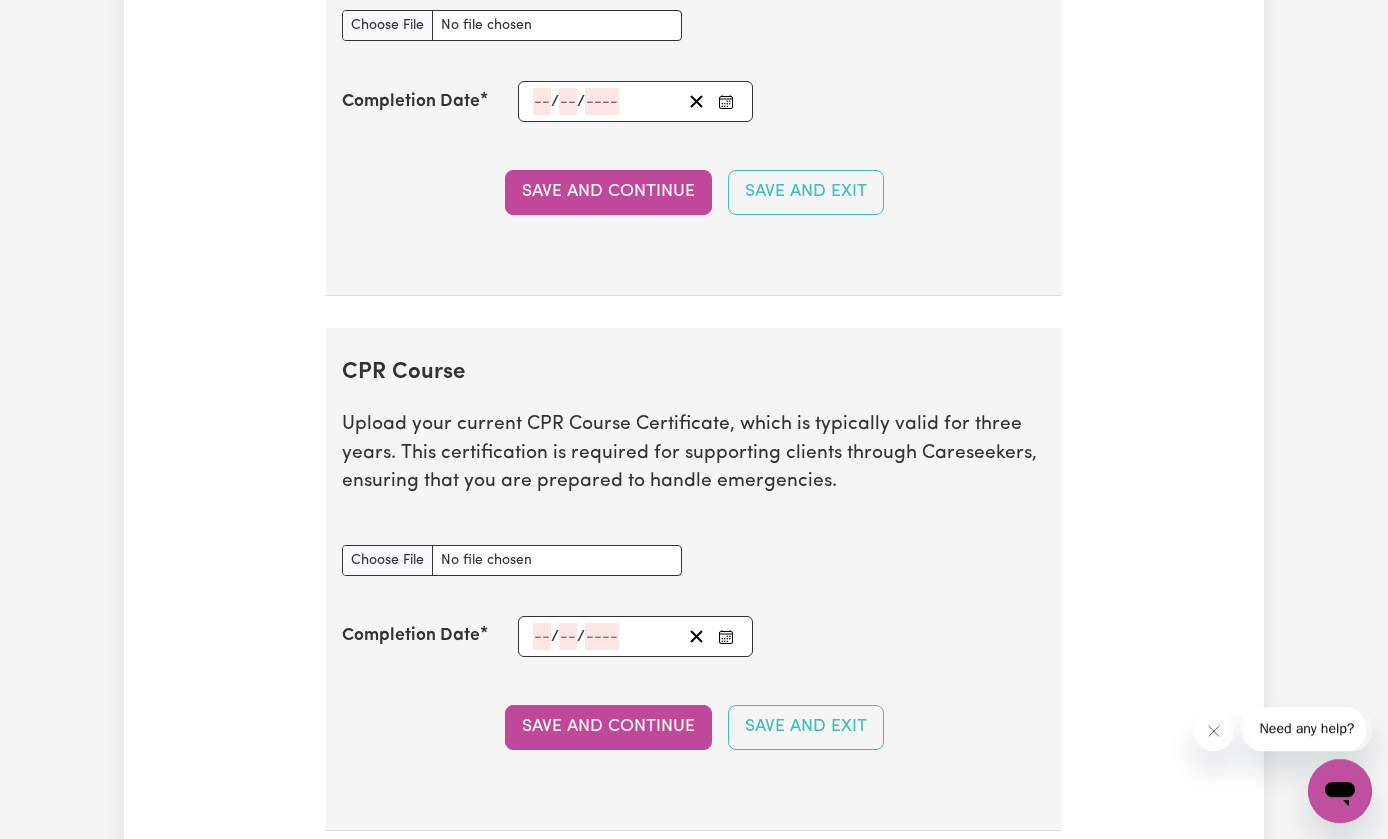 scroll, scrollTop: 4139, scrollLeft: 0, axis: vertical 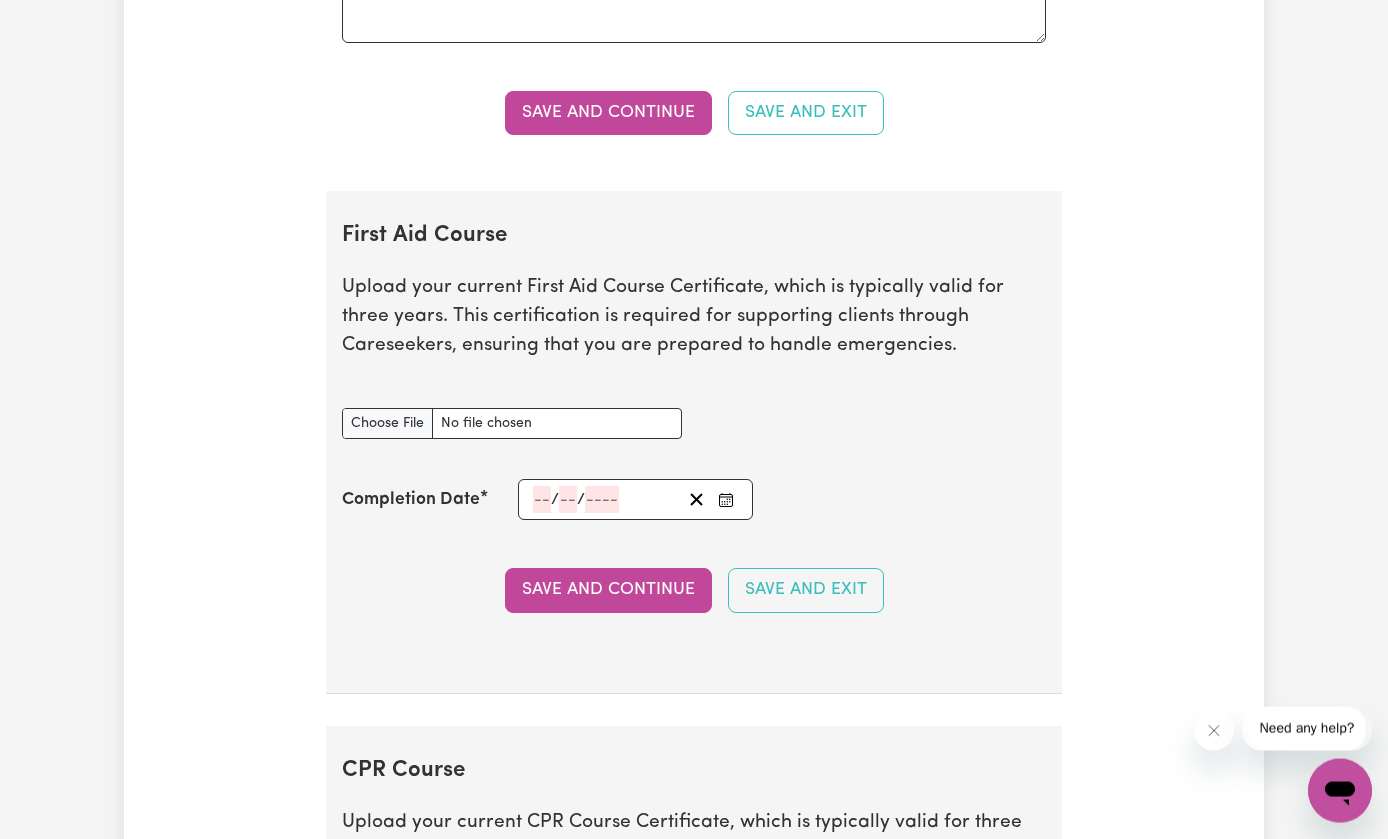 click on "First Aid Course  document" at bounding box center (512, 423) 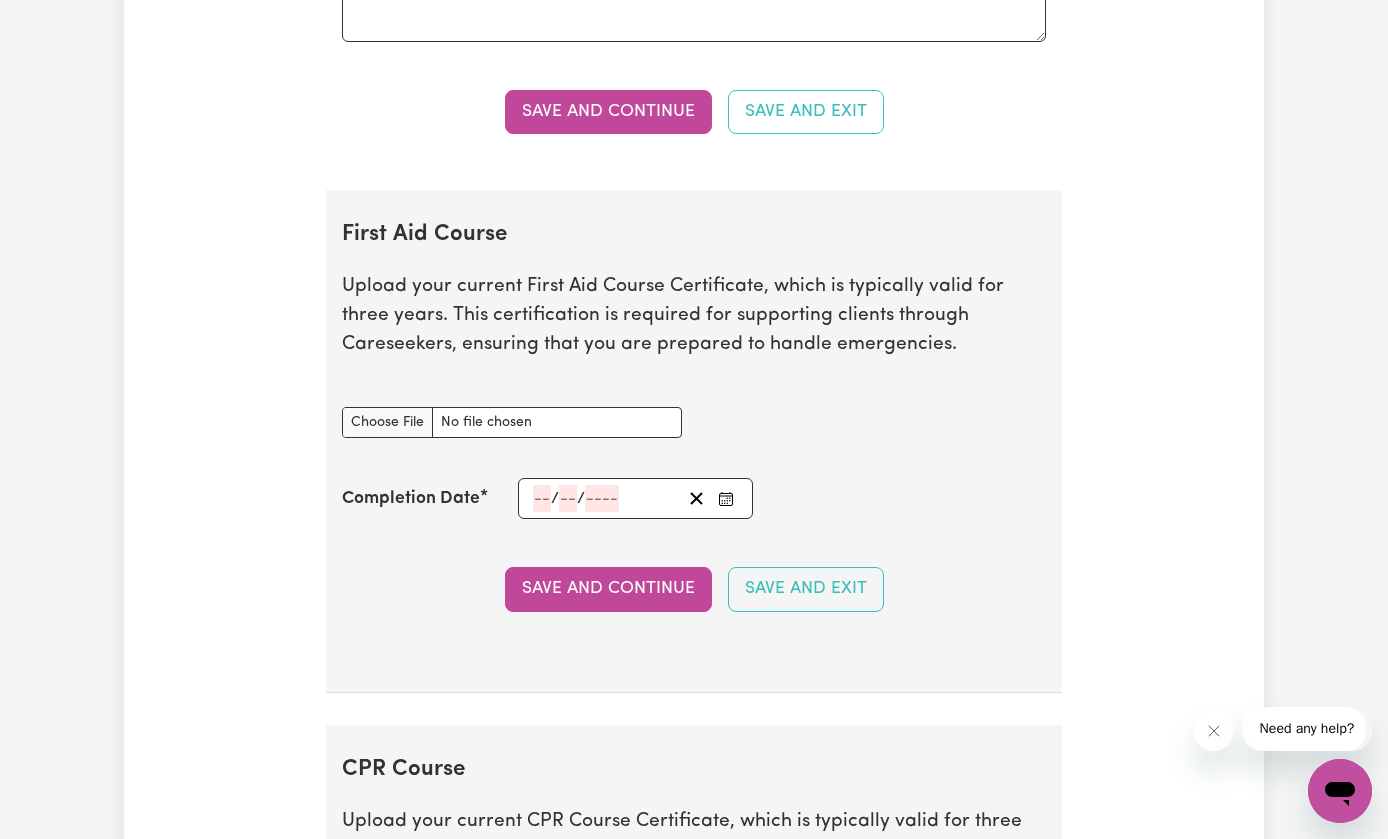 click on "First Aid Course  document" at bounding box center [512, 422] 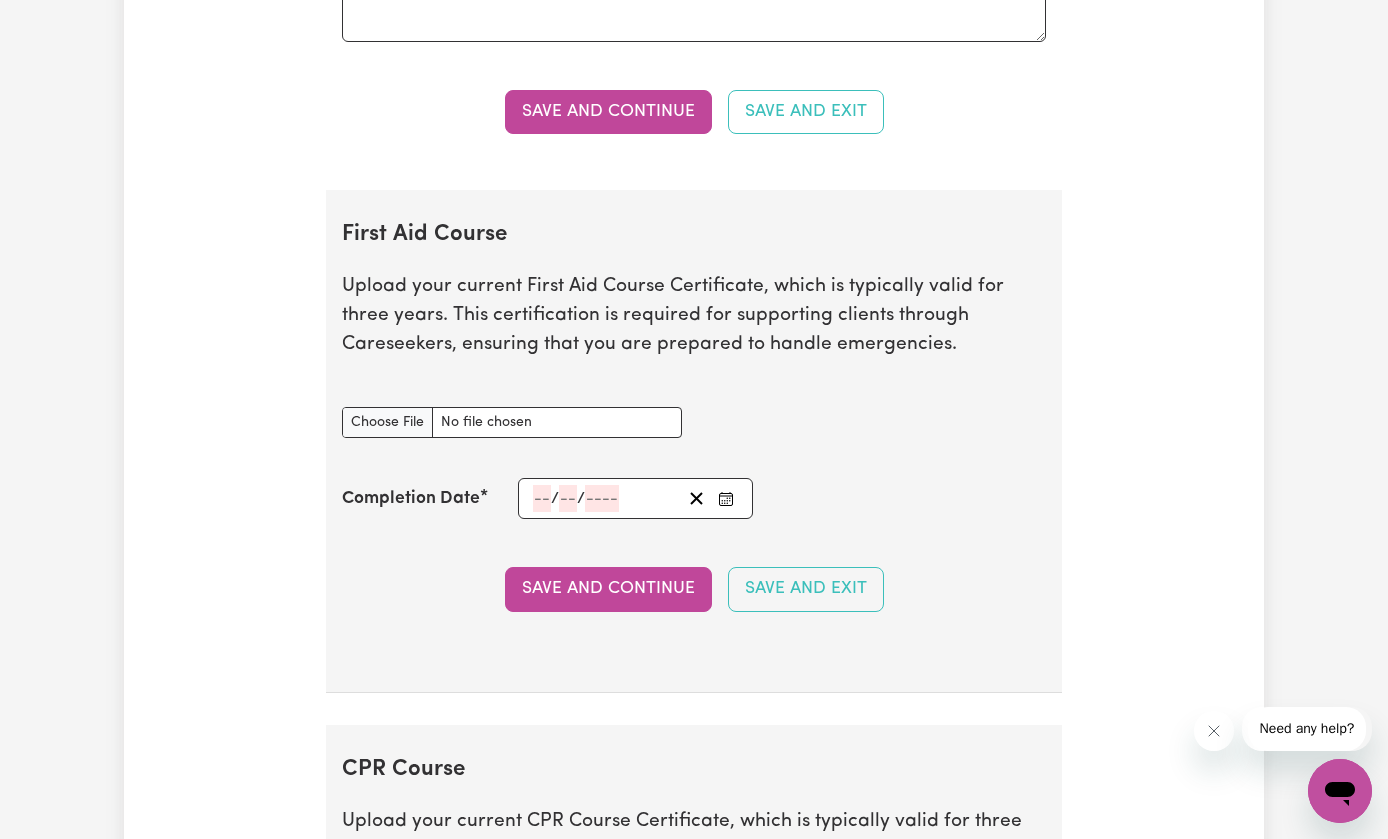 type on "C:\fakepath\bec5ae73a97320324bfb-Linae_Williams_HLTAID011___Provide_First_Aid_Certificate.pdf" 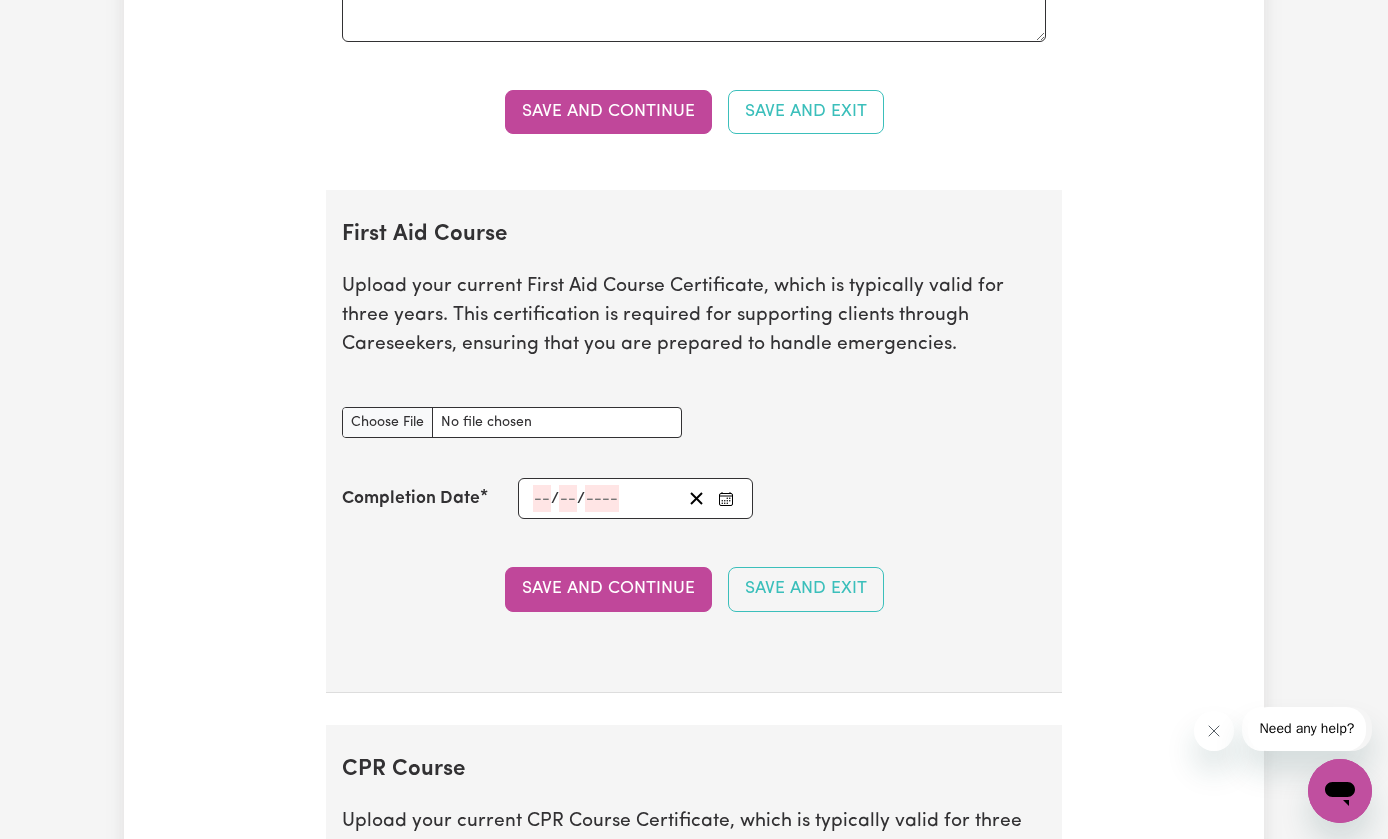 click on "First Aid Course  document" at bounding box center [512, 422] 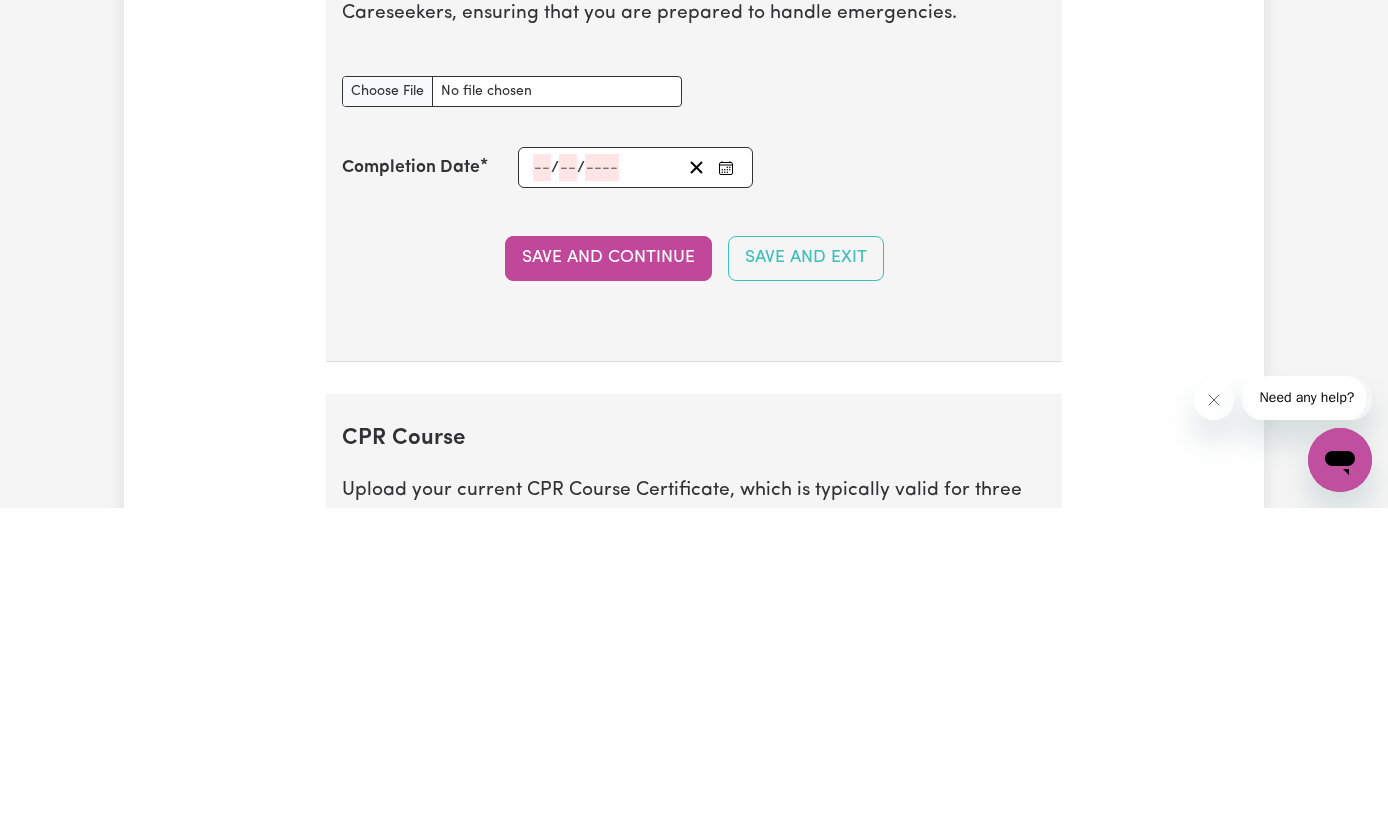 scroll, scrollTop: 4248, scrollLeft: 0, axis: vertical 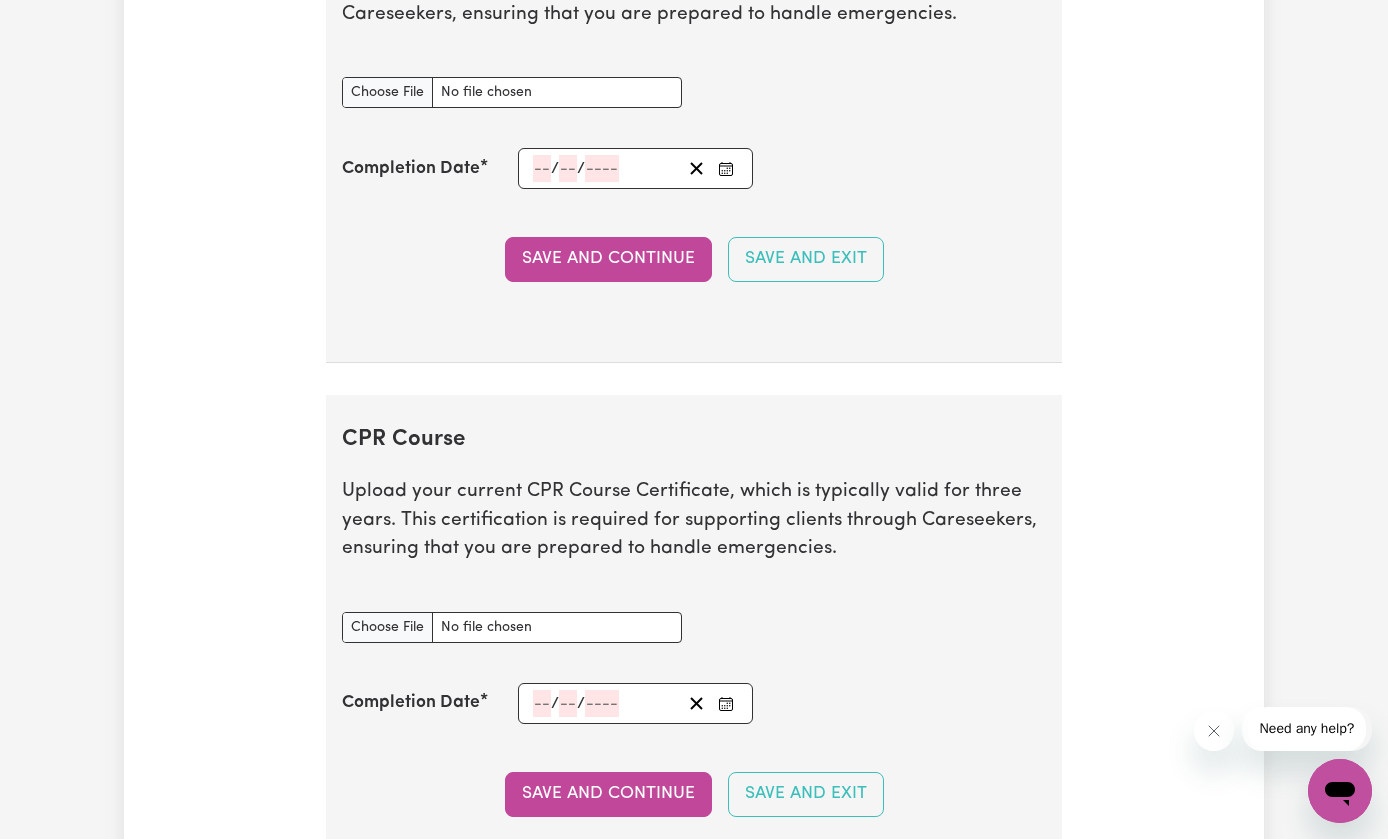click on "CPR Course  document" at bounding box center [512, 627] 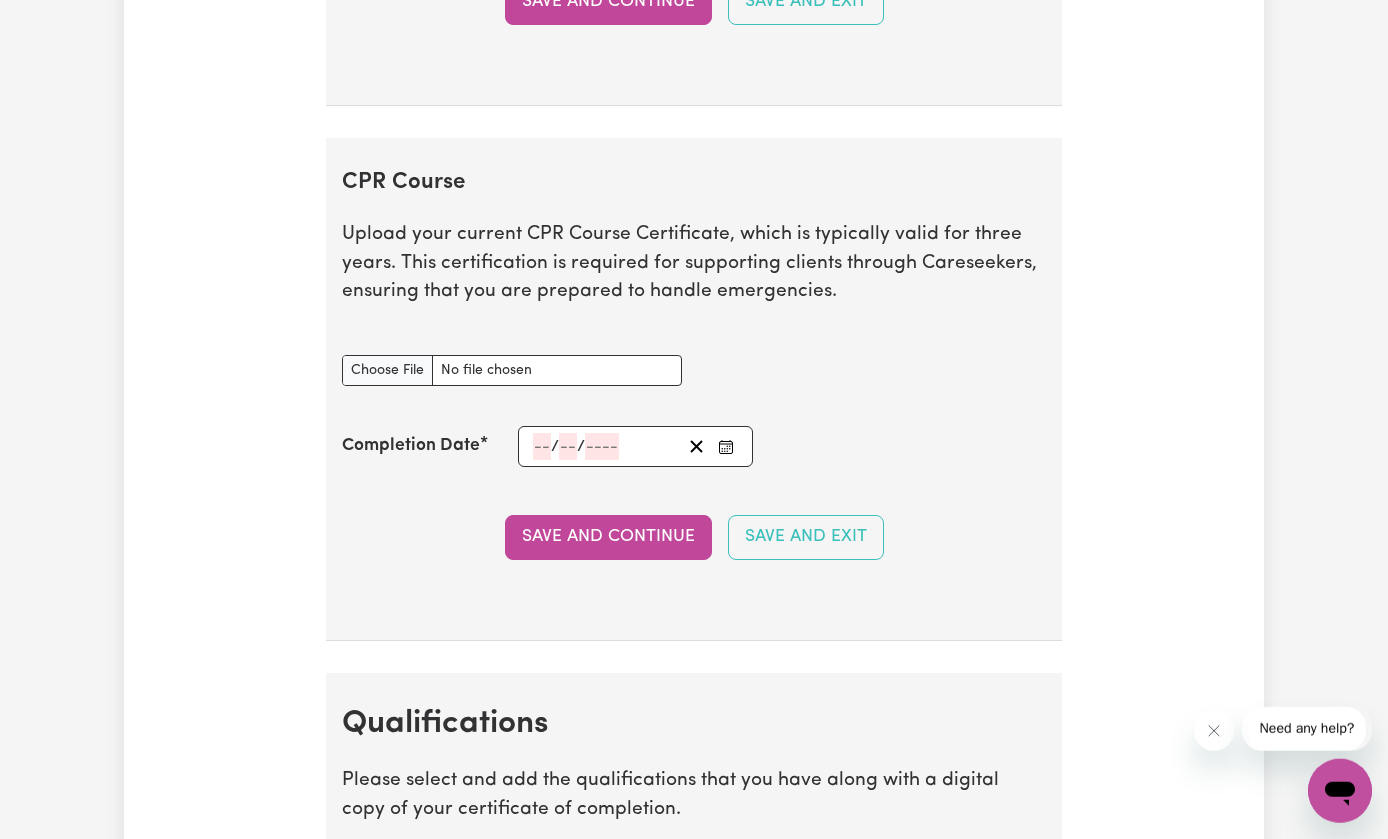 scroll, scrollTop: 4443, scrollLeft: 0, axis: vertical 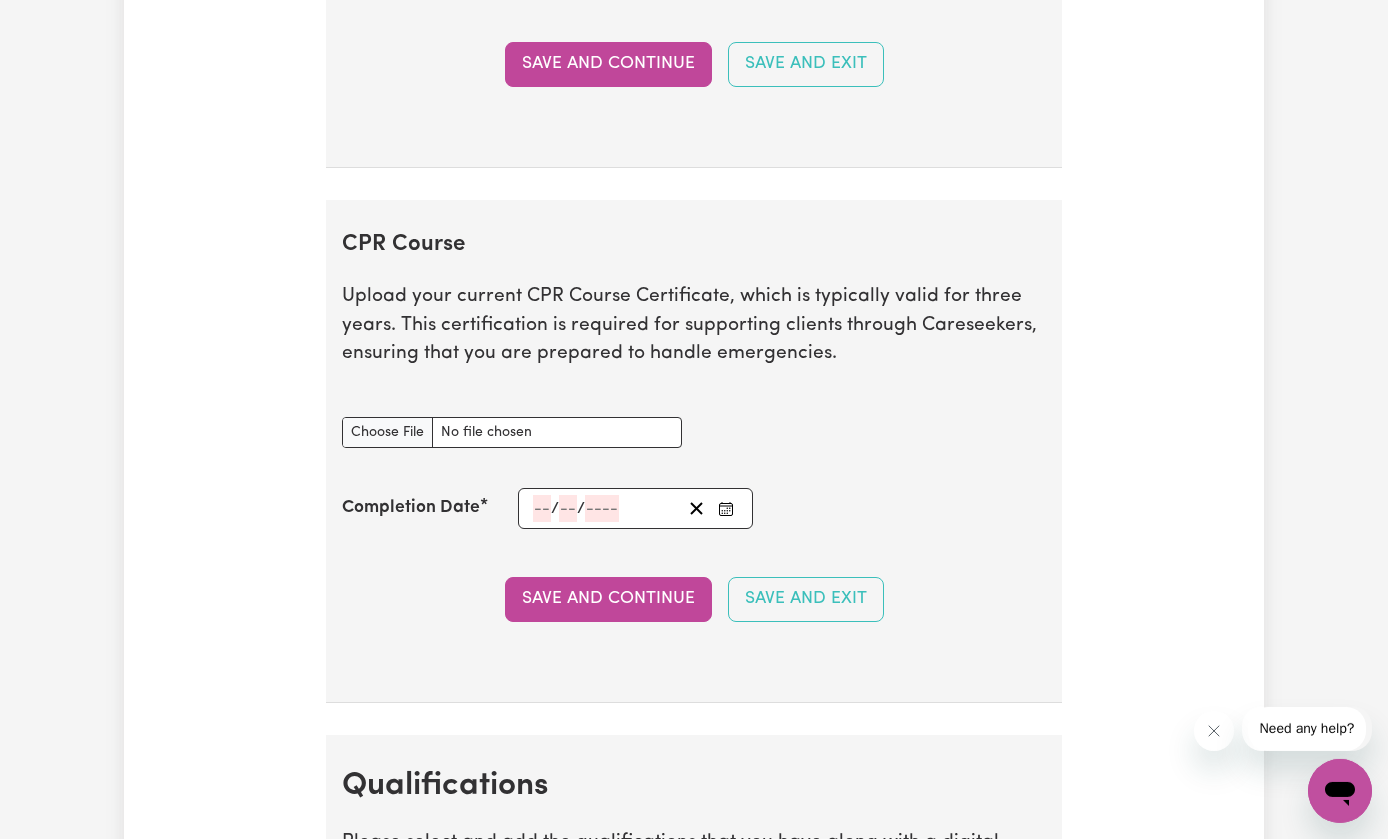 click on "CPR Course  document" at bounding box center [512, 432] 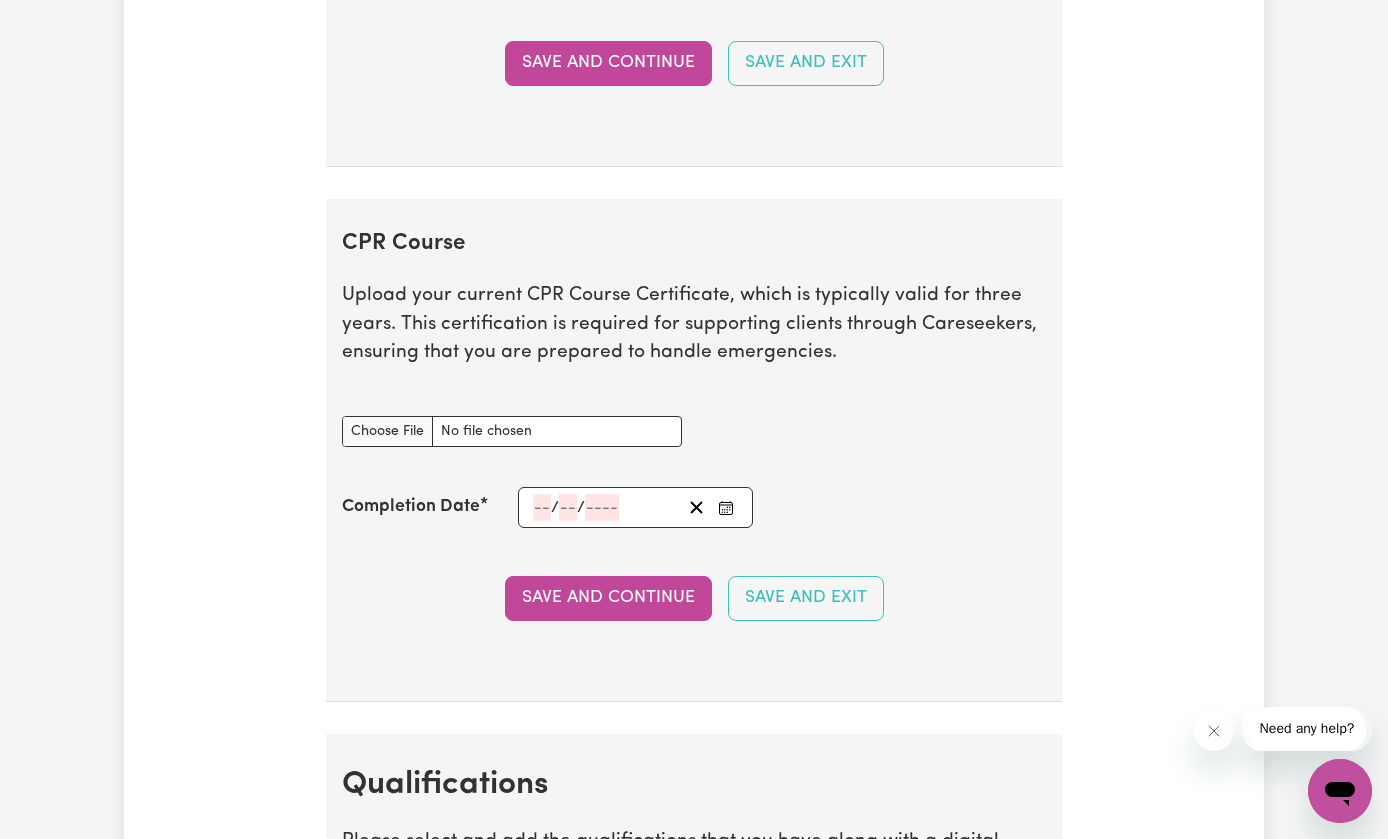 type on "C:\fakepath\f137fa04c4ce478765ae-Linae_Williams_Course_Set___HLTAID009_Provide_[MEDICAL_DATA]___NSW_Schools_[MEDICAL_DATA]__Certificate 3.pdf" 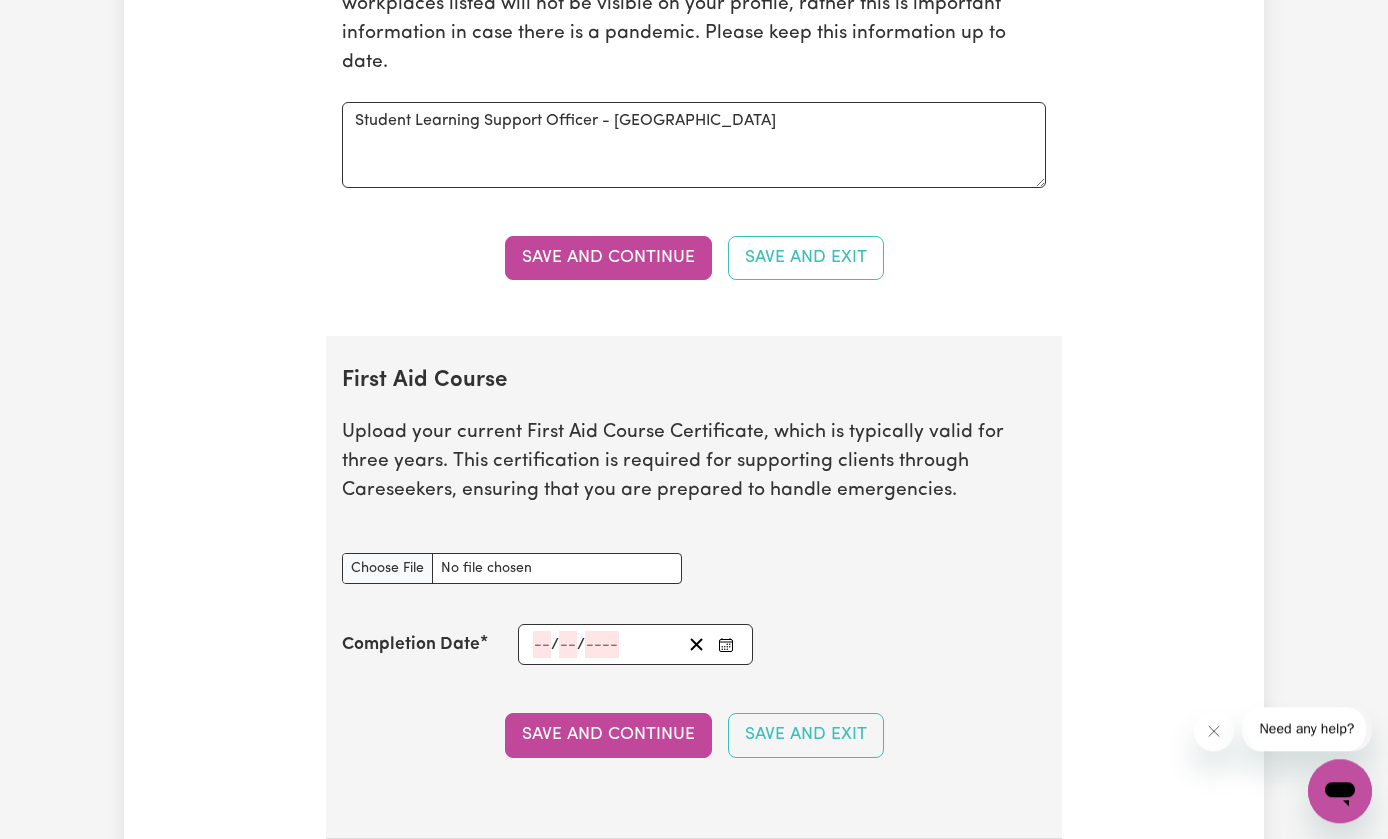 scroll, scrollTop: 3744, scrollLeft: 0, axis: vertical 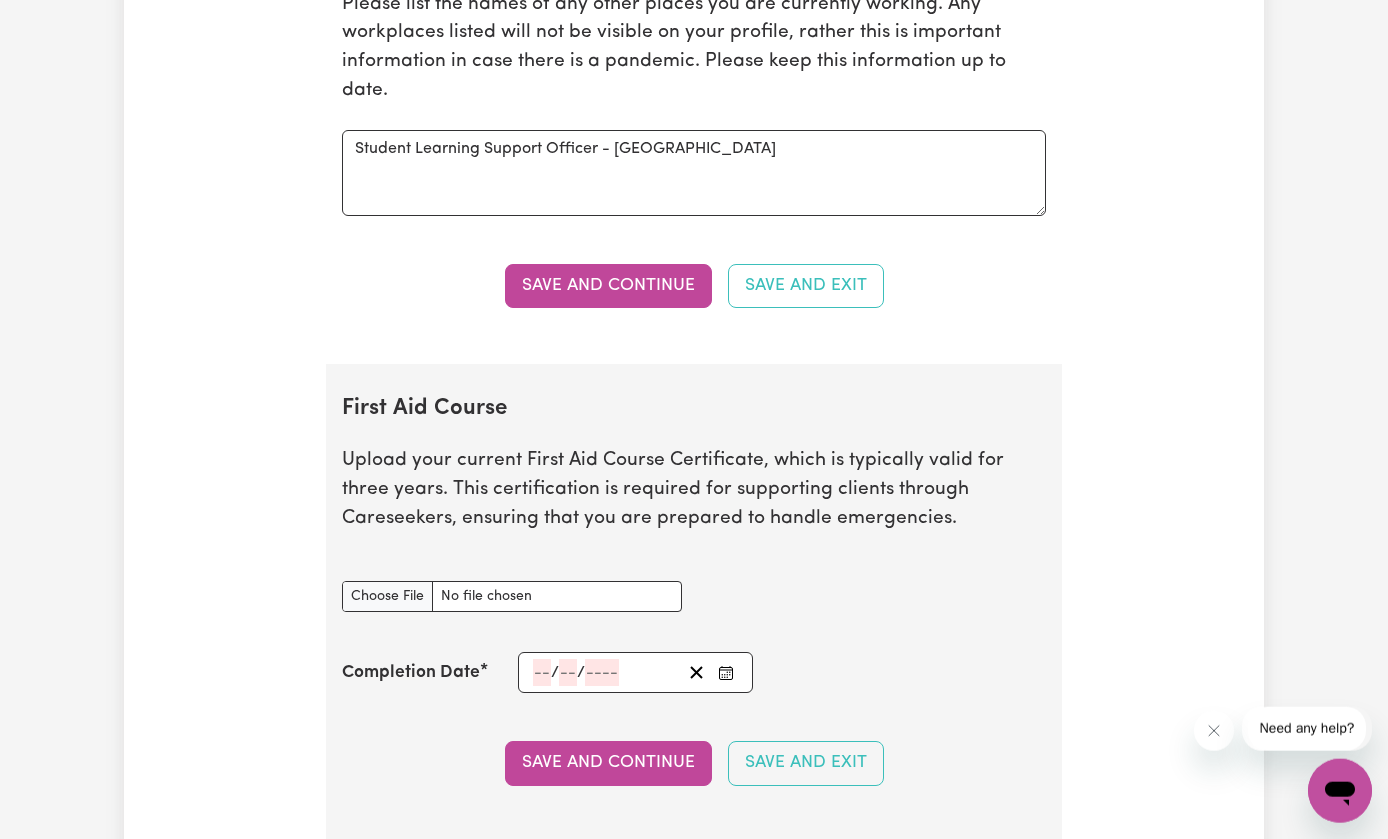 click on "/ /" at bounding box center [606, 672] 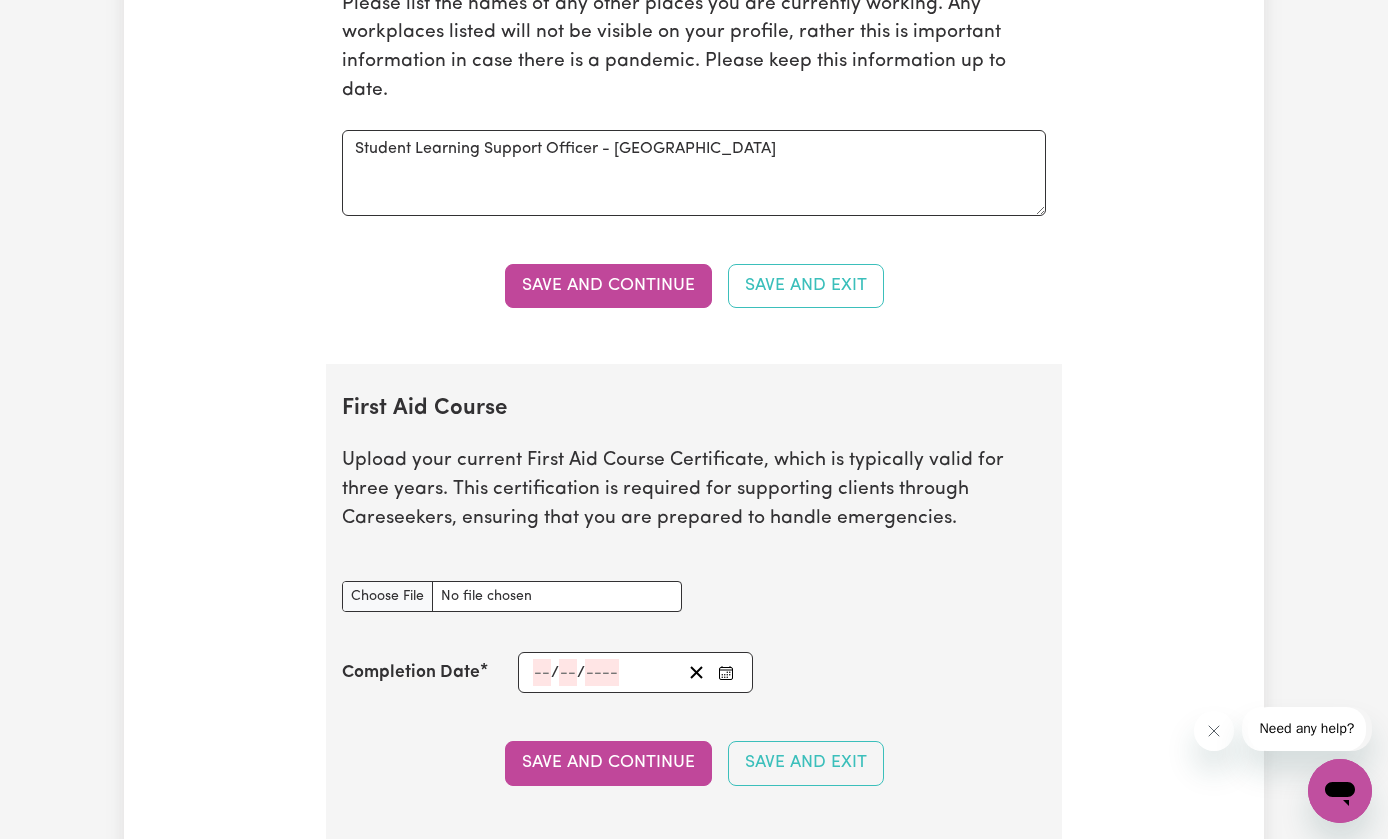 click on "Completion Date / / « ‹ [DATE] › » Mon Tue Wed Thu Fri Sat Sun 30 1 2 3 4 5 6 7 8 9 10 11 12 13 14 15 16 17 18 19 20 21 22 23 24 25 26 27 28 29 30 31 1 2 3" at bounding box center (694, 672) 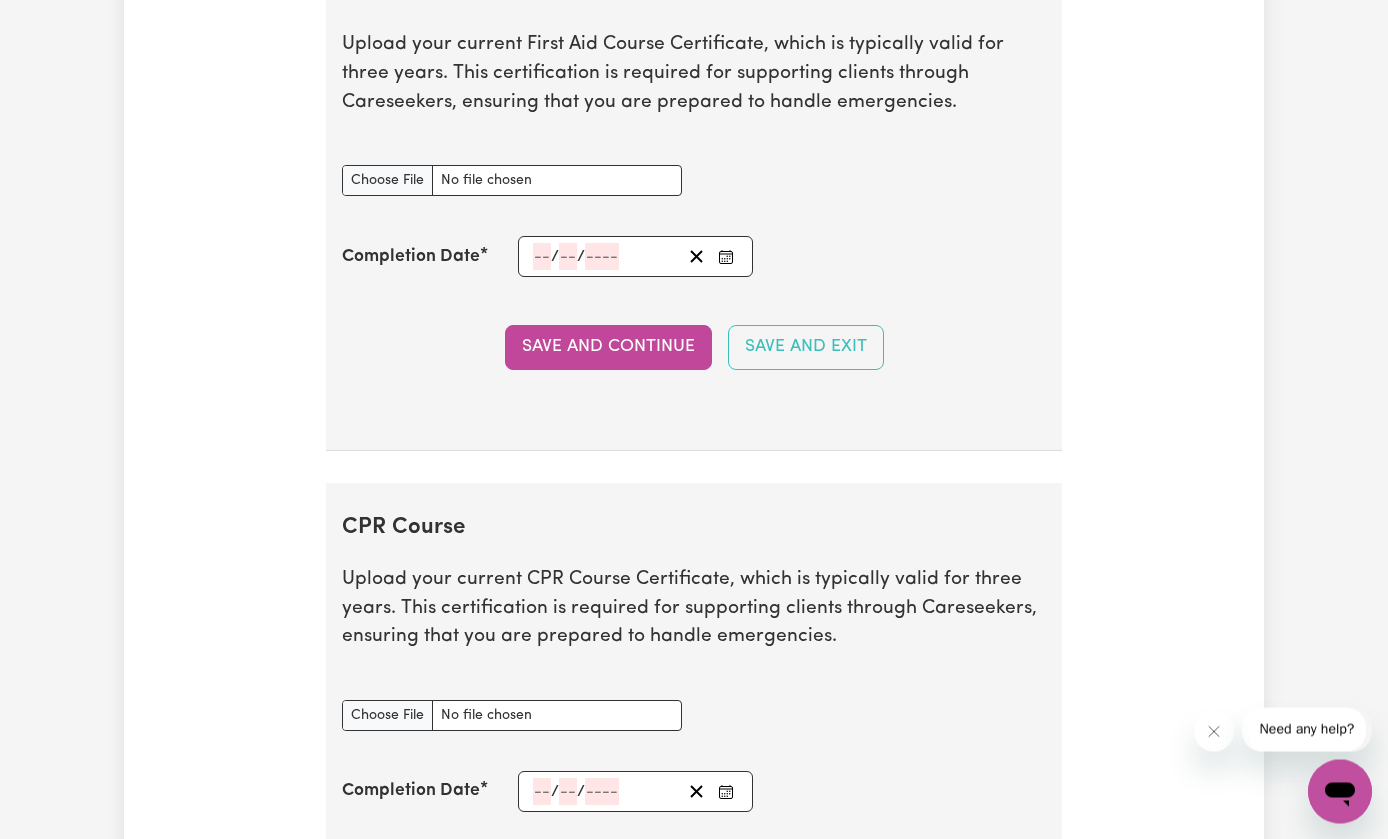 click 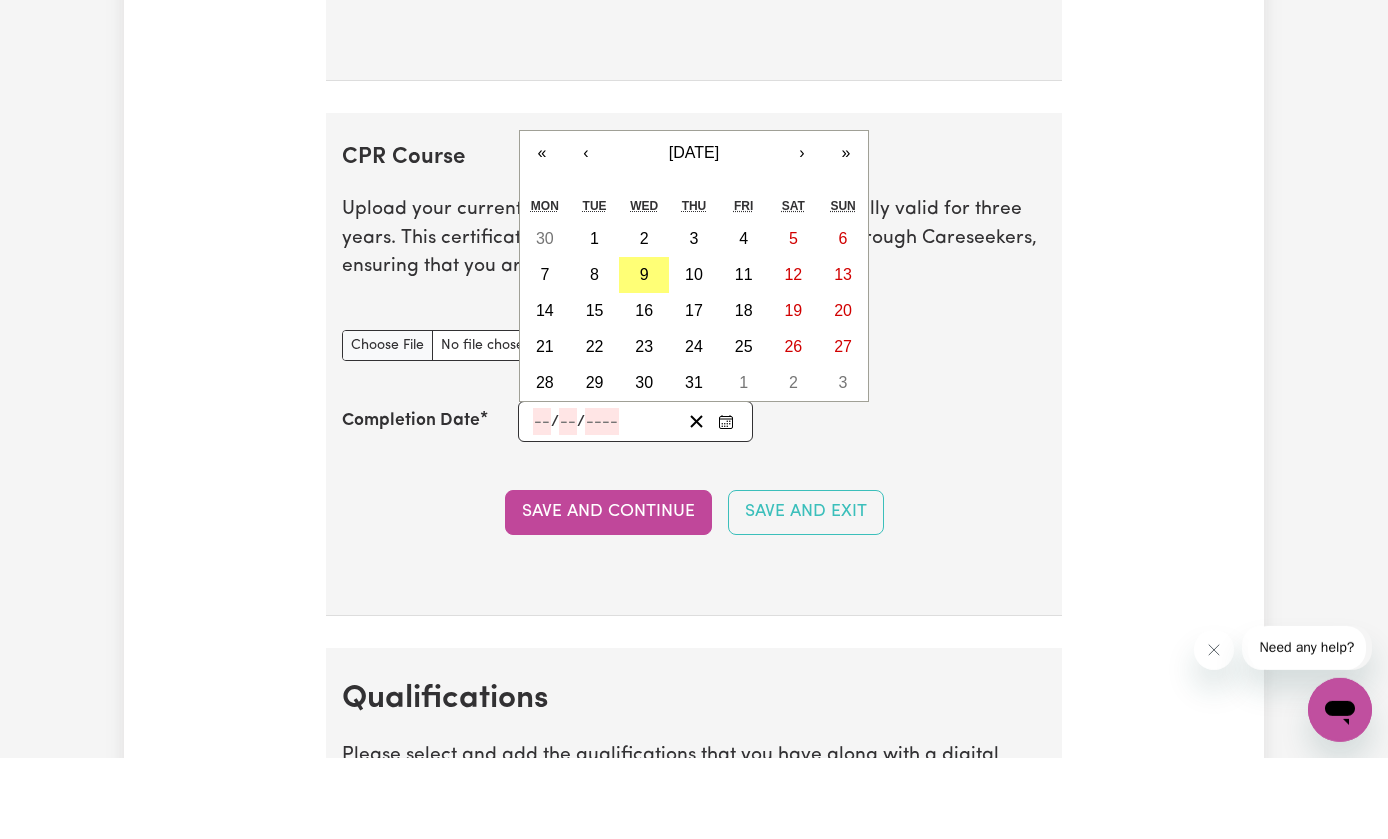 click on "CPR Course Upload your current CPR Course Certificate, which is typically valid for three years. This certification is required for supporting clients through Careseekers, ensuring that you are prepared to handle emergencies. CPR Course  document Completion Date / / « ‹ [DATE] › » Mon Tue Wed Thu Fri Sat Sun 30 1 2 3 4 5 6 7 8 9 10 11 12 13 14 15 16 17 18 19 20 21 22 23 24 25 26 27 28 29 30 31 1 2 3 Save and Continue Save and Exit" at bounding box center [694, 445] 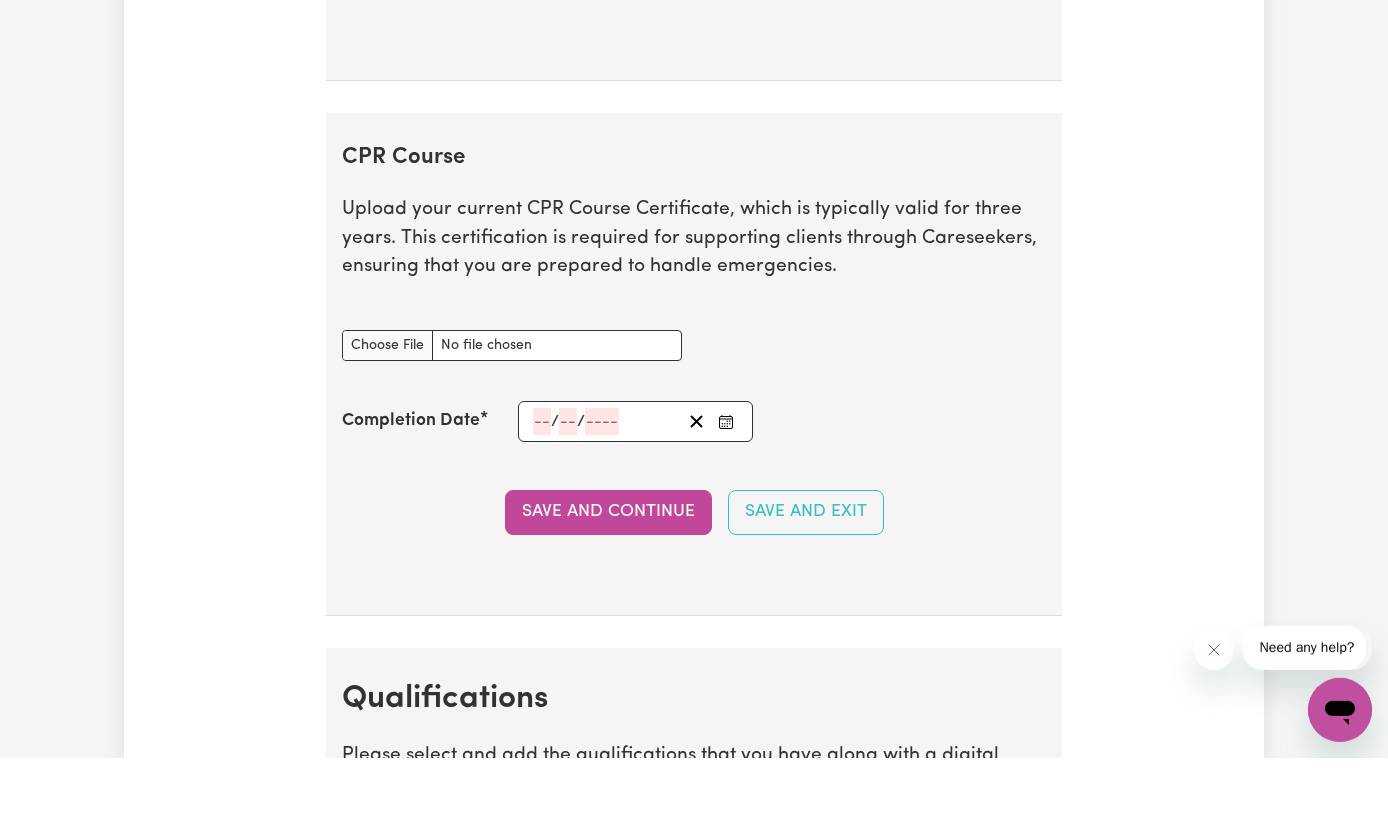 click 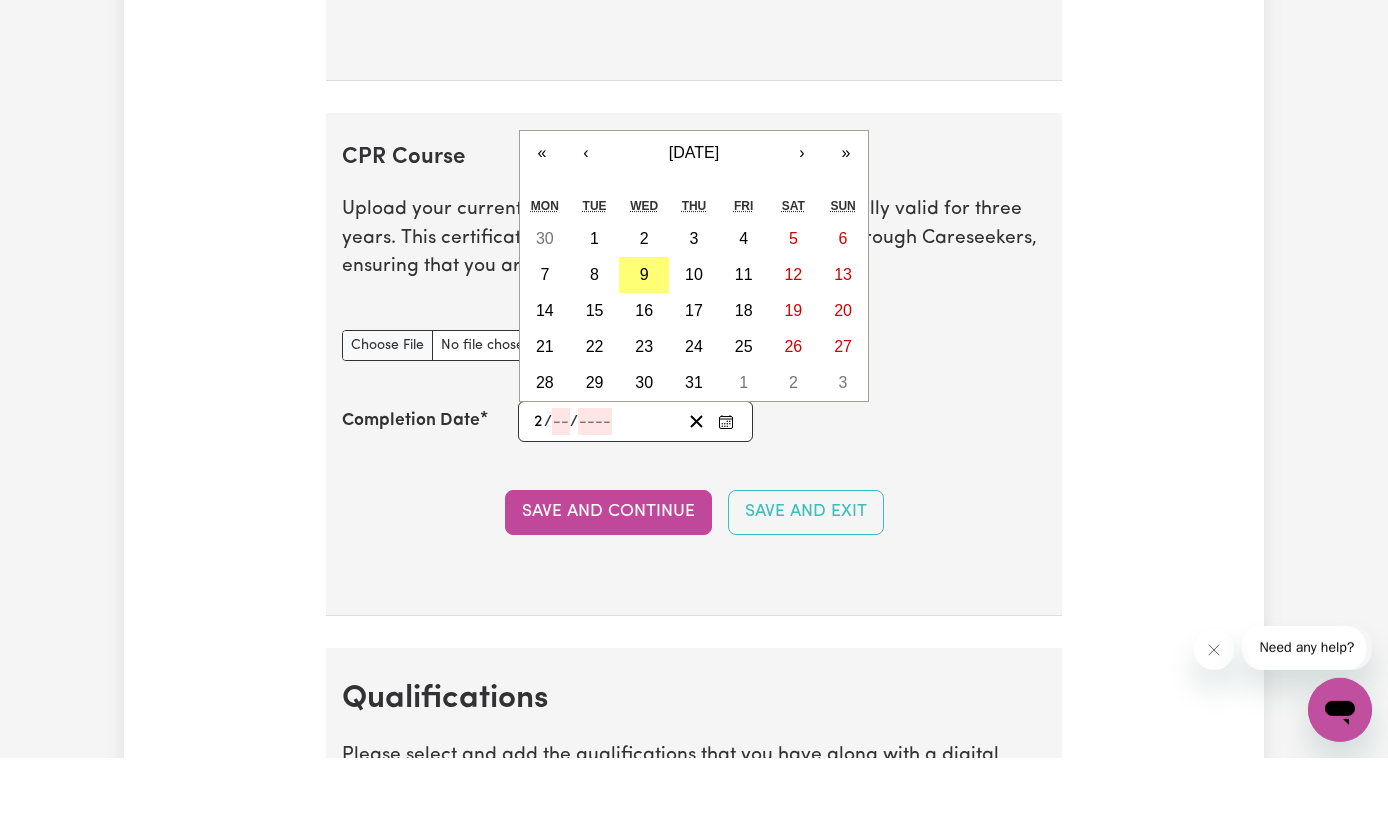type on "20" 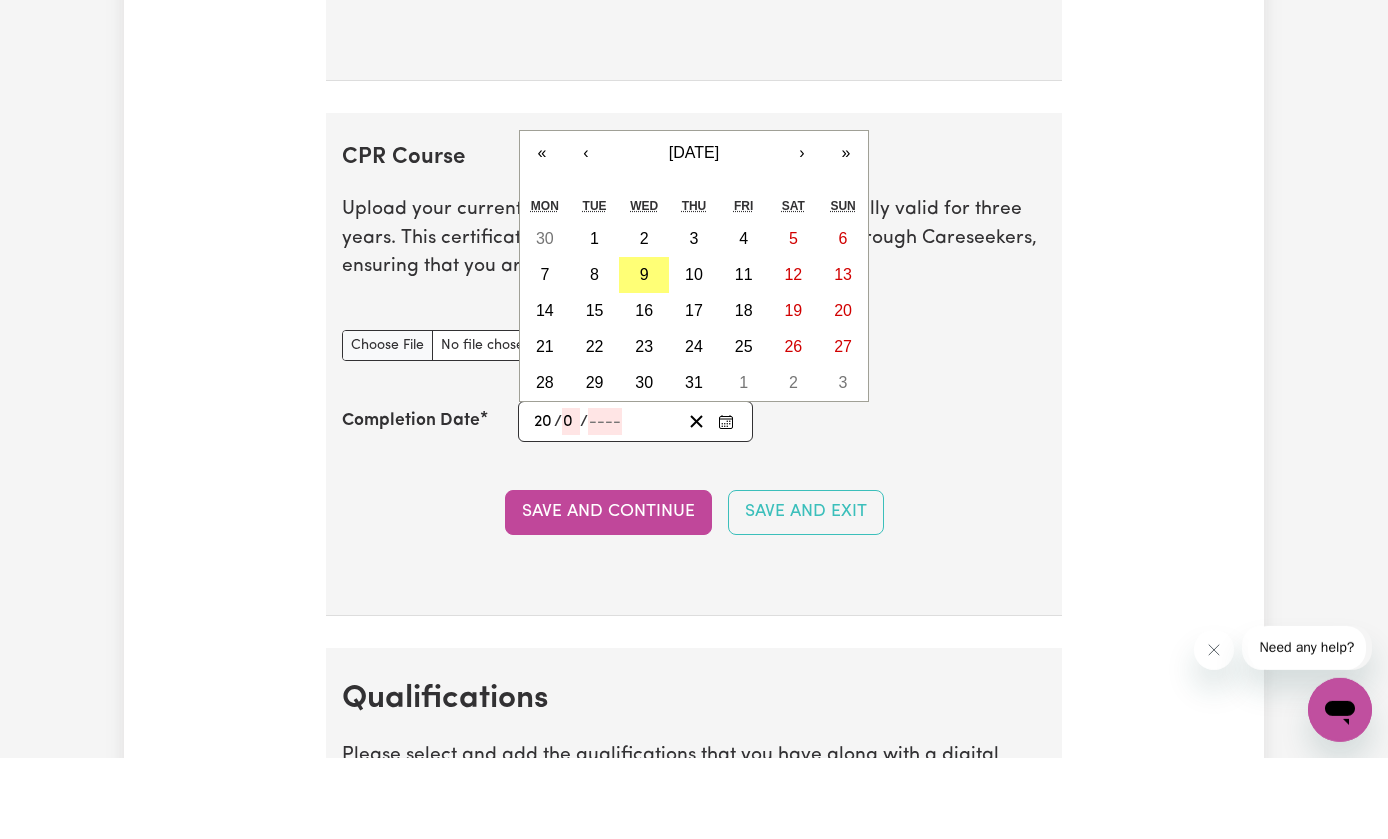 type on "05" 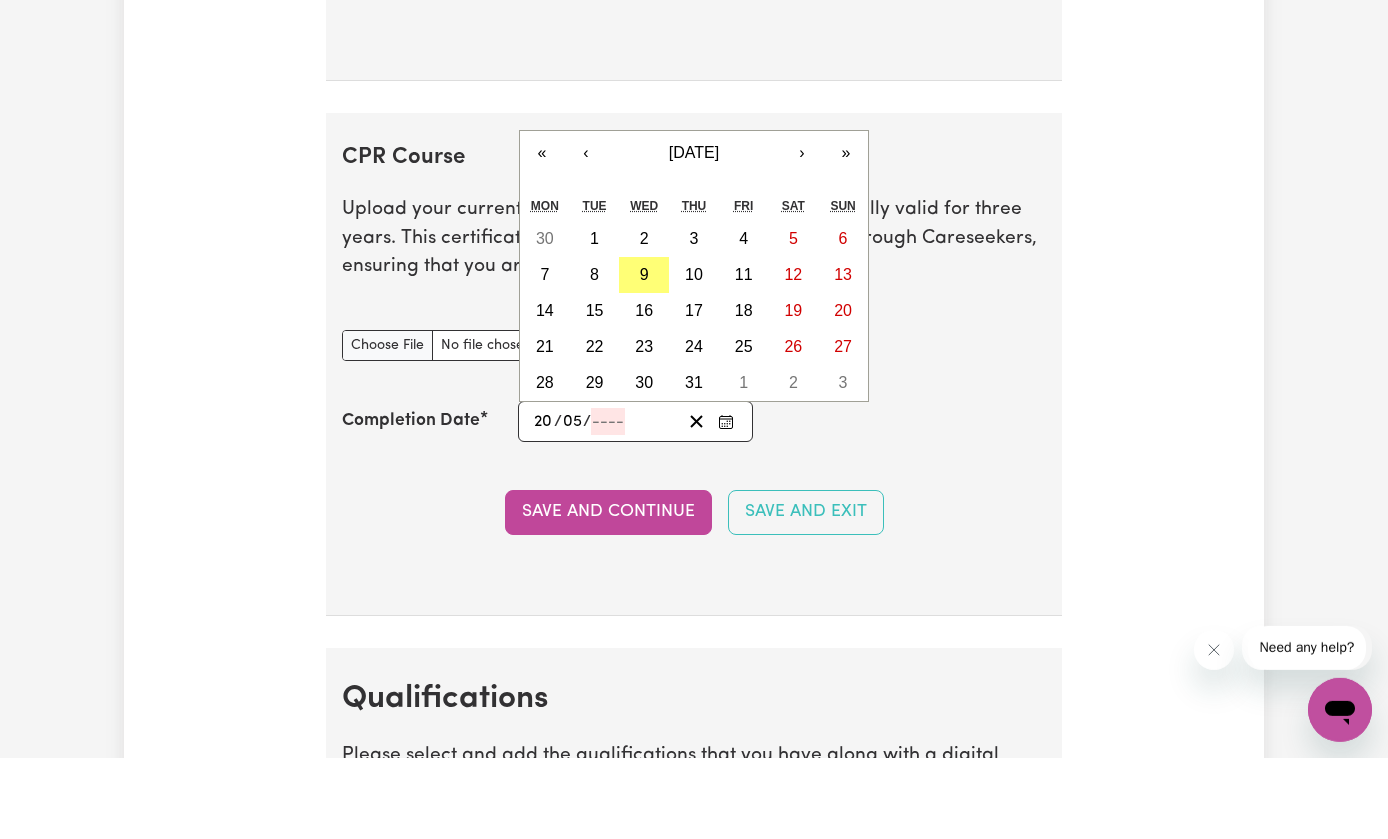 type on "5" 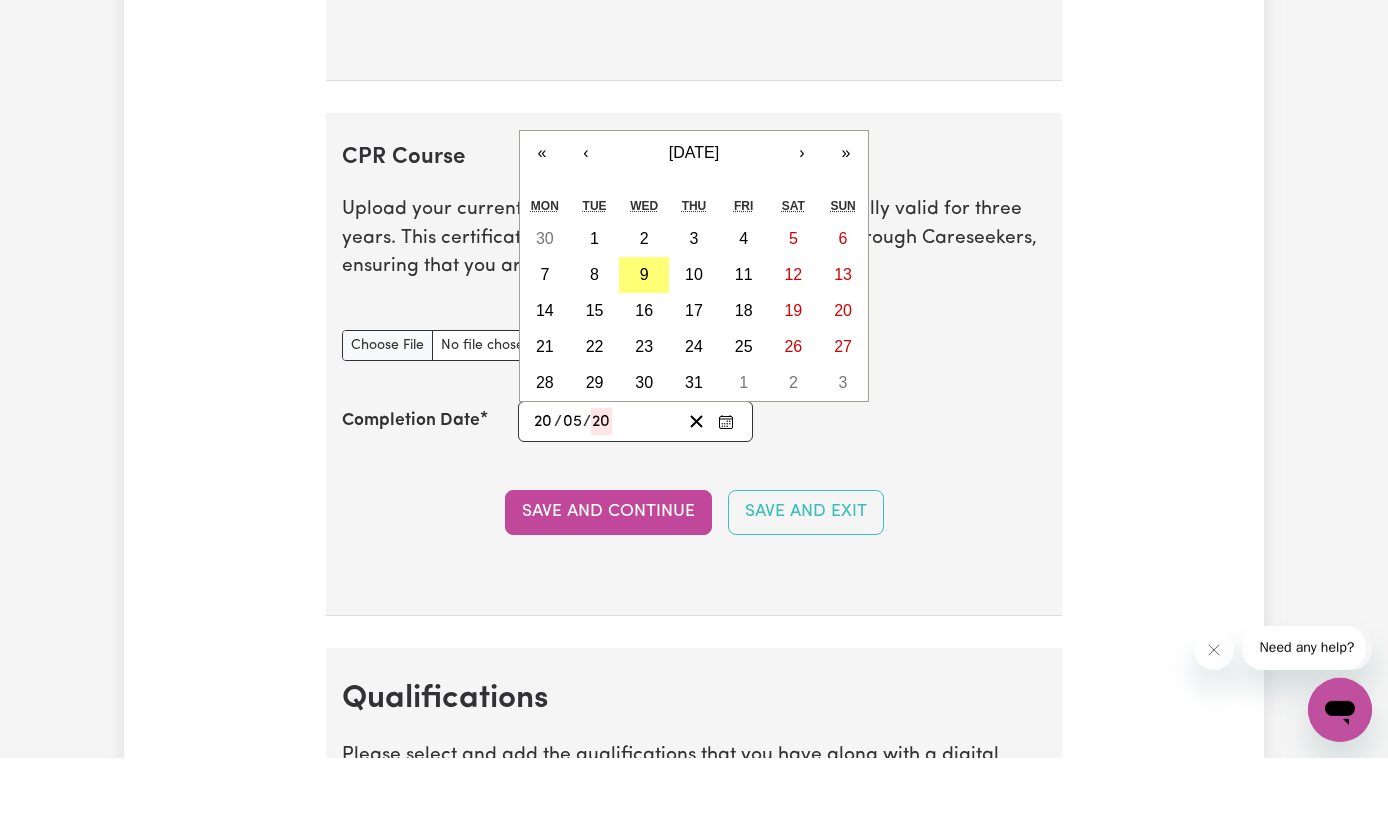 type on "202" 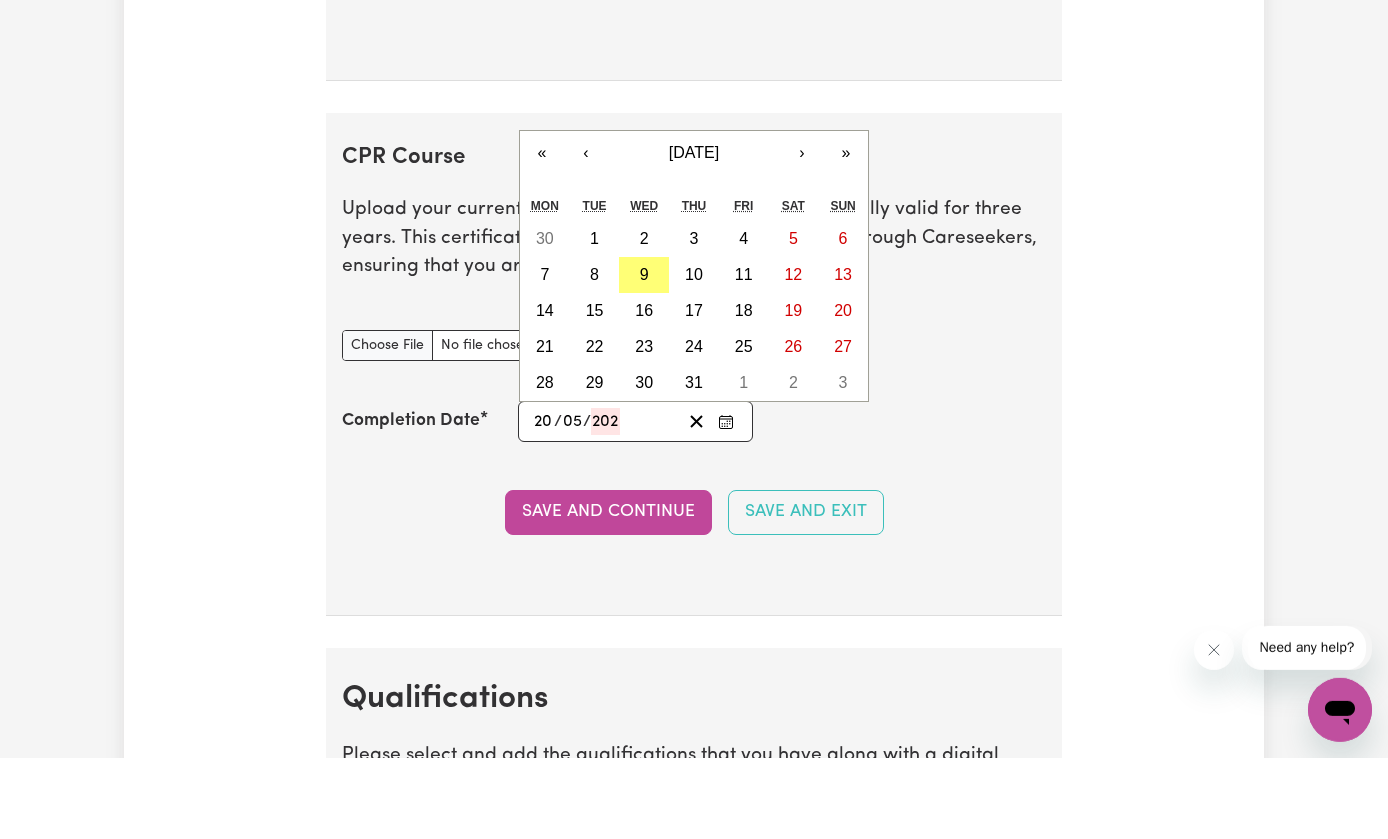 type on "[DATE]" 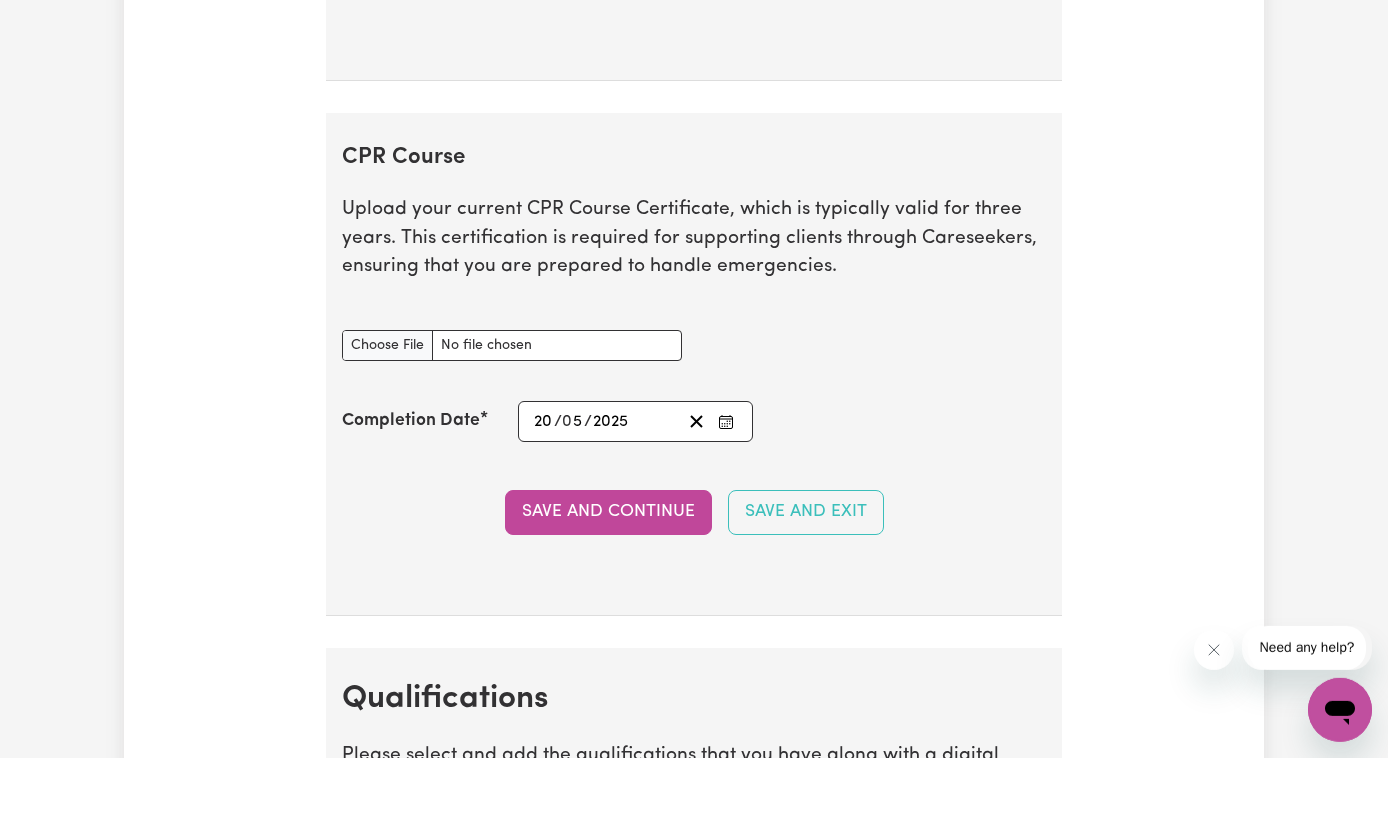type on "2025" 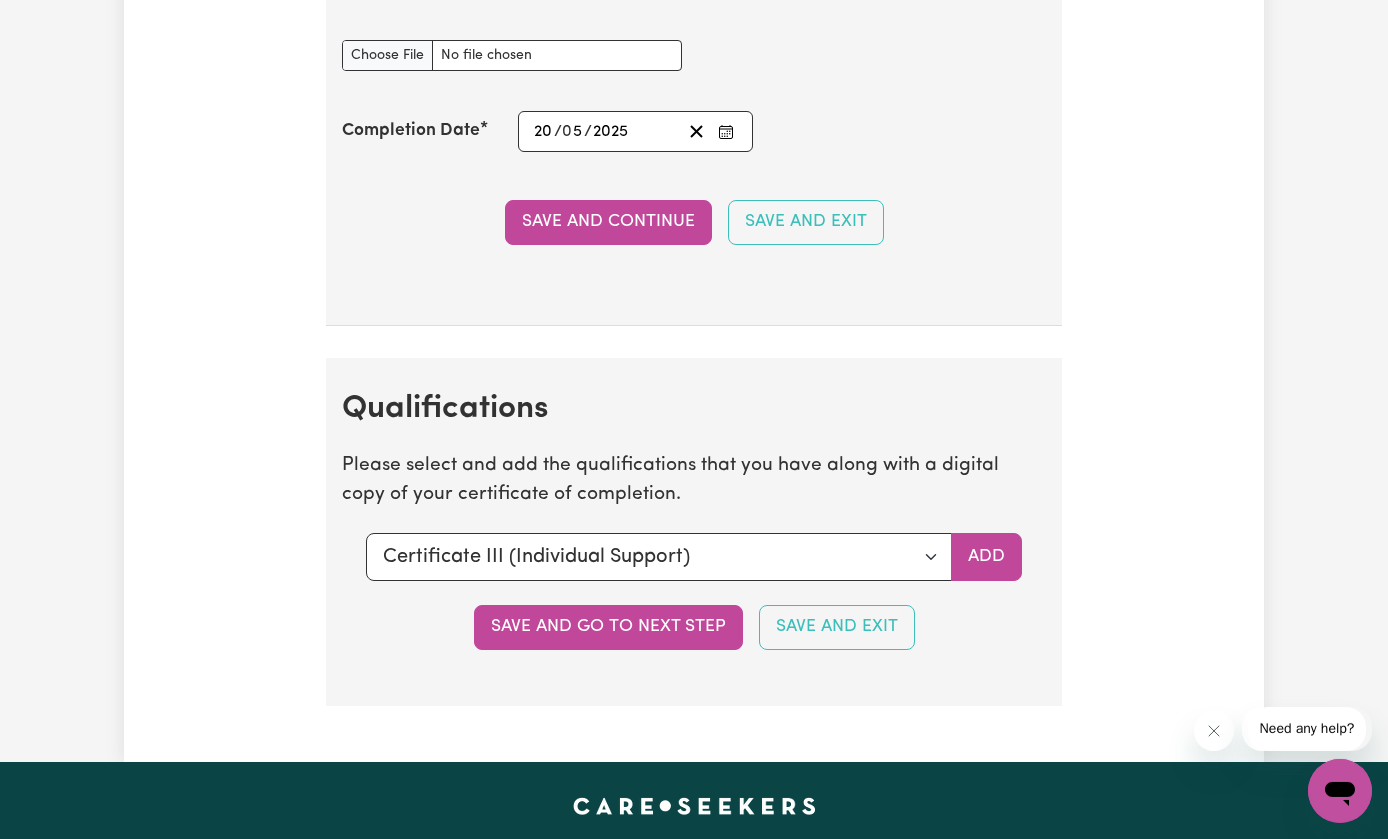 scroll, scrollTop: 5080, scrollLeft: 0, axis: vertical 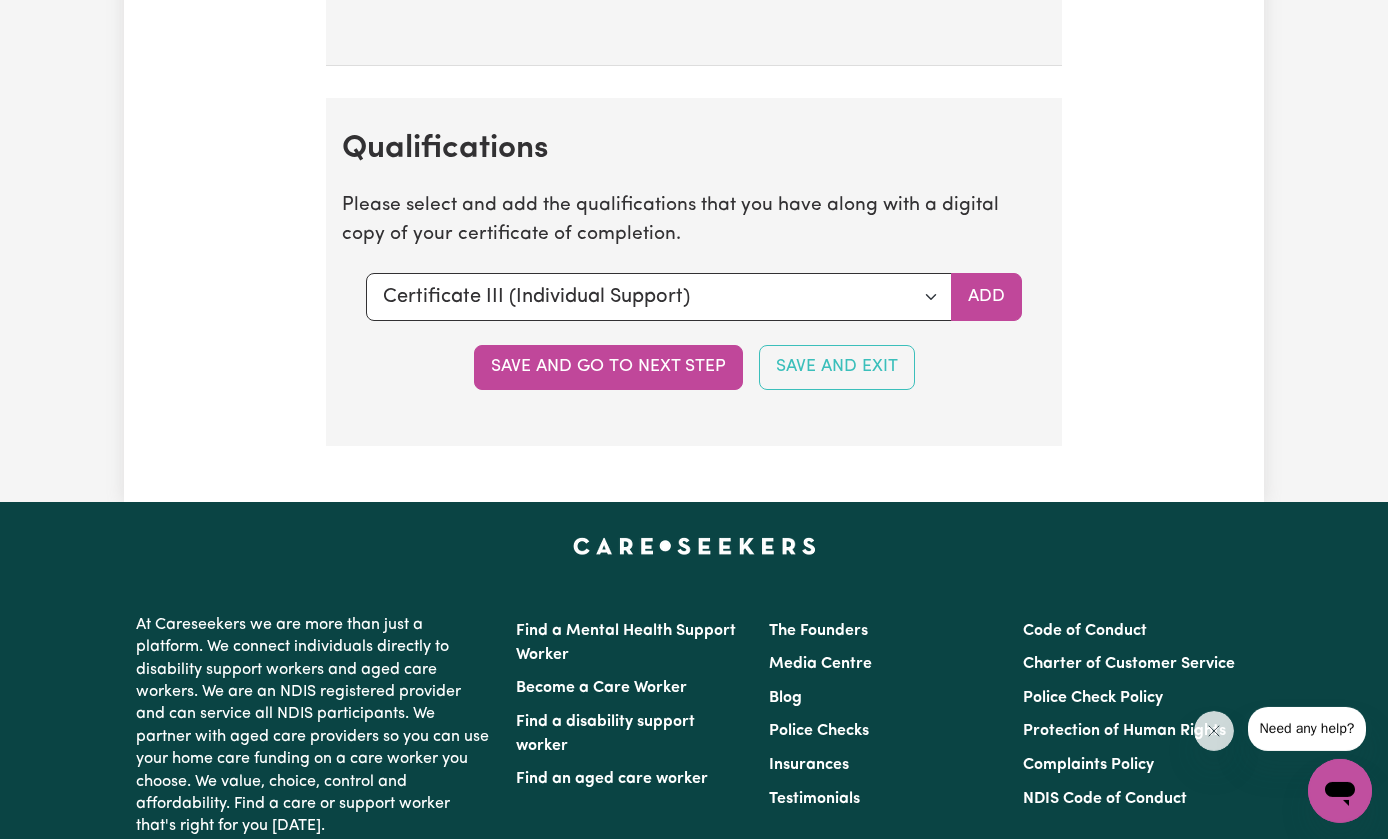 click on "Save and go to next step" at bounding box center [608, 367] 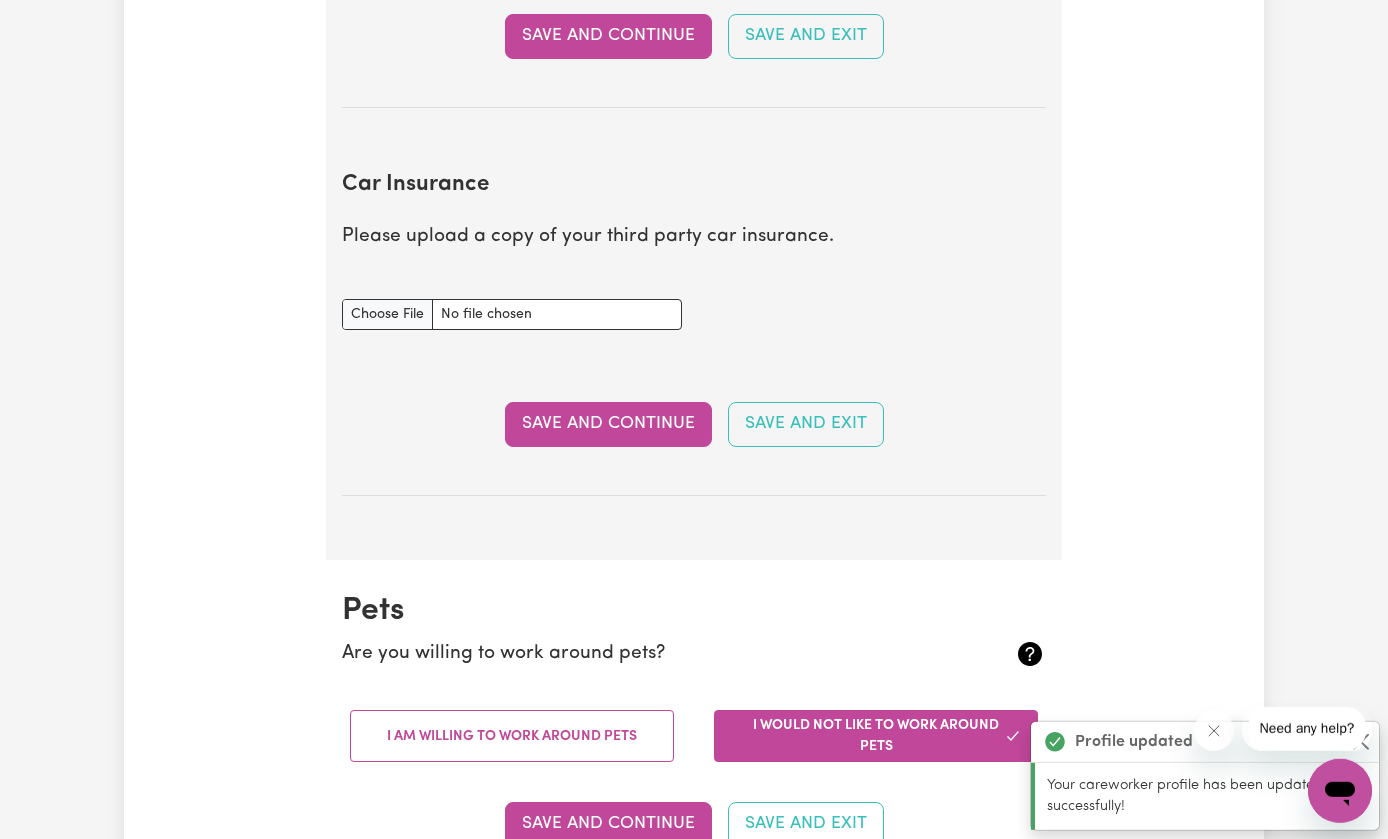 scroll, scrollTop: 0, scrollLeft: 0, axis: both 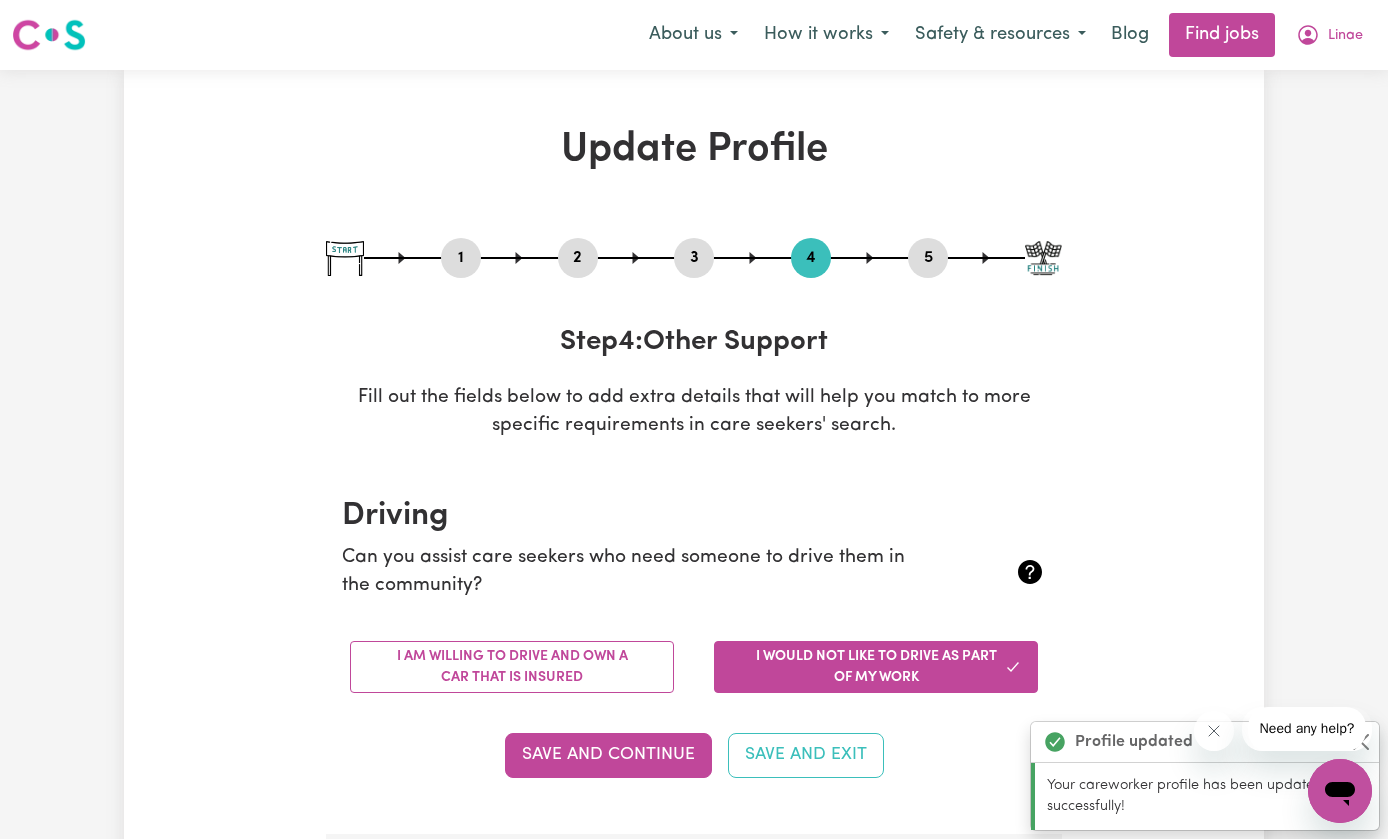 click on "I am willing to drive and own a car that is insured" at bounding box center (512, 667) 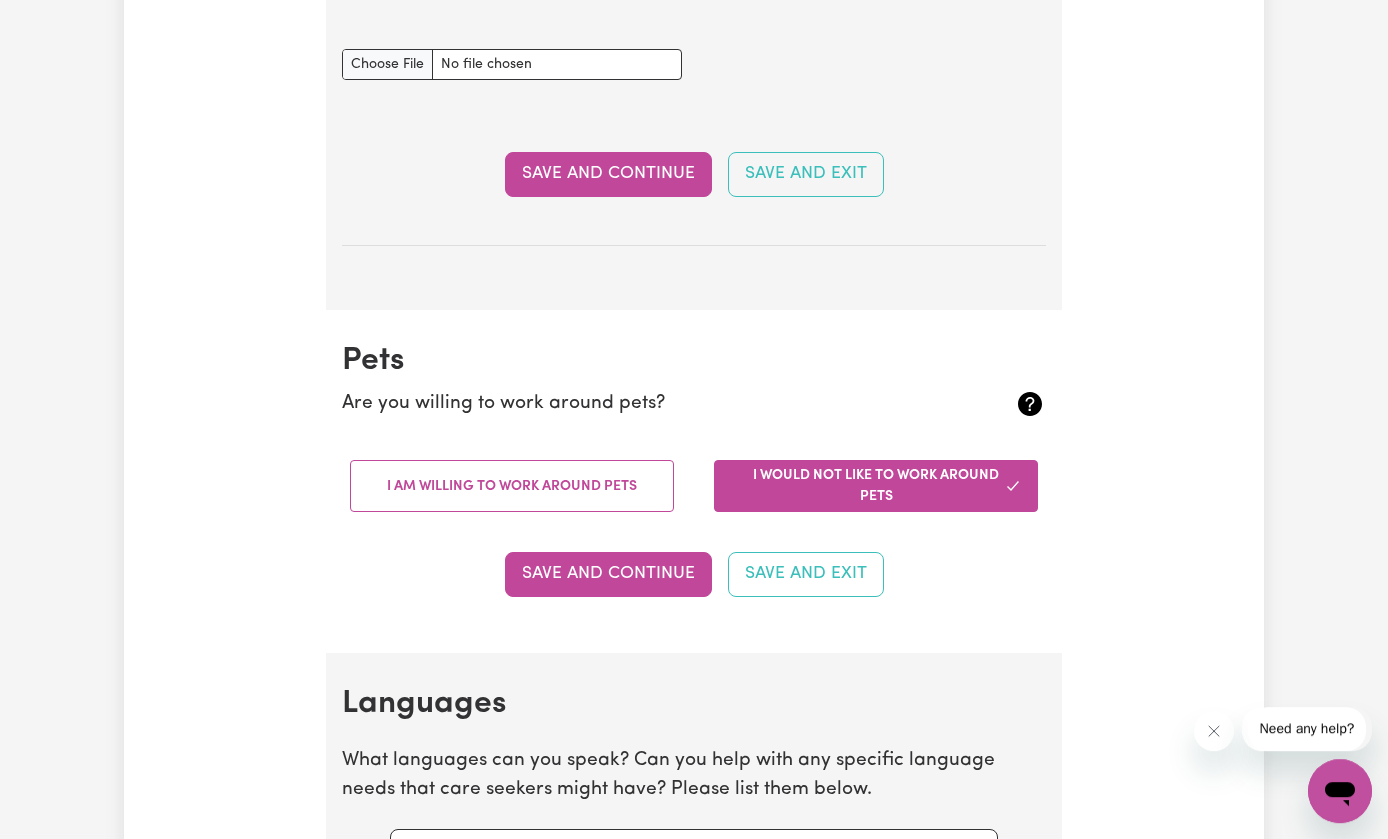 scroll, scrollTop: 1440, scrollLeft: 0, axis: vertical 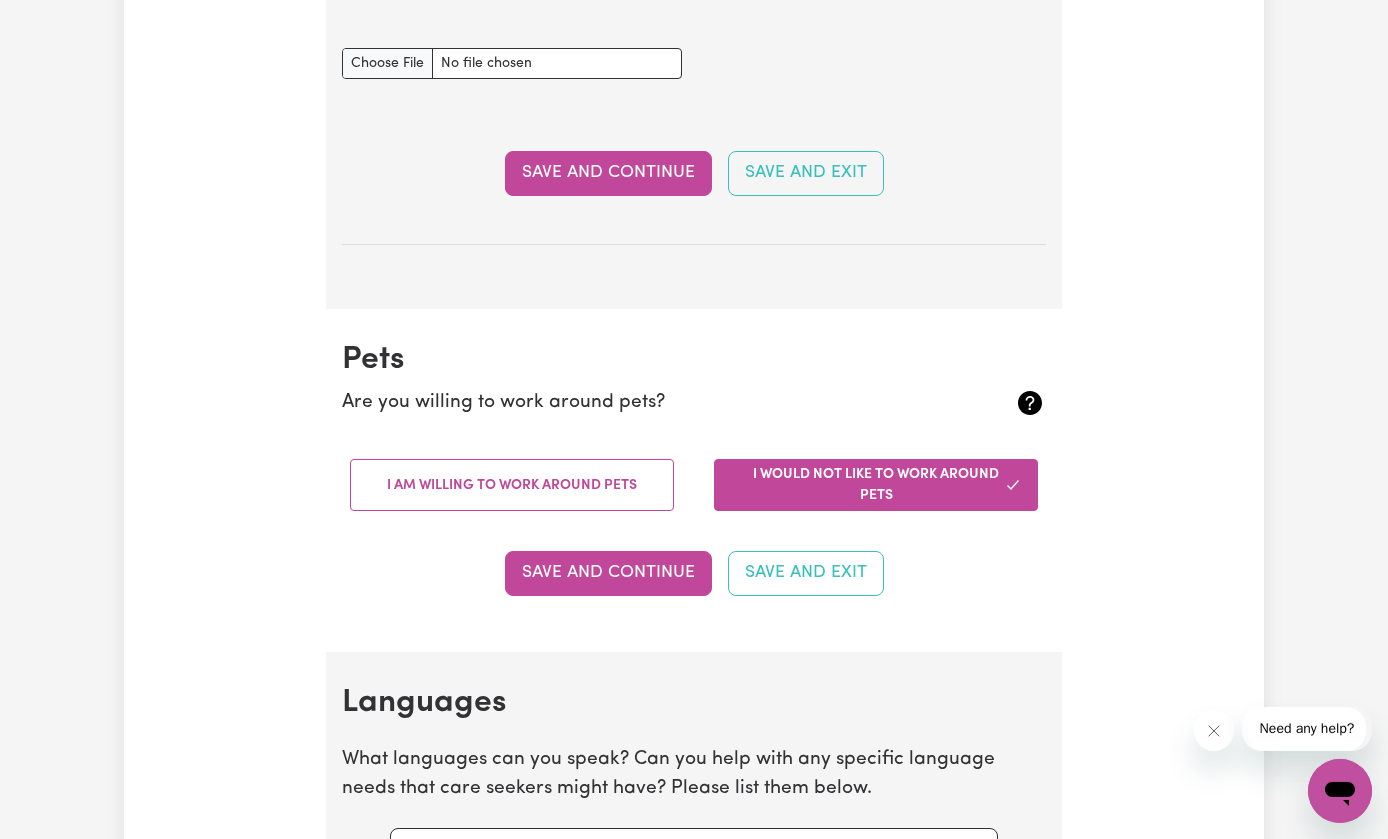click on "I am willing to work around pets" at bounding box center (512, 485) 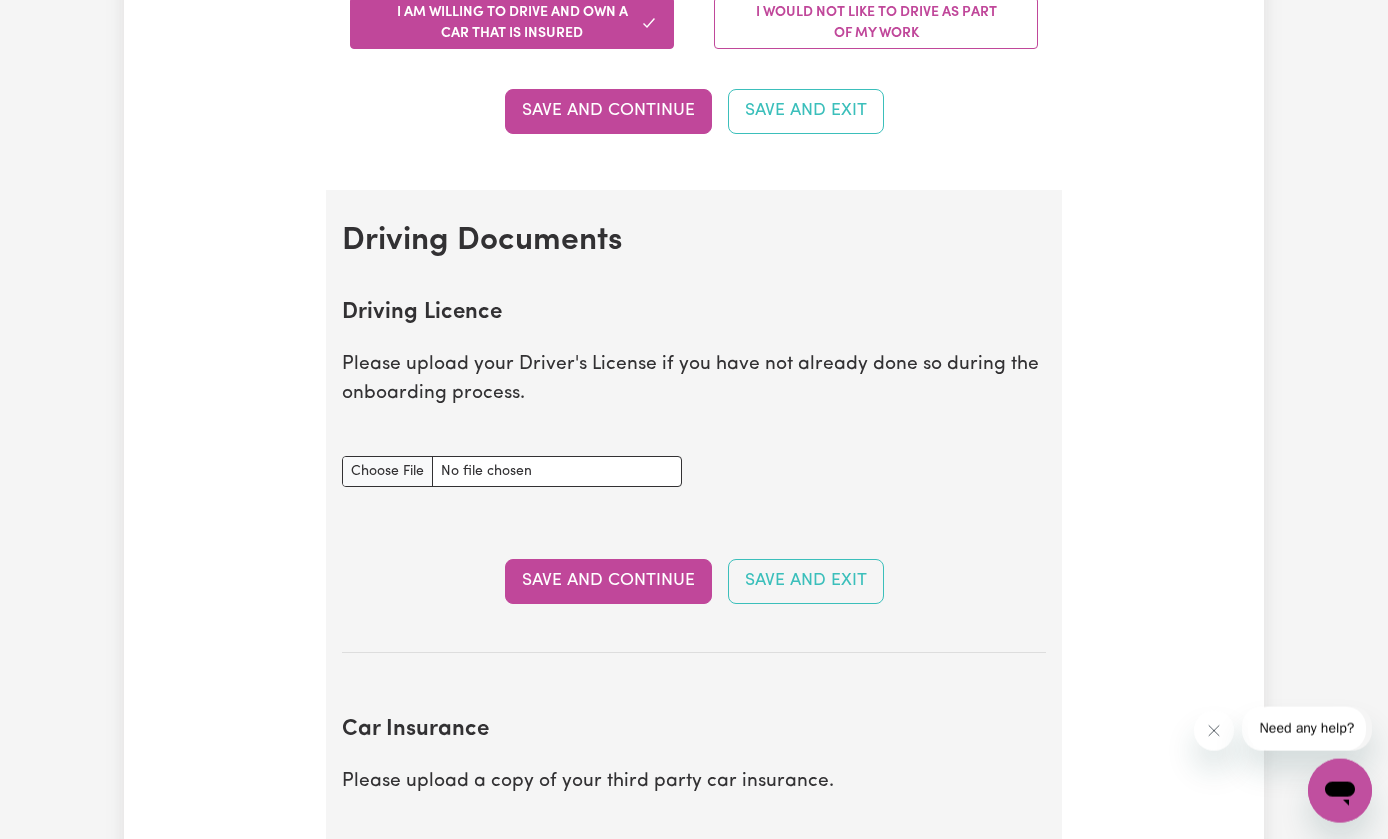 scroll, scrollTop: 615, scrollLeft: 0, axis: vertical 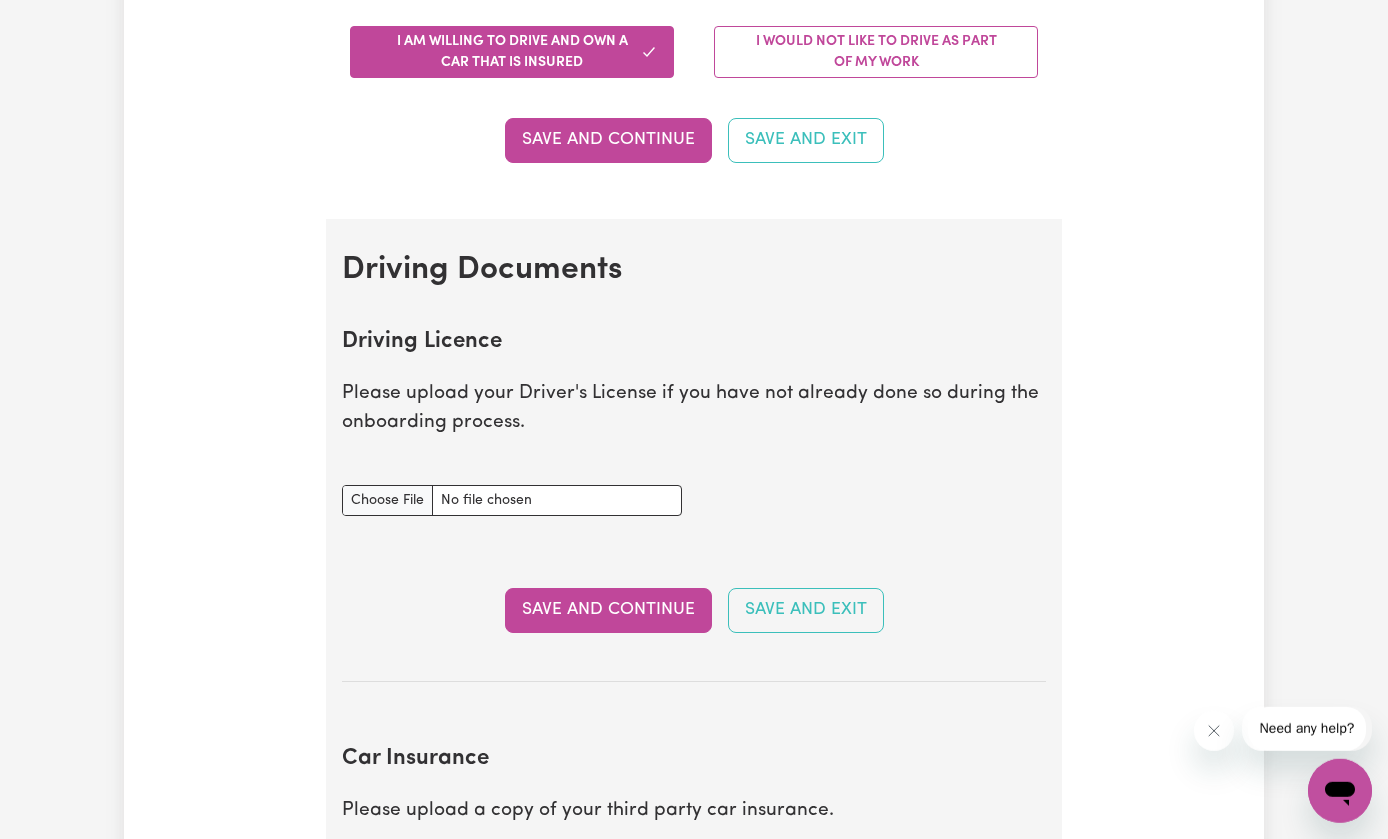 click on "Driving Licence  document" at bounding box center (512, 500) 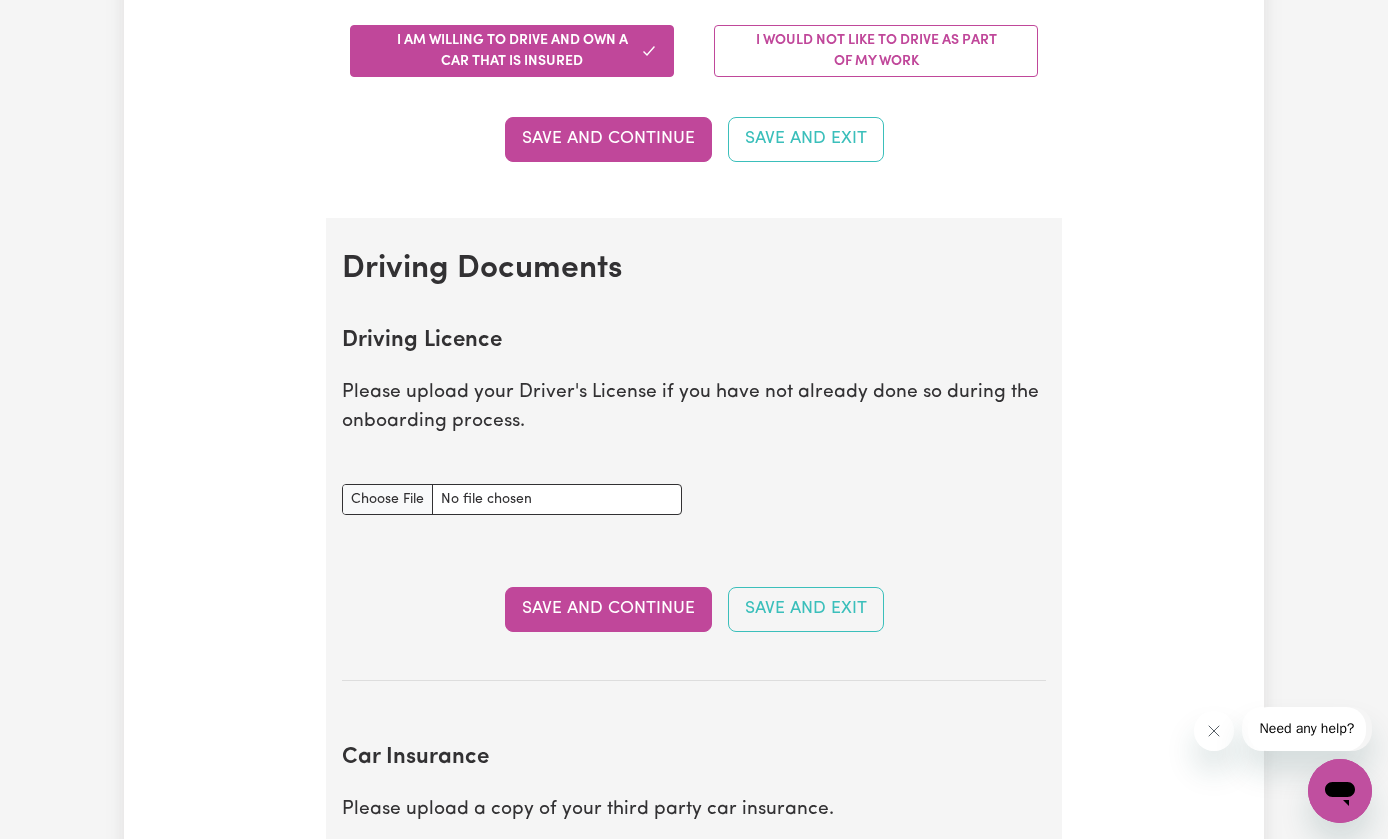 click on "Driving Licence  document" at bounding box center [512, 499] 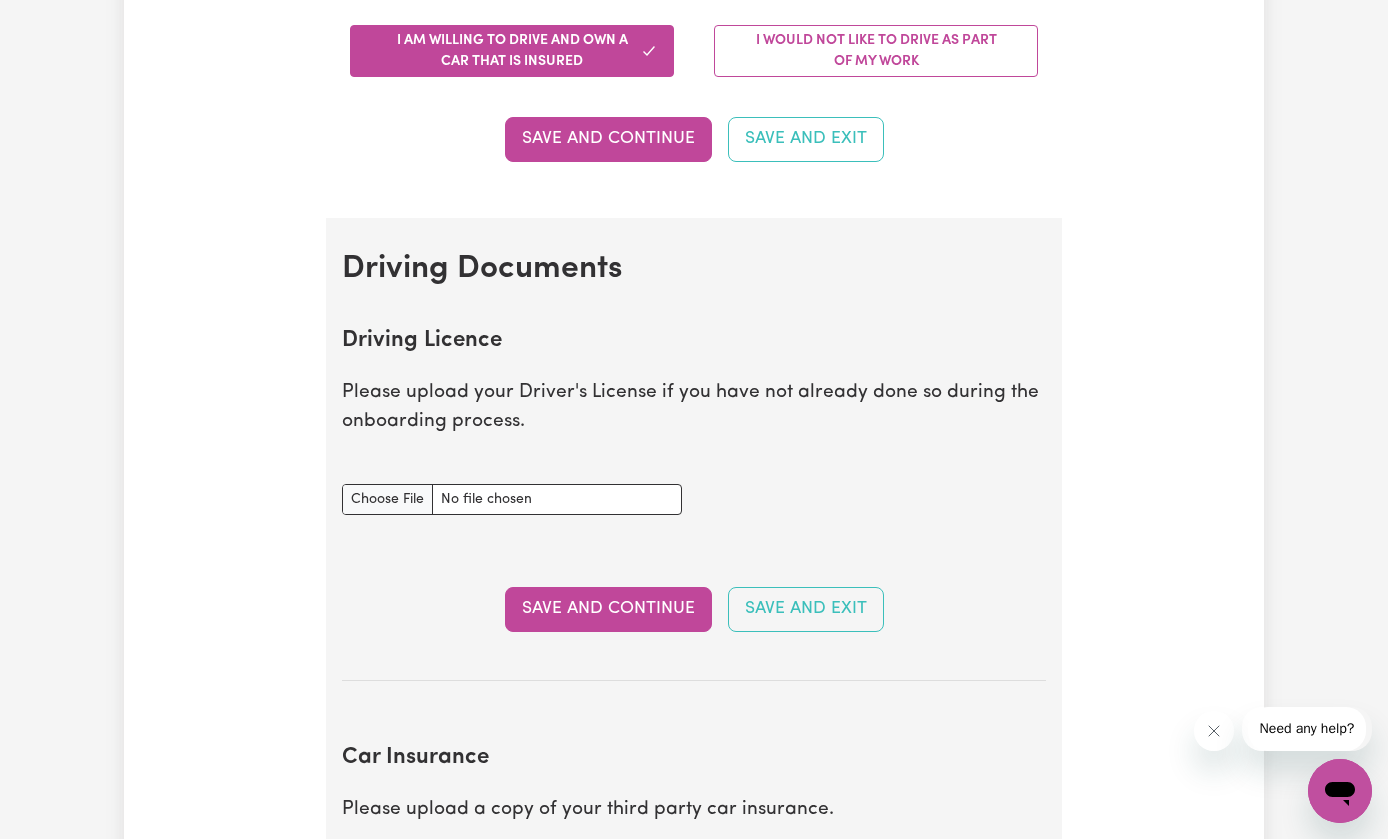 type on "C:\fakepath\IMG_2406.png" 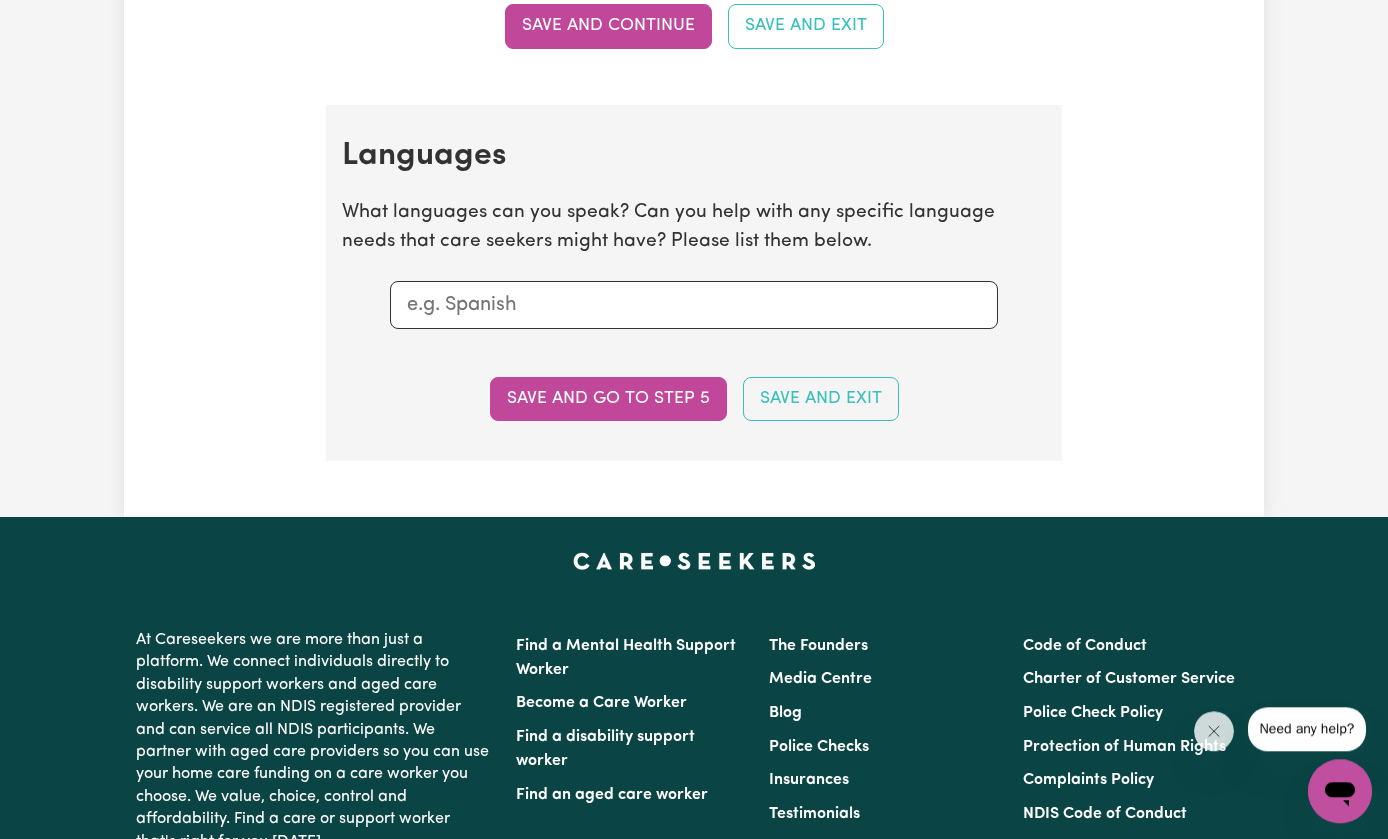 click on "Save and go to step 5" at bounding box center [608, 399] 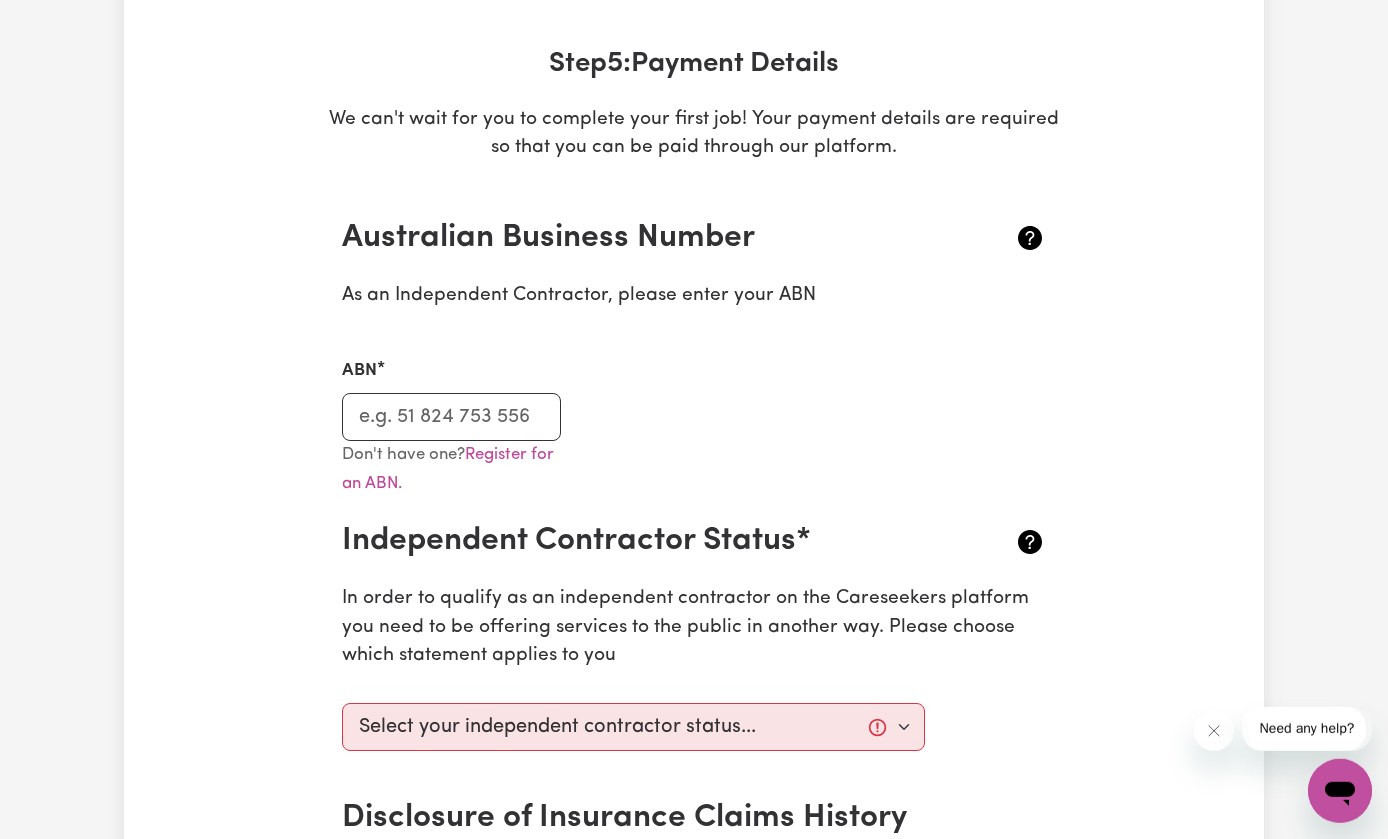 scroll, scrollTop: 444, scrollLeft: 0, axis: vertical 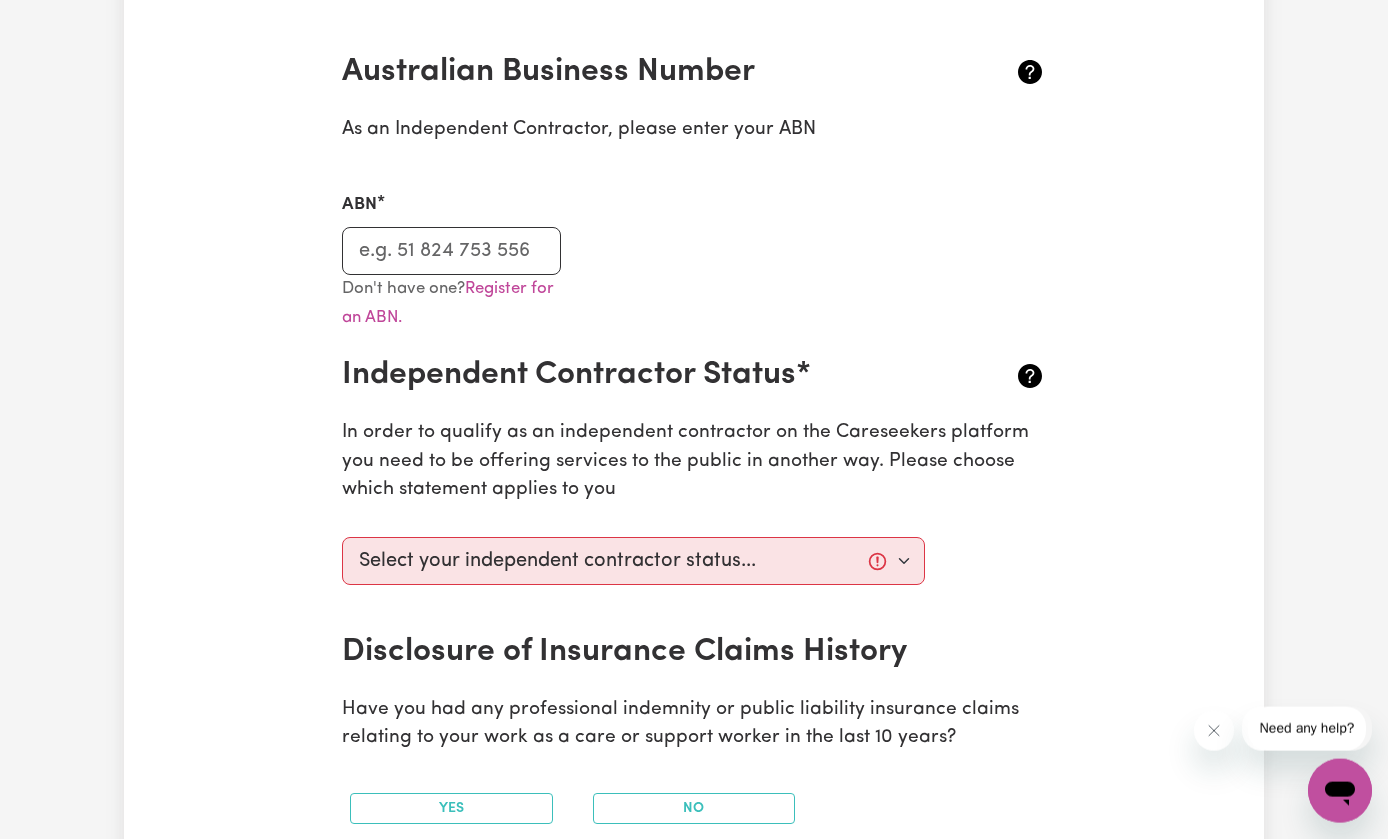 click on "Select your independent contractor status... I am providing services through another platform I am providing services privately on my own I am providing services by being employed by an organisation I am working in another industry" at bounding box center [633, 561] 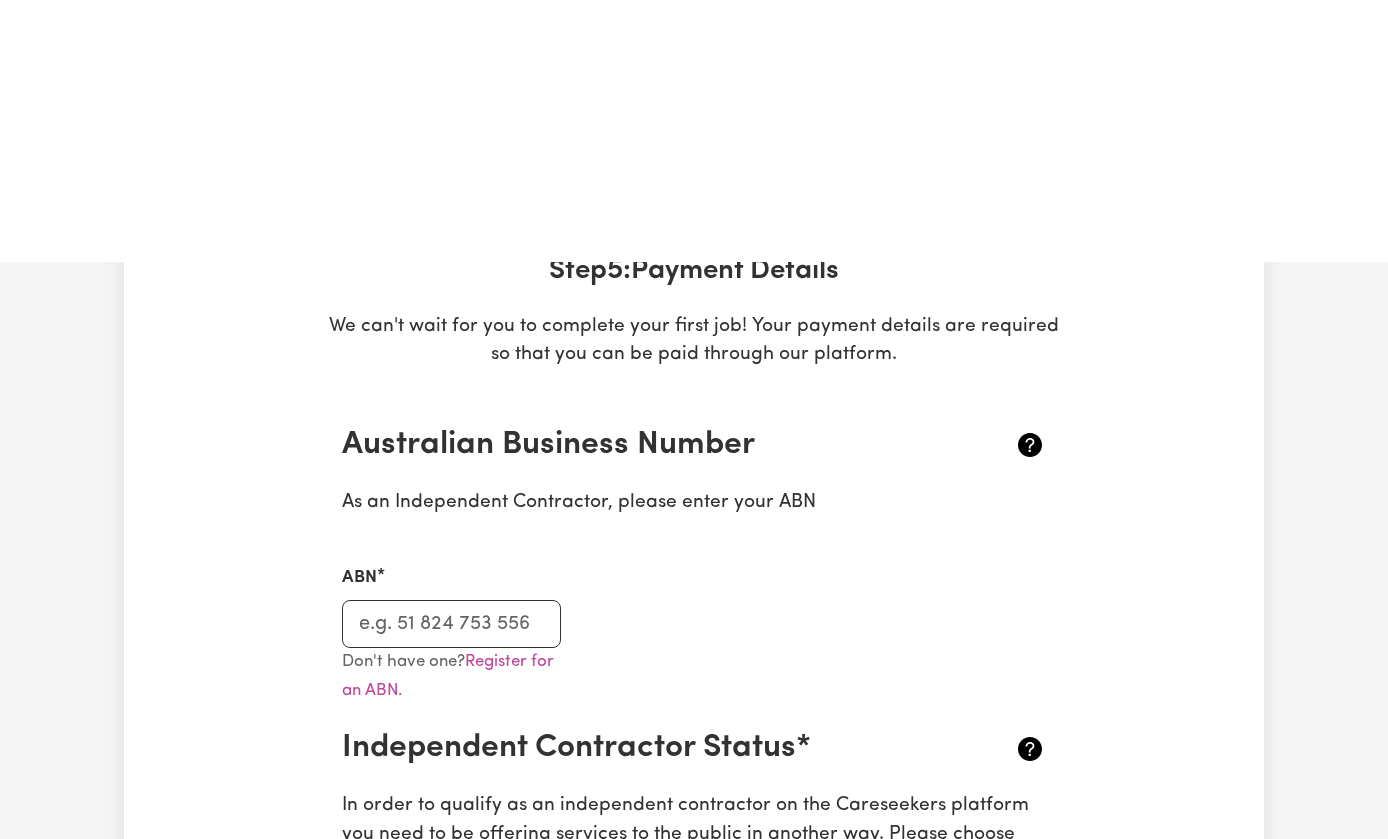 scroll, scrollTop: 0, scrollLeft: 0, axis: both 